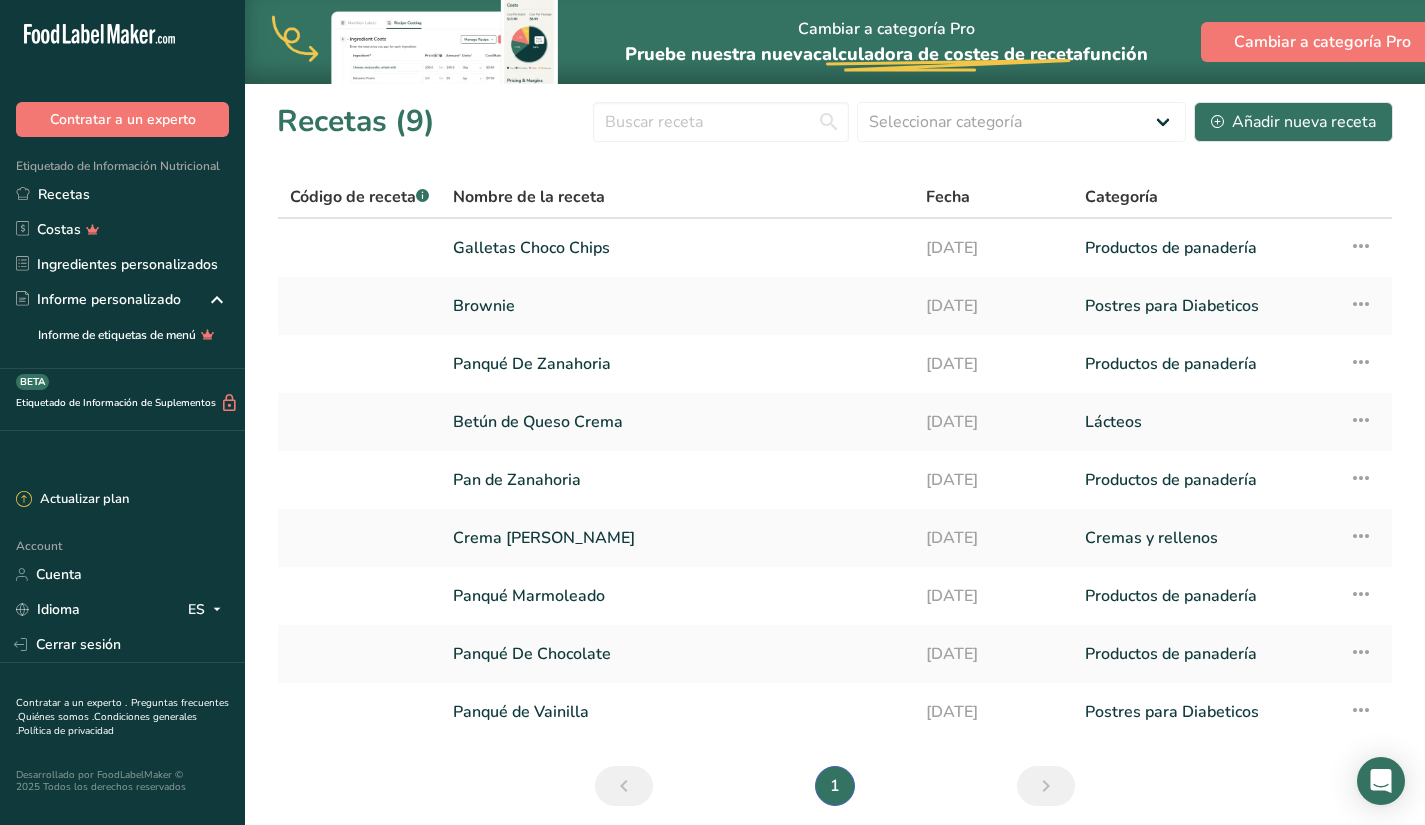 scroll, scrollTop: 0, scrollLeft: 0, axis: both 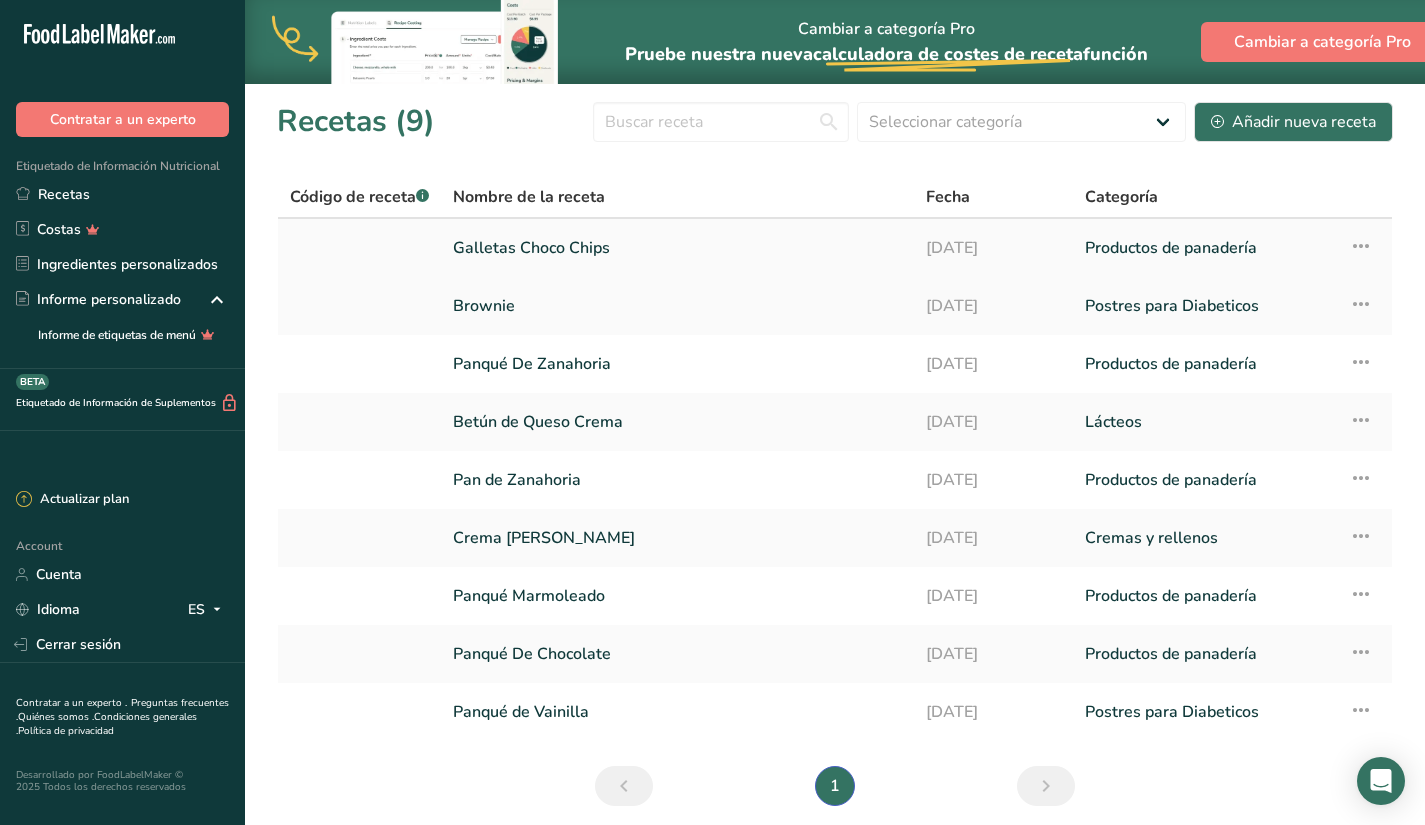click on "Galletas Choco Chips" at bounding box center [677, 248] 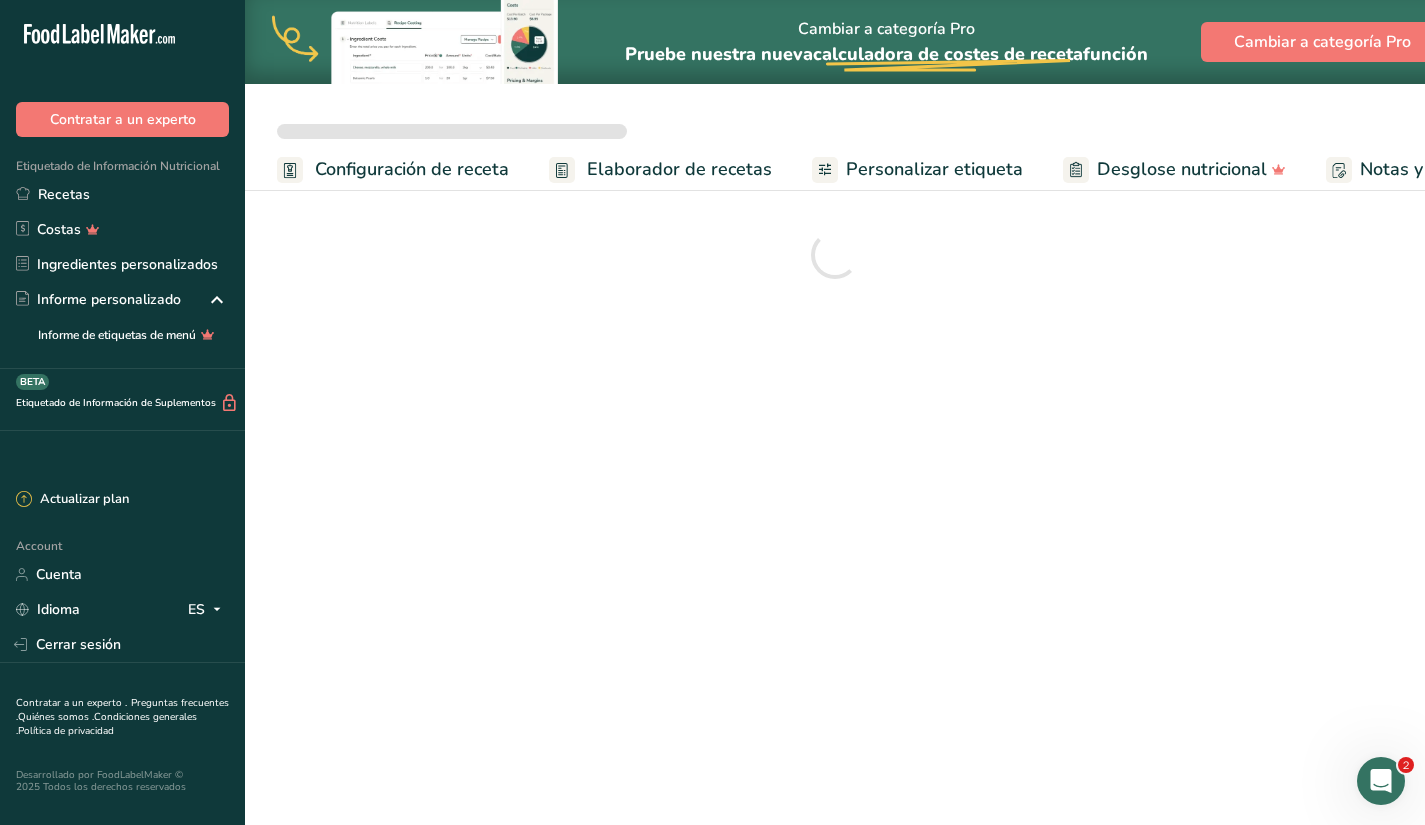scroll, scrollTop: 0, scrollLeft: 0, axis: both 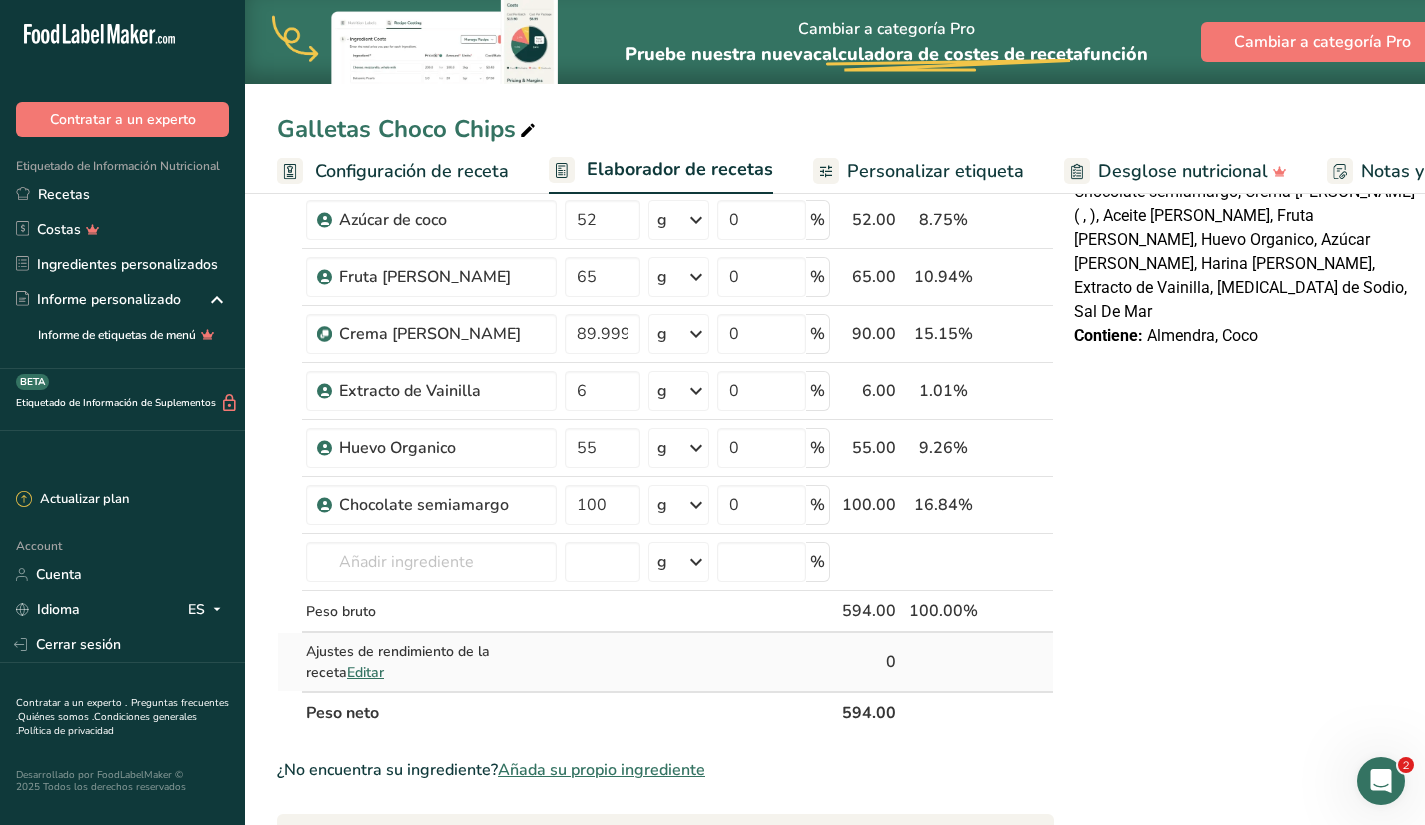 click on "Editar" at bounding box center [365, 672] 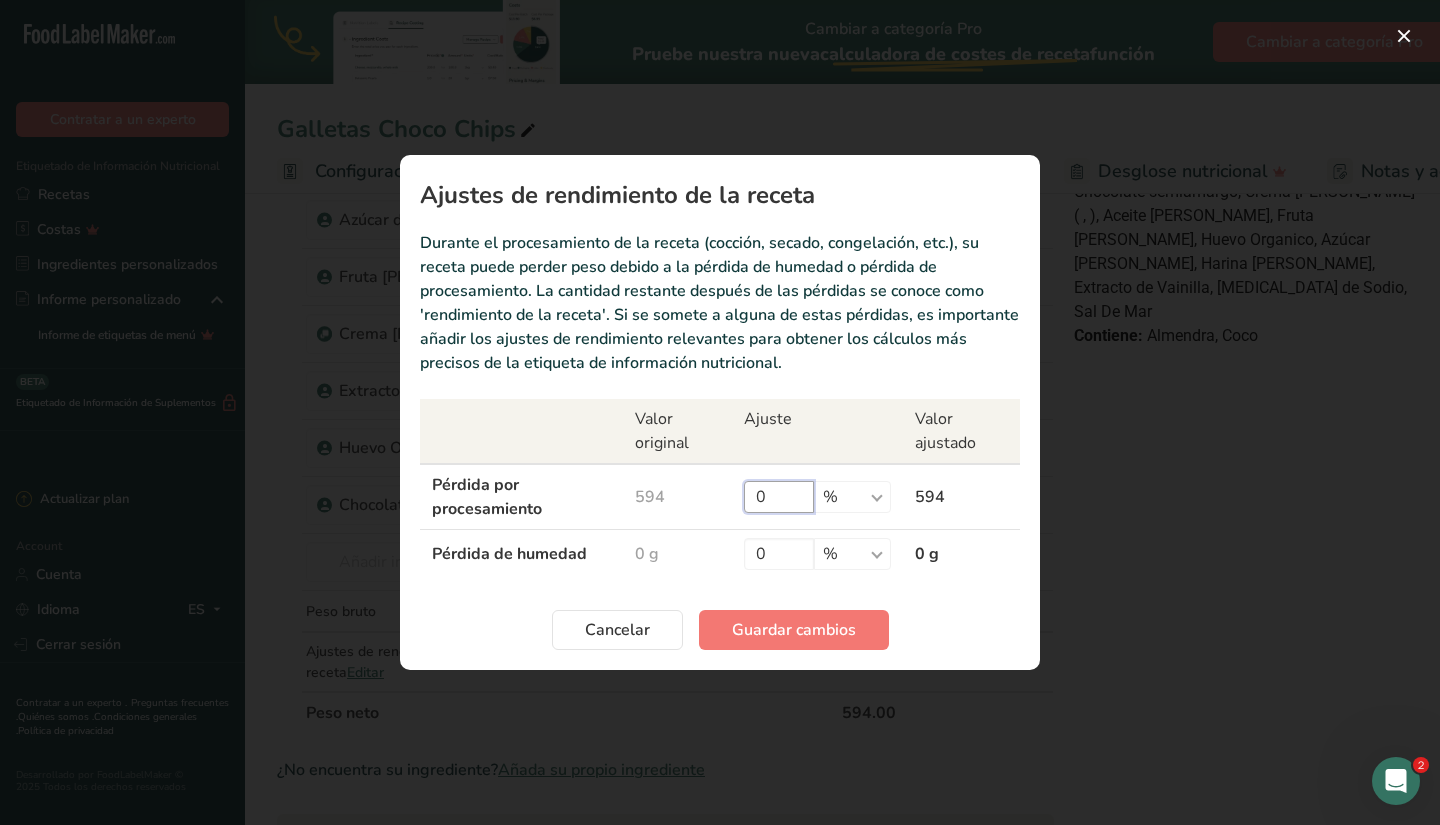 click on "0" at bounding box center (779, 497) 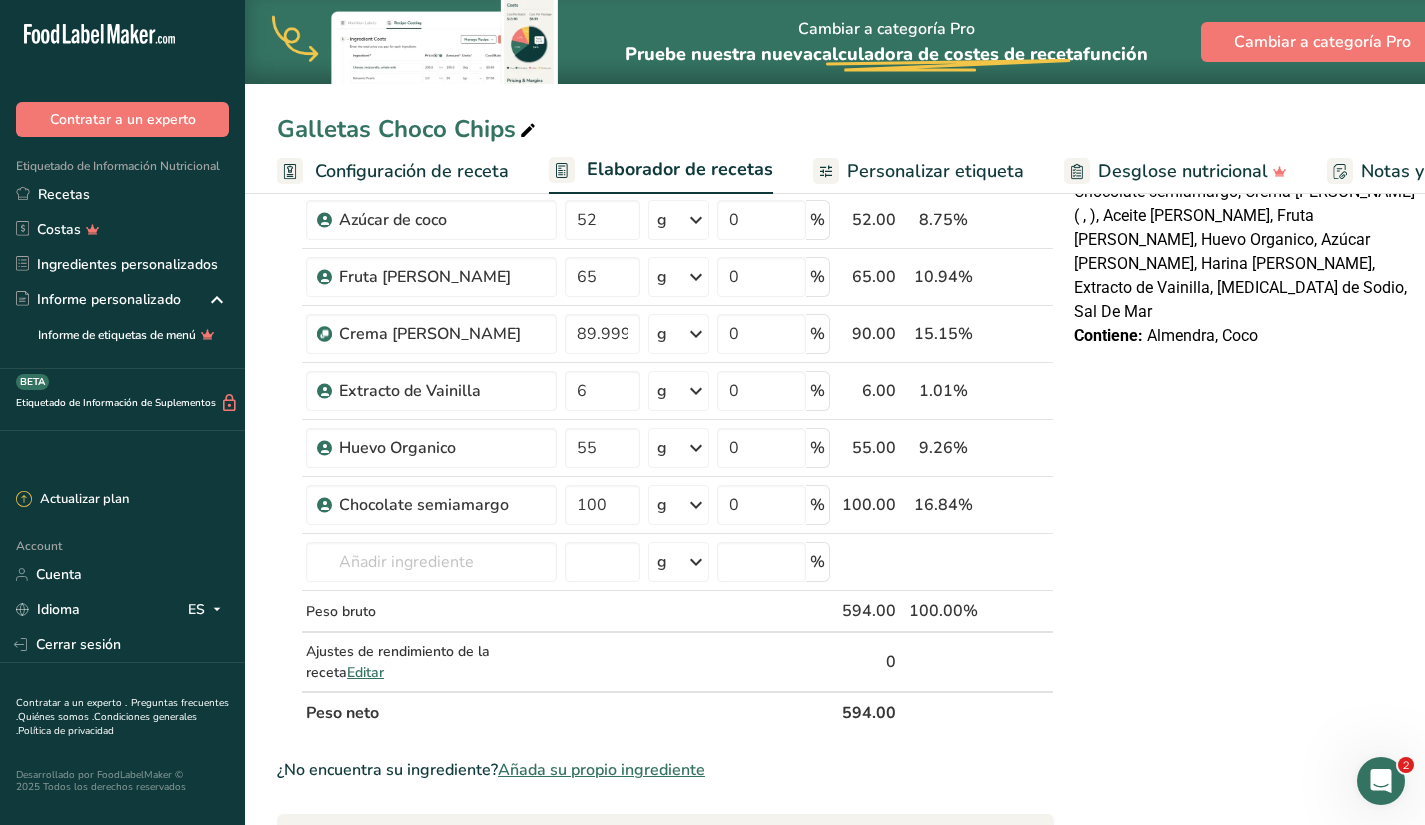 click on "Configuración de receta" at bounding box center [412, 171] 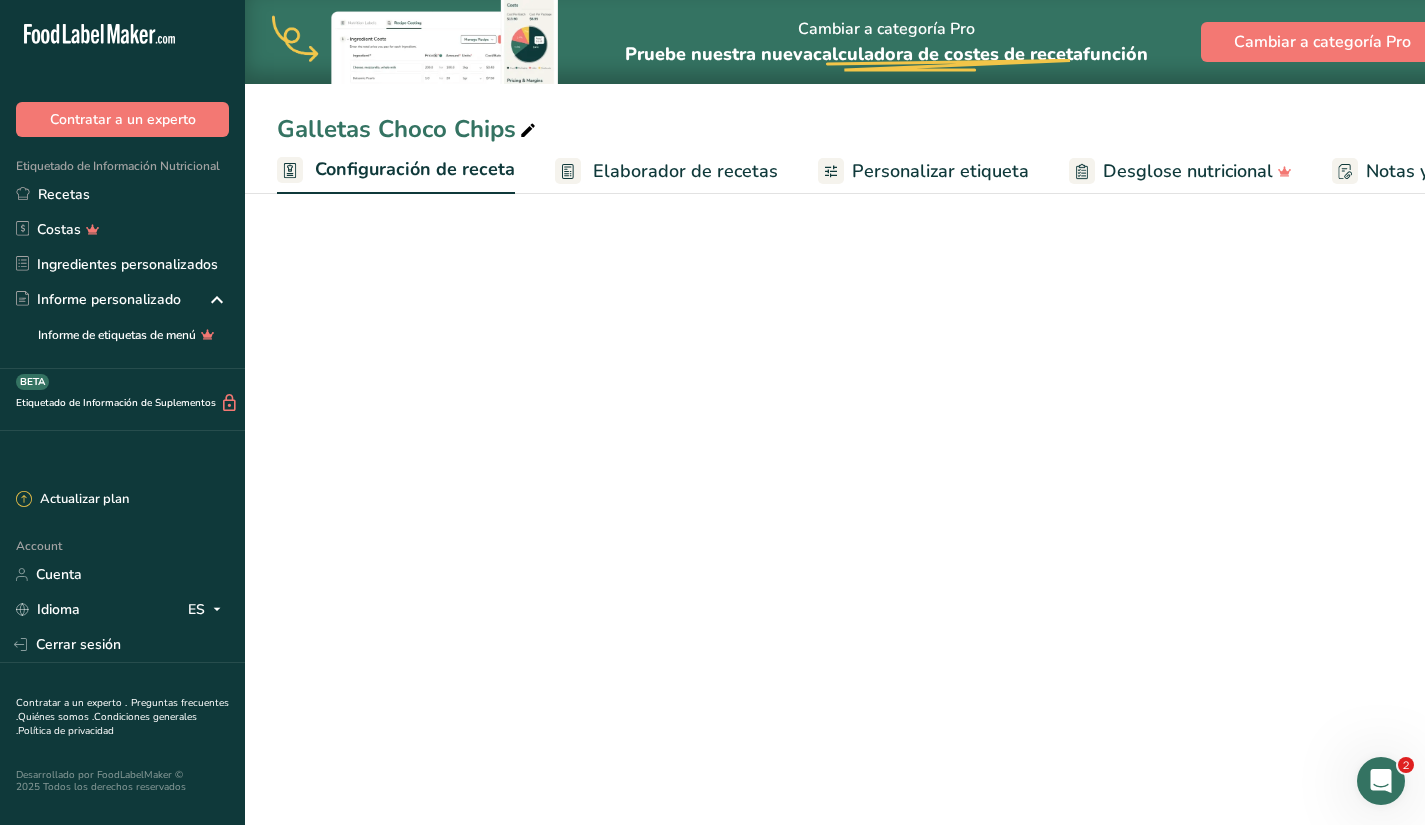 scroll, scrollTop: 0, scrollLeft: 7, axis: horizontal 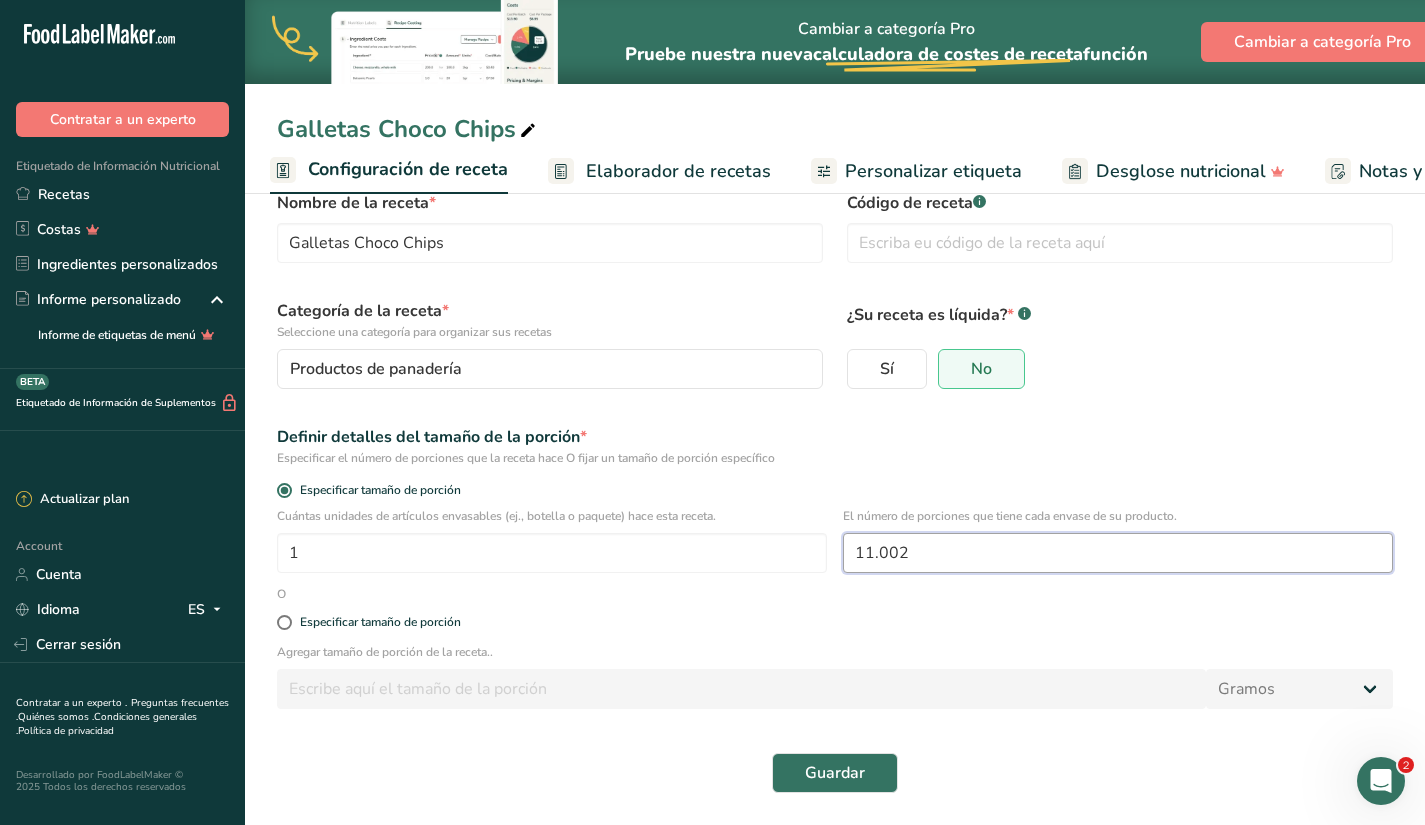 click on "11.002" at bounding box center (1118, 553) 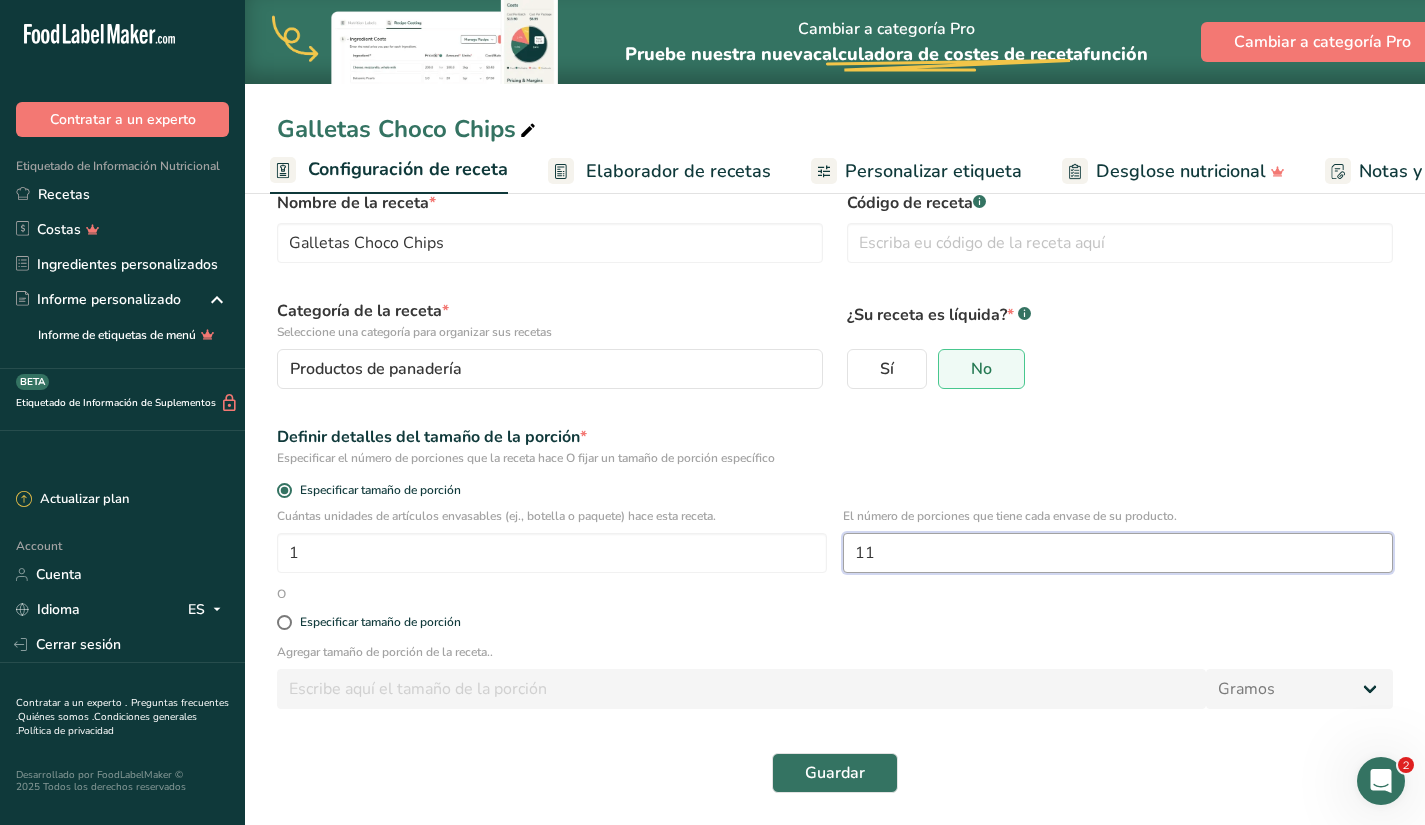 type on "1" 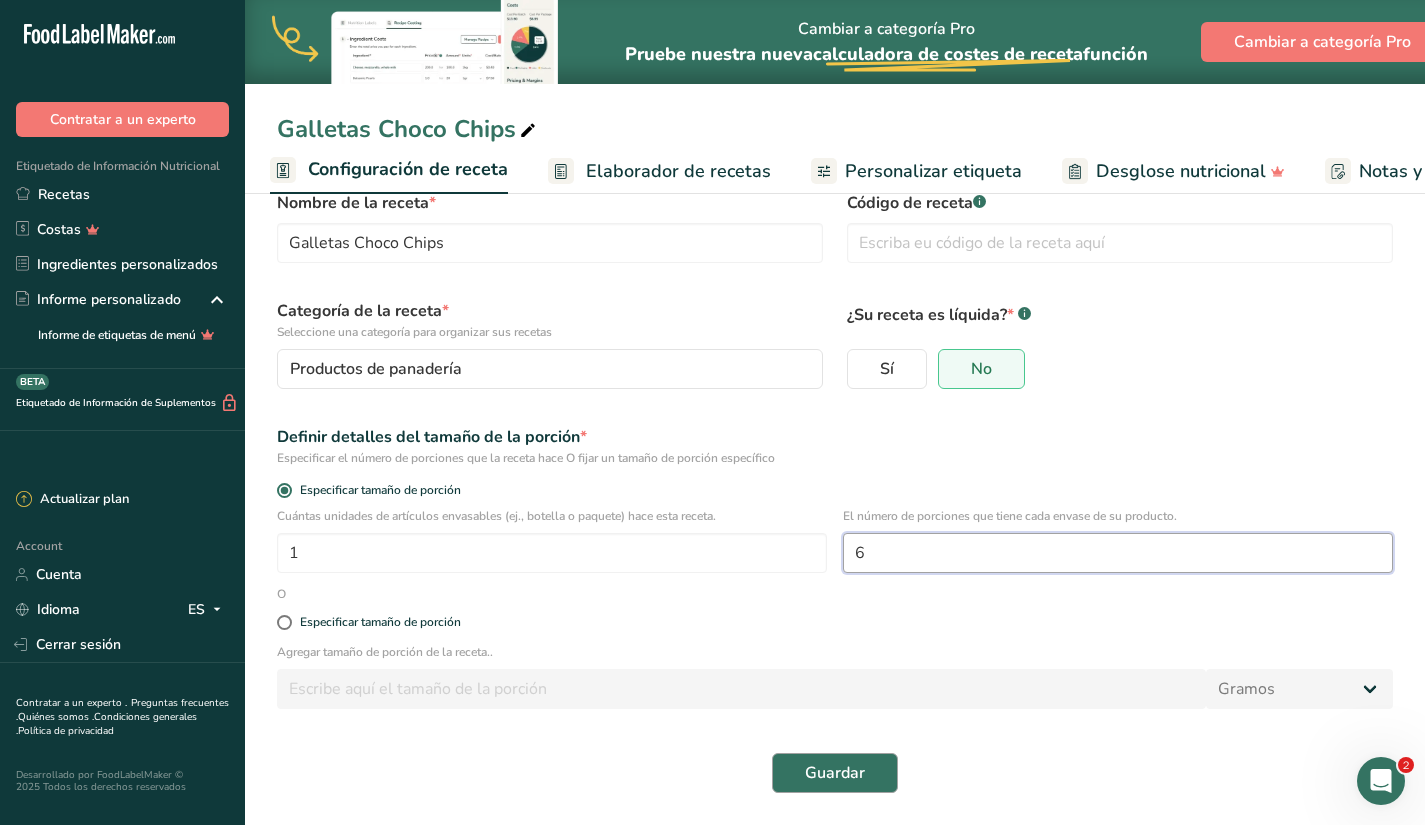 type on "6" 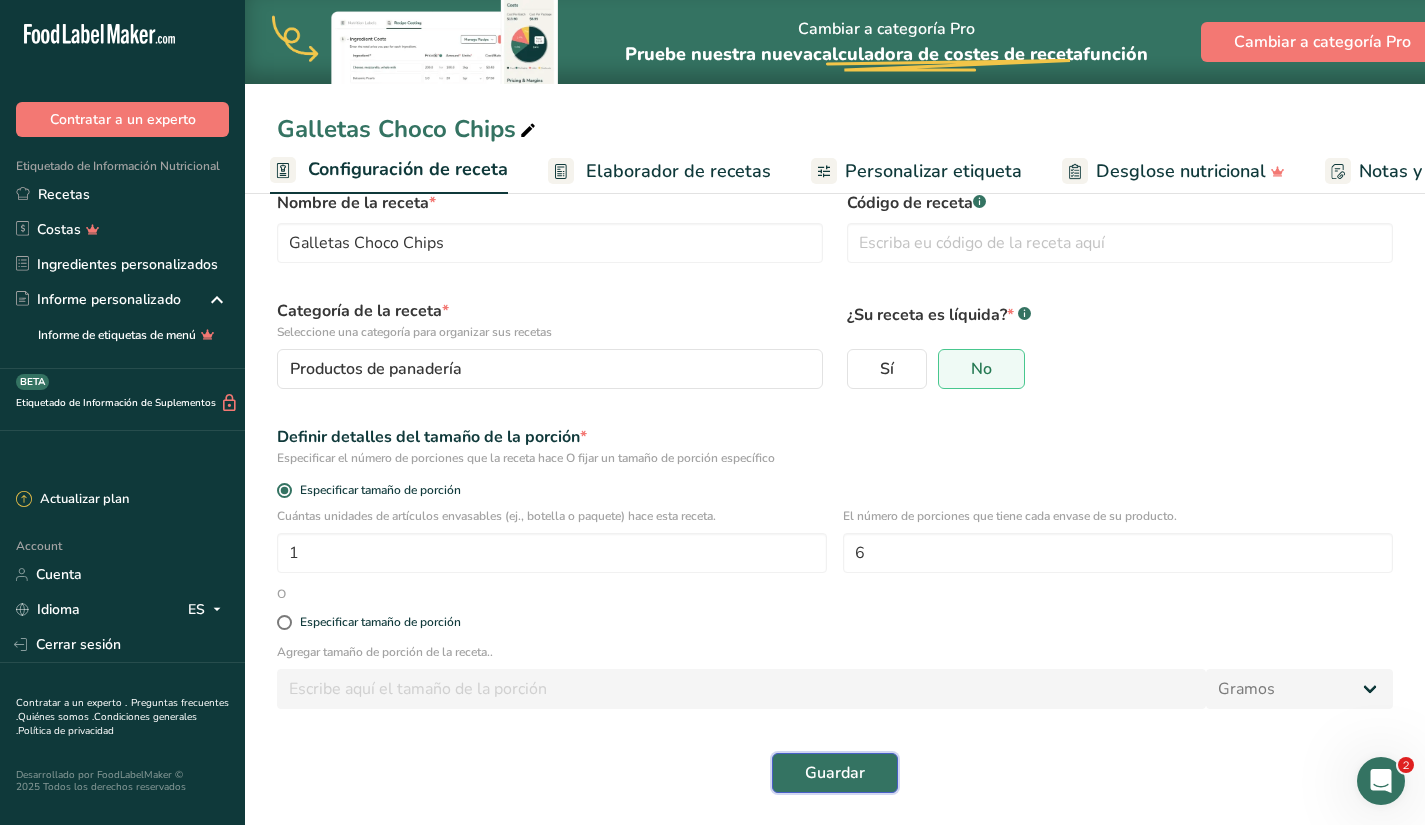 click on "Guardar" at bounding box center (835, 773) 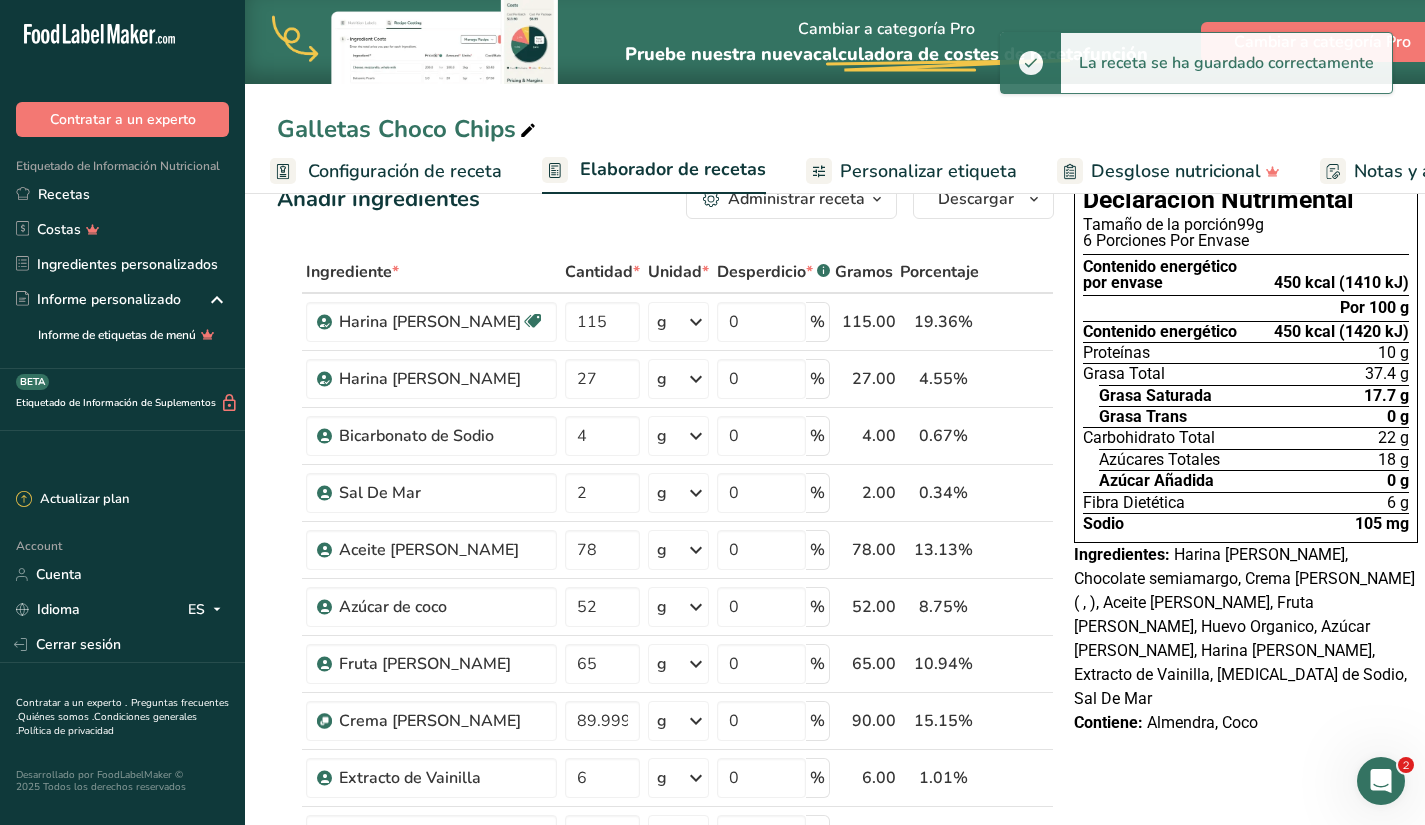 scroll, scrollTop: 0, scrollLeft: 0, axis: both 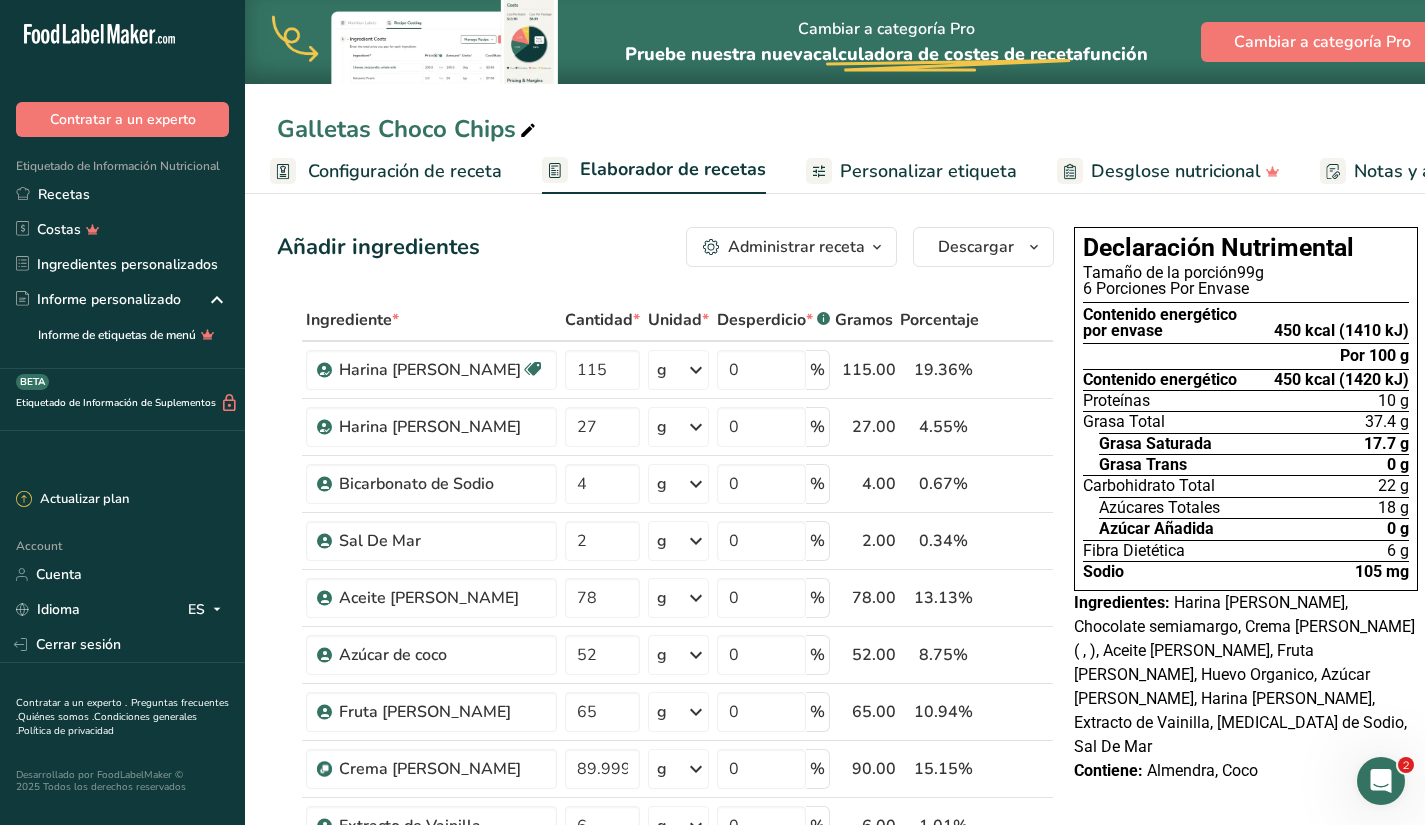 click on "Administrar receta" at bounding box center [796, 247] 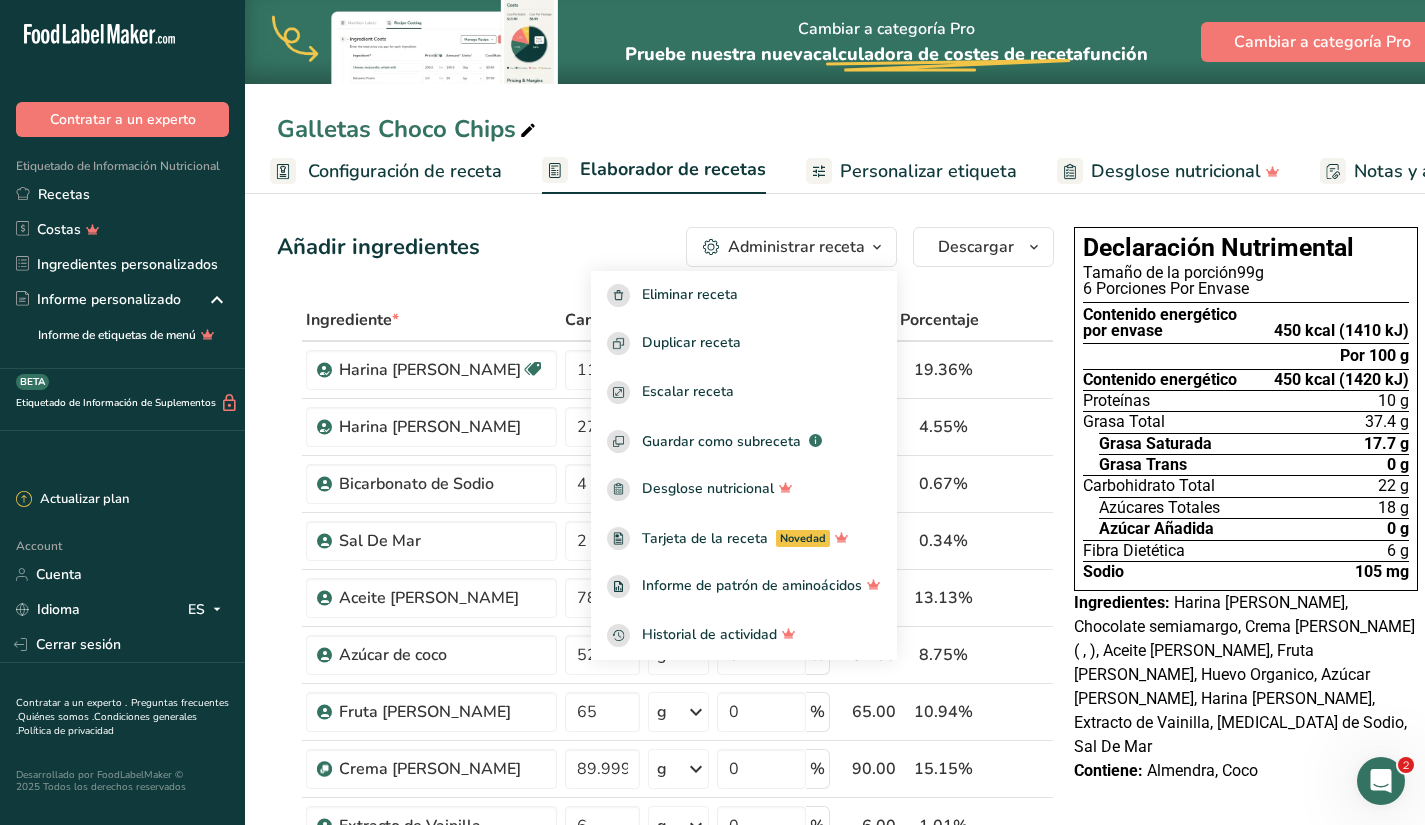 click on "Añadir ingredientes
Administrar receta         Eliminar receta           Duplicar receta             Escalar receta             Guardar como subreceta   .a-a{fill:#347362;}.b-a{fill:#fff;}                               Desglose nutricional                   Tarjeta de la receta
Novedad
Informe de patrón de aminoácidos             Historial de actividad
Descargar
Elija su estilo de etiqueta preferido
Etiqueta estándar FDA
Etiqueta estándar FDA
El formato más común para etiquetas de información nutricional en cumplimiento con el tipo de letra, estilo y requisitos de la FDA.
Etiqueta tabular FDA
Un formato de etiqueta conforme a las regulaciones de la FDA presentado en una disposición tabular (horizontal).
Etiqueta lineal FDA" at bounding box center [665, 247] 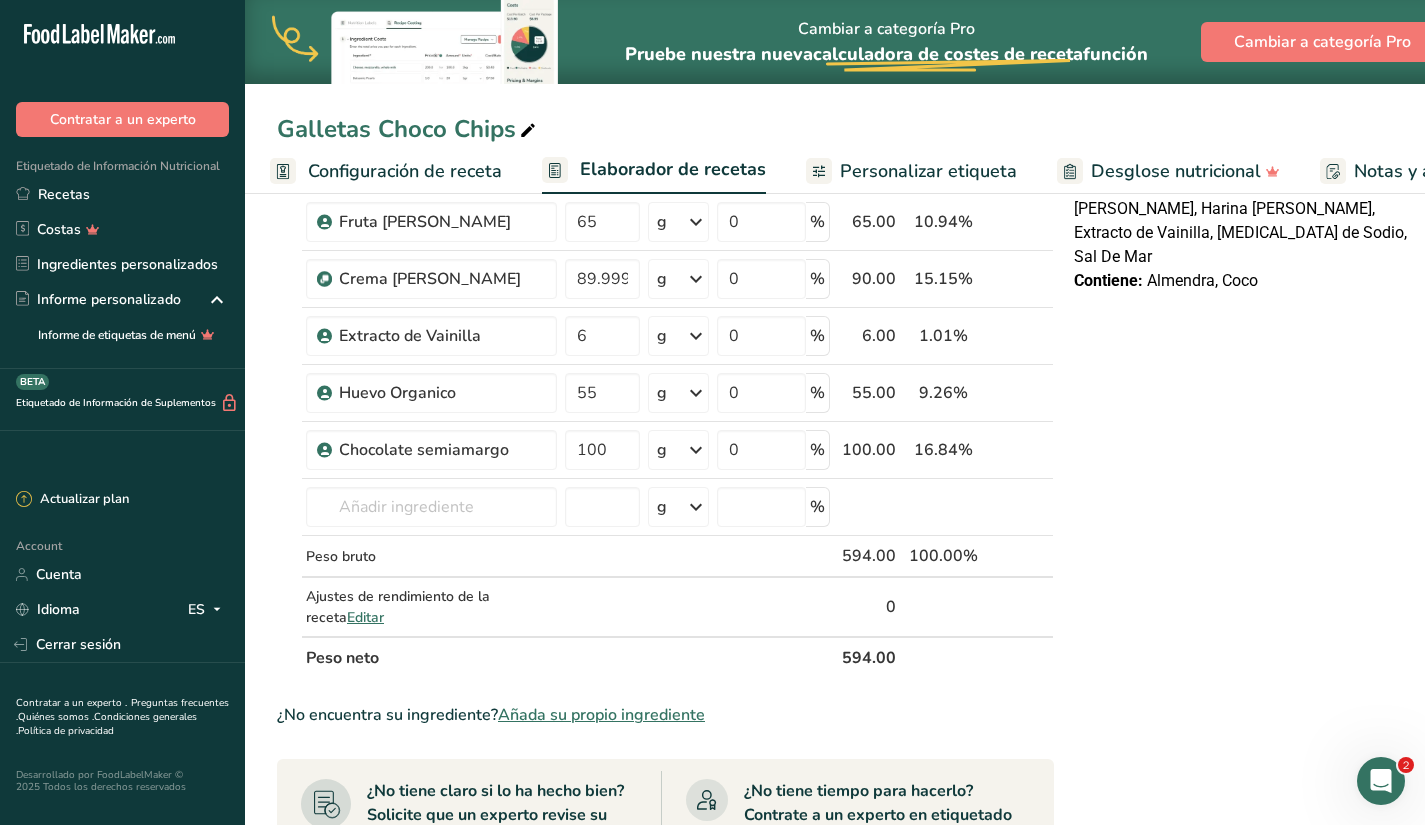 scroll, scrollTop: 562, scrollLeft: 0, axis: vertical 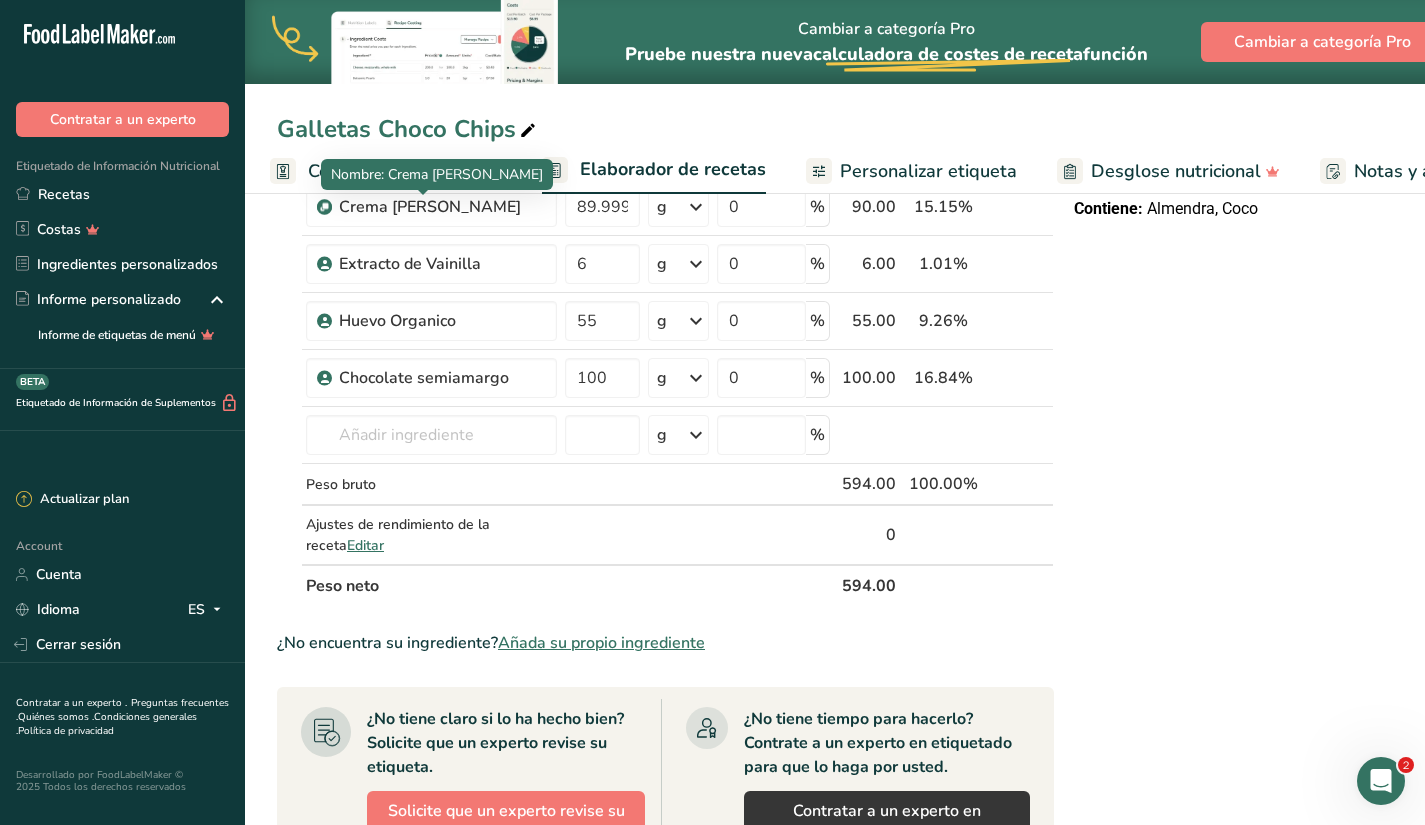 click on "Nombre: Crema [PERSON_NAME]" at bounding box center (437, 174) 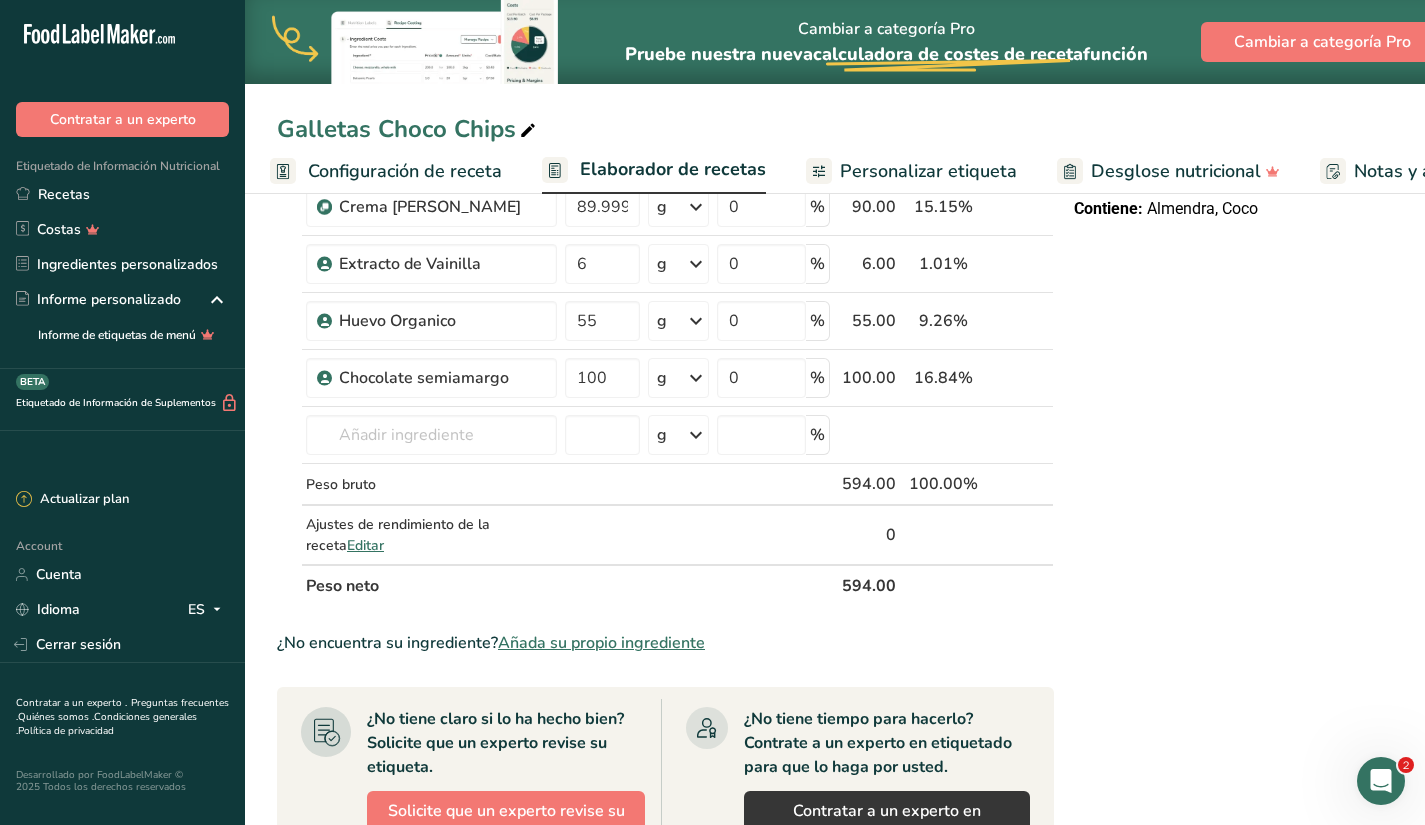 click on "Elaborador de recetas" at bounding box center (673, 169) 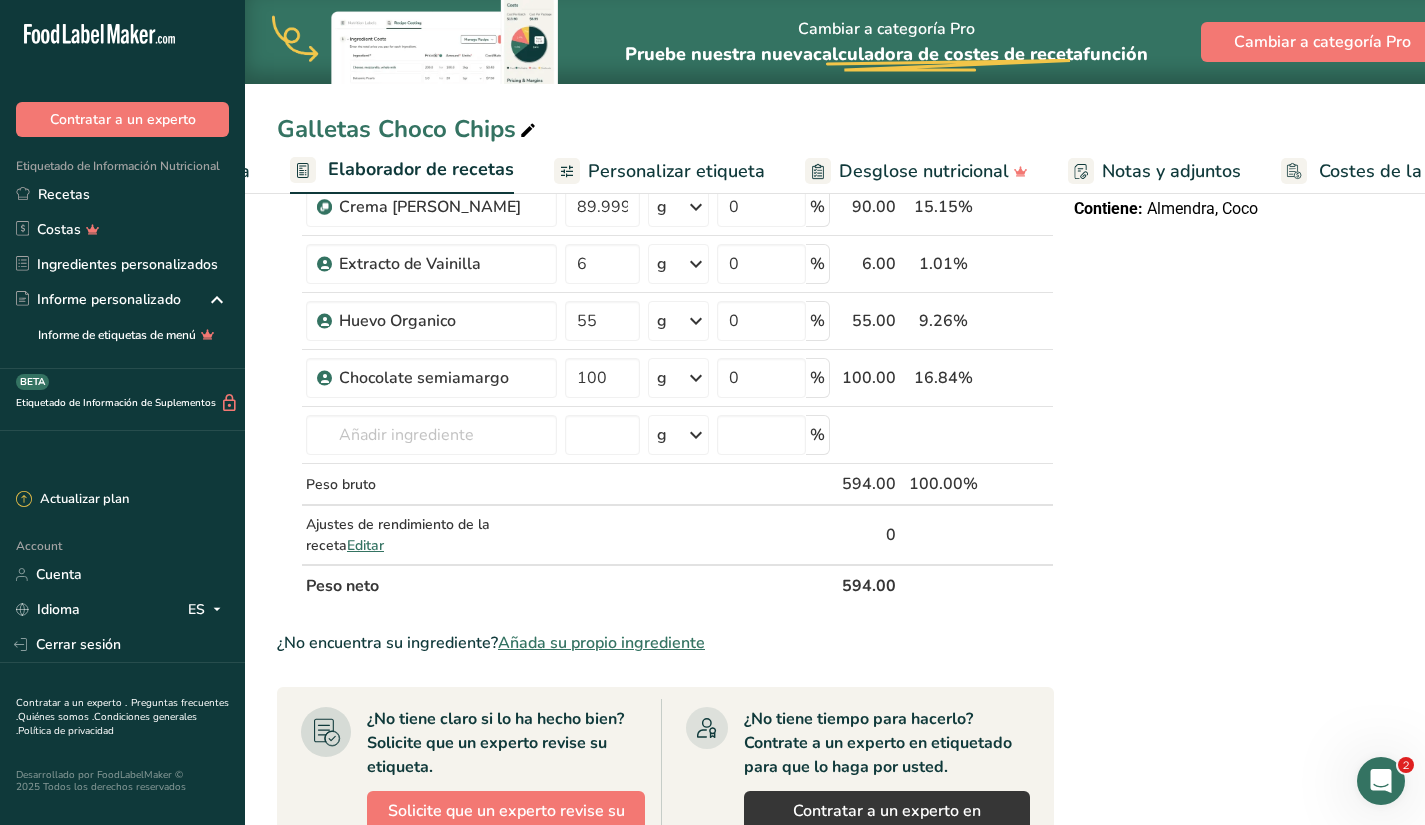 scroll, scrollTop: 0, scrollLeft: 278, axis: horizontal 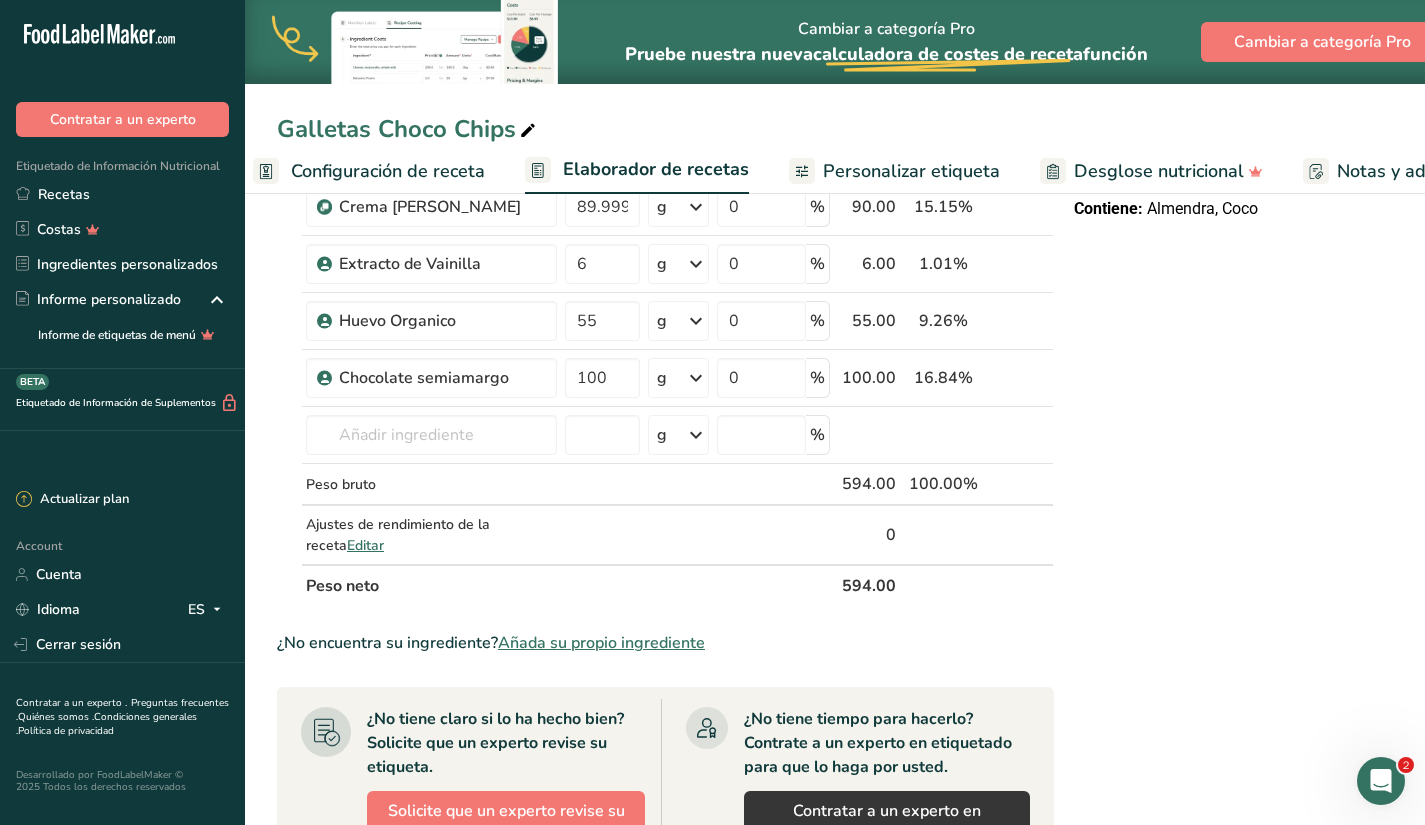 click on "Configuración de receta" at bounding box center [388, 171] 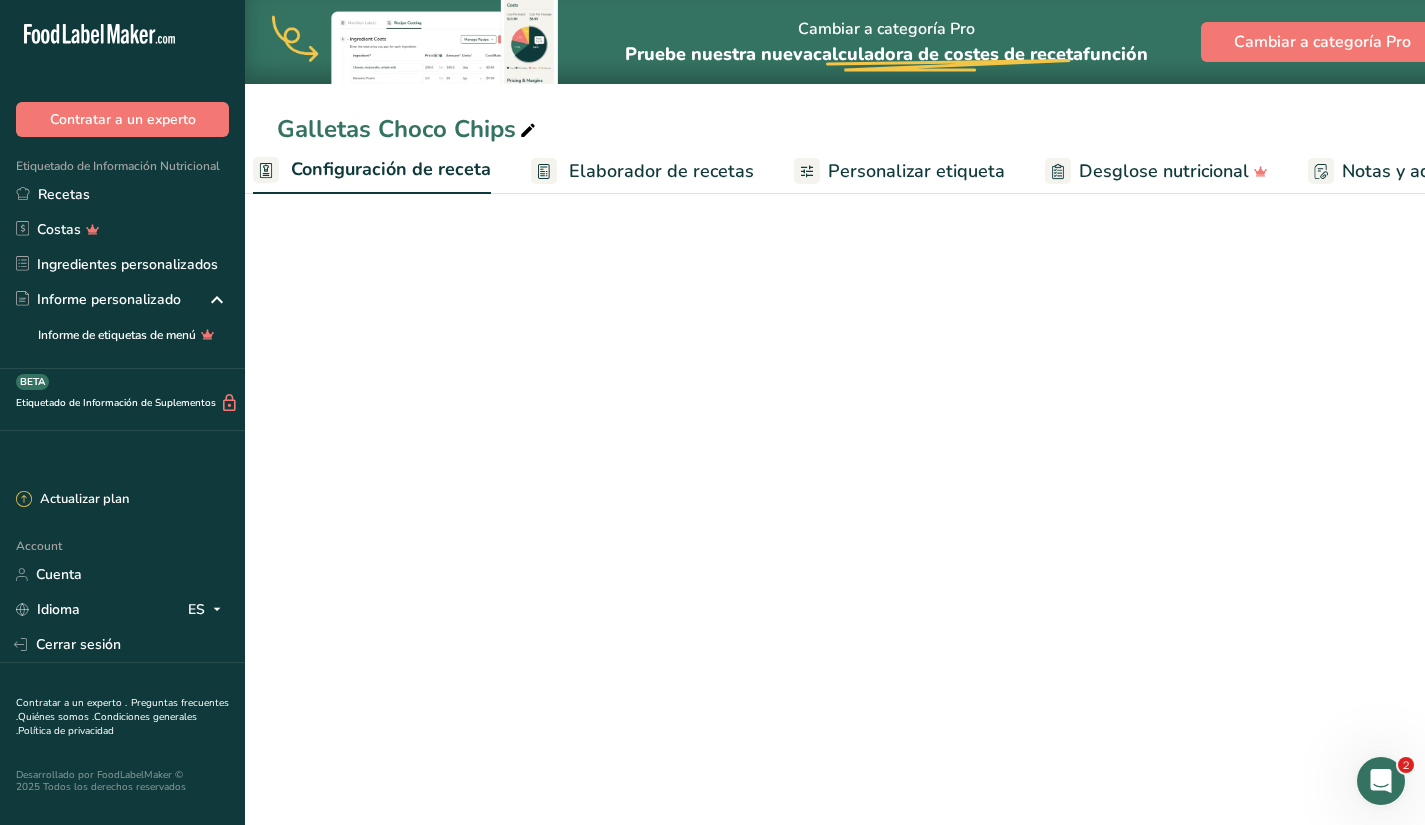 scroll, scrollTop: 0, scrollLeft: 7, axis: horizontal 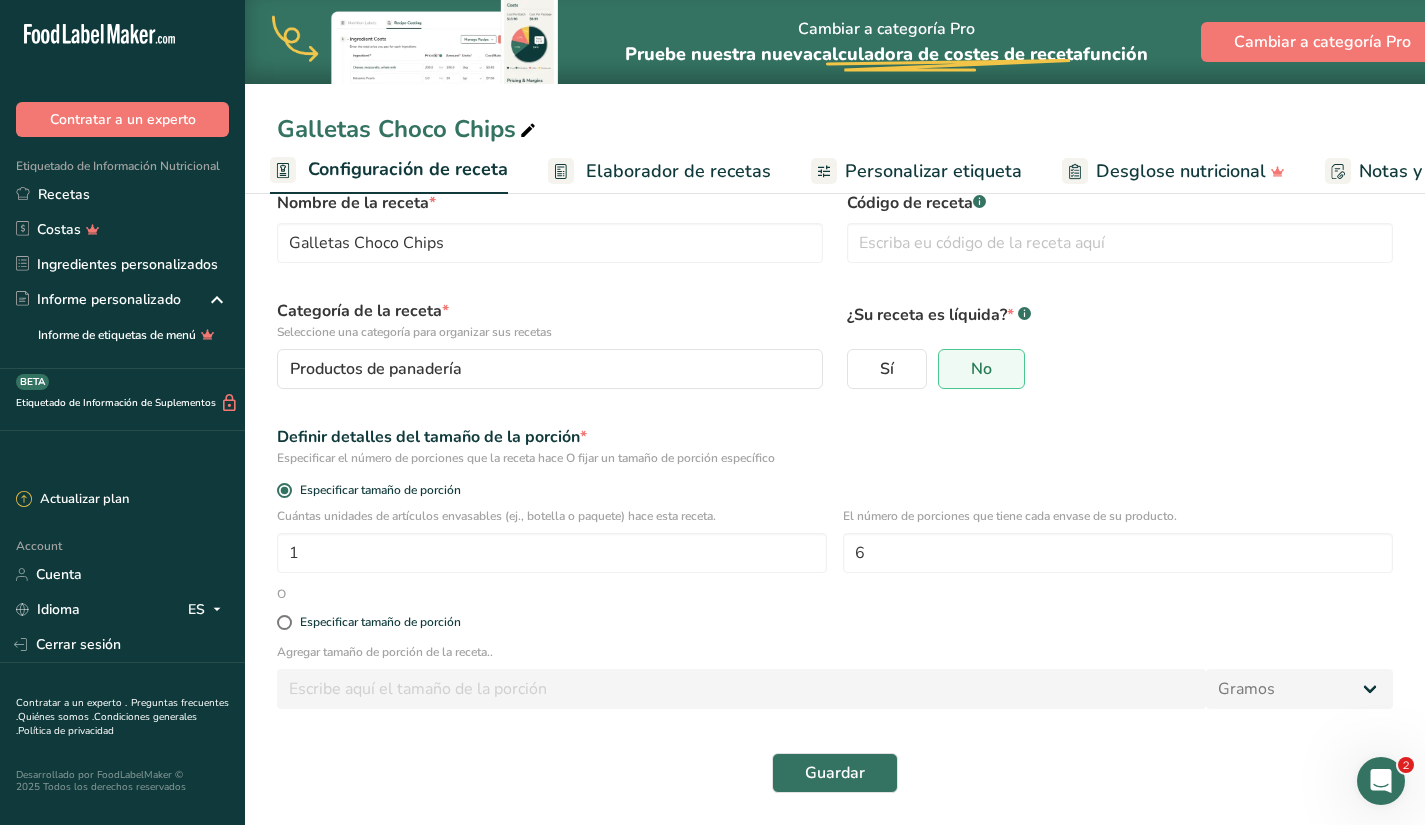 click on "Configuración de receta" at bounding box center [408, 169] 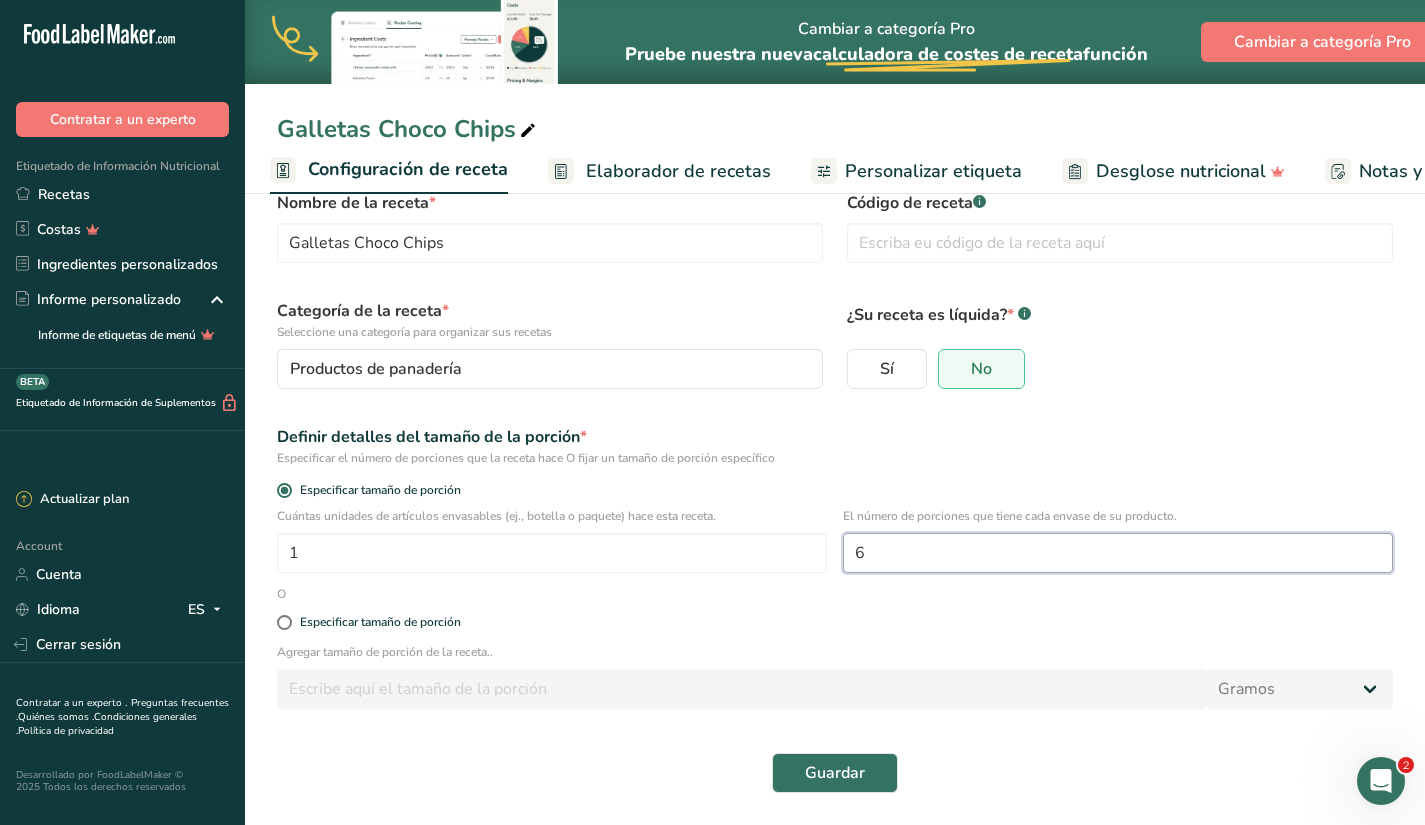 click on "6" at bounding box center [1118, 553] 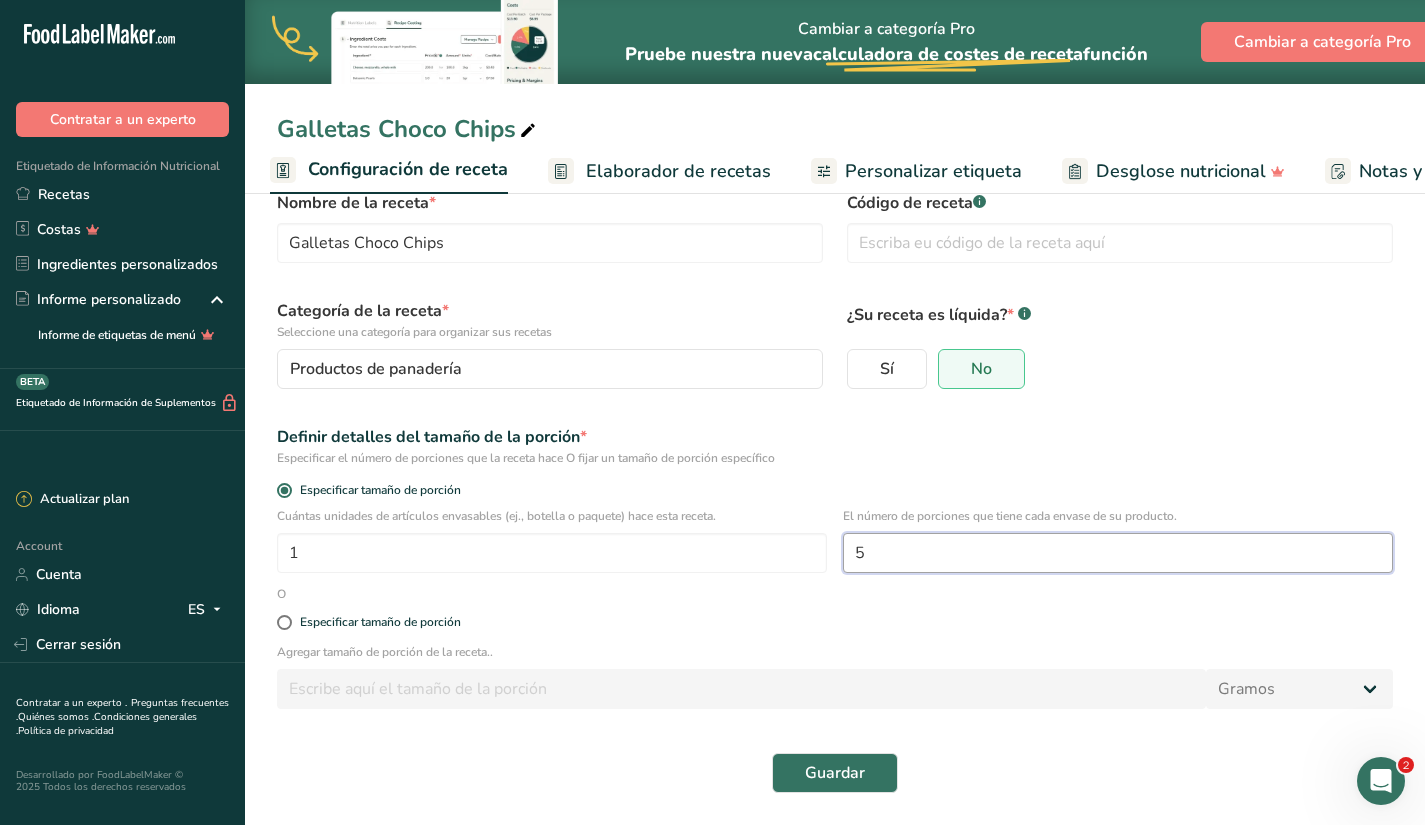 type on "5" 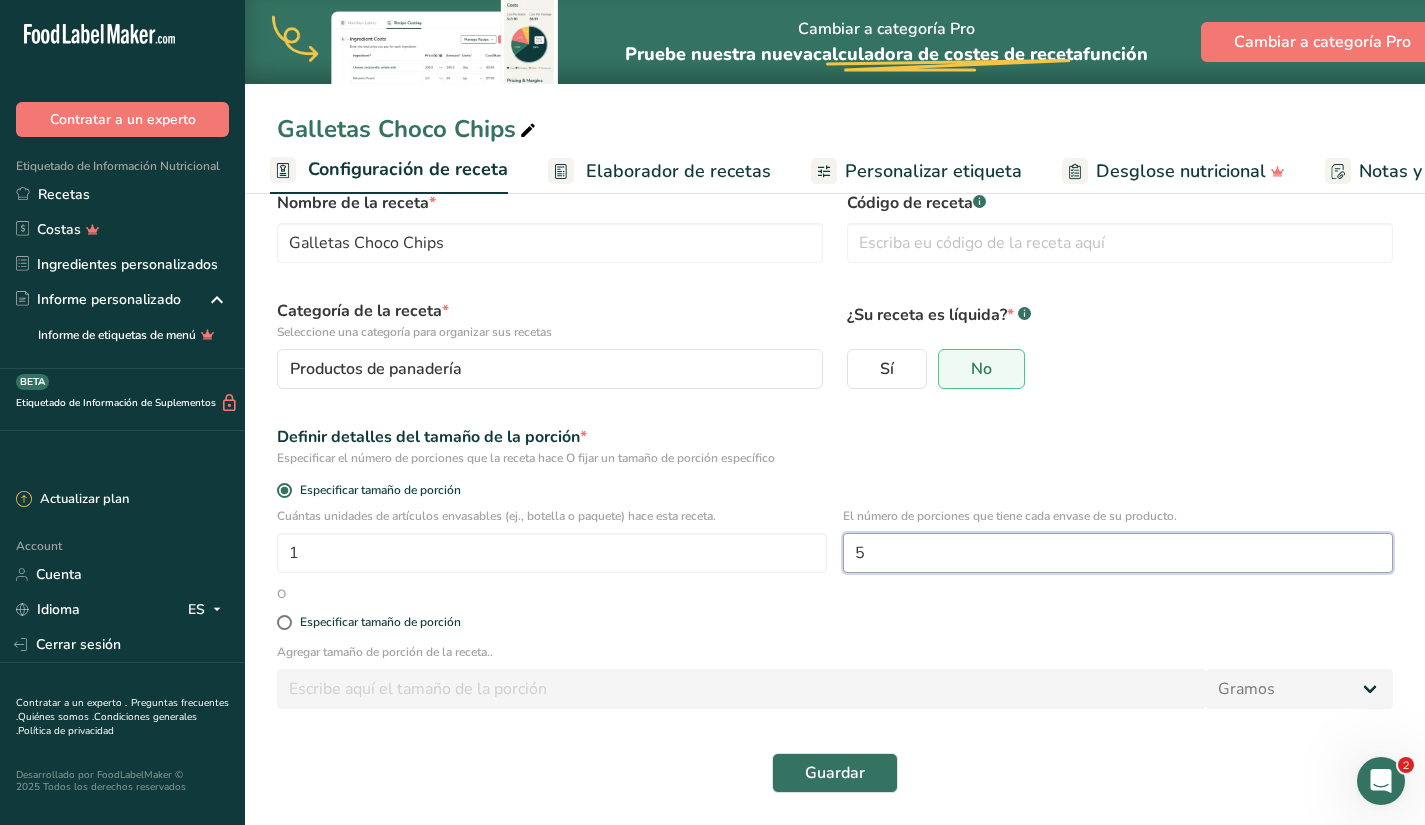 click on "Guardar" at bounding box center (835, 773) 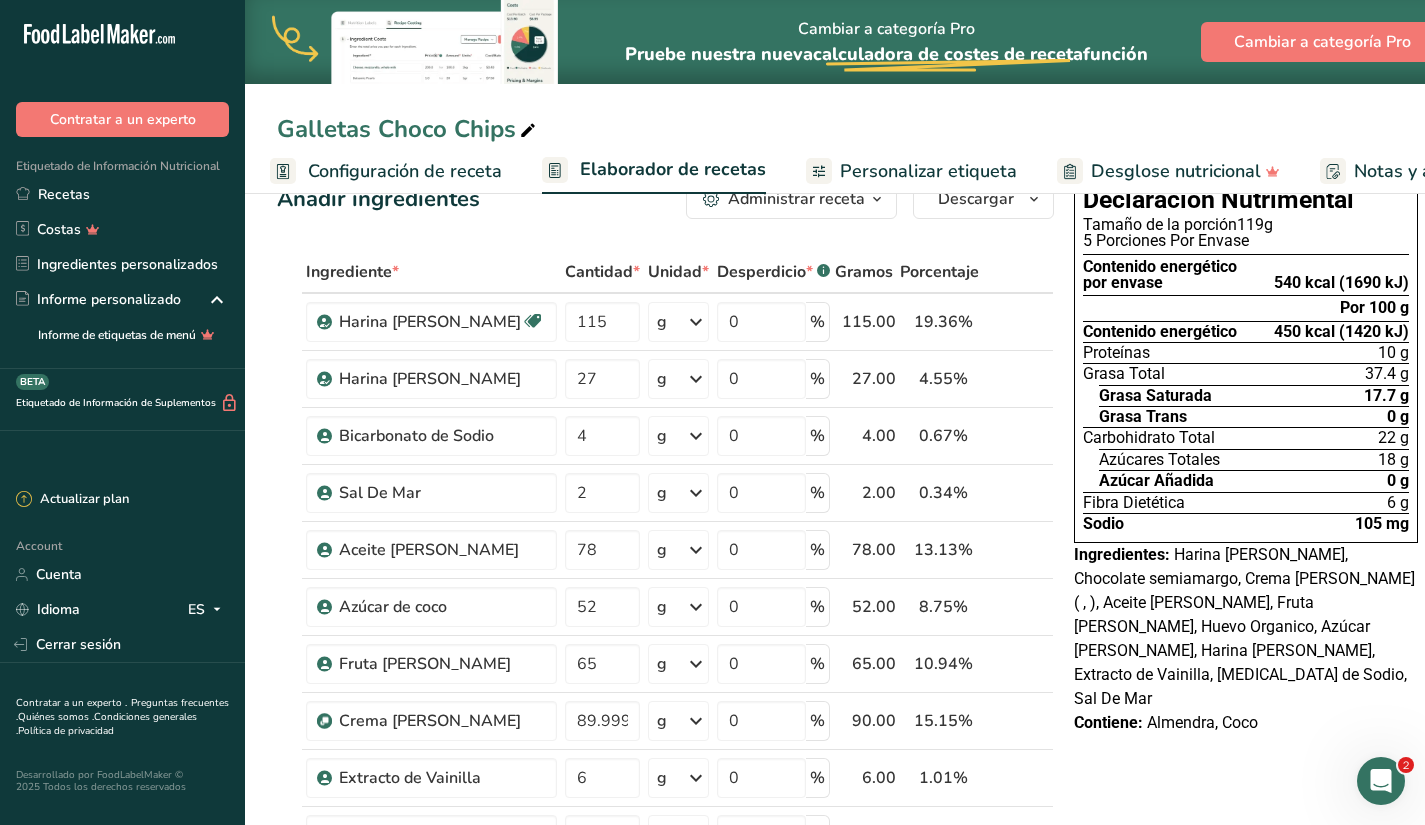 click on "Personalizar etiqueta" at bounding box center (928, 171) 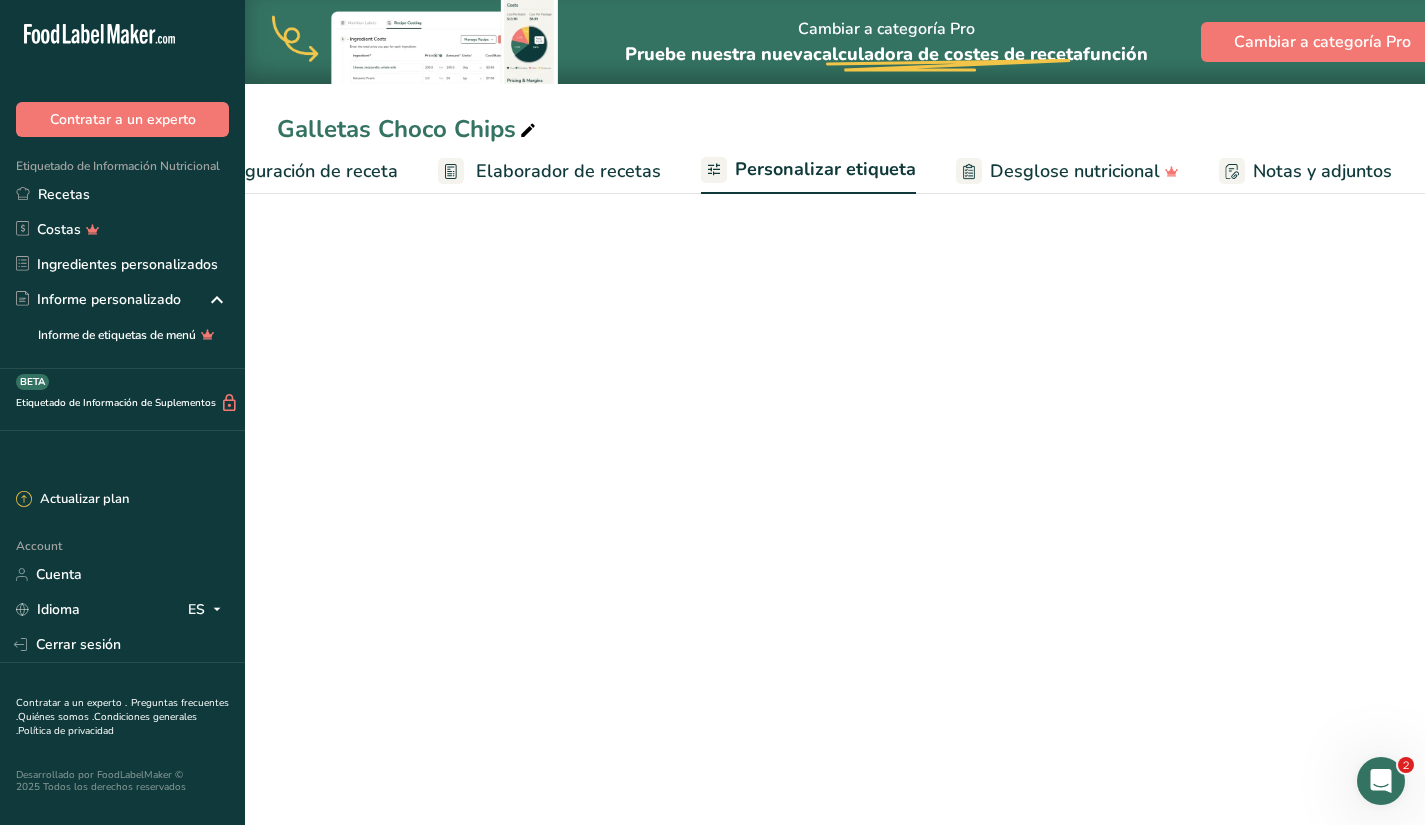 scroll, scrollTop: 0, scrollLeft: 357, axis: horizontal 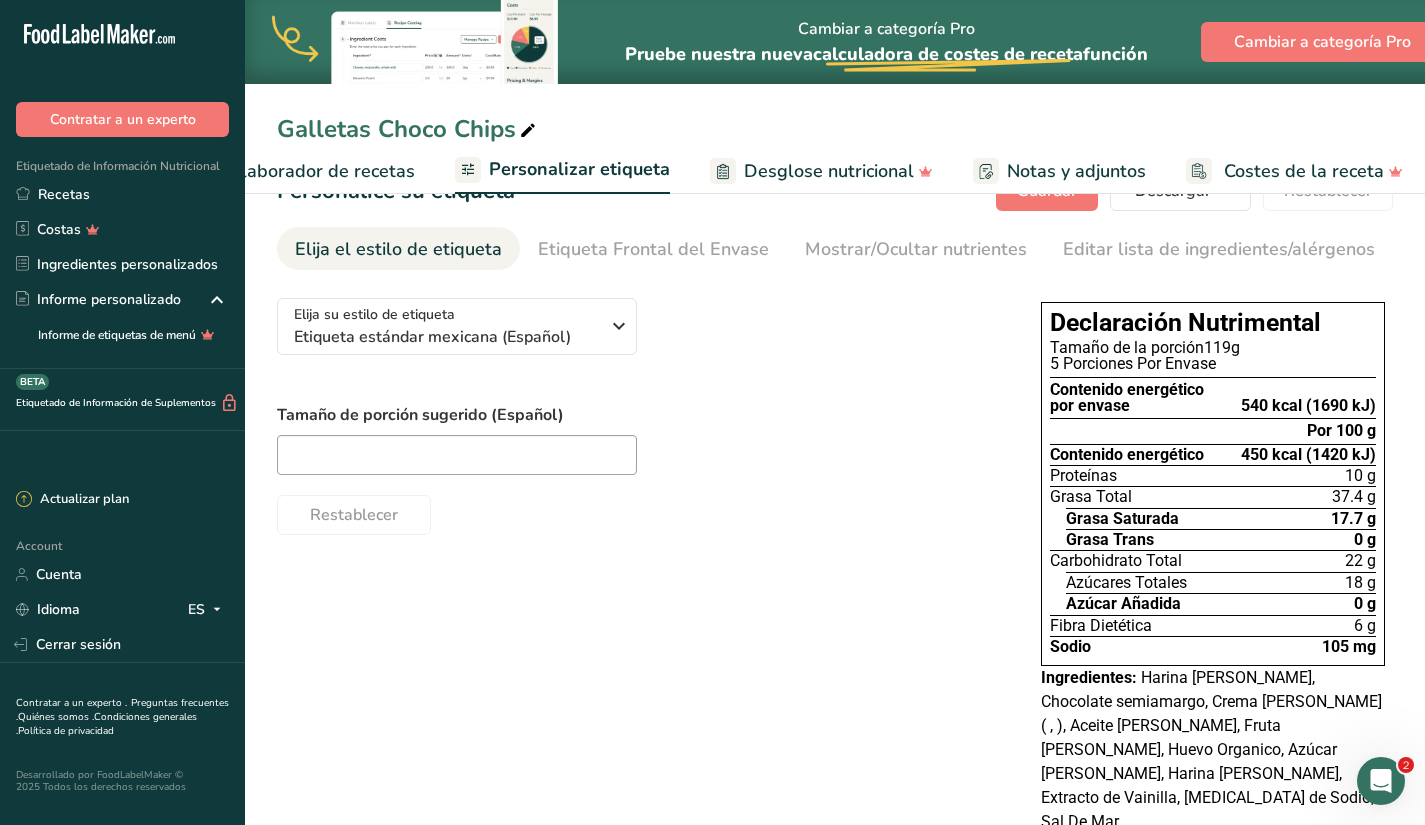 click on "Elaborador de recetas" at bounding box center [322, 171] 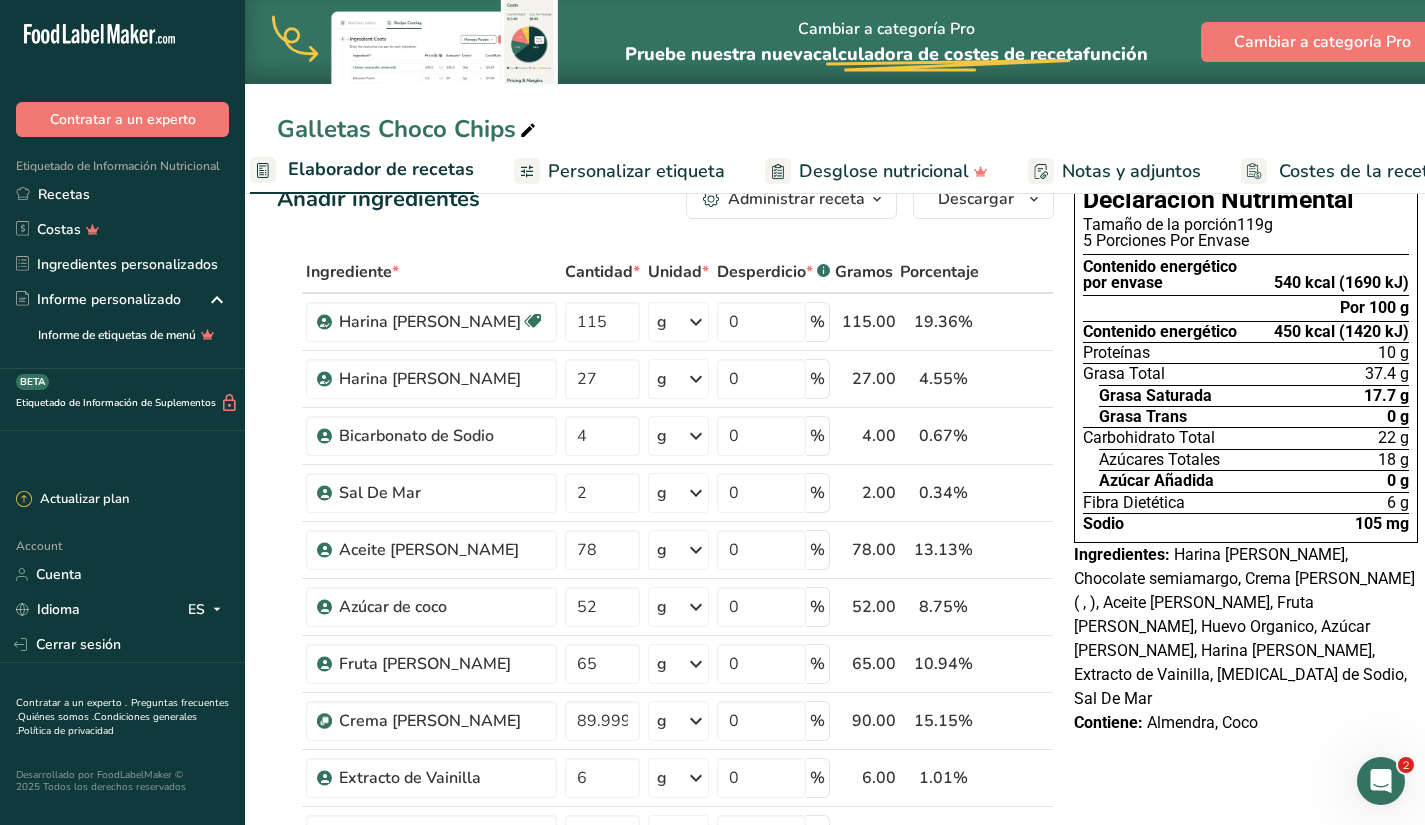 scroll, scrollTop: 0, scrollLeft: 278, axis: horizontal 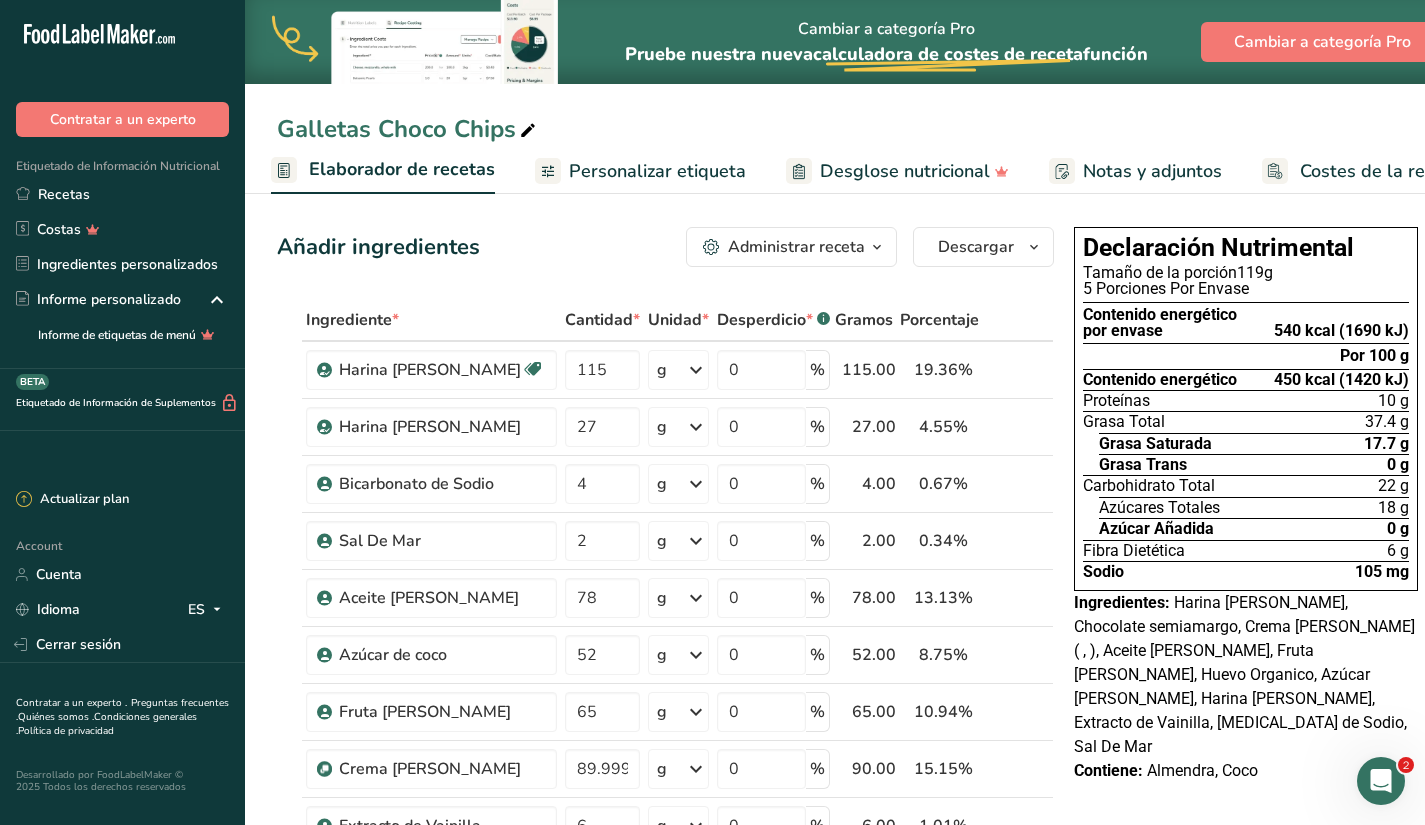 click on "Administrar receta" at bounding box center (796, 247) 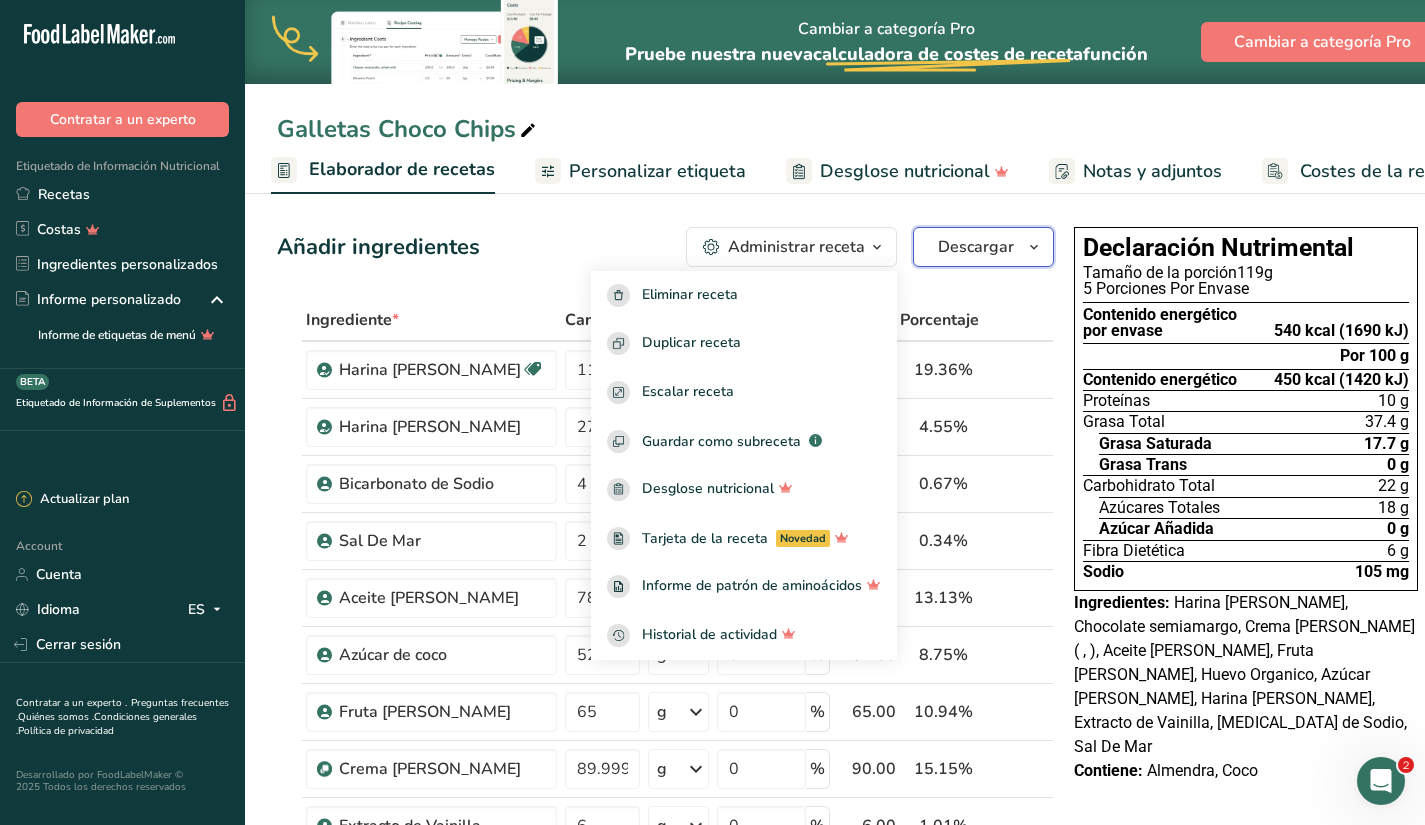 click on "Descargar" at bounding box center (976, 247) 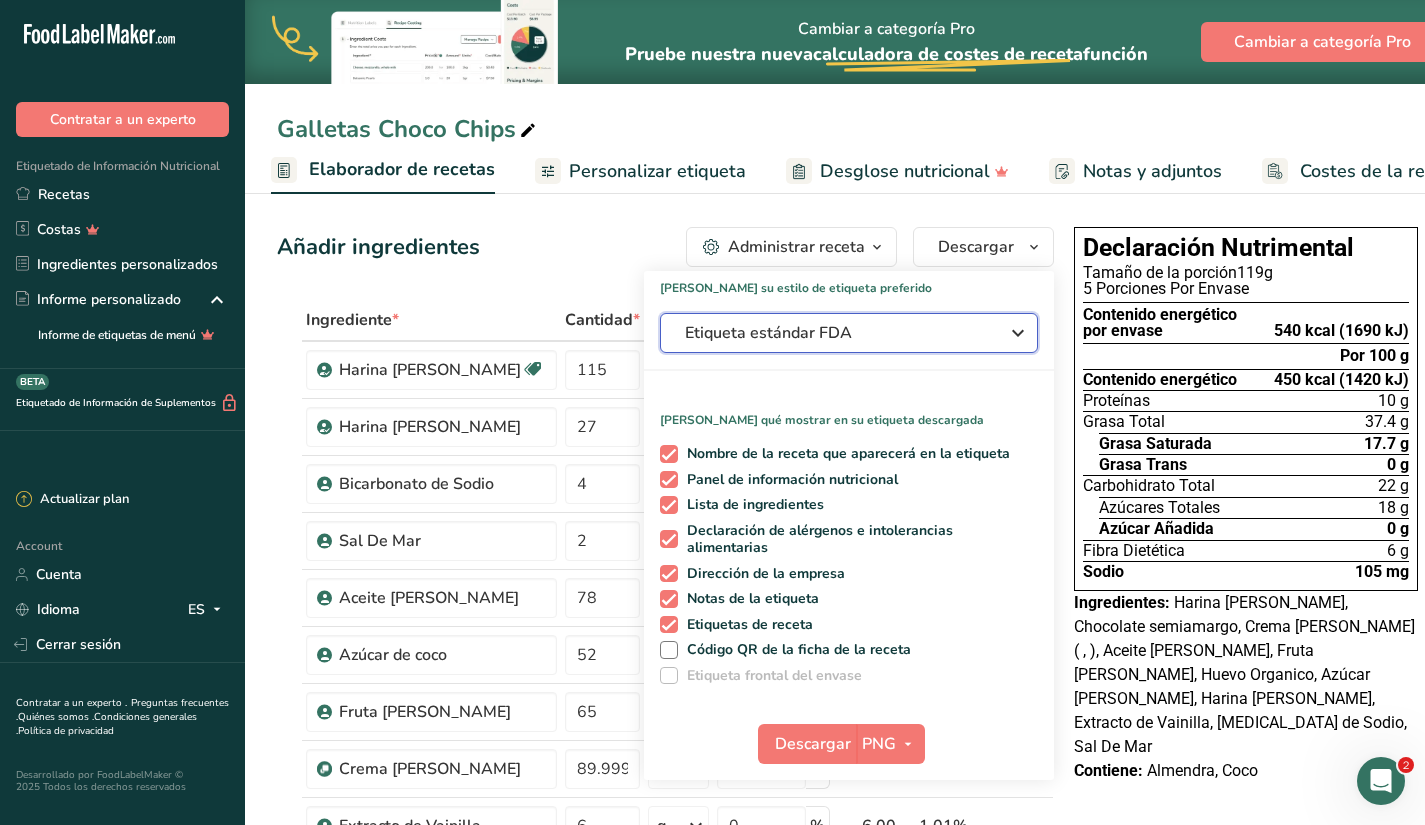 click on "Etiqueta estándar FDA" at bounding box center [835, 333] 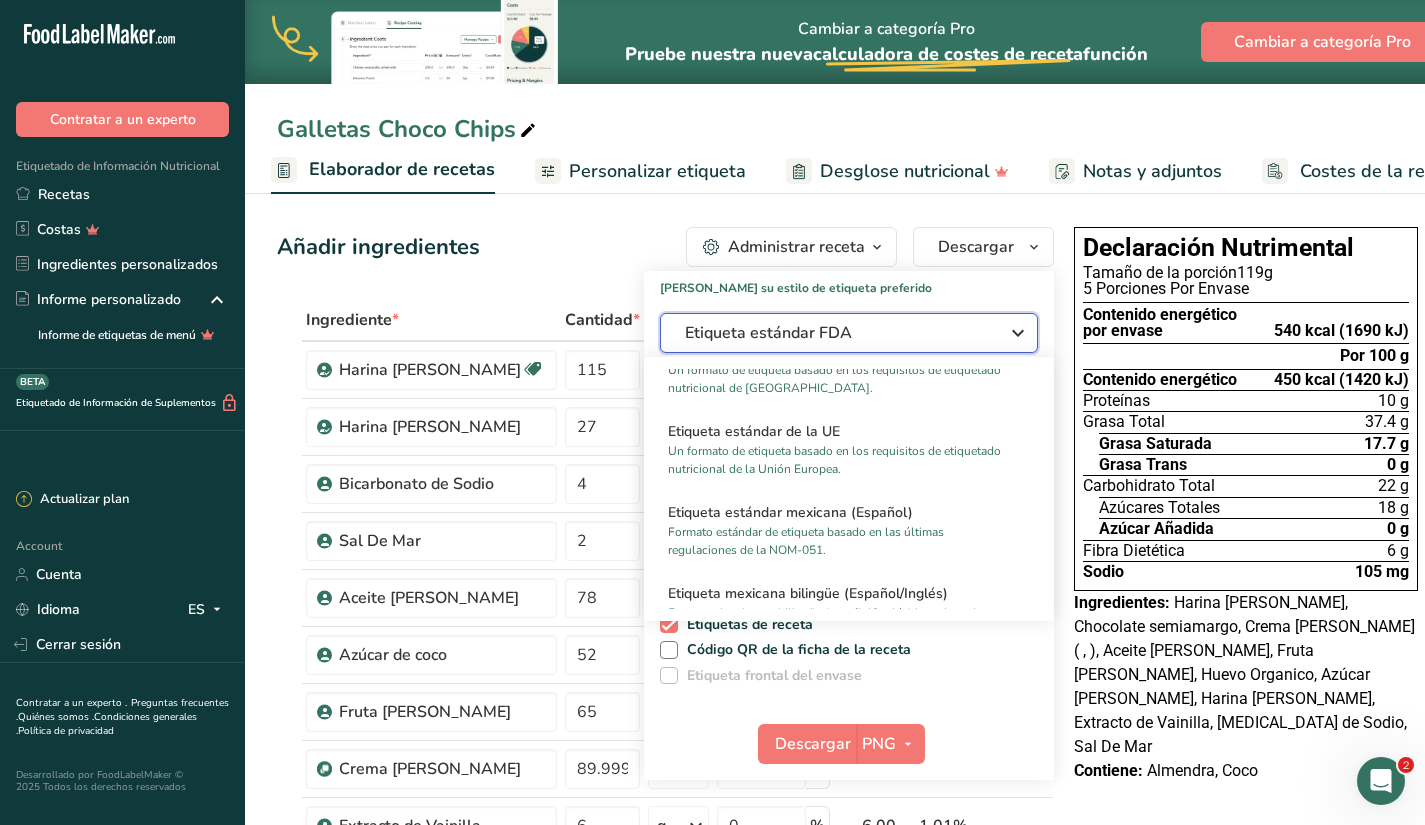 scroll, scrollTop: 1291, scrollLeft: 0, axis: vertical 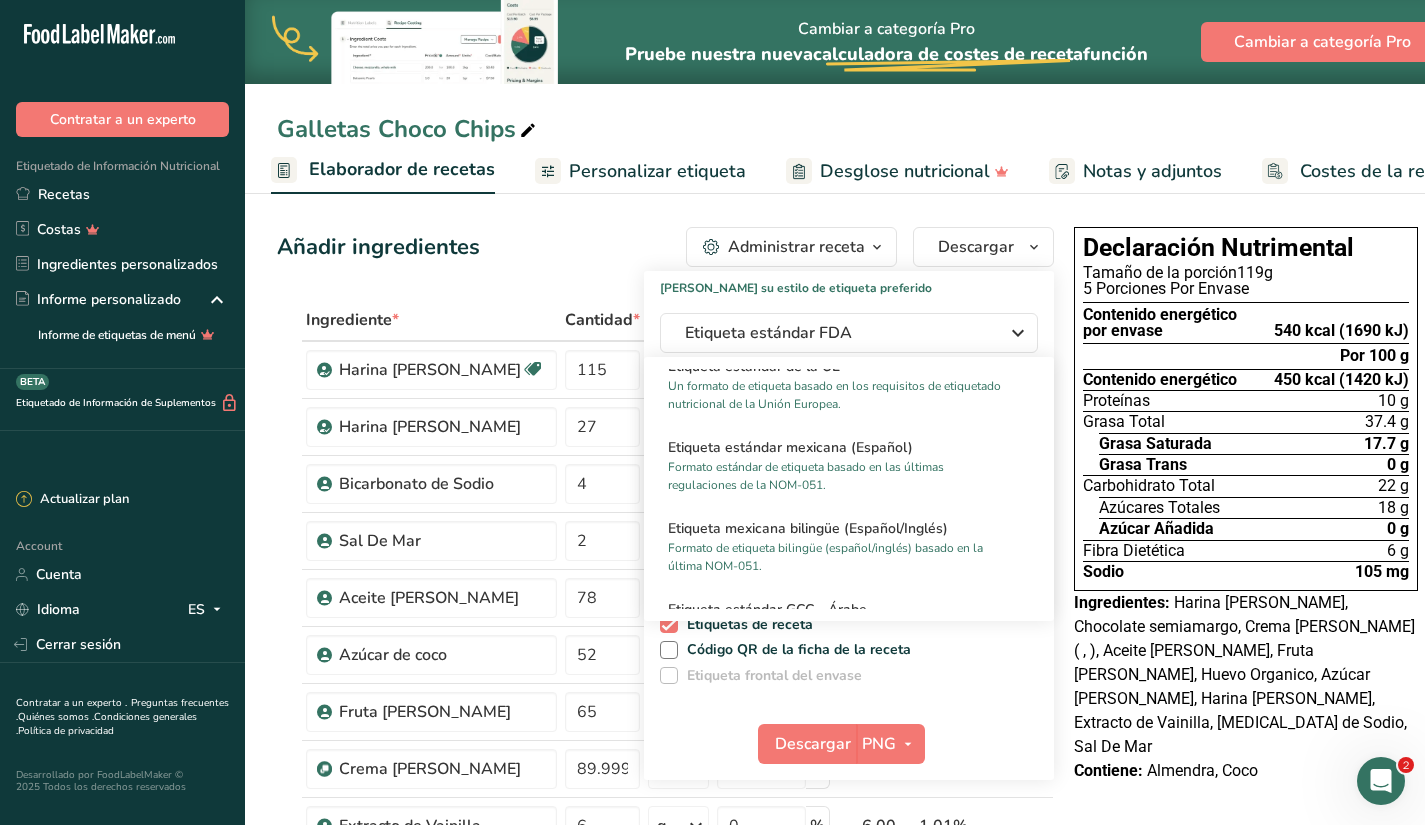 click on "Etiqueta estándar mexicana (Español)" at bounding box center (849, 447) 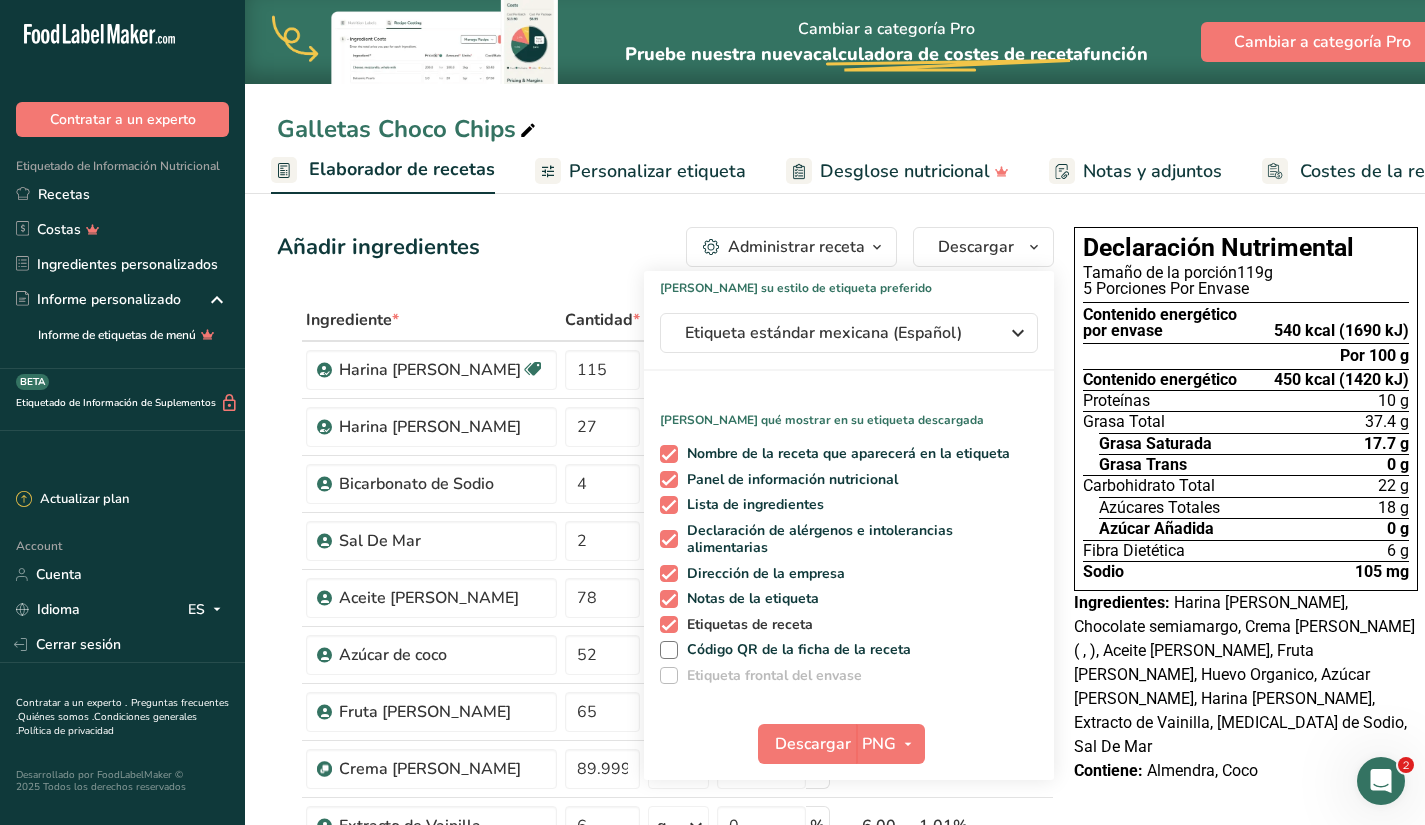 click at bounding box center [669, 625] 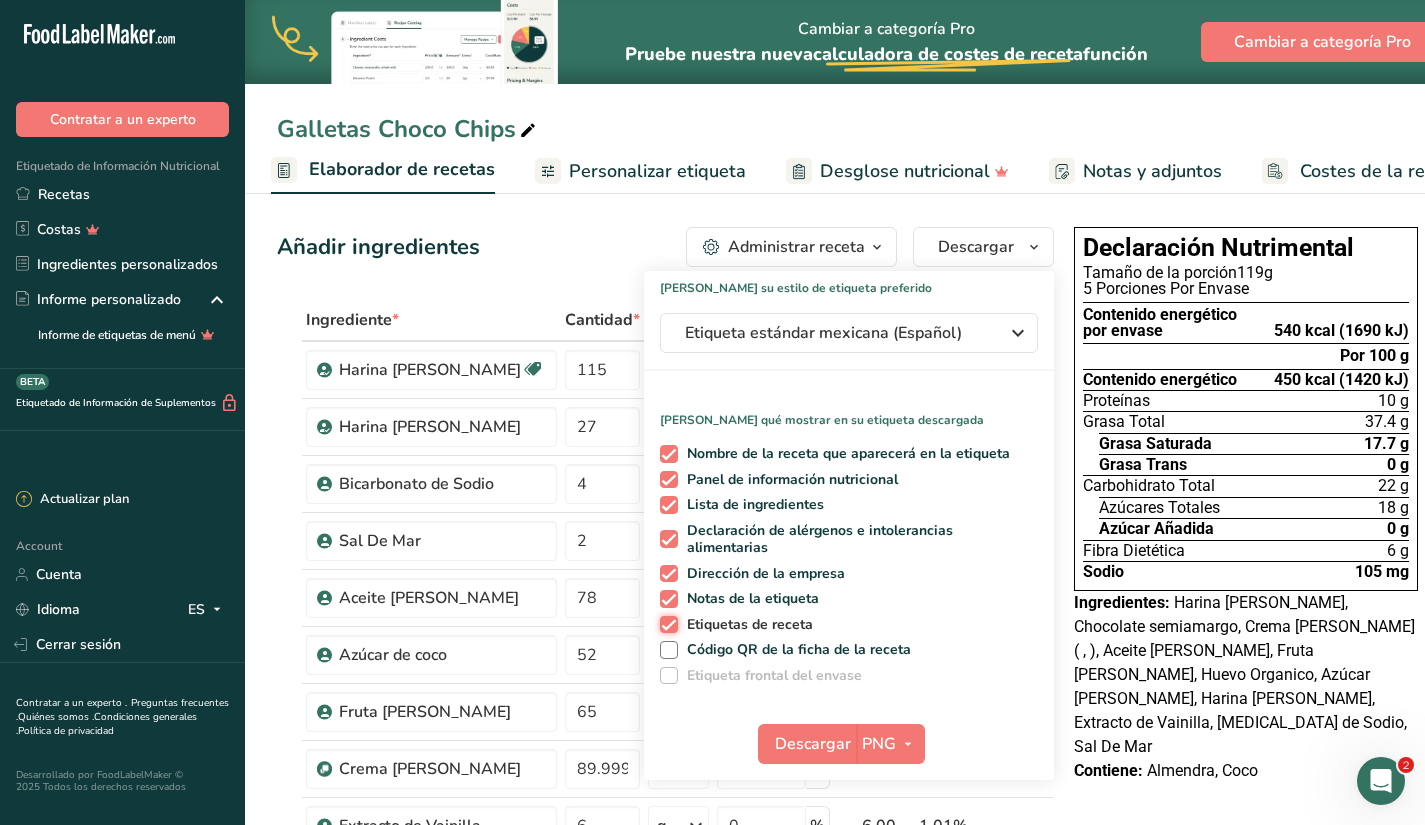 click on "Etiquetas de receta" at bounding box center (666, 624) 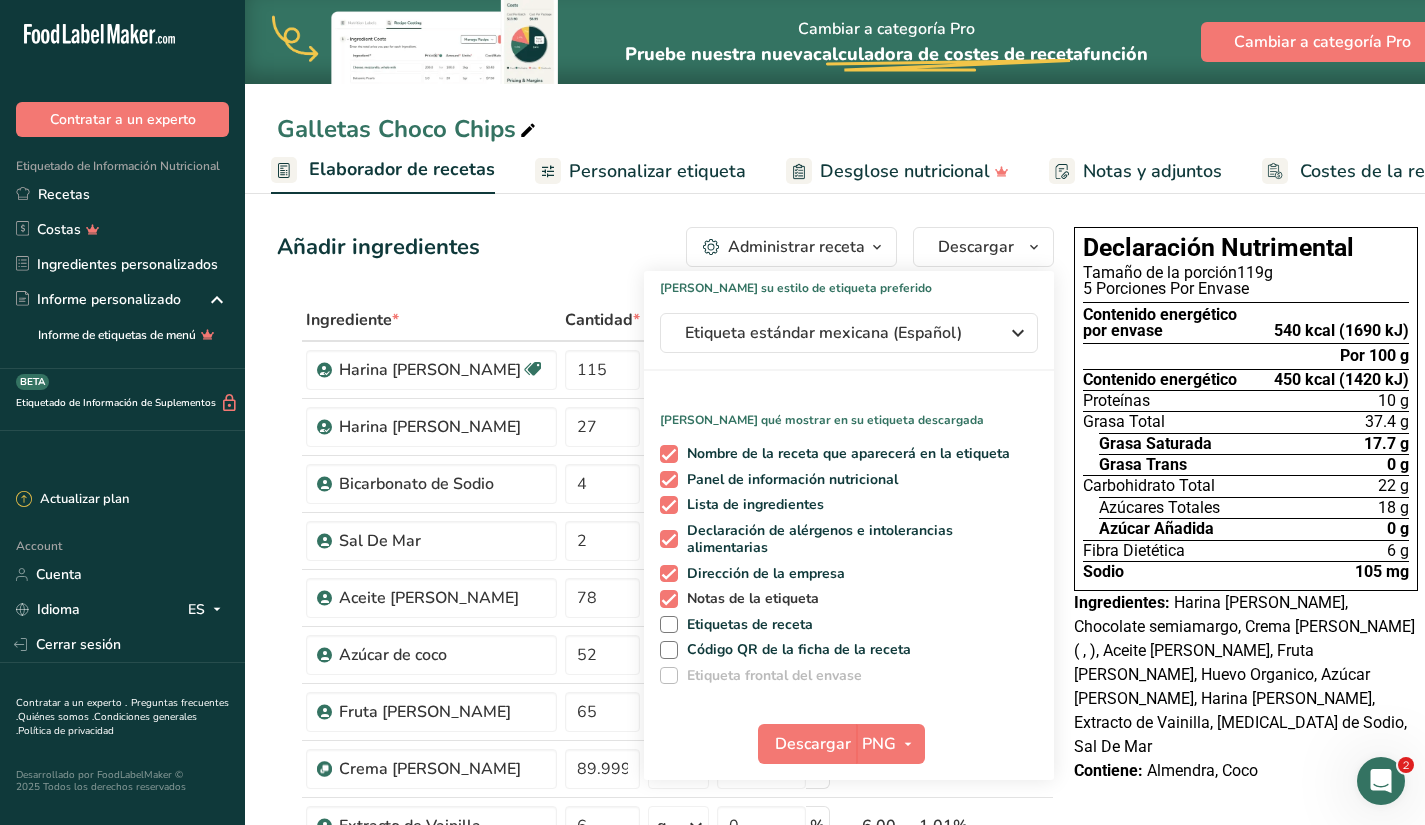 click at bounding box center (669, 599) 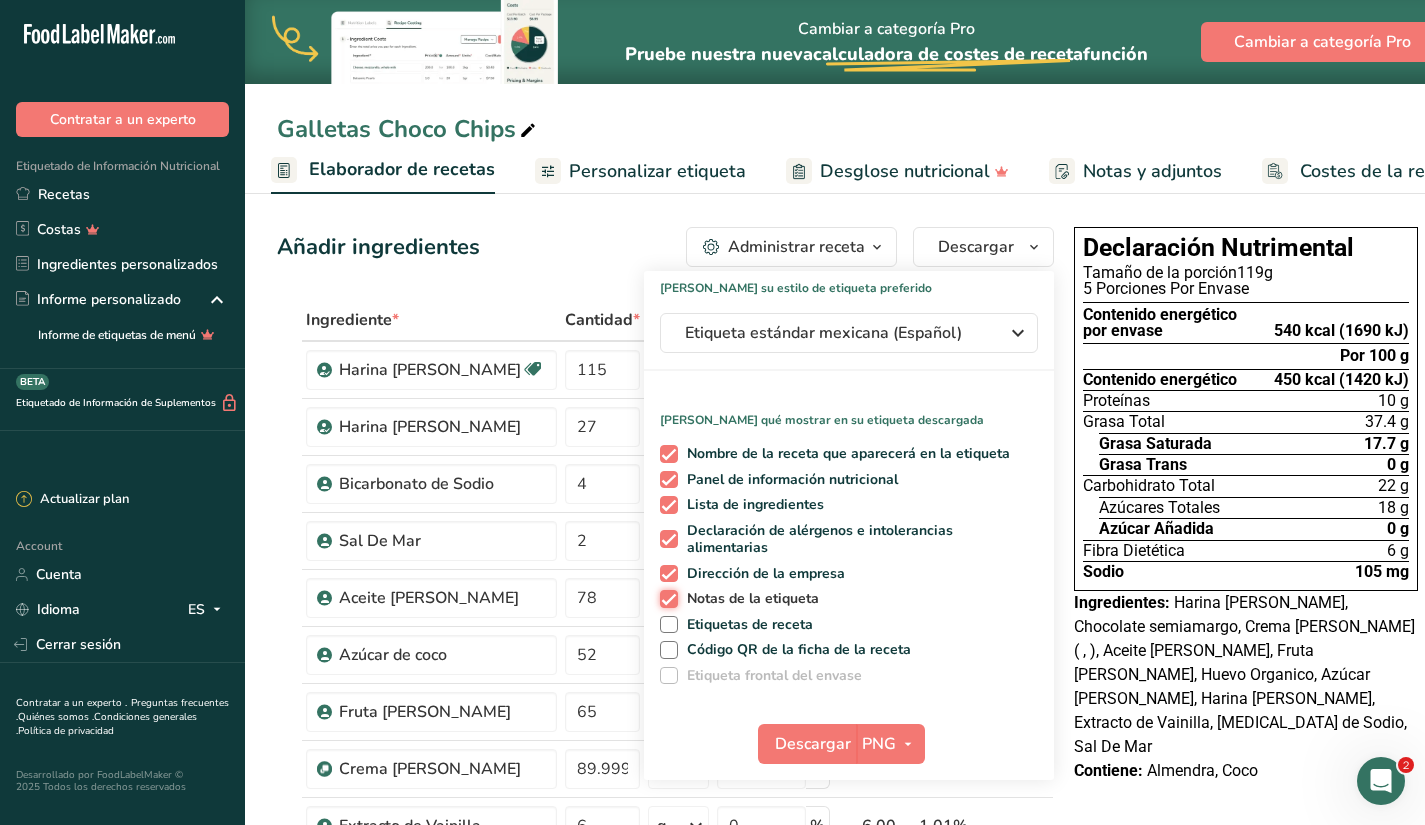 click on "Notas de la etiqueta" at bounding box center [666, 598] 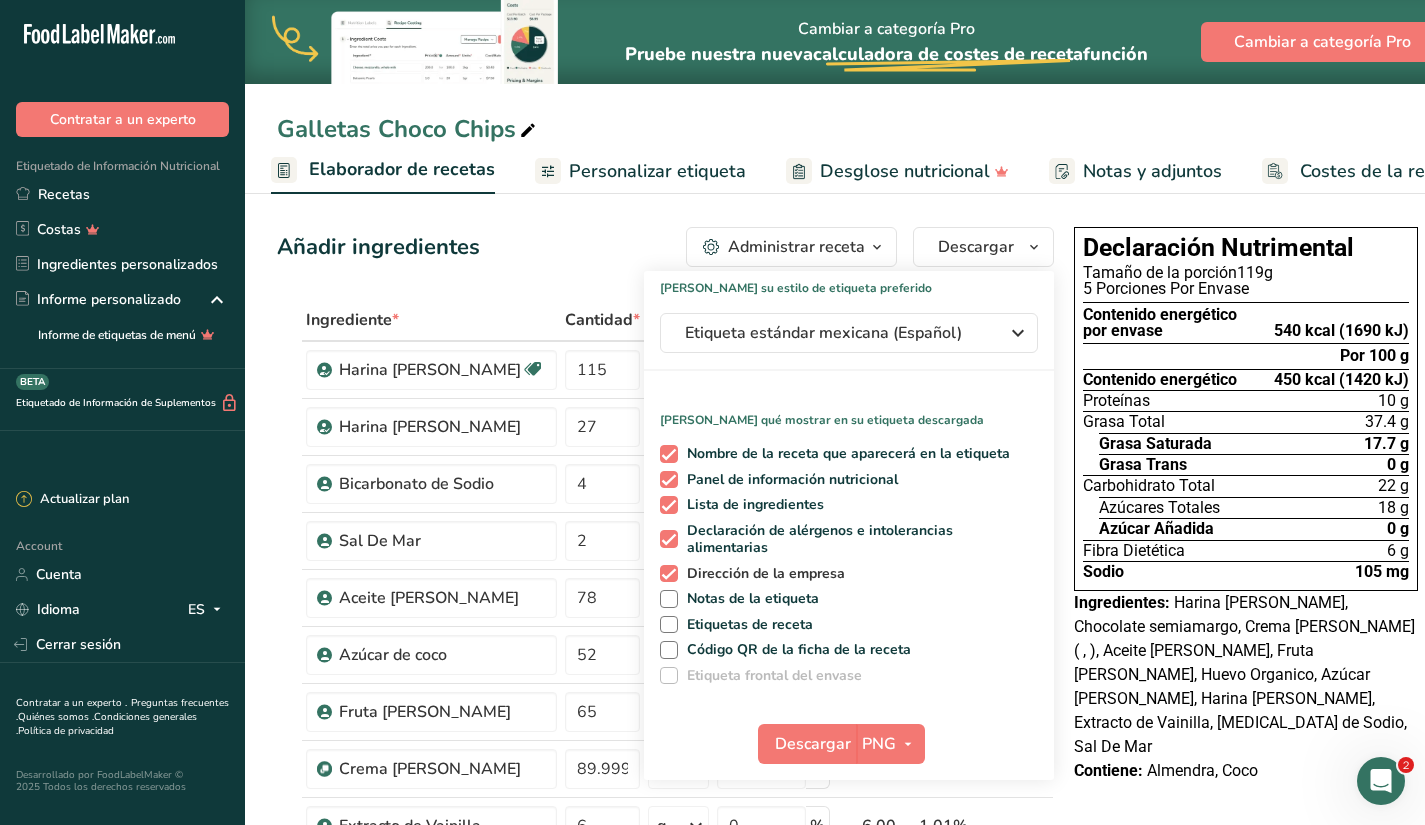 click at bounding box center (669, 574) 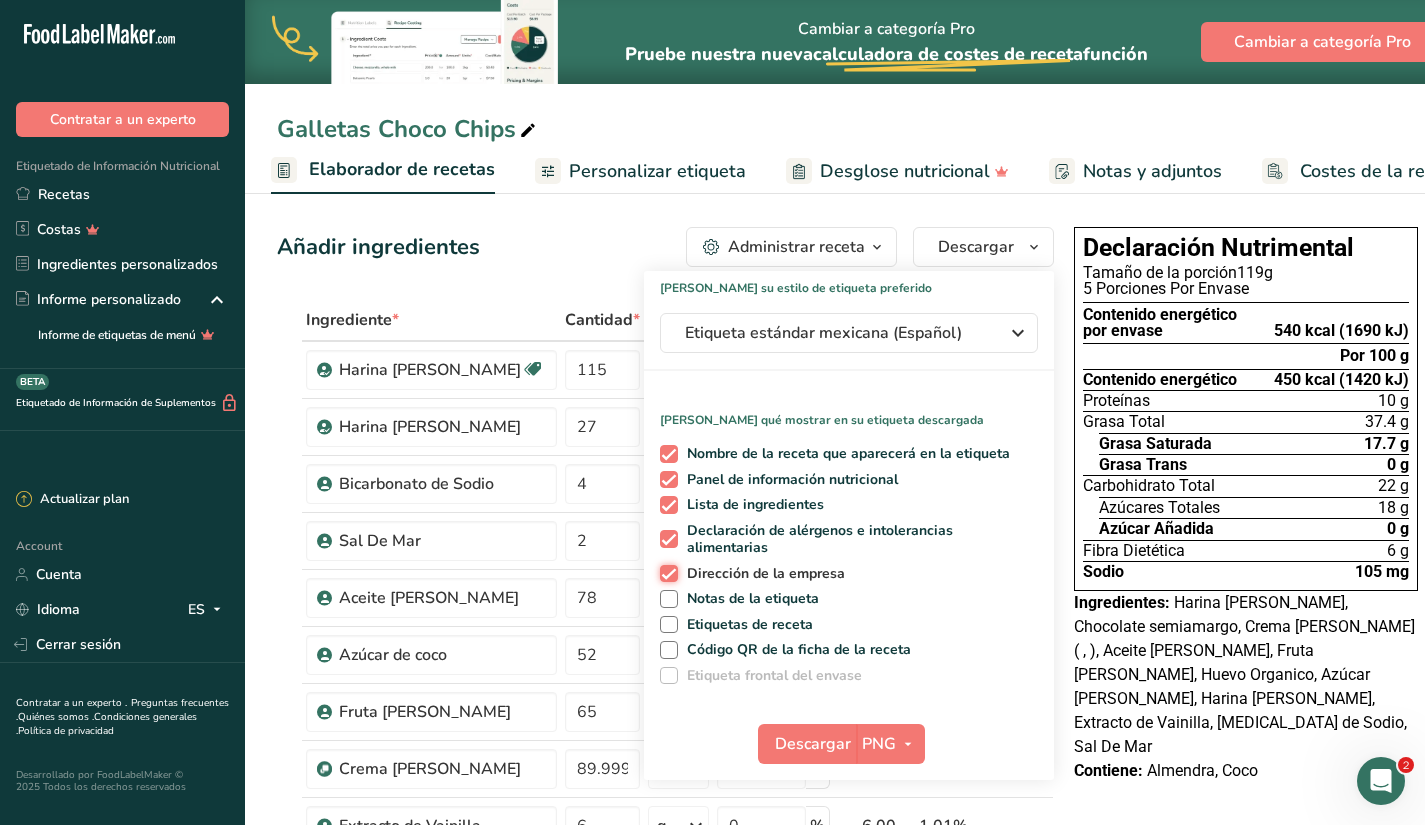 click on "Dirección de la empresa" at bounding box center [666, 573] 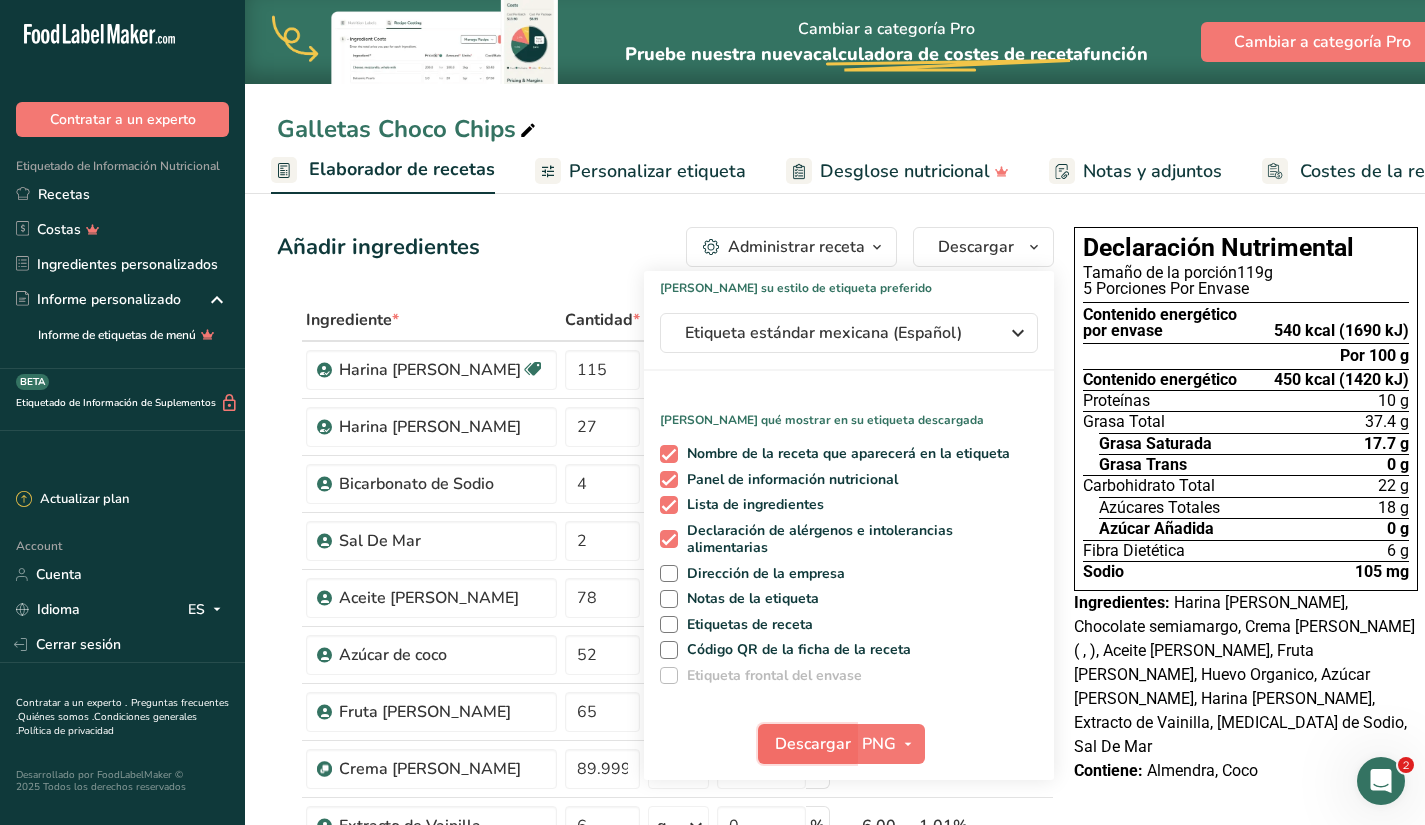 click on "Descargar" at bounding box center (813, 744) 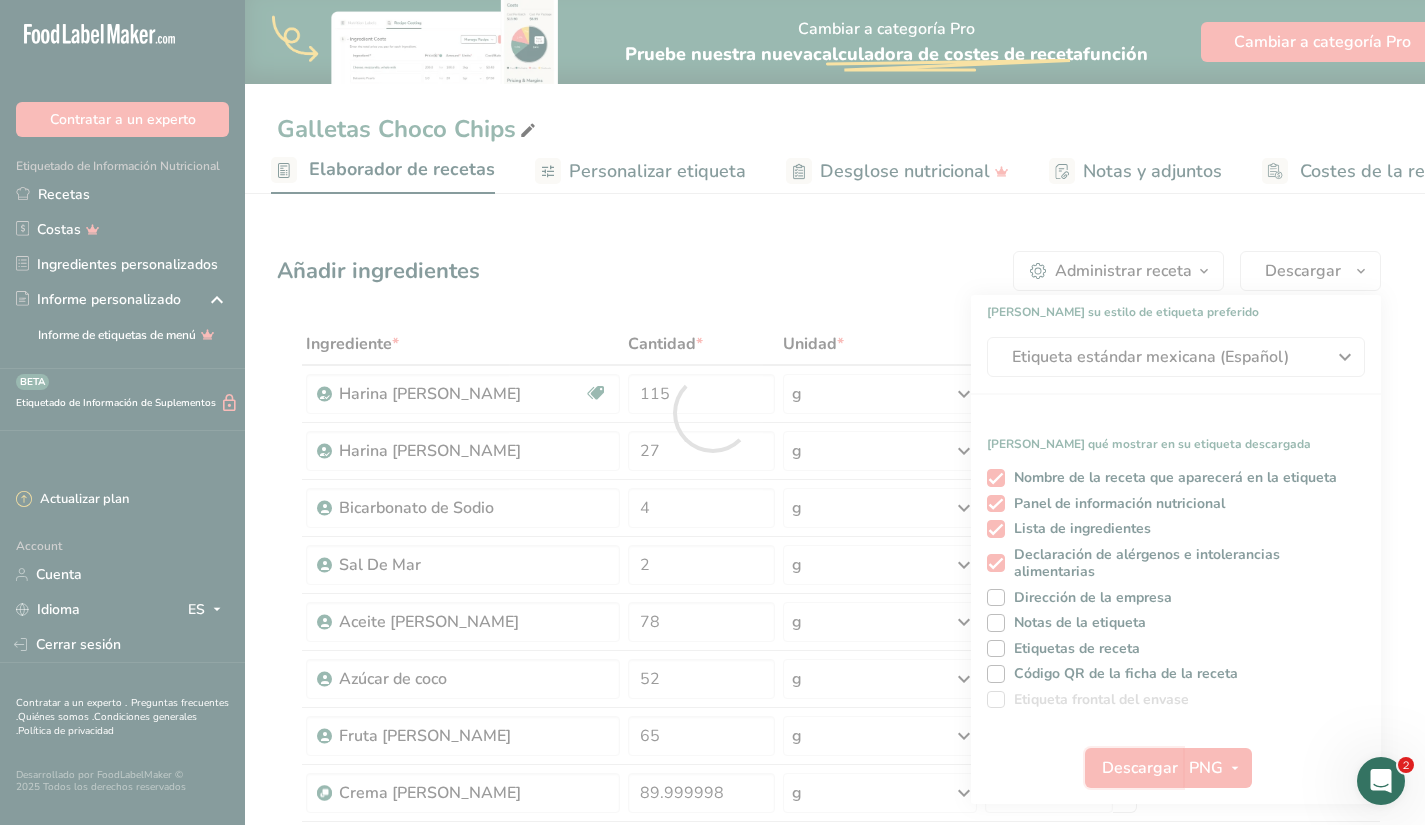 scroll, scrollTop: 0, scrollLeft: 0, axis: both 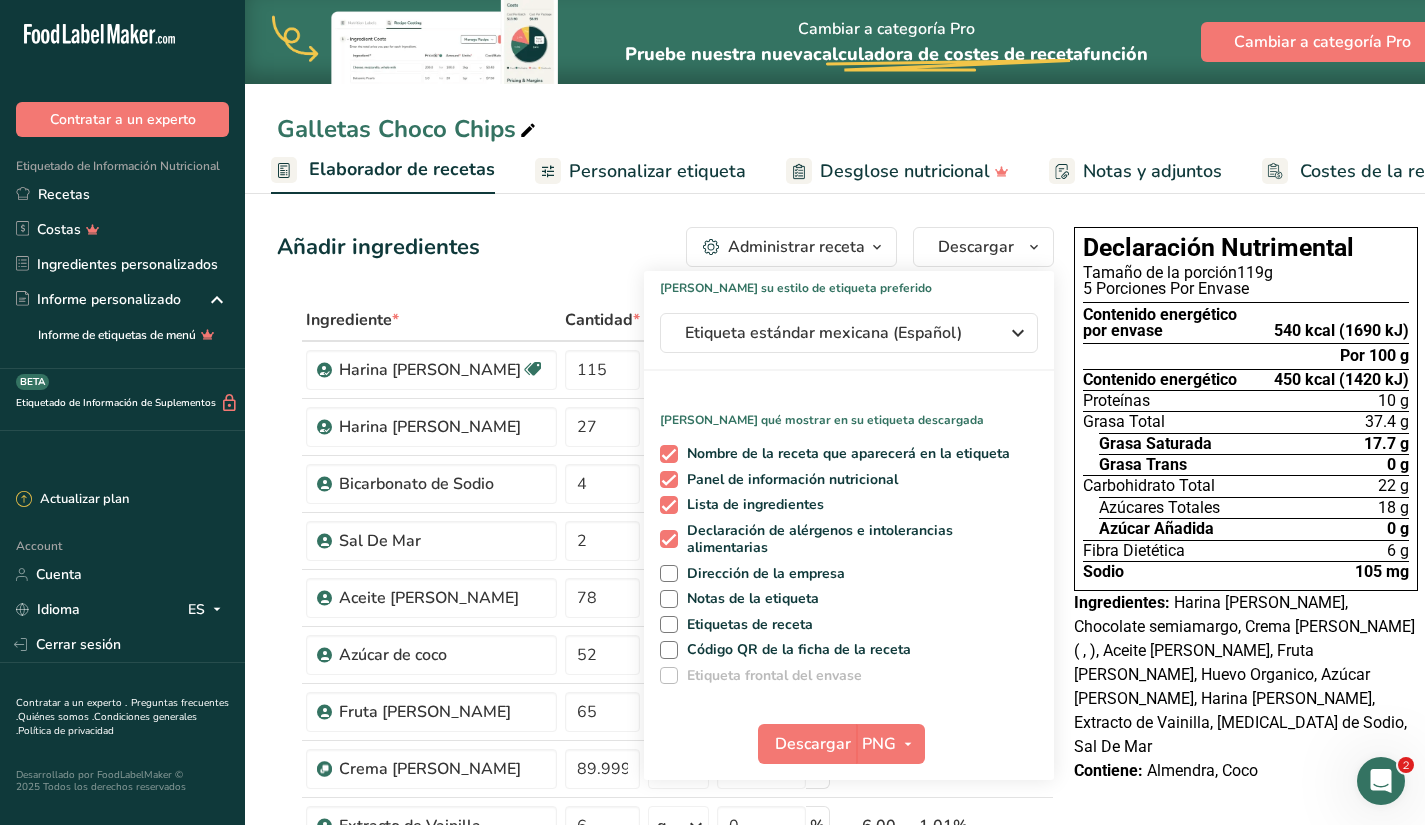 drag, startPoint x: 588, startPoint y: 167, endPoint x: 639, endPoint y: 203, distance: 62.425957 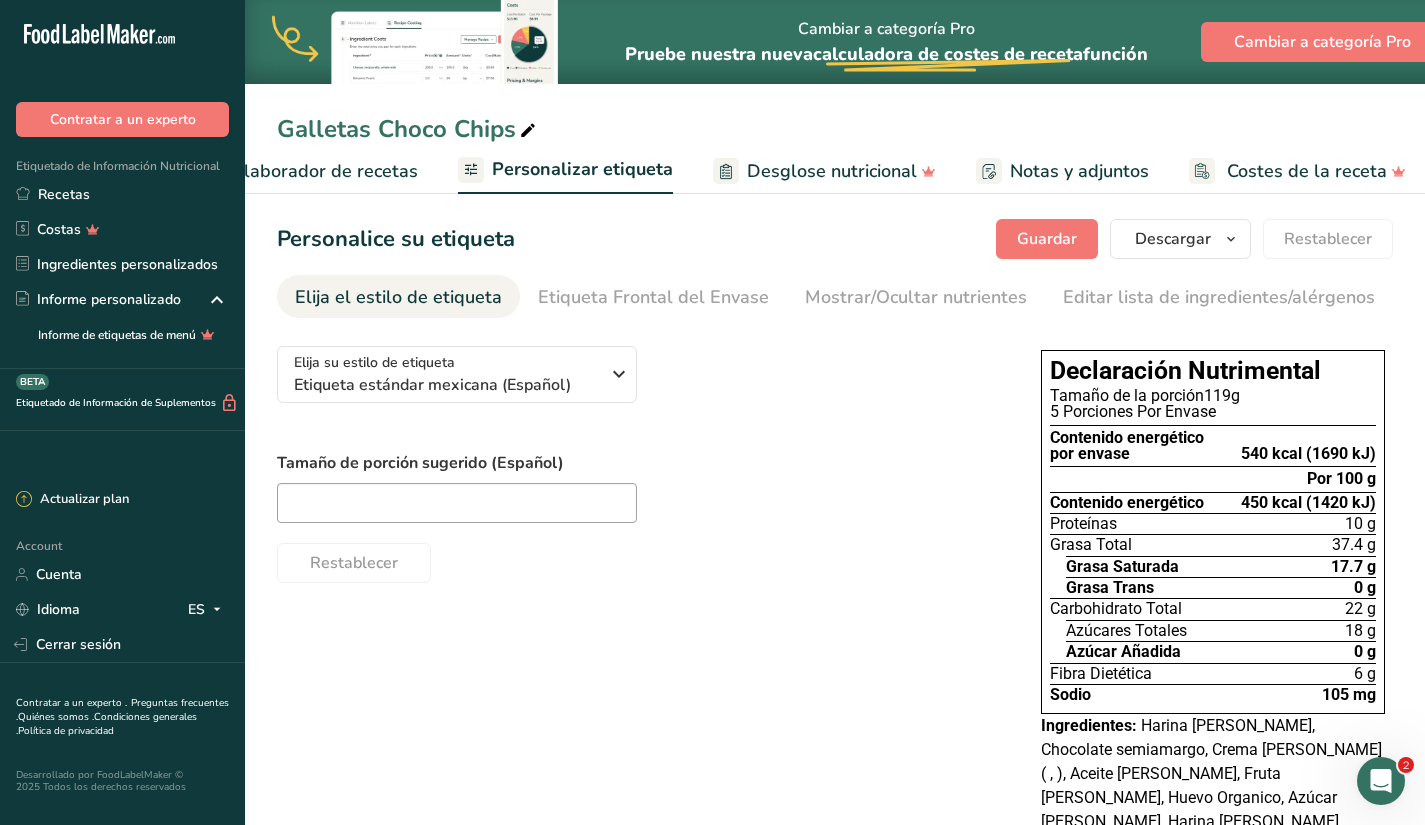 scroll, scrollTop: 0, scrollLeft: 357, axis: horizontal 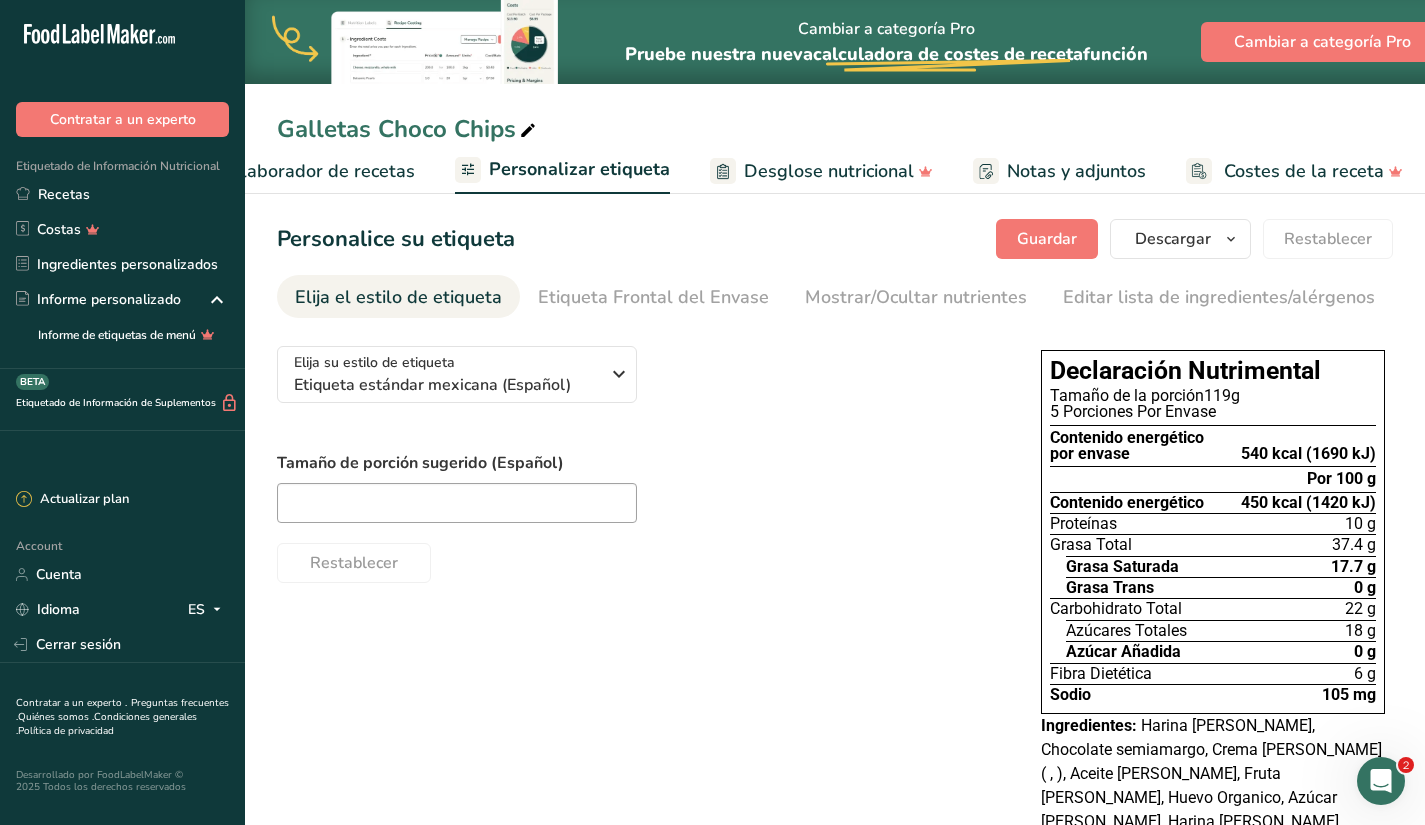 click on "Desglose nutricional" at bounding box center [829, 171] 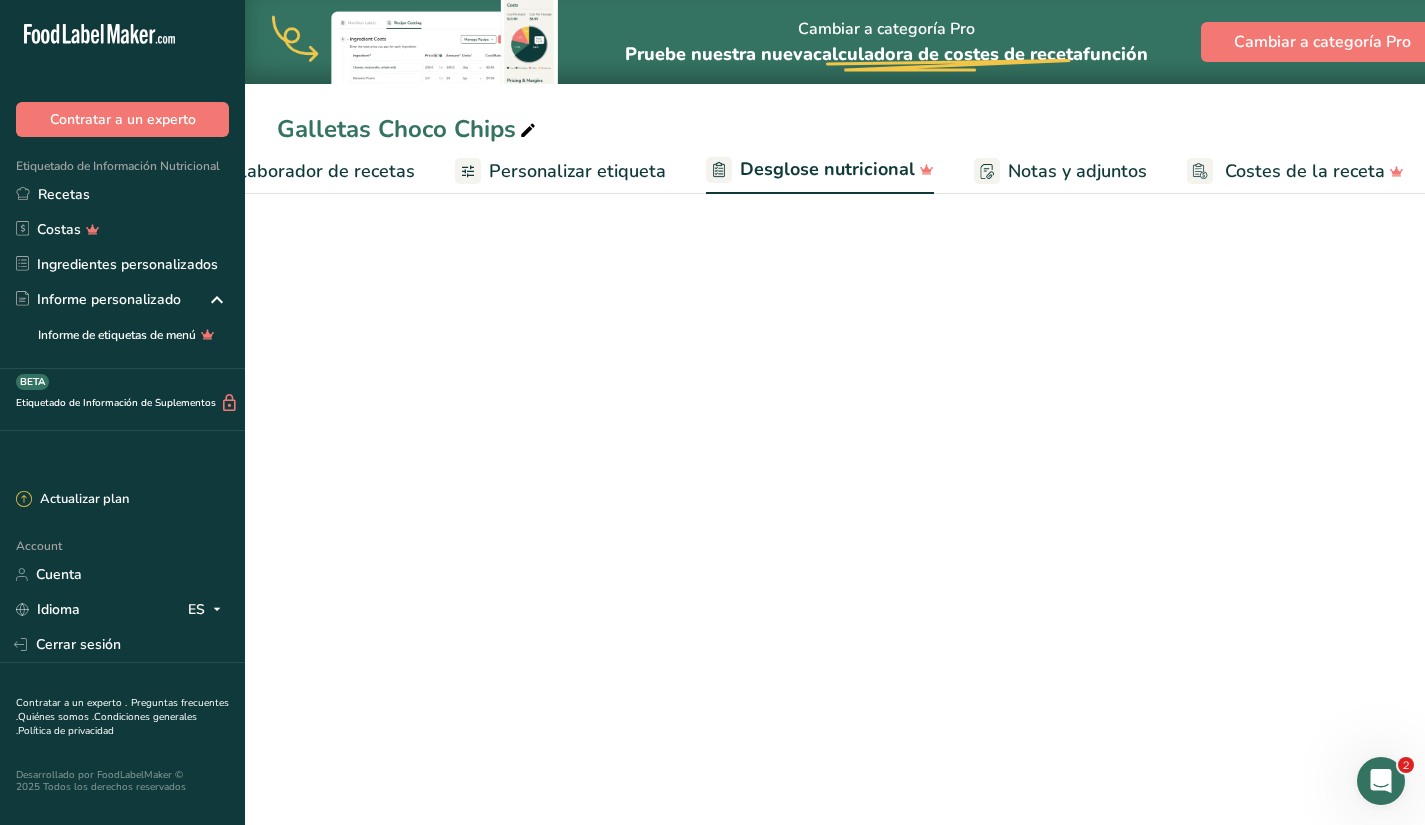 scroll, scrollTop: 0, scrollLeft: 356, axis: horizontal 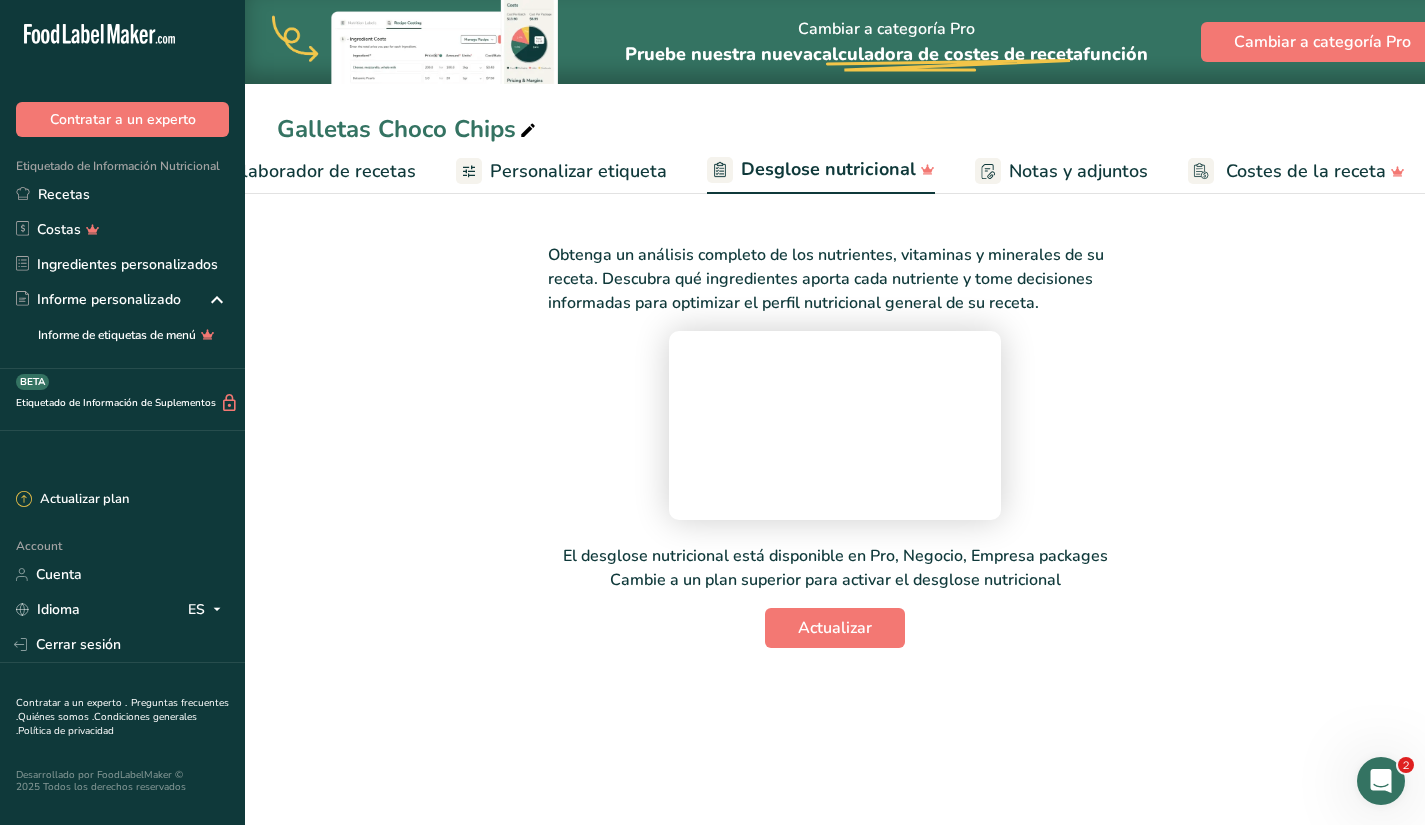 click on "Notas y adjuntos" at bounding box center (1078, 171) 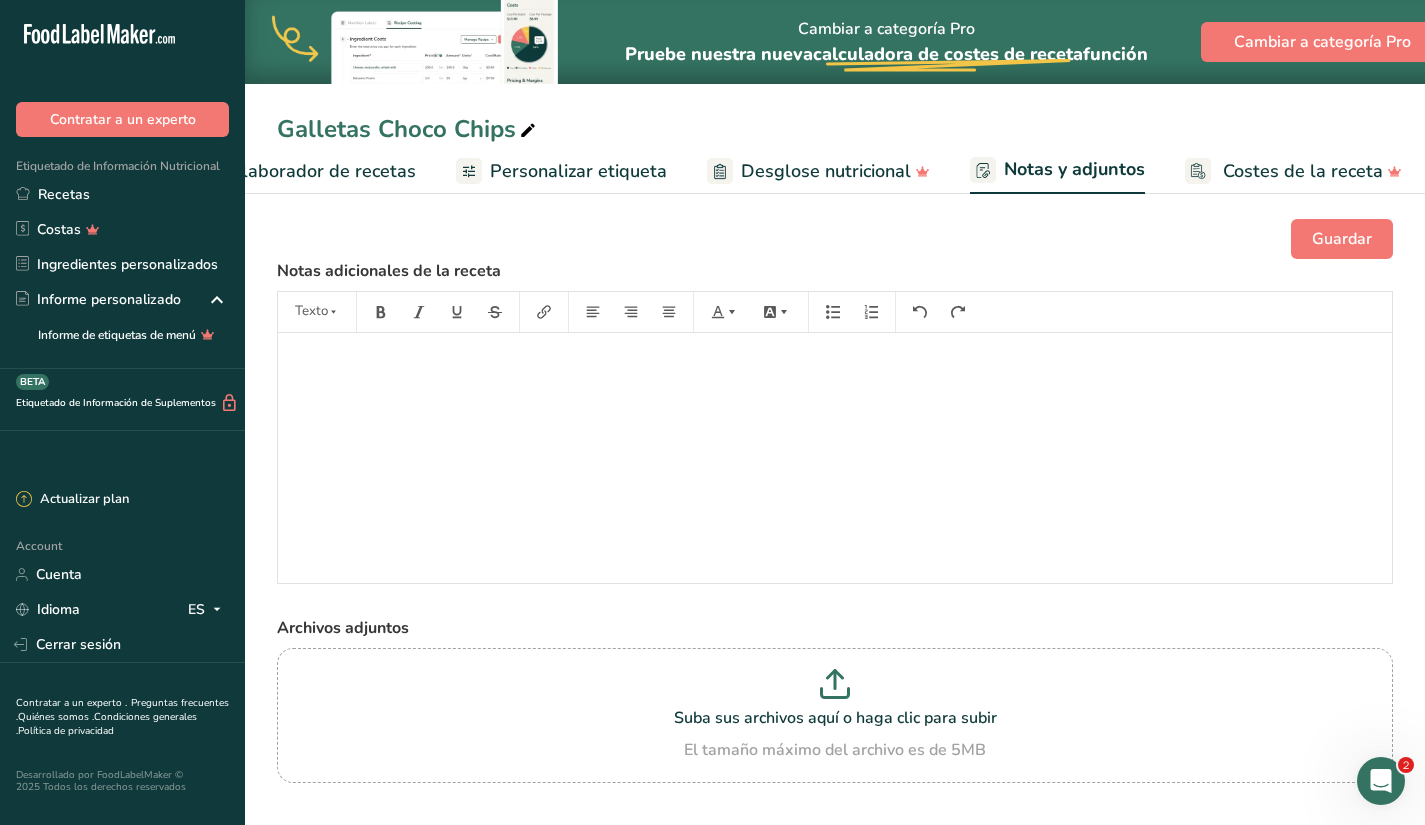 click on "Costes de la receta" at bounding box center [1303, 171] 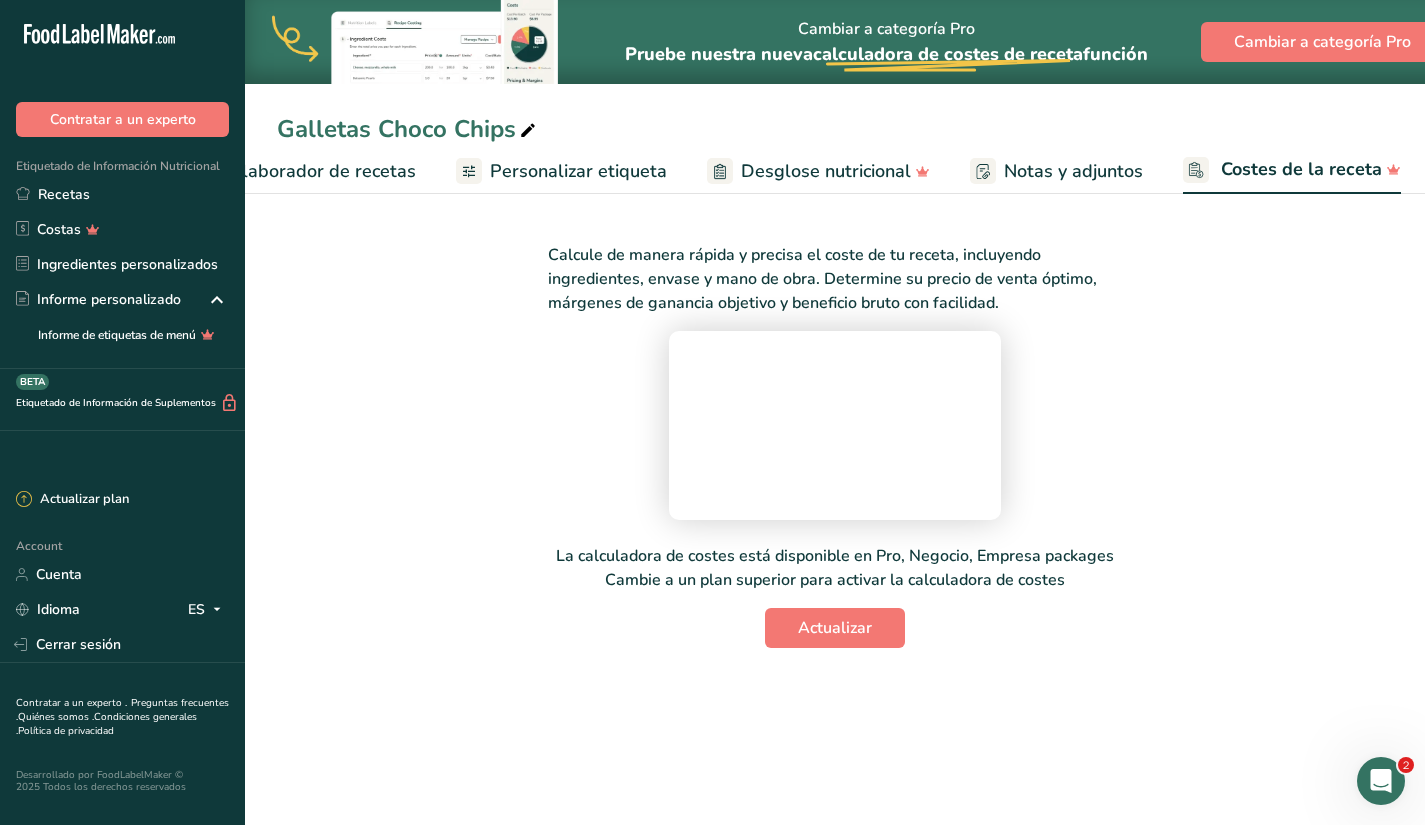 click on "Elaborador de recetas" at bounding box center (323, 171) 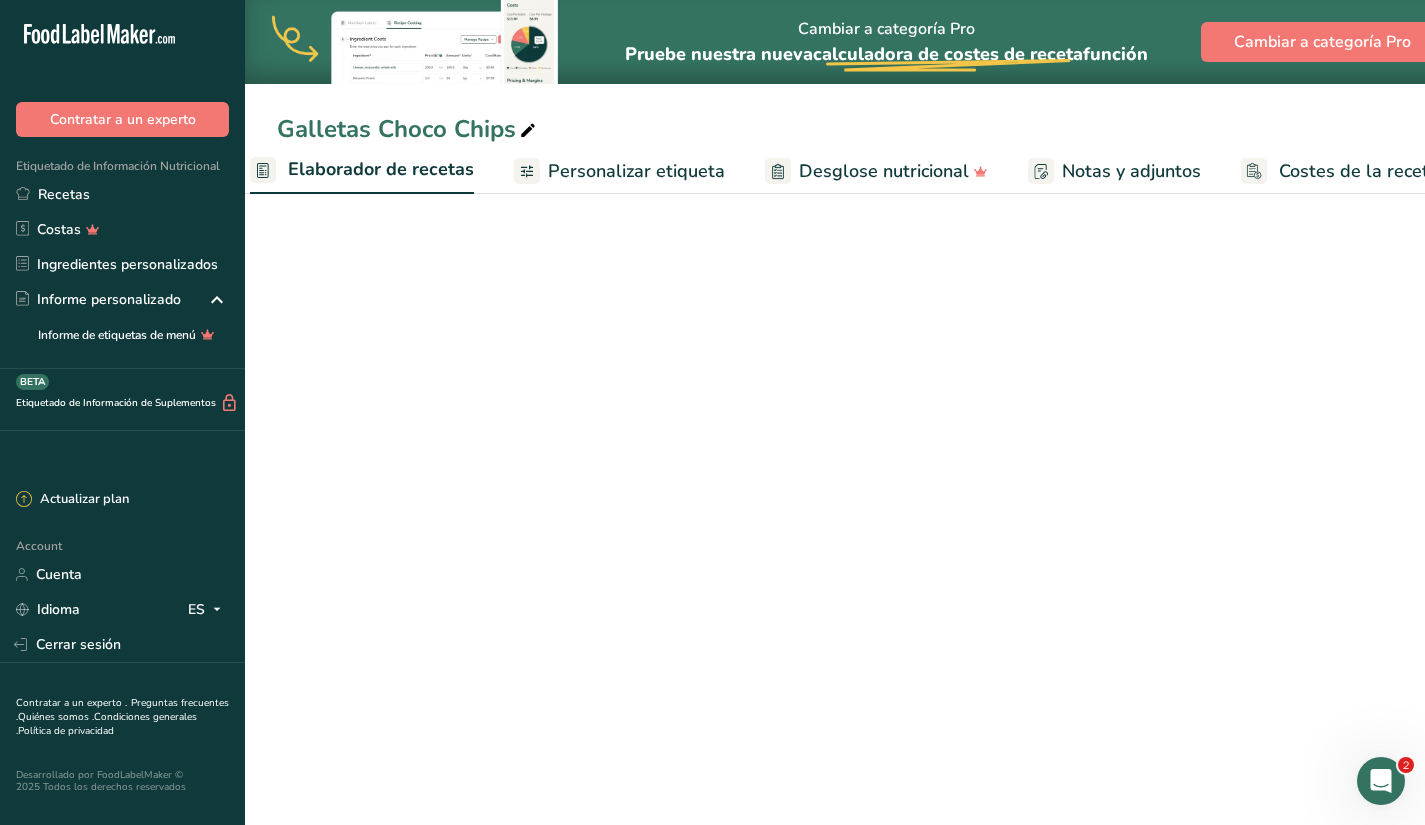 scroll, scrollTop: 0, scrollLeft: 278, axis: horizontal 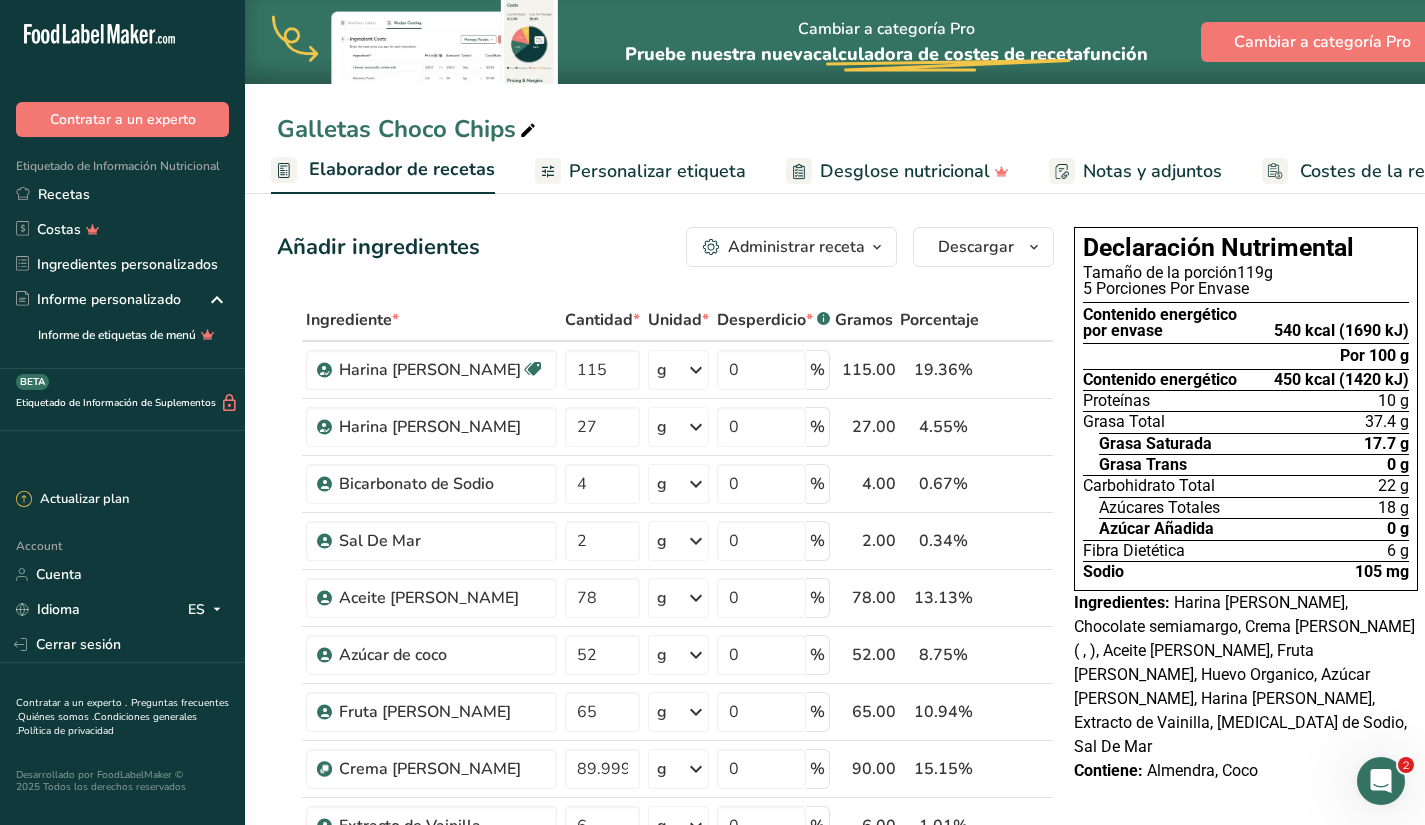 click on "Elaborador de recetas" at bounding box center (402, 169) 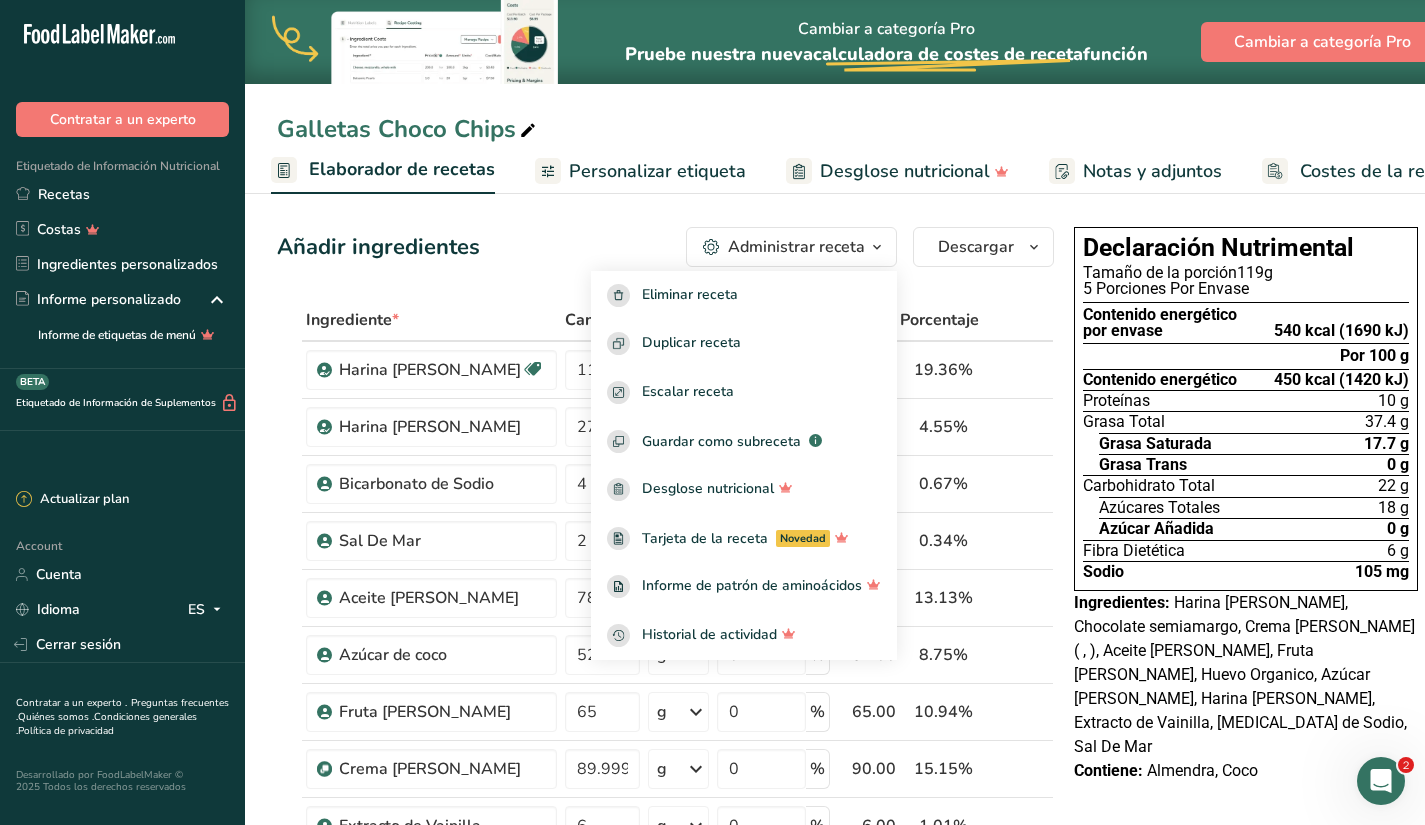 click on "Personalizar etiqueta" at bounding box center [657, 171] 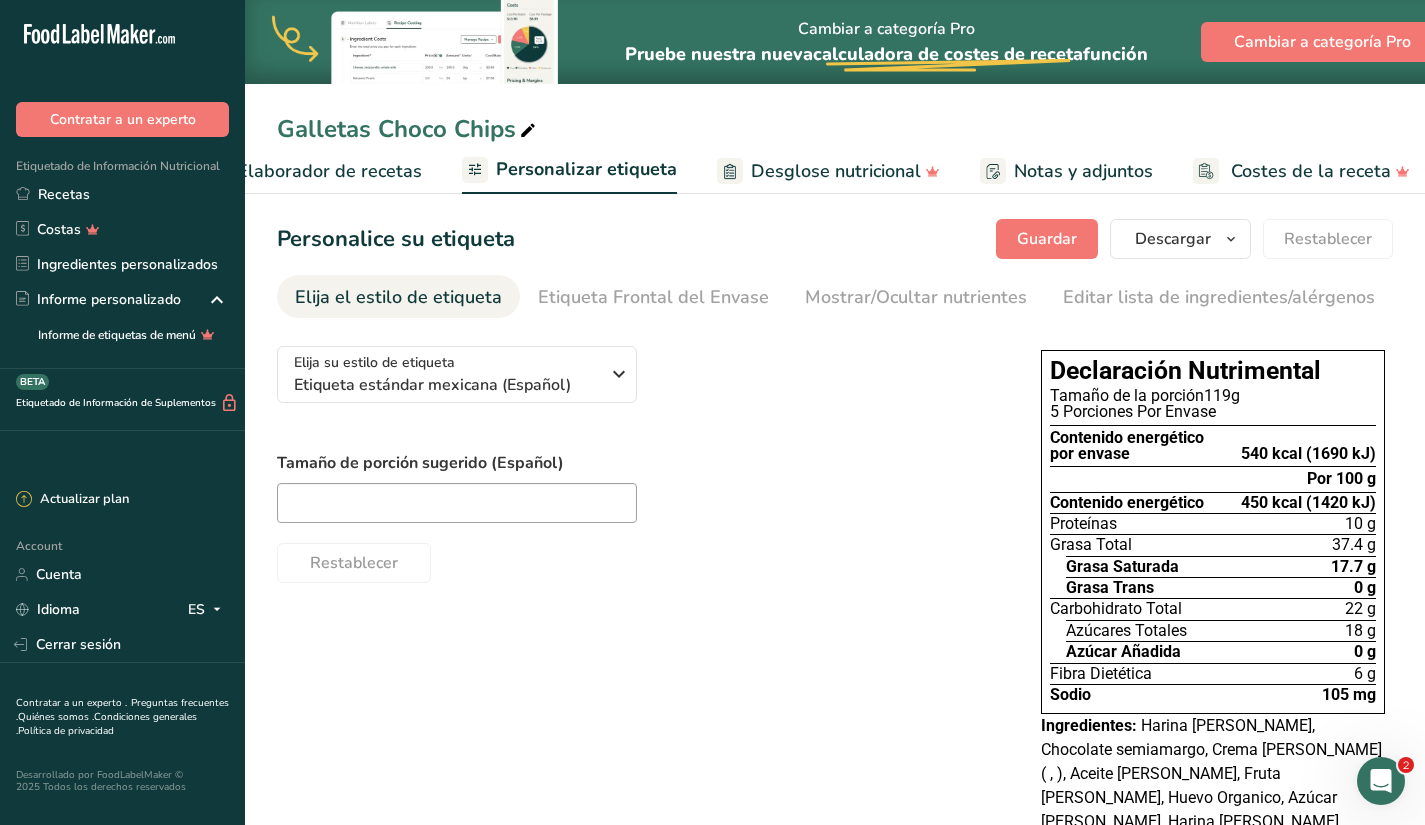 scroll, scrollTop: 0, scrollLeft: 357, axis: horizontal 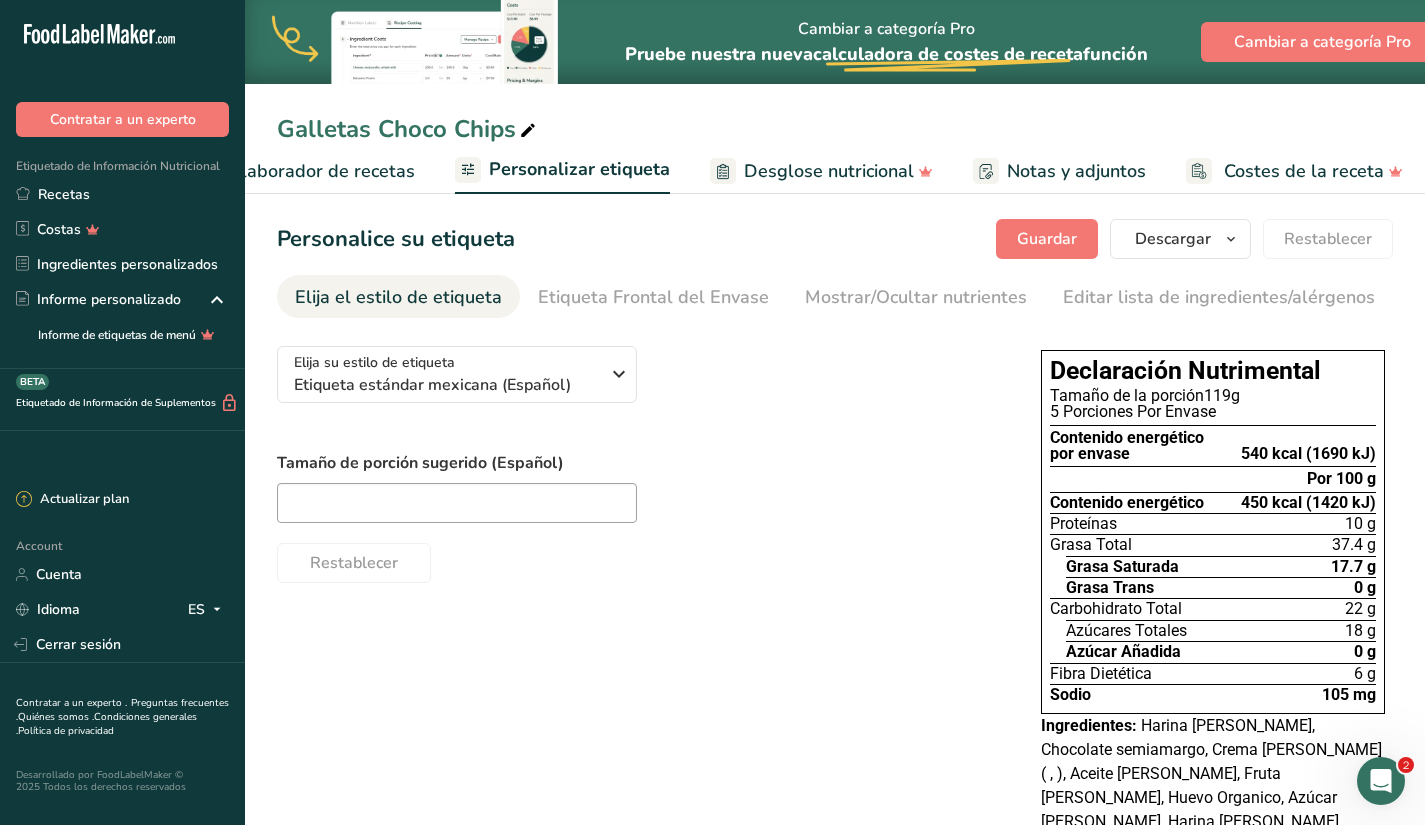 click on "Desglose nutricional" at bounding box center [829, 171] 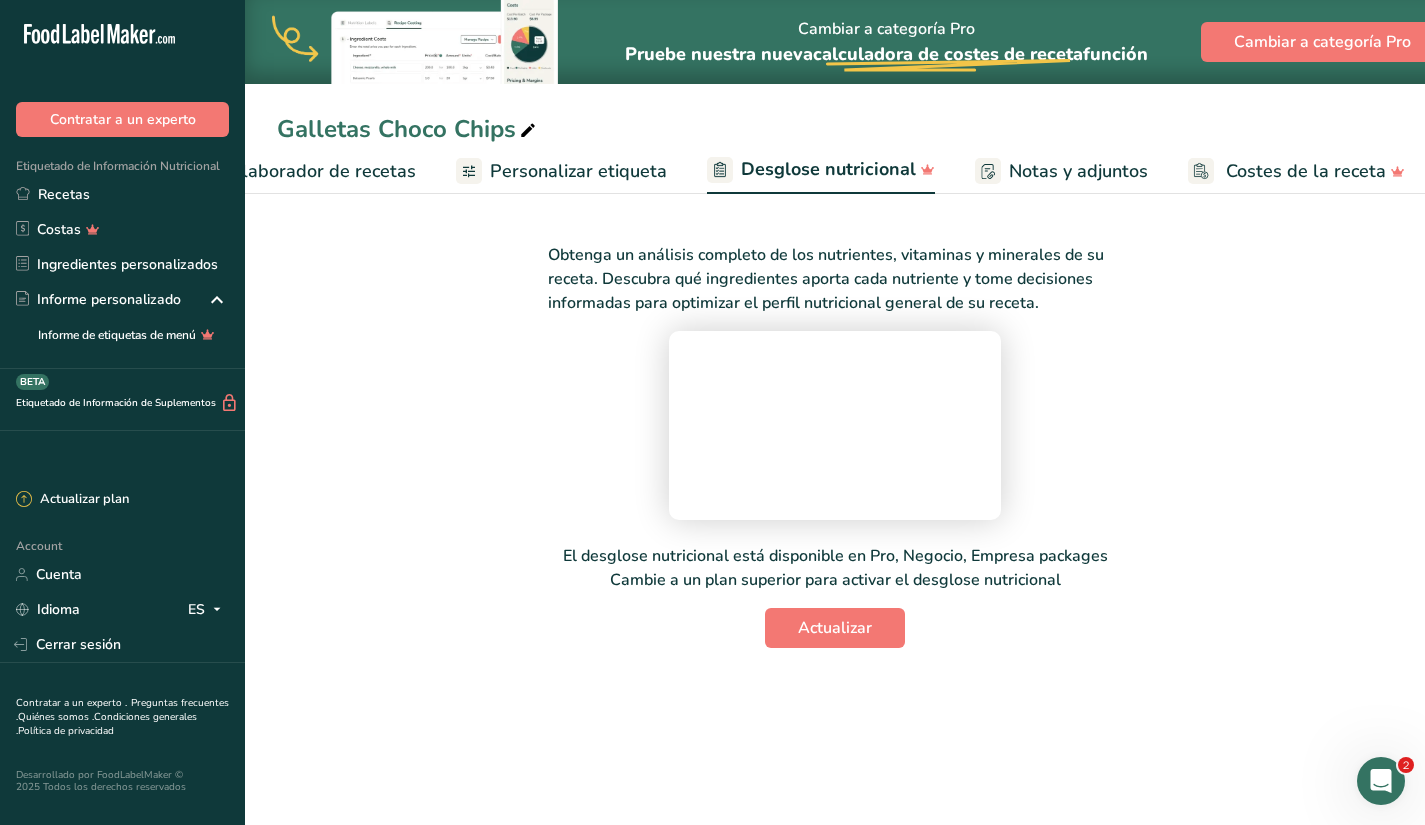 click on "Personalizar etiqueta" at bounding box center (561, 171) 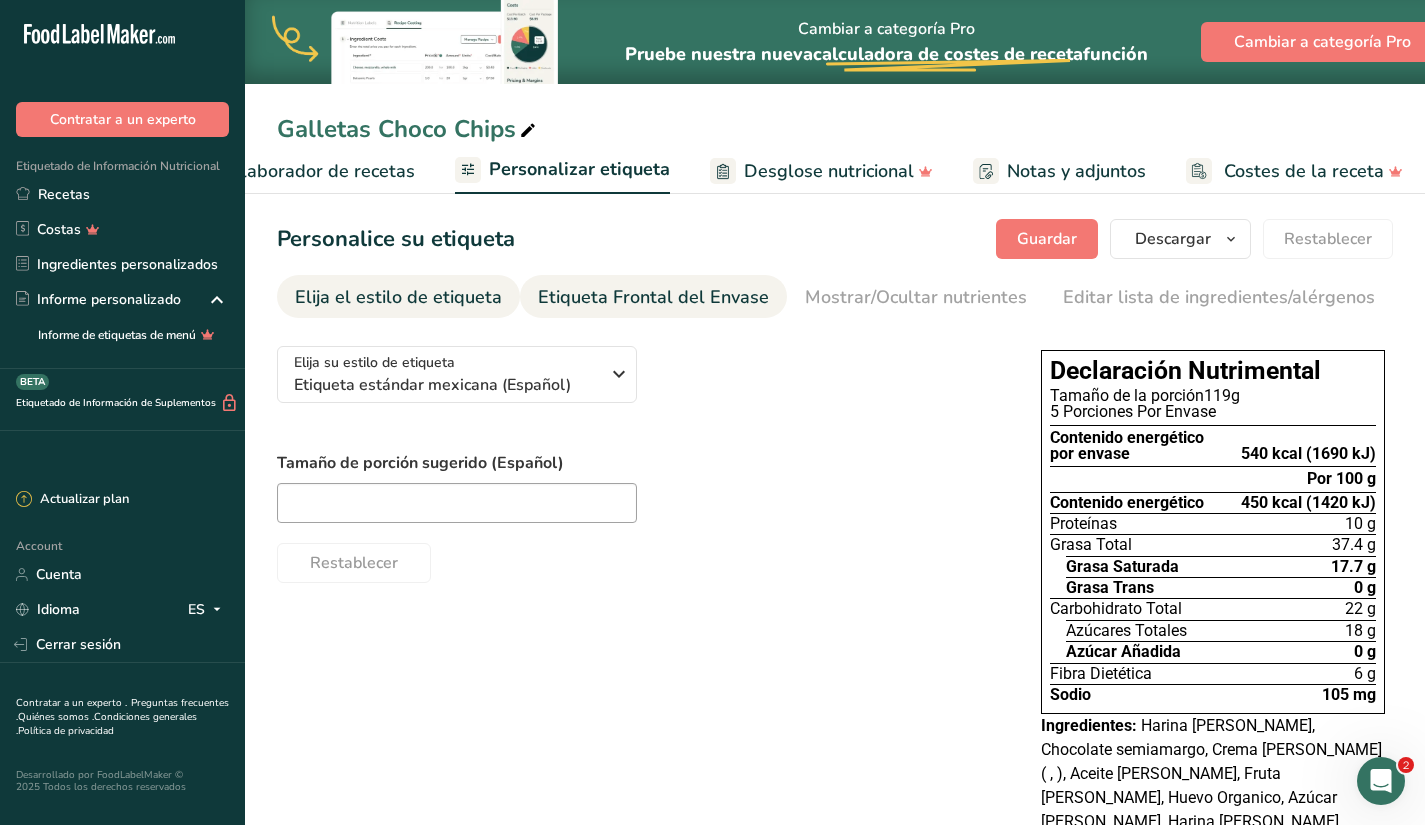 click on "Etiqueta Frontal del Envase" at bounding box center [653, 297] 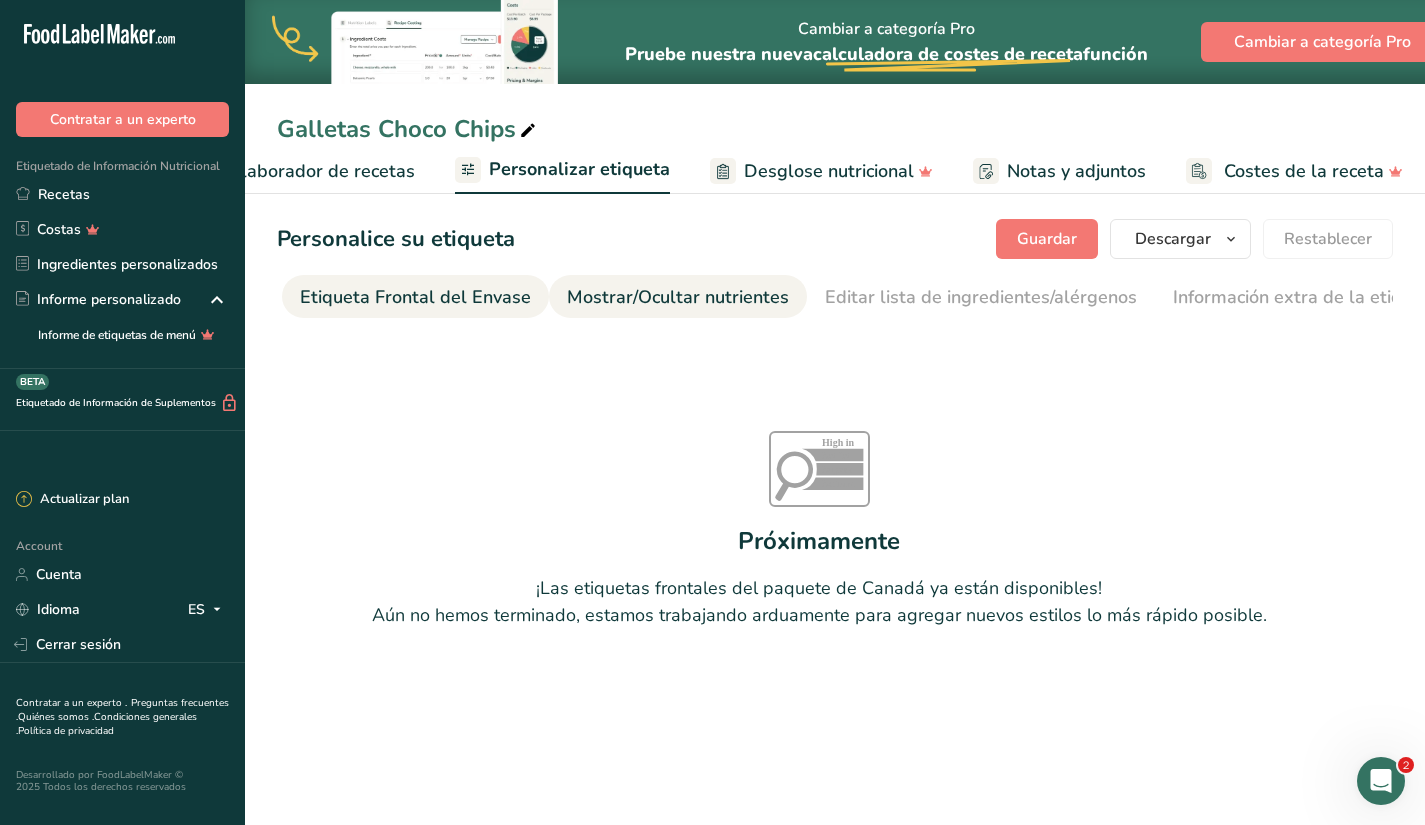 click on "Mostrar/Ocultar nutrientes" at bounding box center [678, 297] 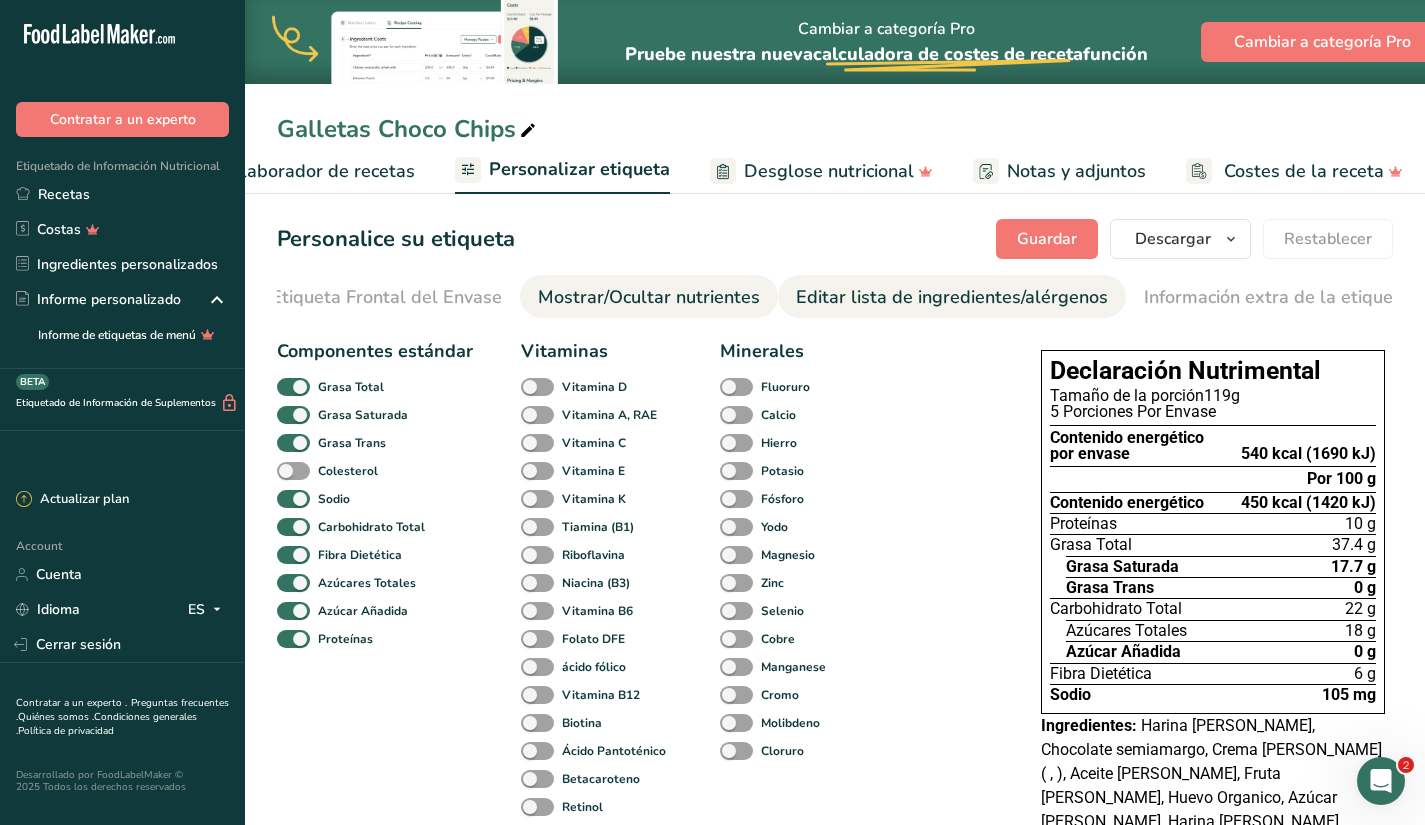 scroll, scrollTop: 0, scrollLeft: 273, axis: horizontal 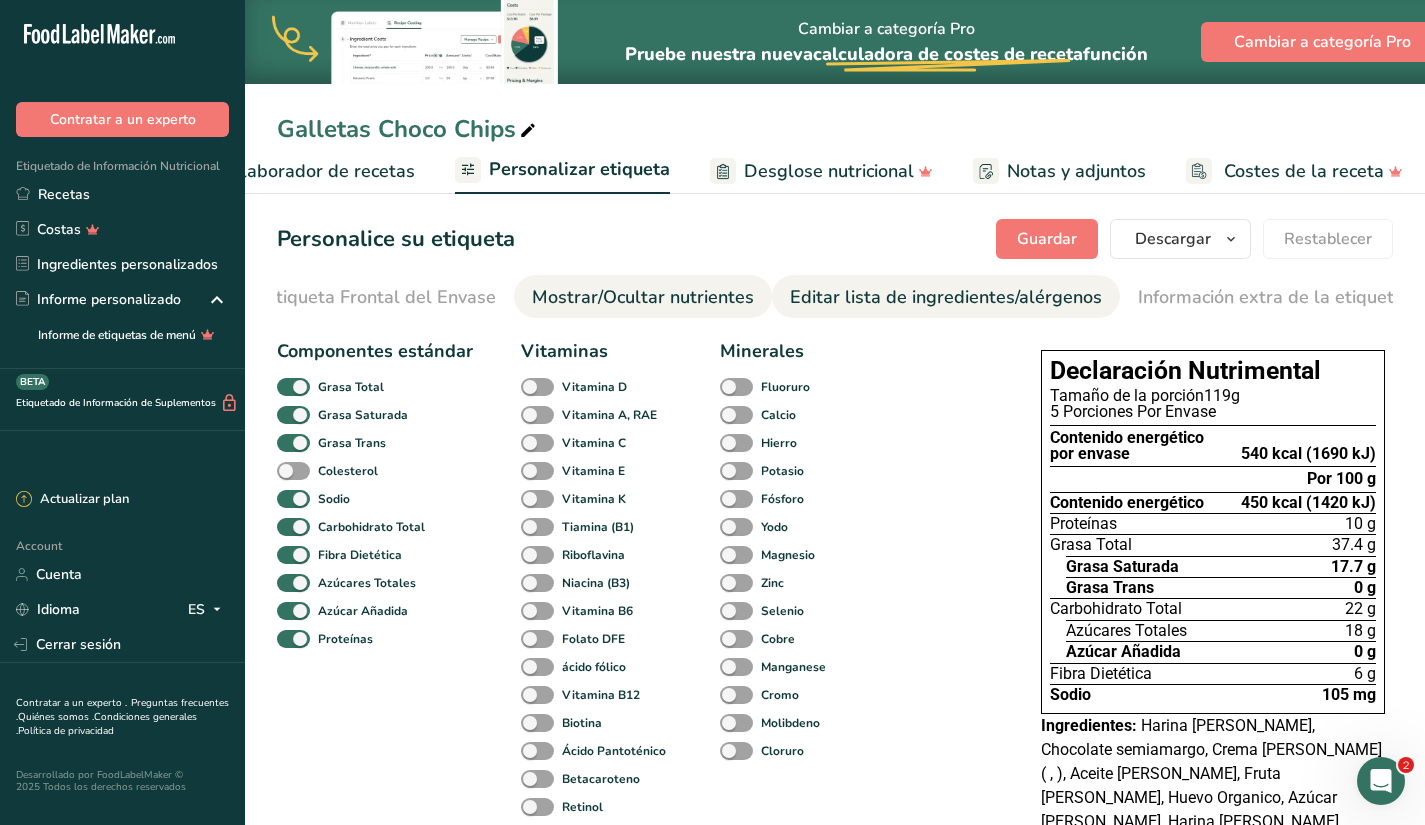 click on "Editar lista de ingredientes/alérgenos" at bounding box center (946, 297) 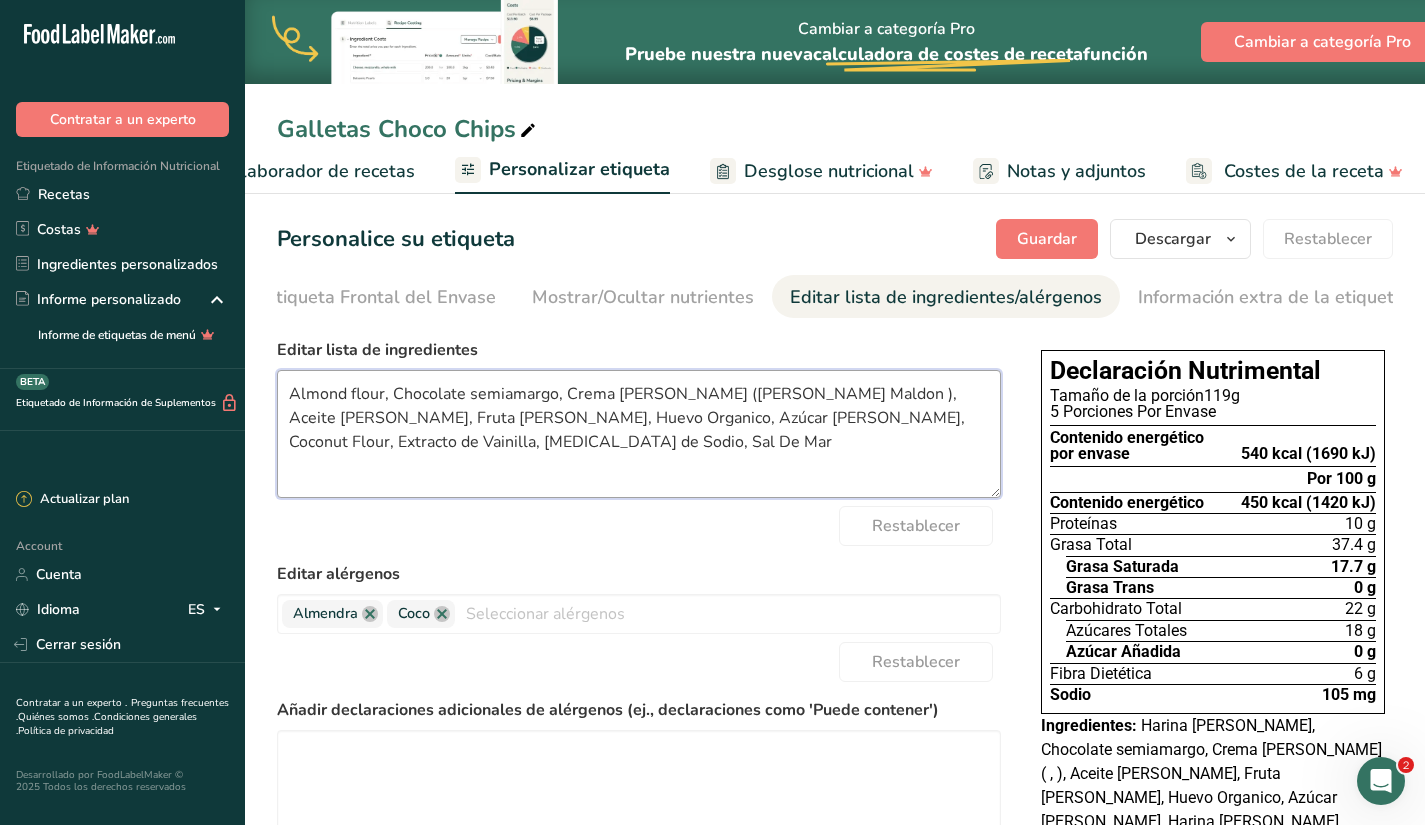 click on "Almond flour, Chocolate semiamargo, Crema [PERSON_NAME] ([PERSON_NAME] Maldon ), Aceite [PERSON_NAME], Fruta [PERSON_NAME], Huevo Organico, Azúcar [PERSON_NAME], Coconut Flour, Extracto de Vainilla, [MEDICAL_DATA] de Sodio, Sal De Mar" at bounding box center (639, 434) 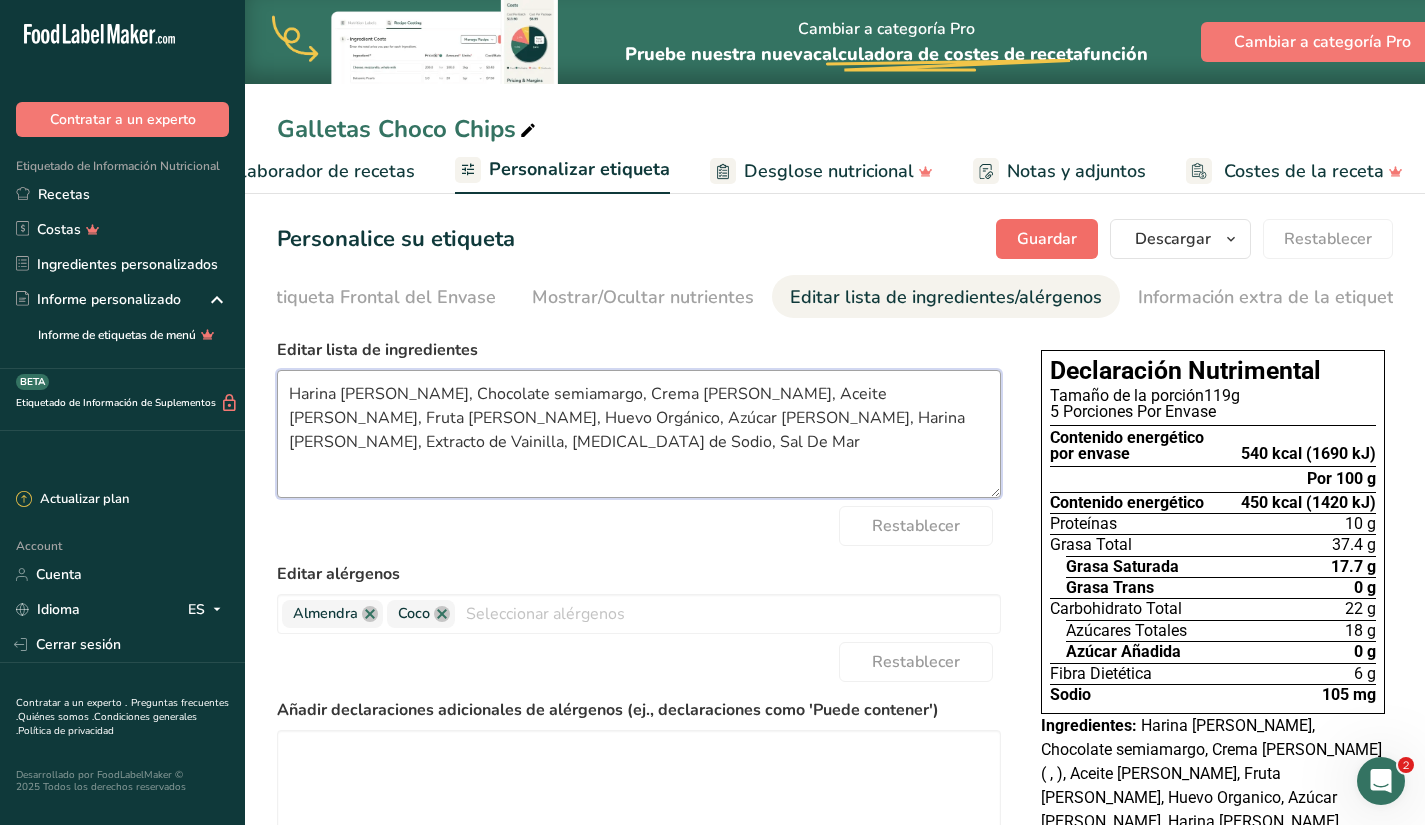 type on "Harina [PERSON_NAME], Chocolate semiamargo, Crema [PERSON_NAME], Aceite [PERSON_NAME], Fruta [PERSON_NAME], Huevo Orgánico, Azúcar [PERSON_NAME], Harina [PERSON_NAME], Extracto de Vainilla, [MEDICAL_DATA] de Sodio, Sal De Mar" 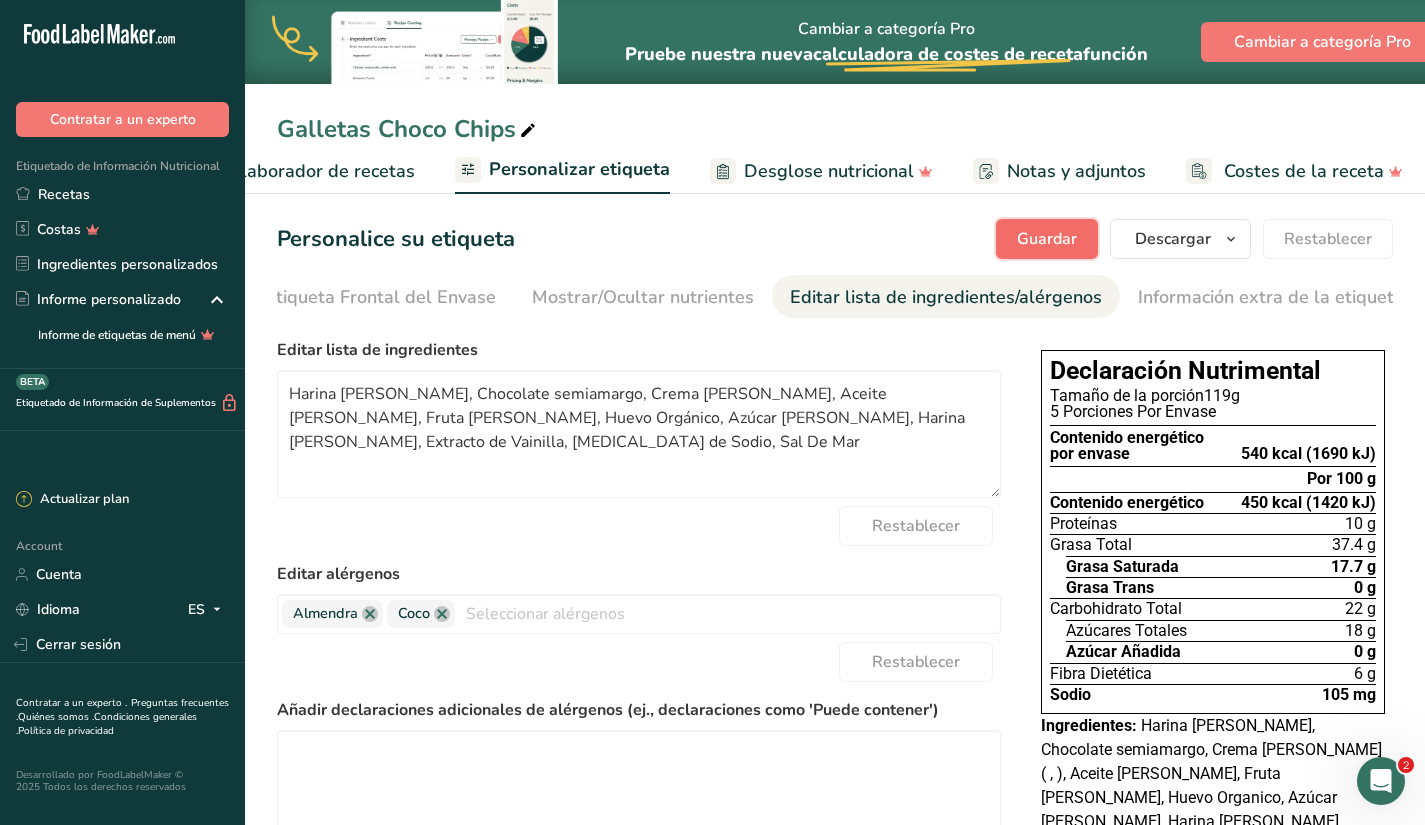 click on "Guardar" at bounding box center (1047, 239) 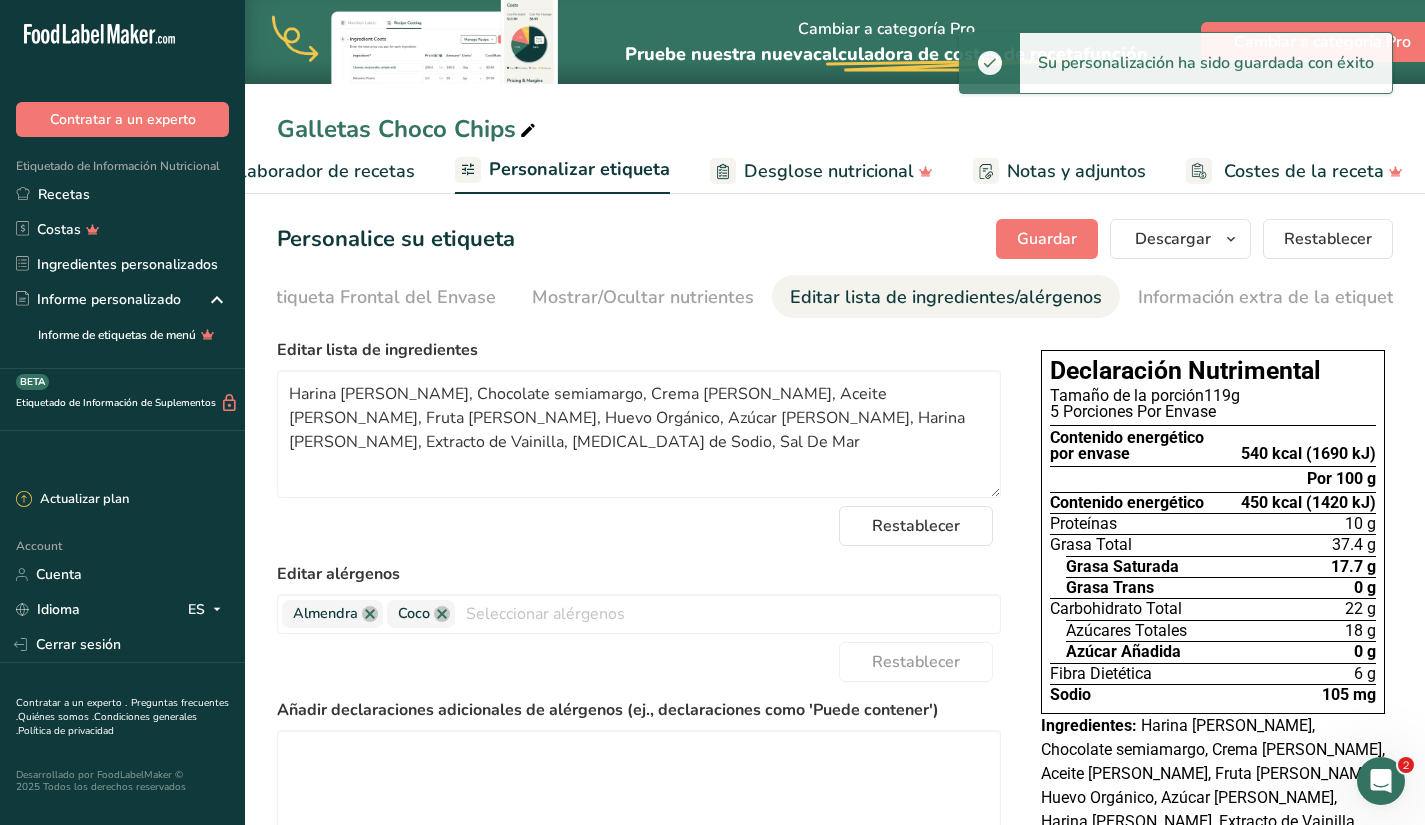 click on "Elaborador de recetas" at bounding box center [322, 171] 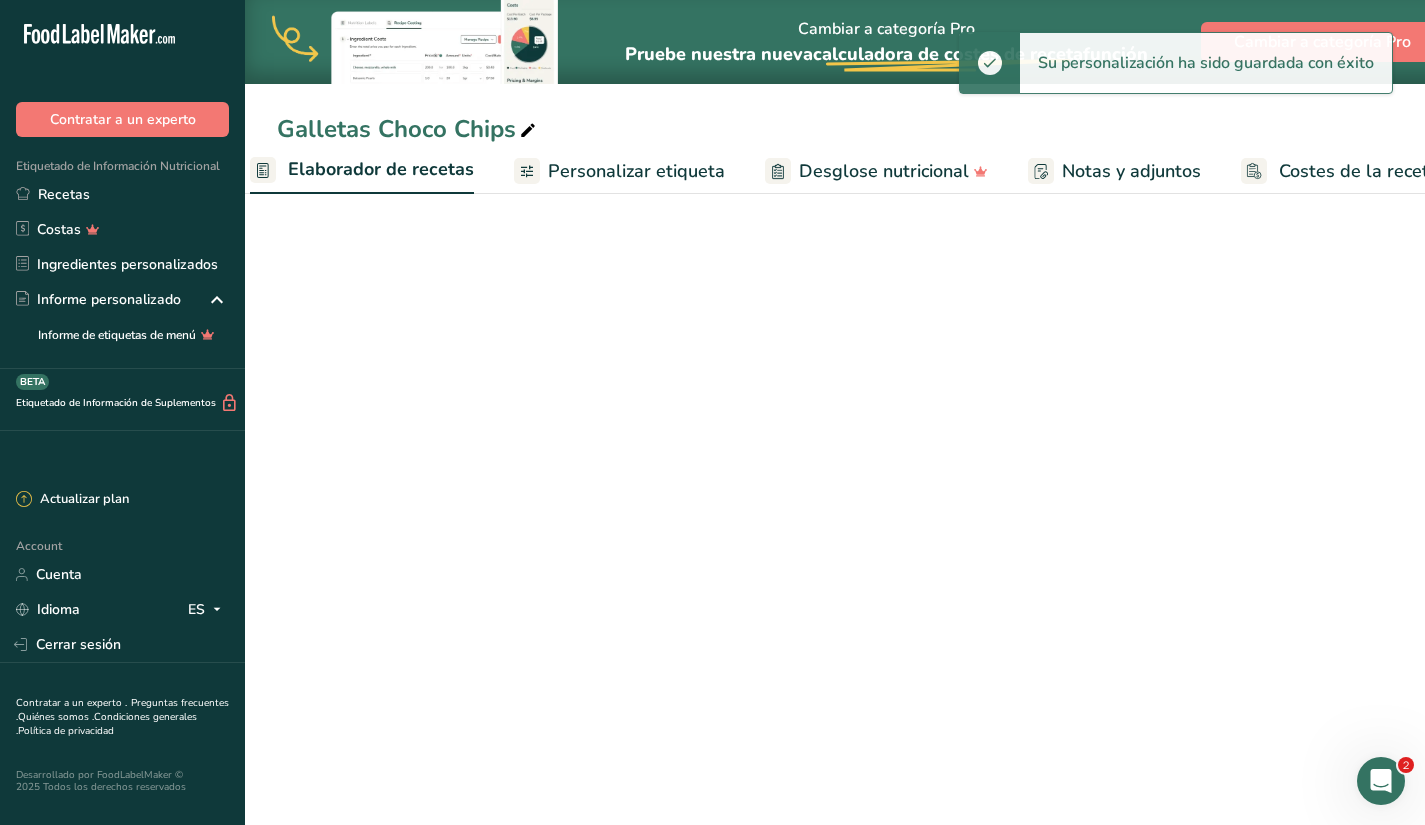 scroll, scrollTop: 0, scrollLeft: 278, axis: horizontal 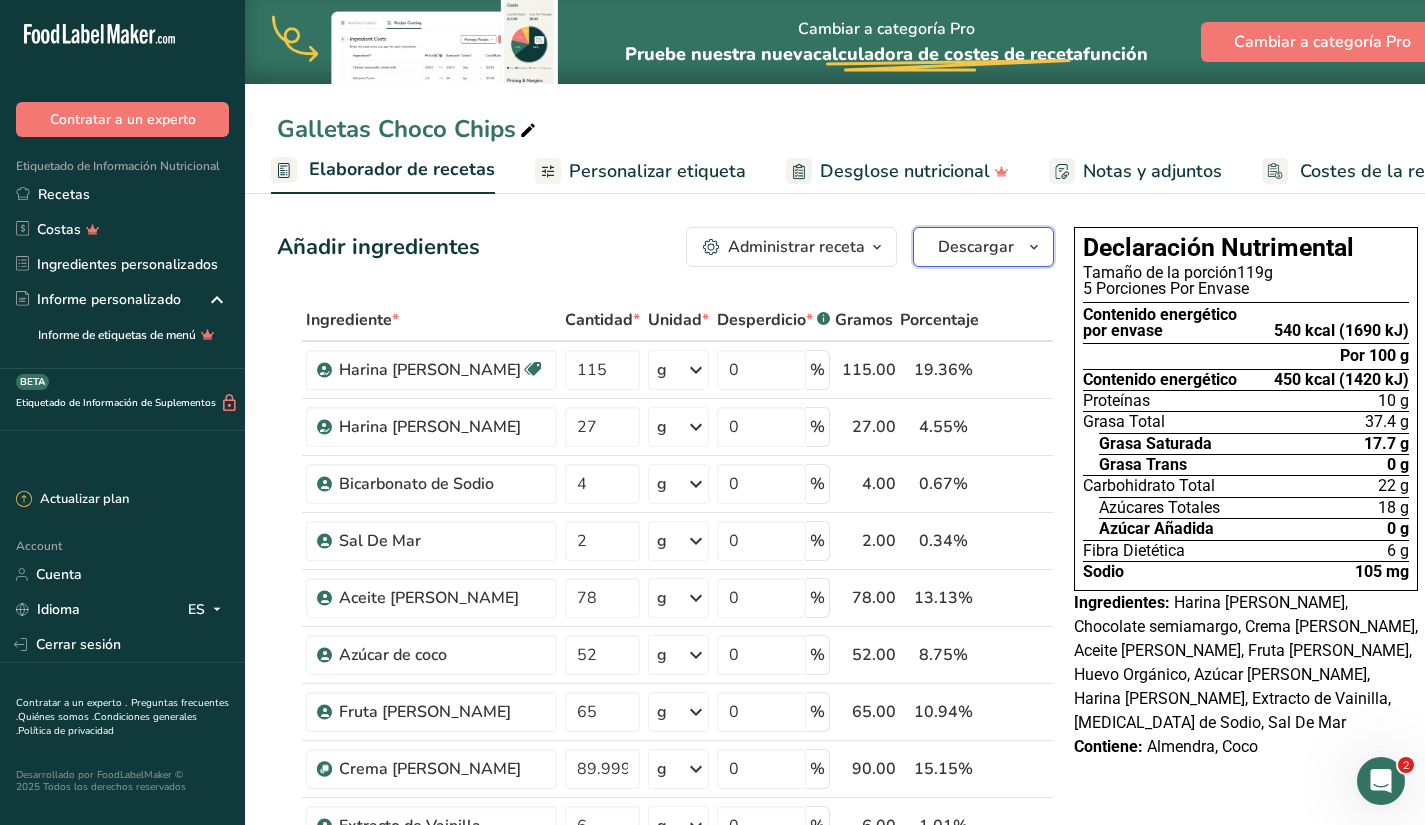 click on "Descargar" at bounding box center (976, 247) 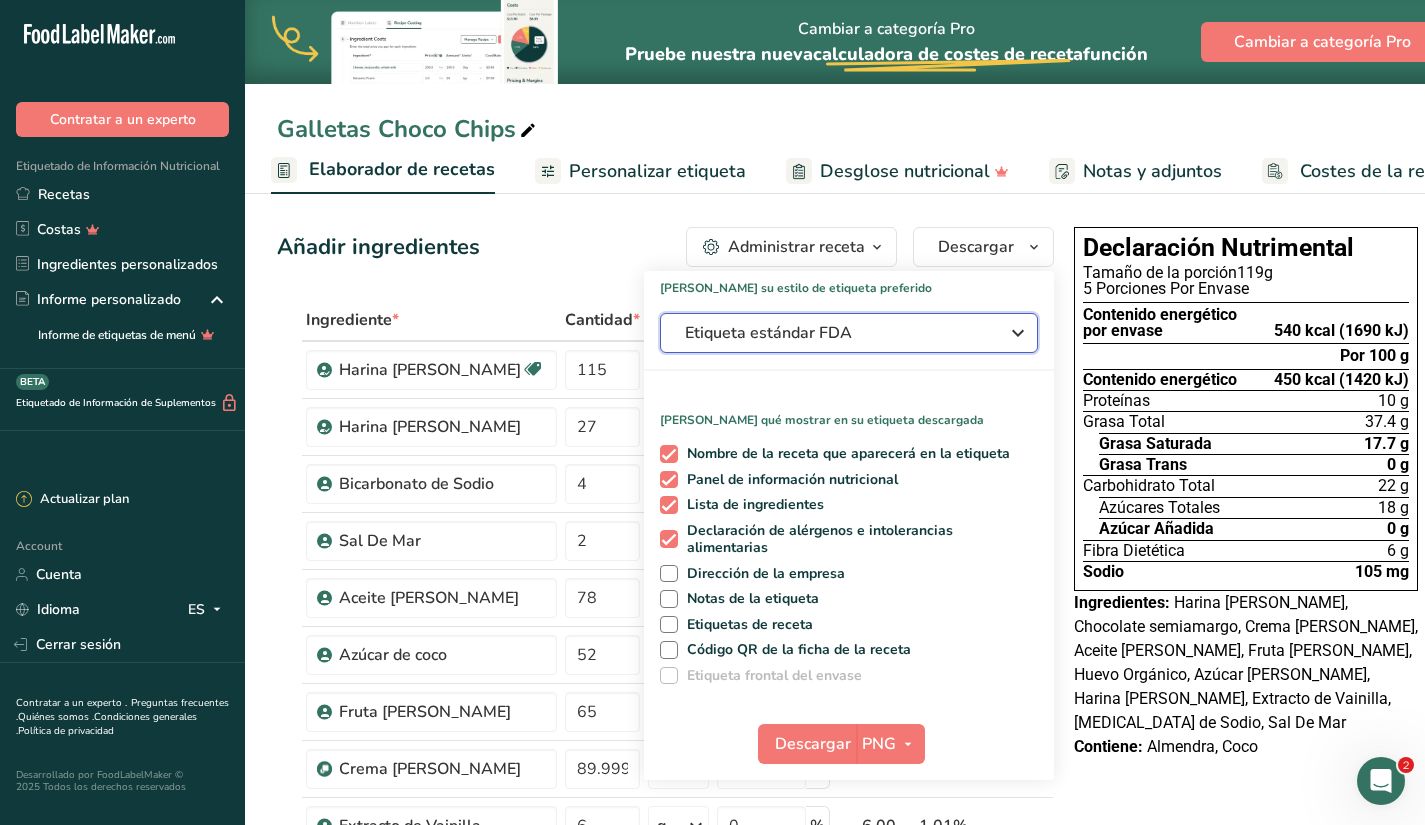 click on "Etiqueta estándar FDA" at bounding box center [835, 333] 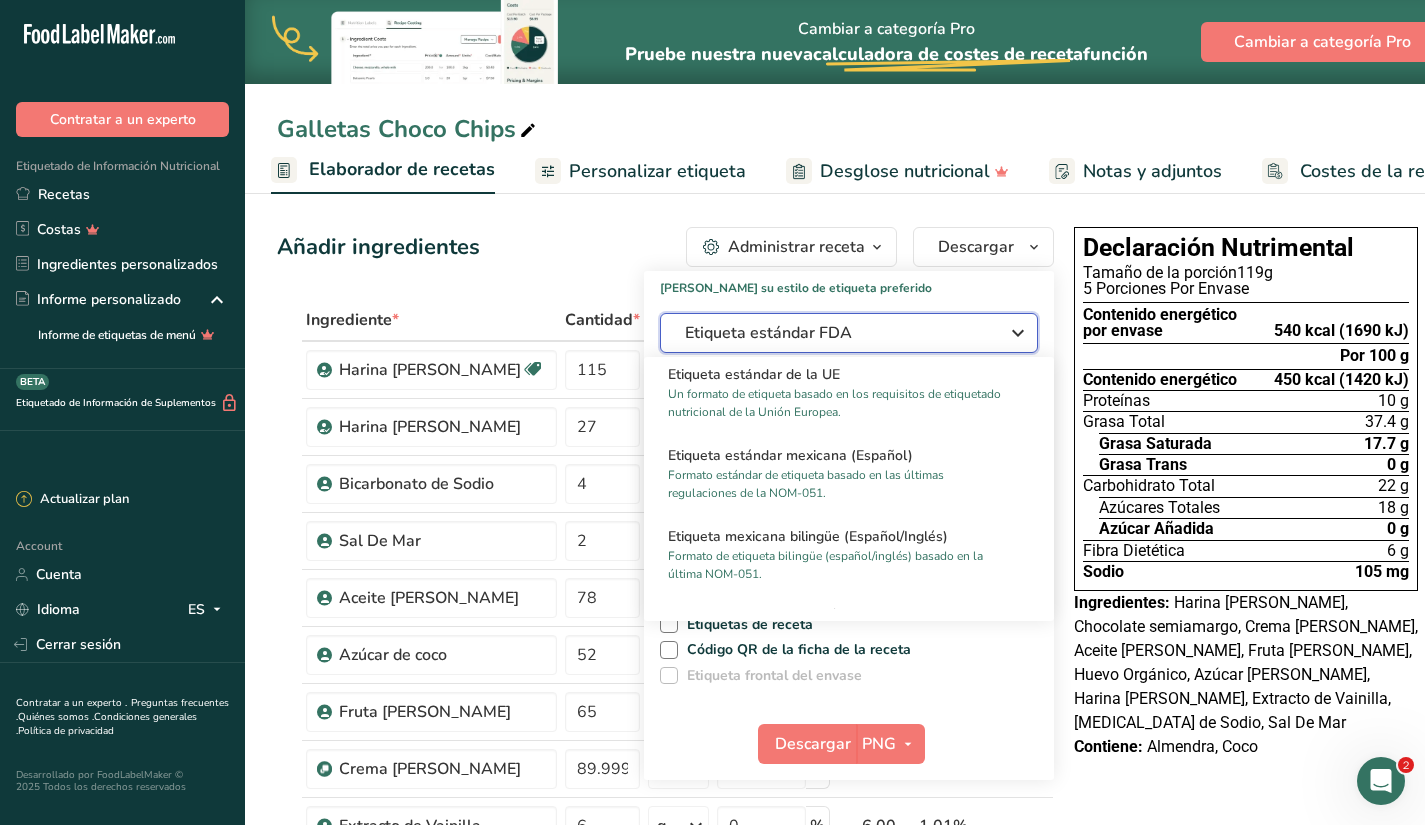 scroll, scrollTop: 1290, scrollLeft: 0, axis: vertical 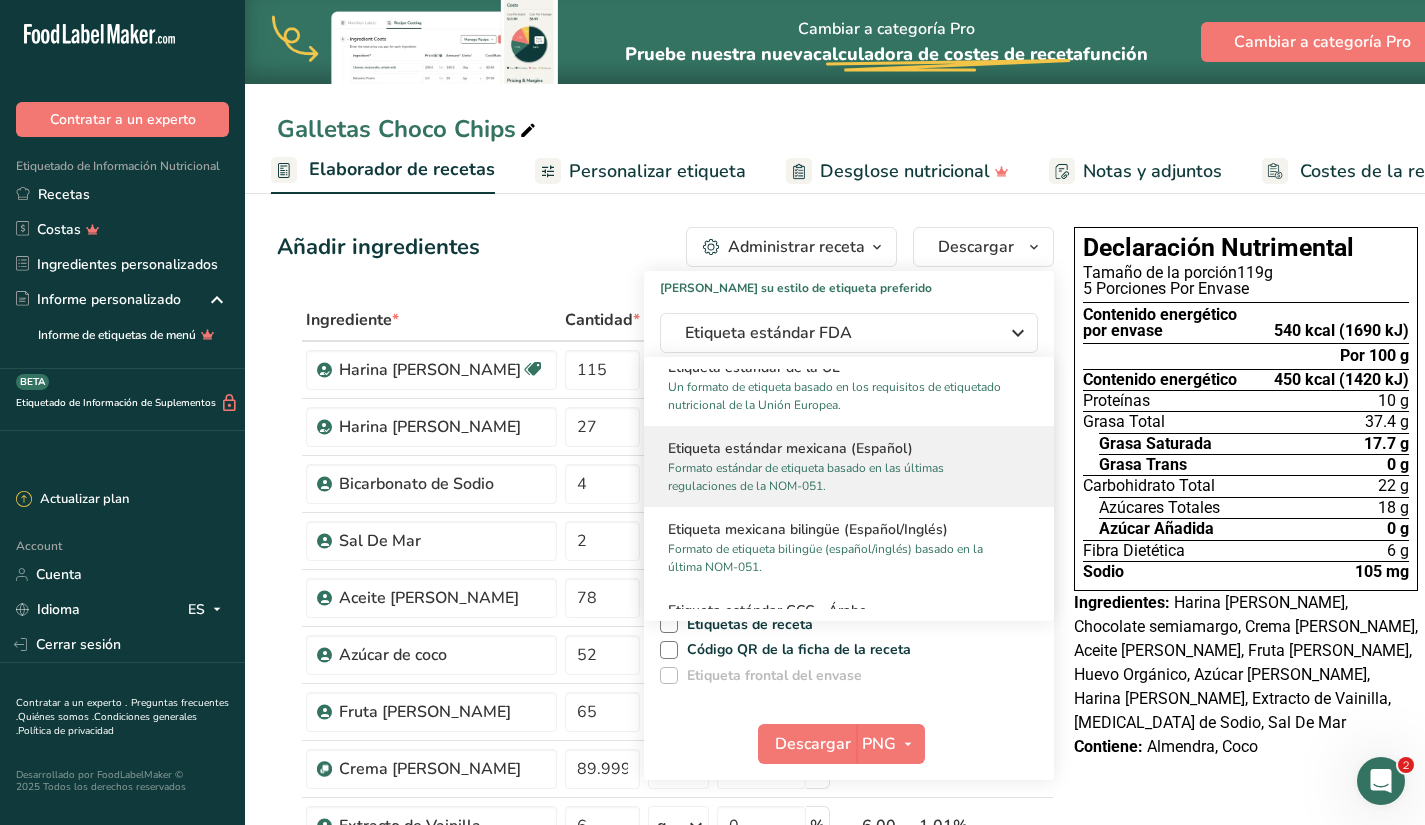 click on "Etiqueta estándar mexicana (Español)" at bounding box center [849, 448] 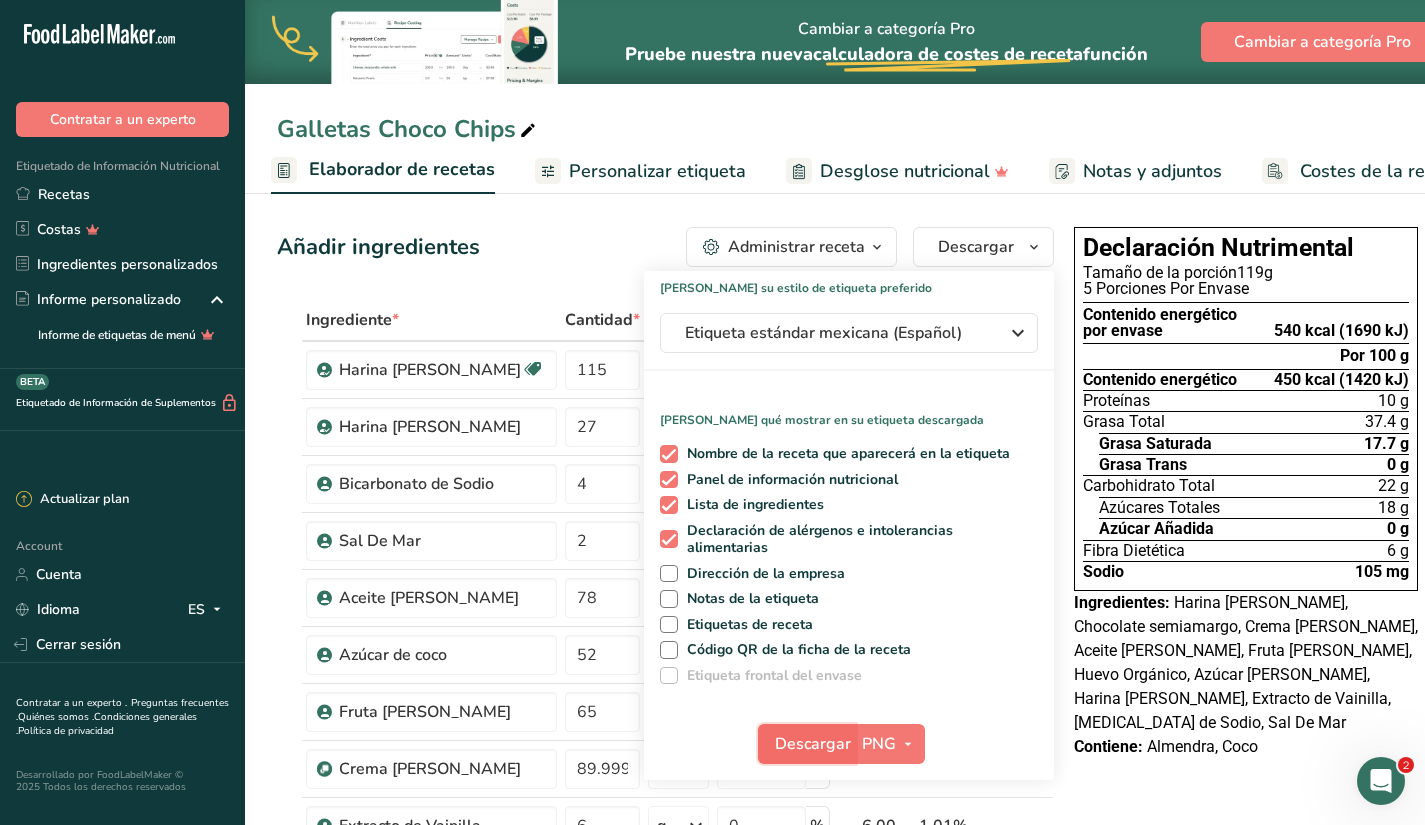 click on "Descargar" at bounding box center (813, 744) 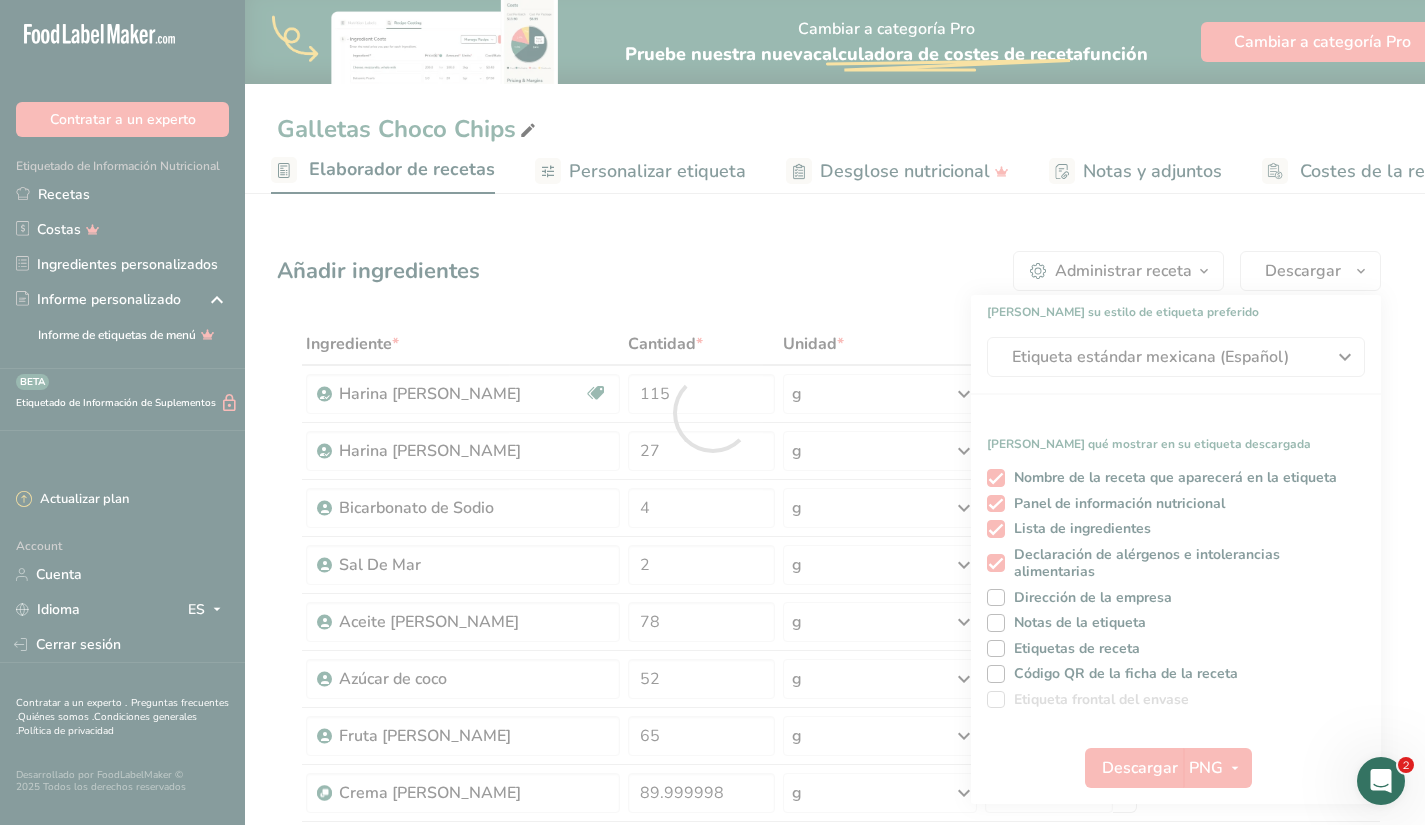 scroll, scrollTop: 0, scrollLeft: 0, axis: both 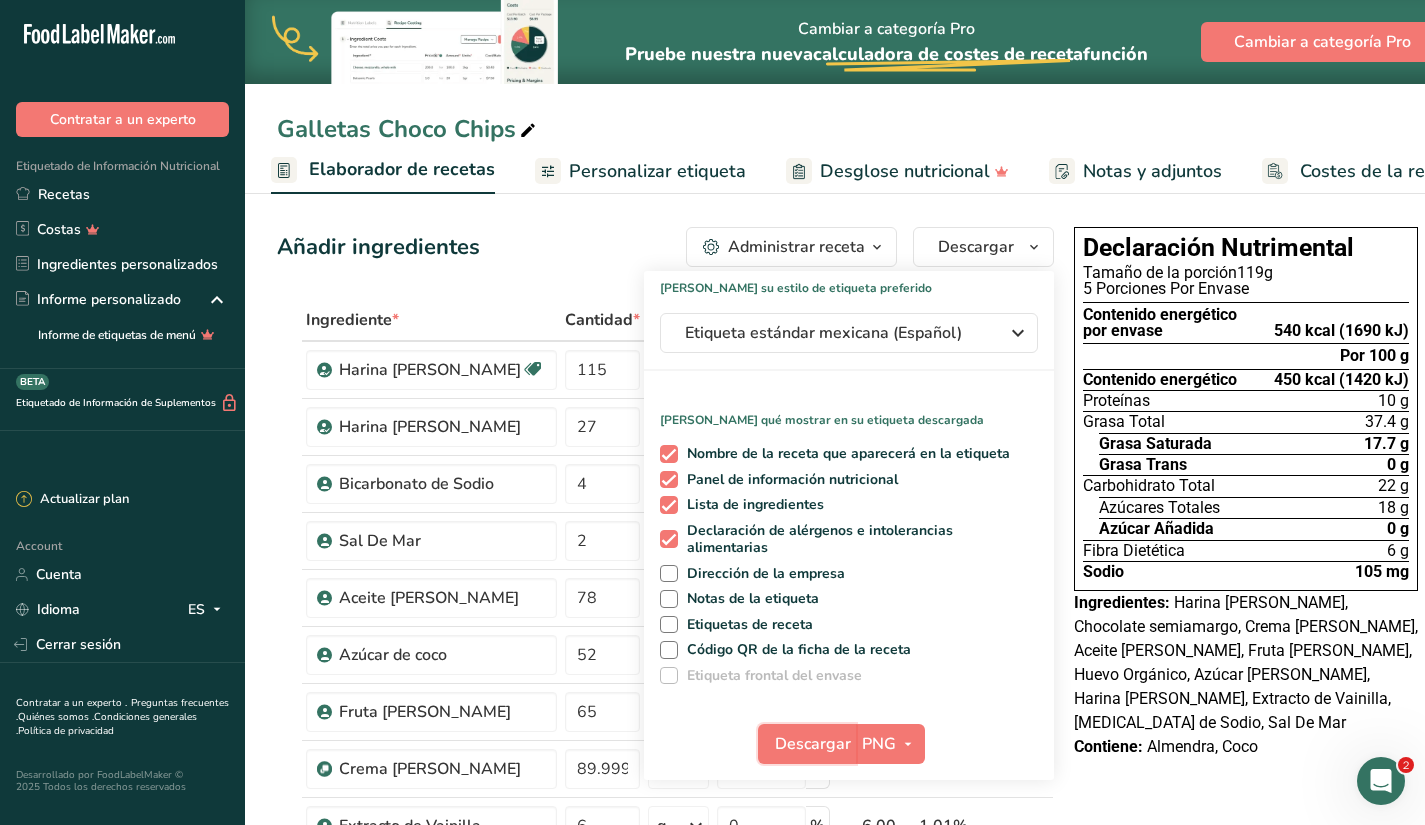 type 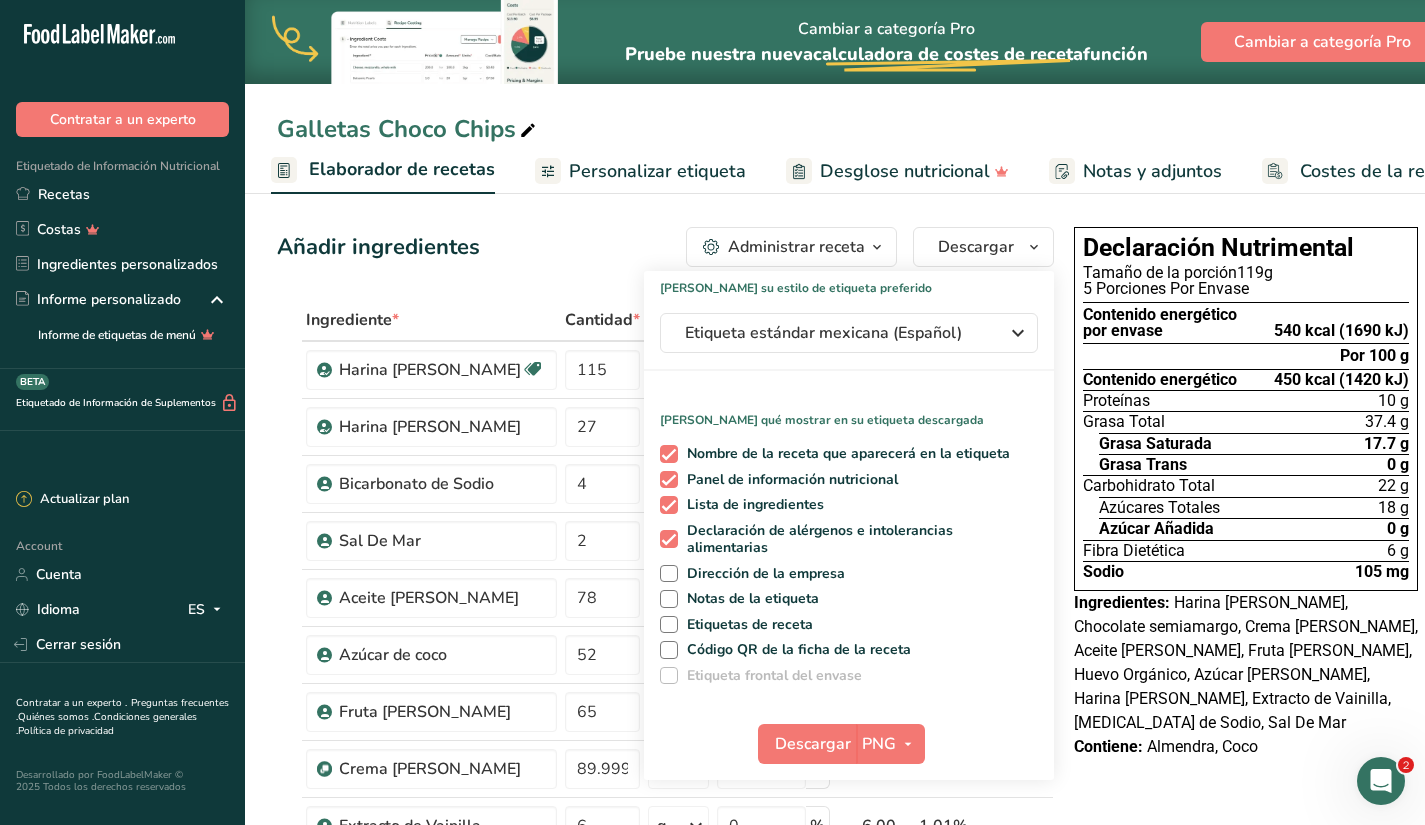 click on "Elaborador de recetas" at bounding box center (402, 169) 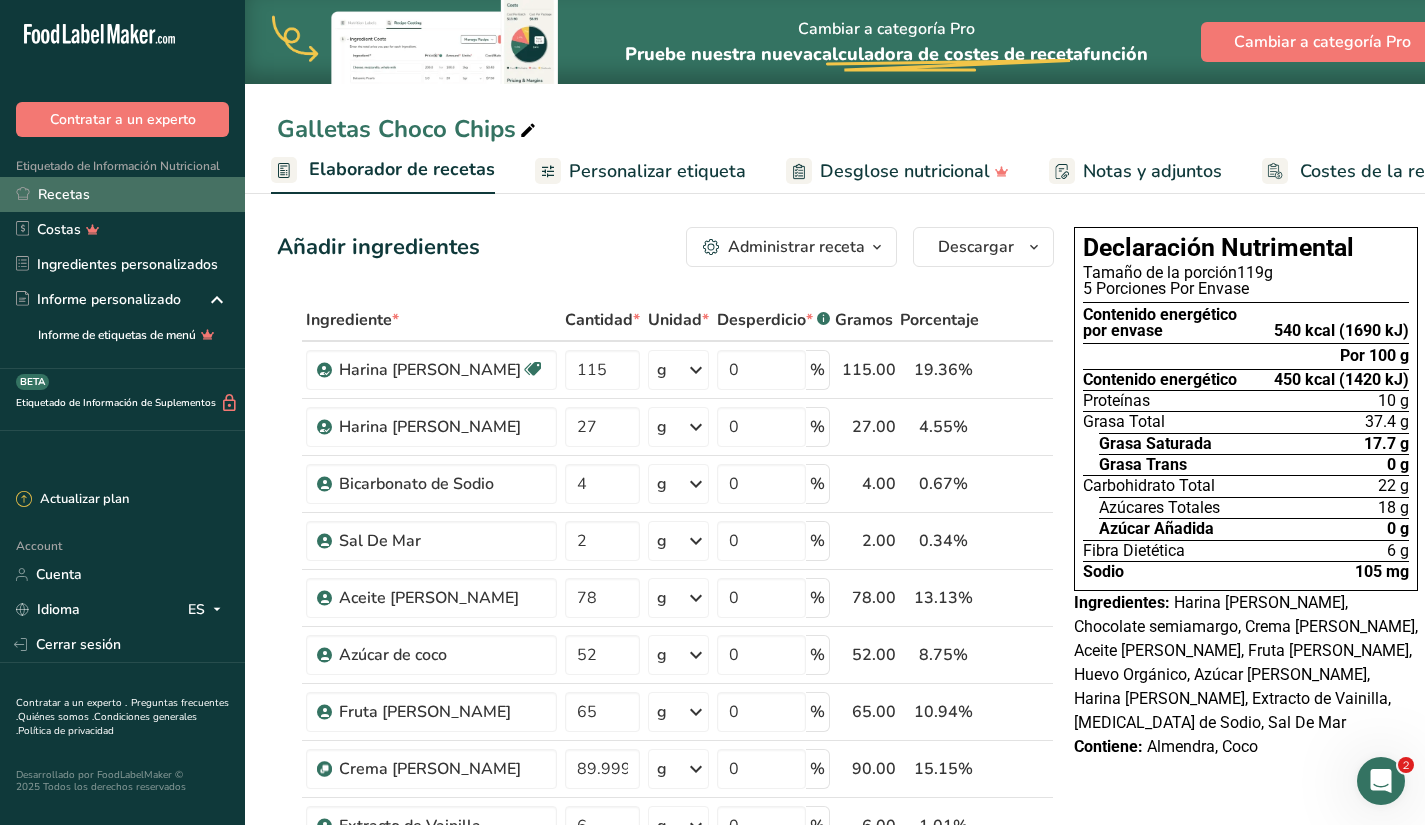 click on "Recetas" at bounding box center [122, 194] 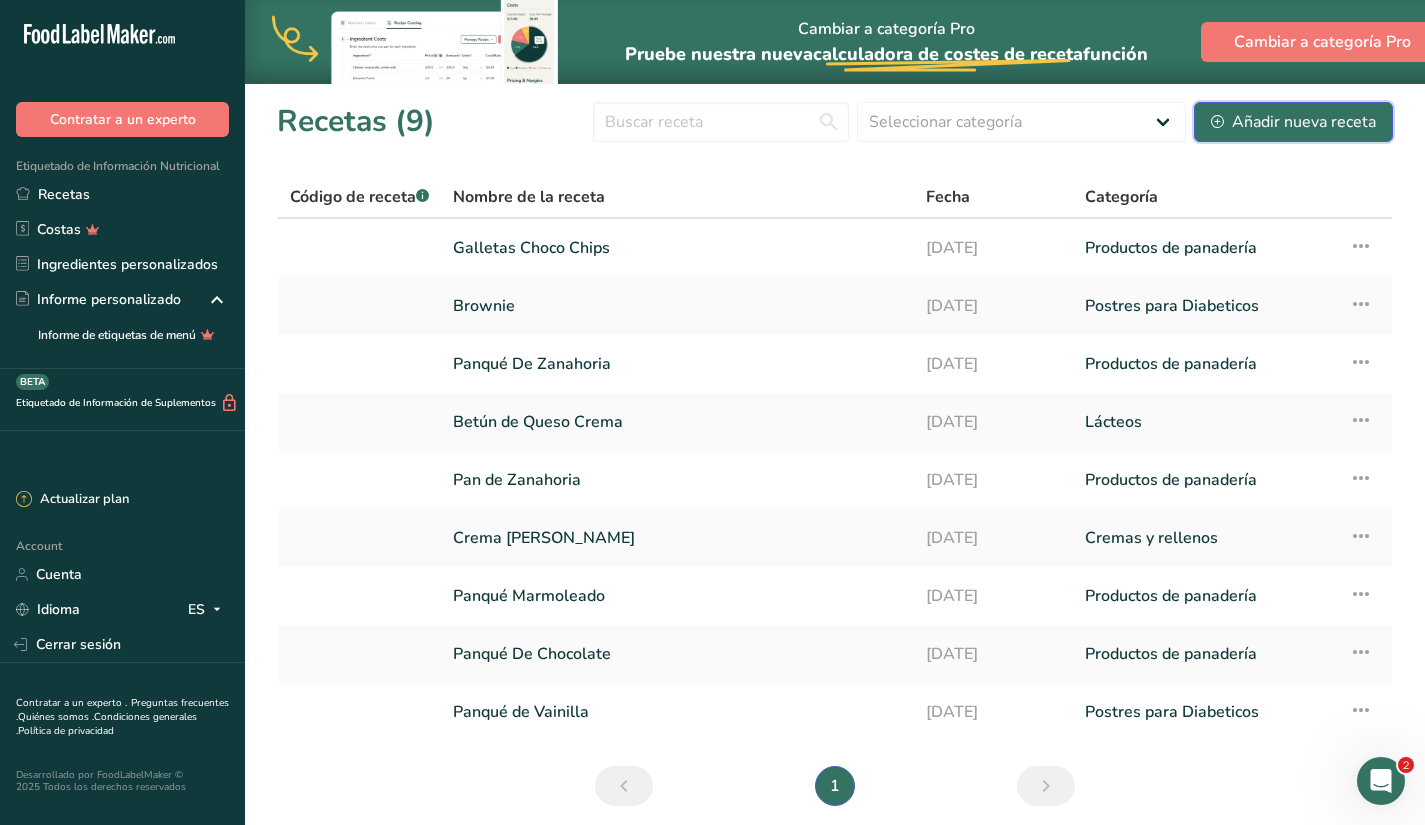 click on "Añadir nueva receta" at bounding box center [1293, 122] 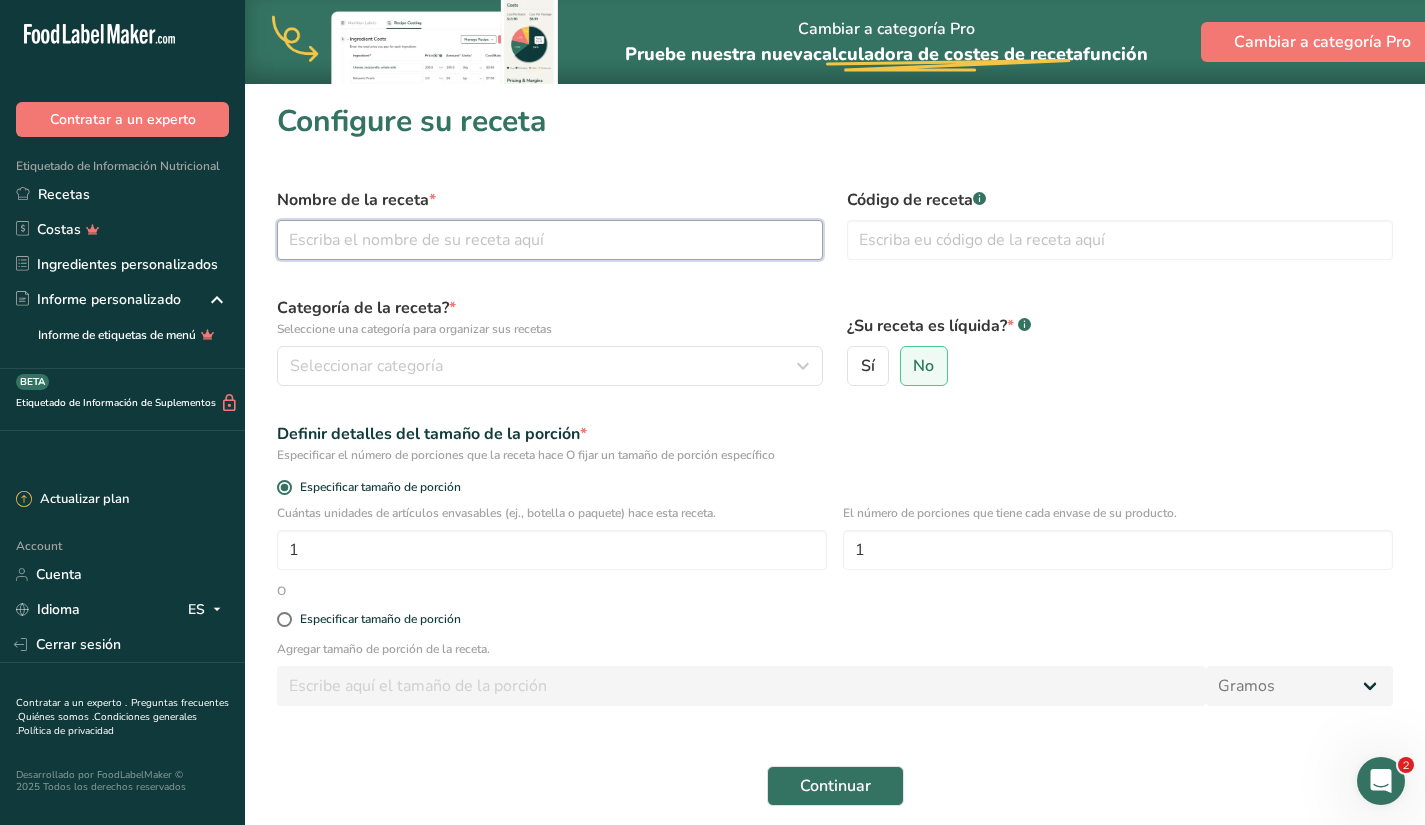 click at bounding box center [550, 240] 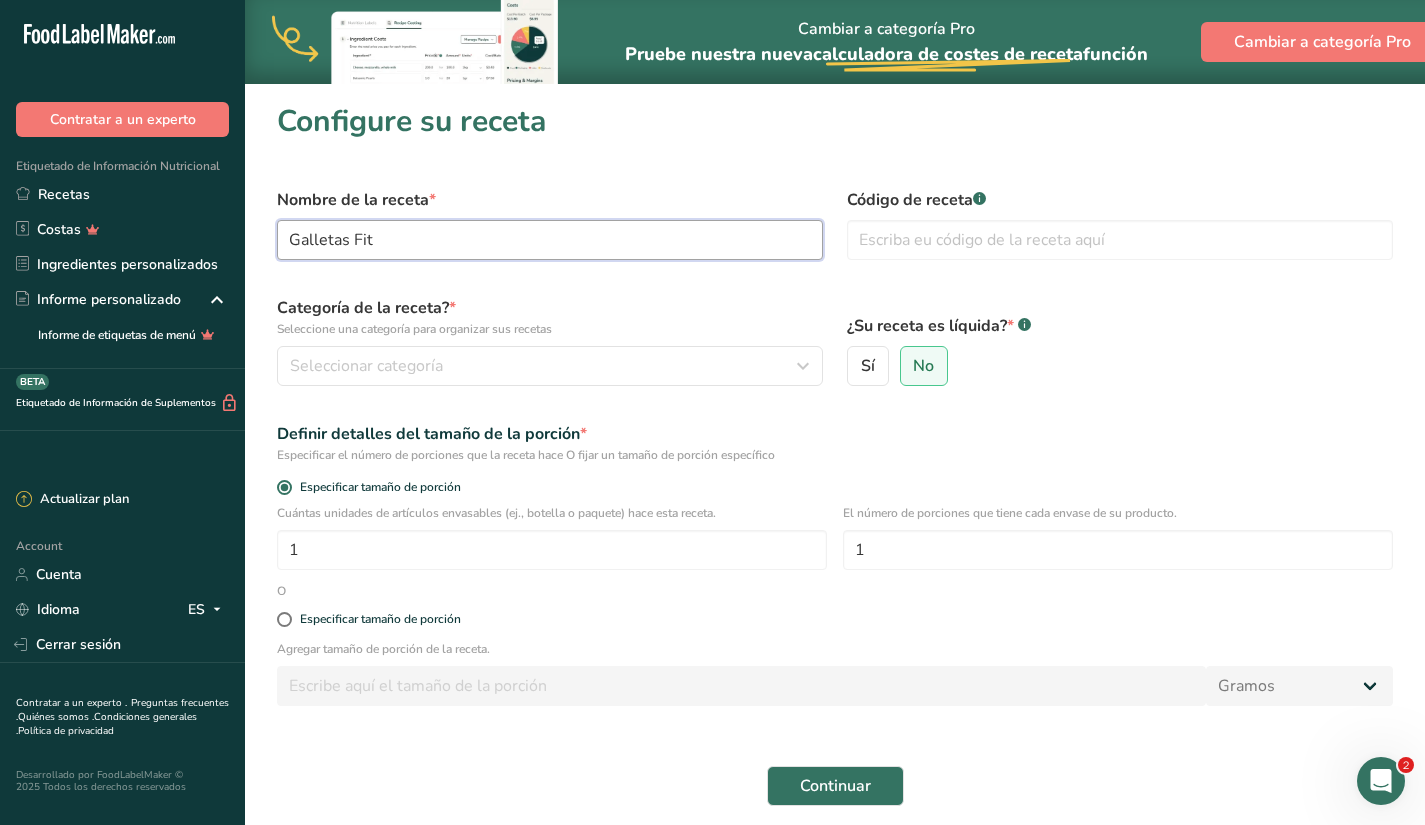 type on "Galletas Fit" 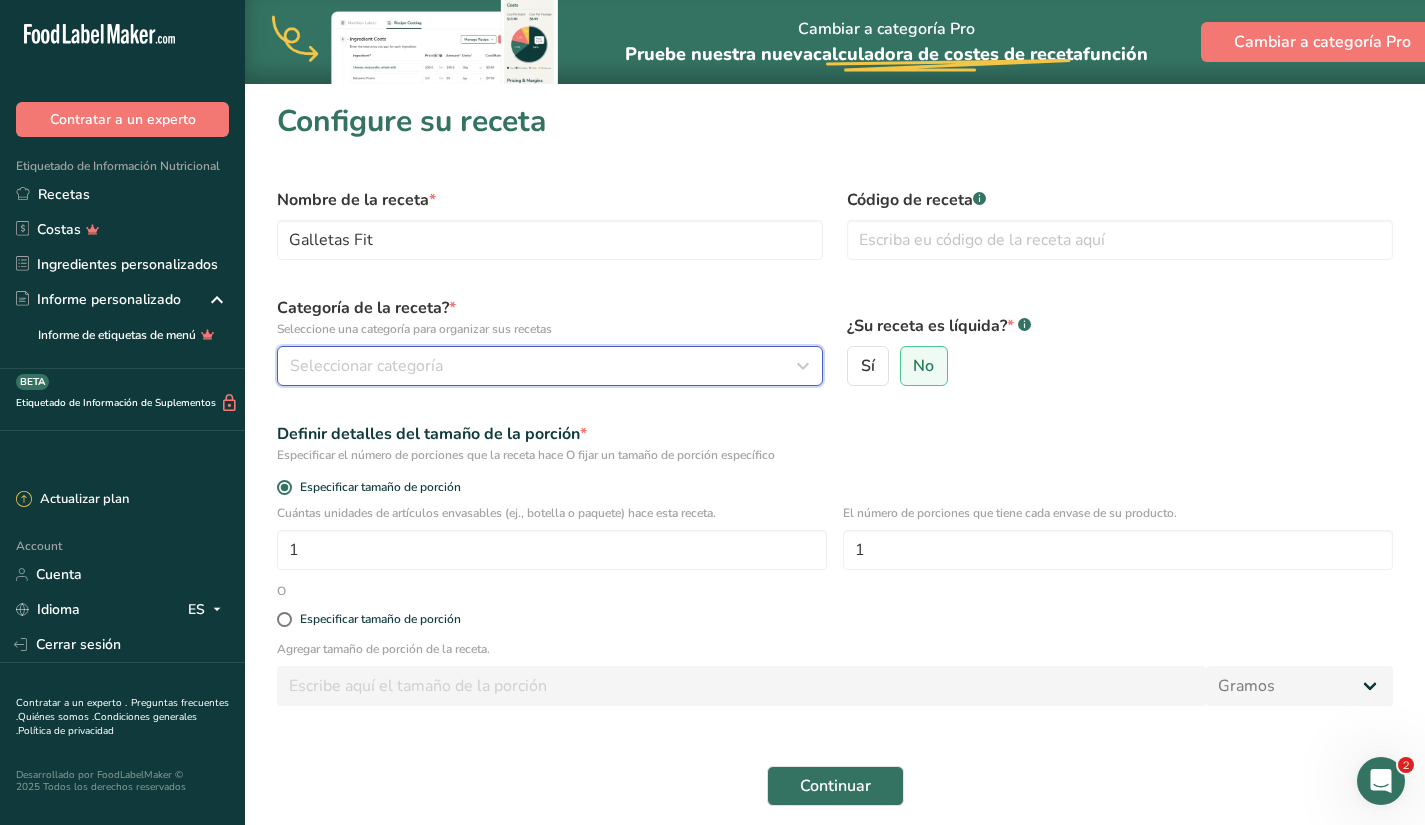 click on "Seleccionar categoría" at bounding box center (544, 366) 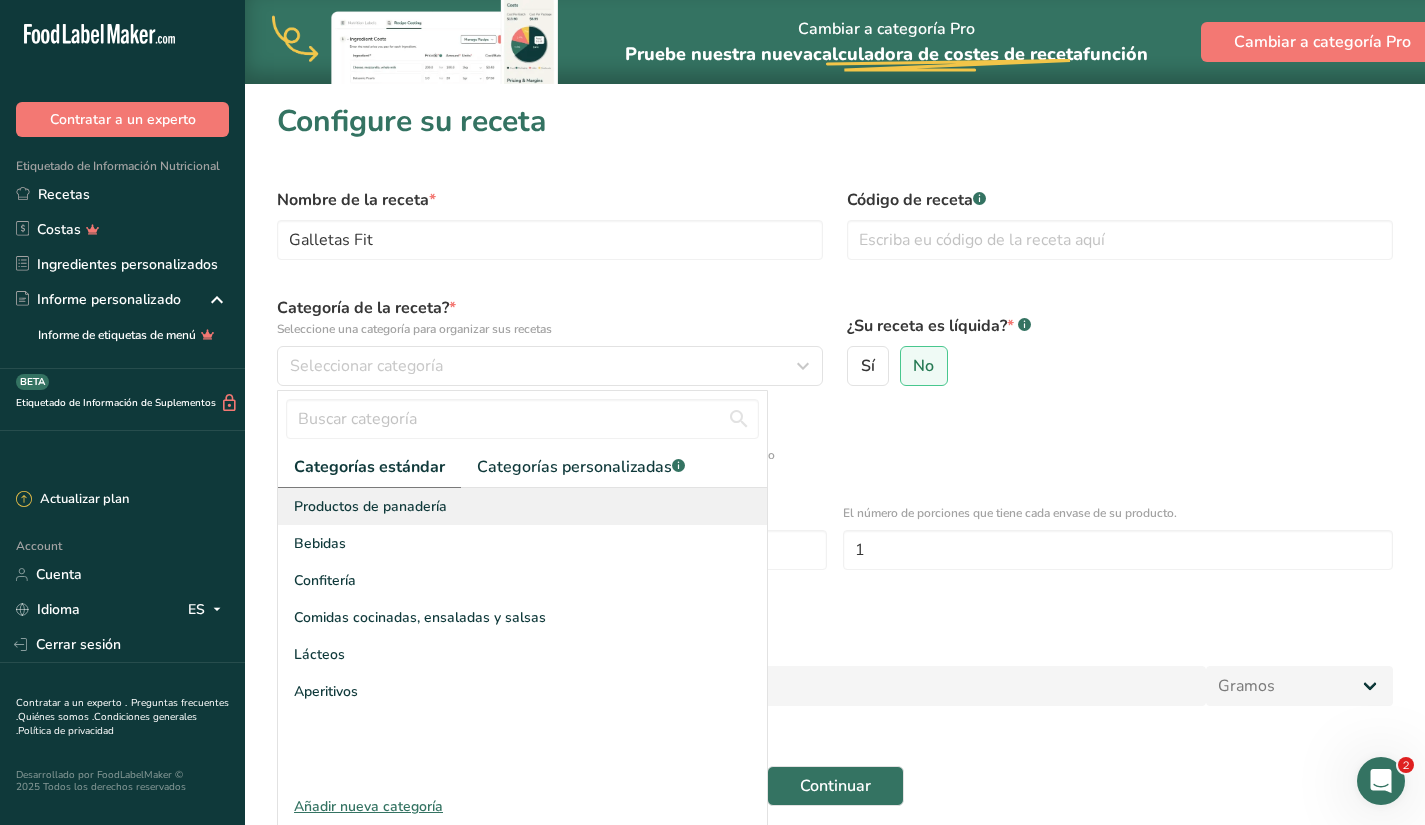 click on "Productos de panadería" at bounding box center (522, 506) 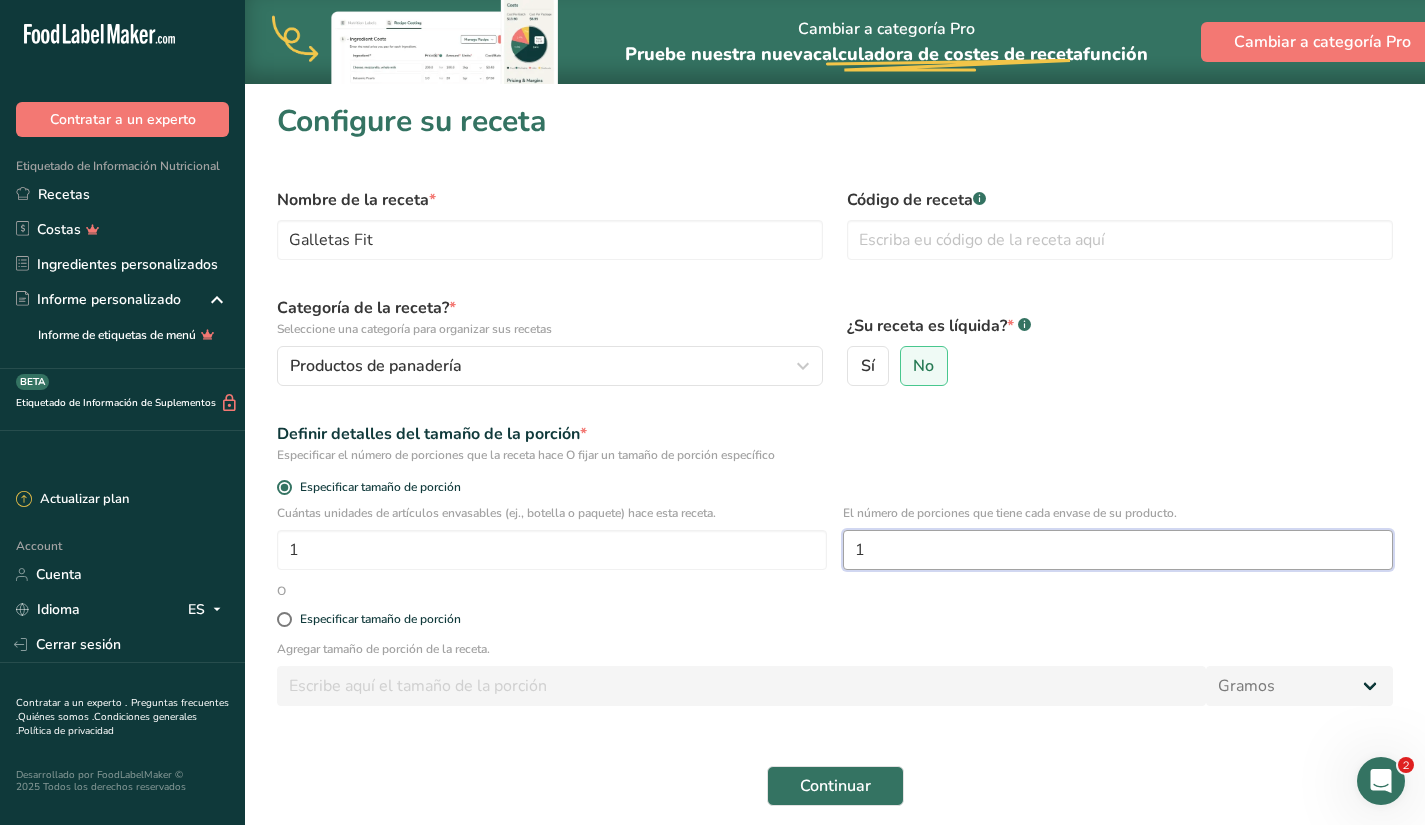 click on "1" at bounding box center (1118, 550) 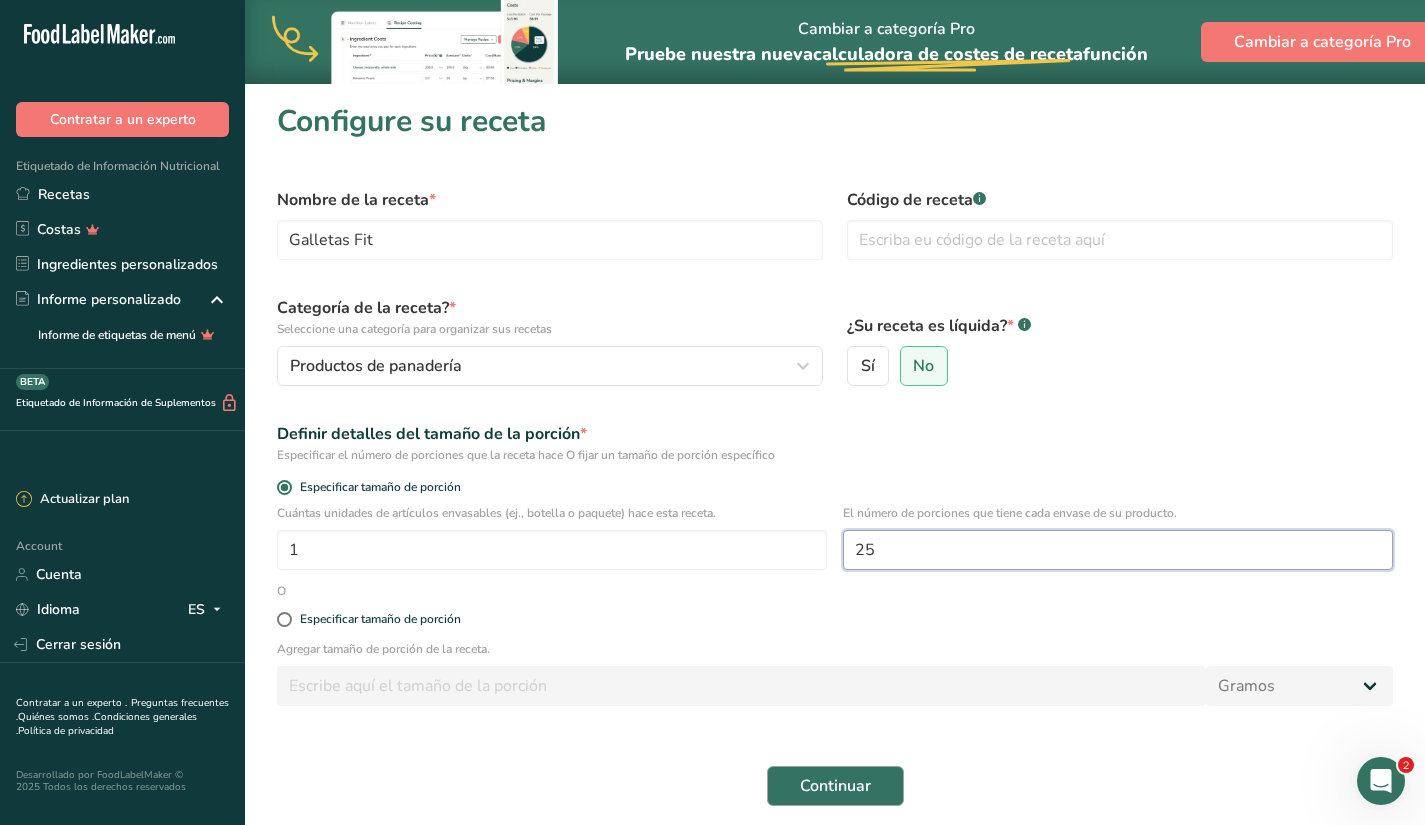 type on "25" 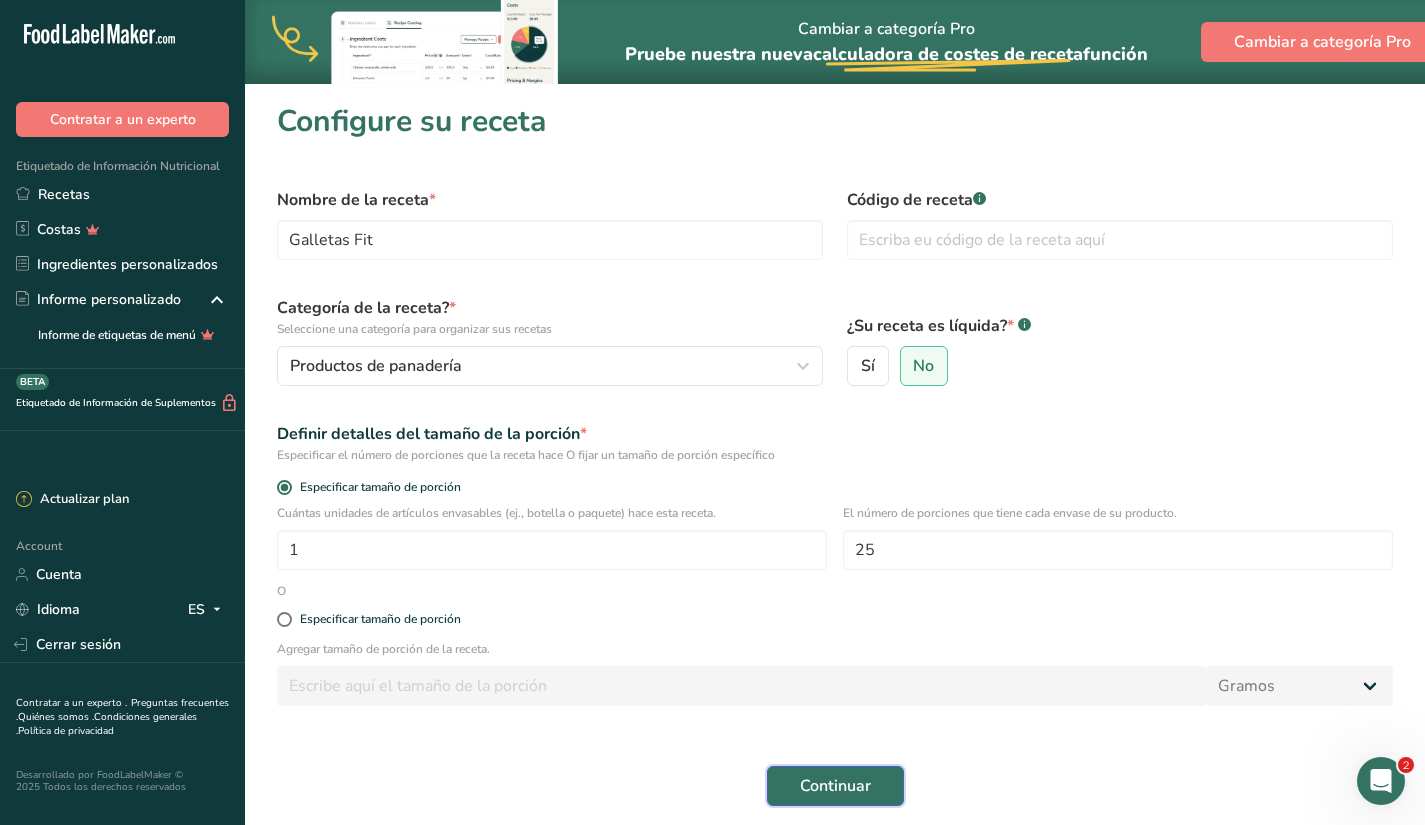 click on "Continuar" at bounding box center [835, 786] 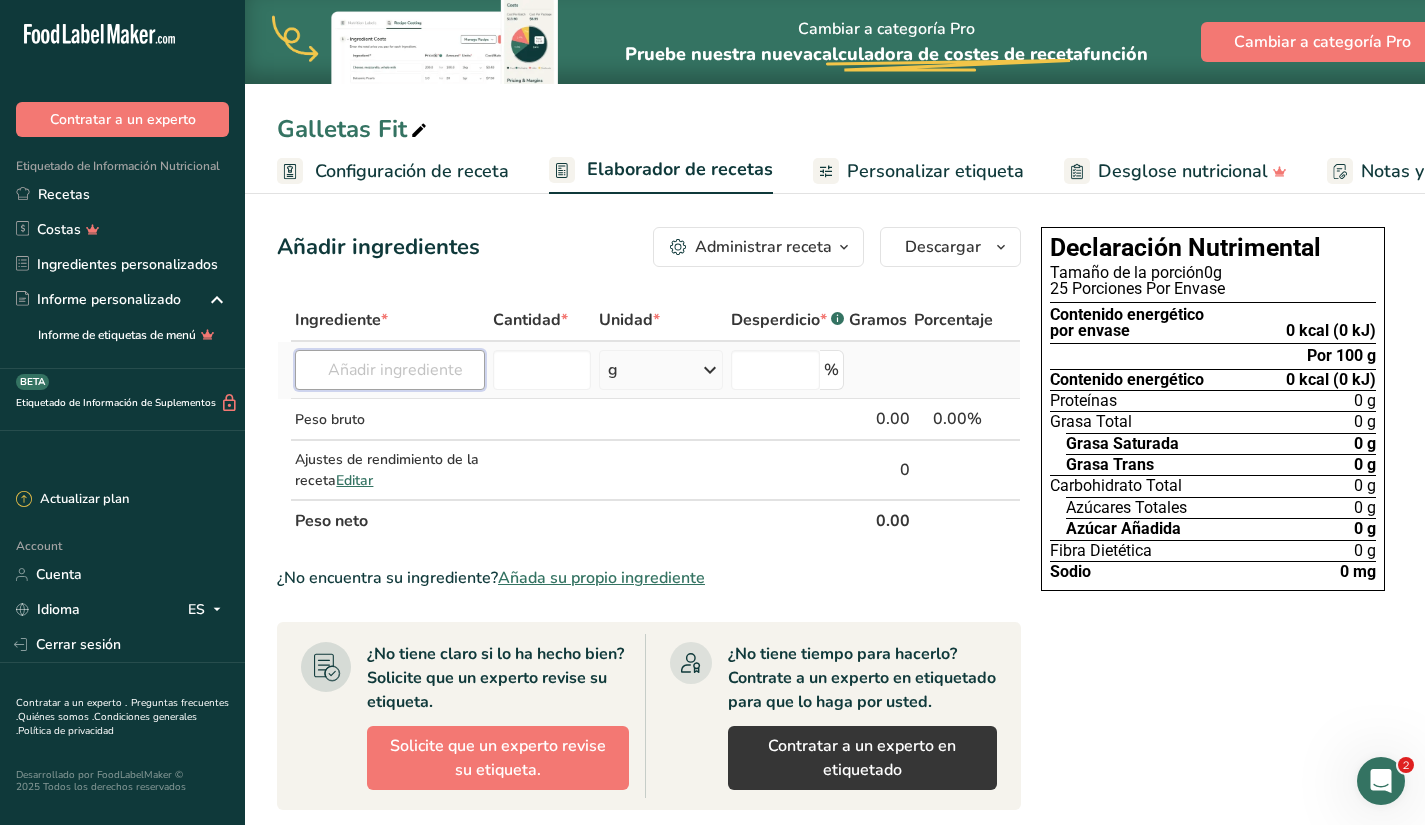 click at bounding box center (390, 370) 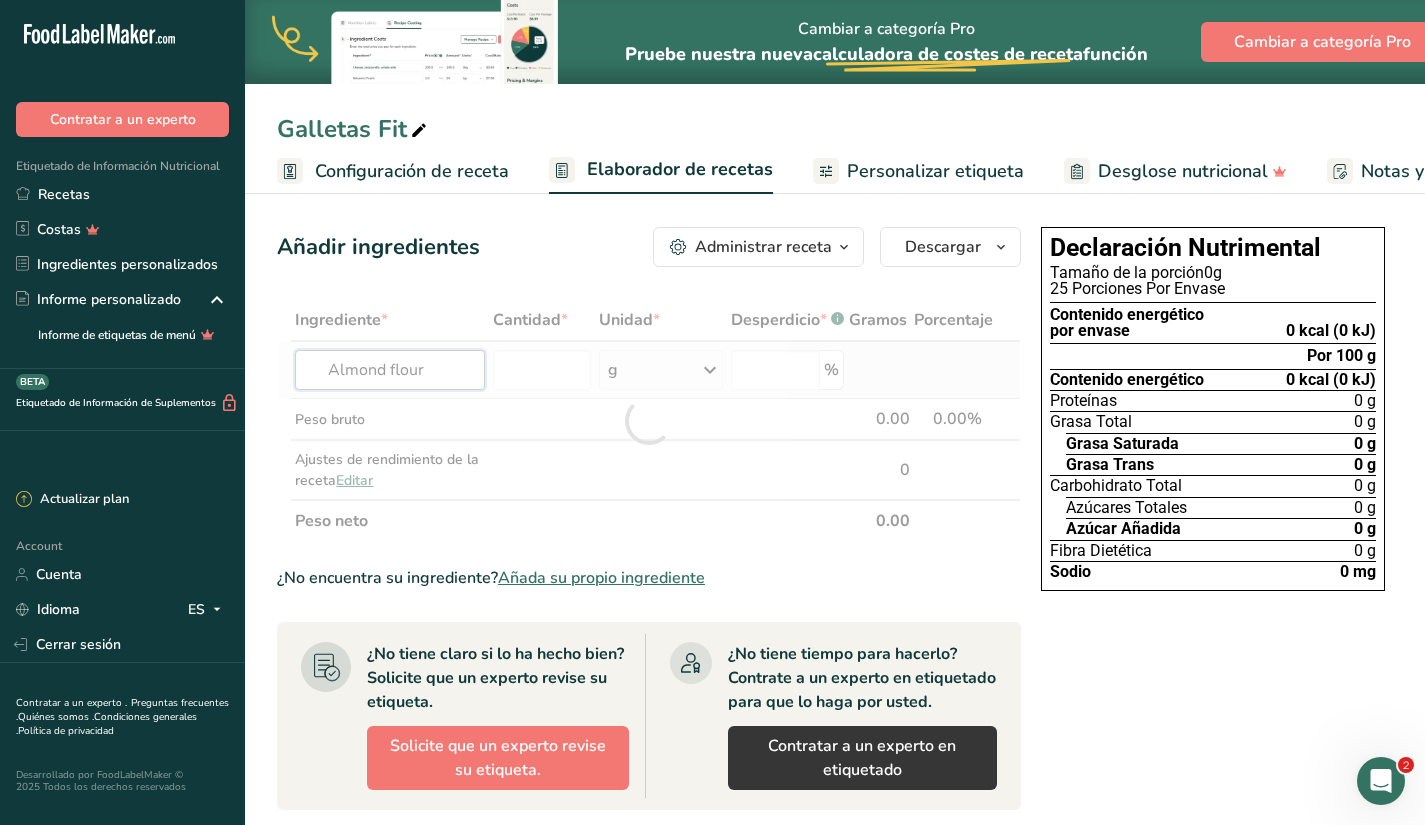 type on "Almond flour" 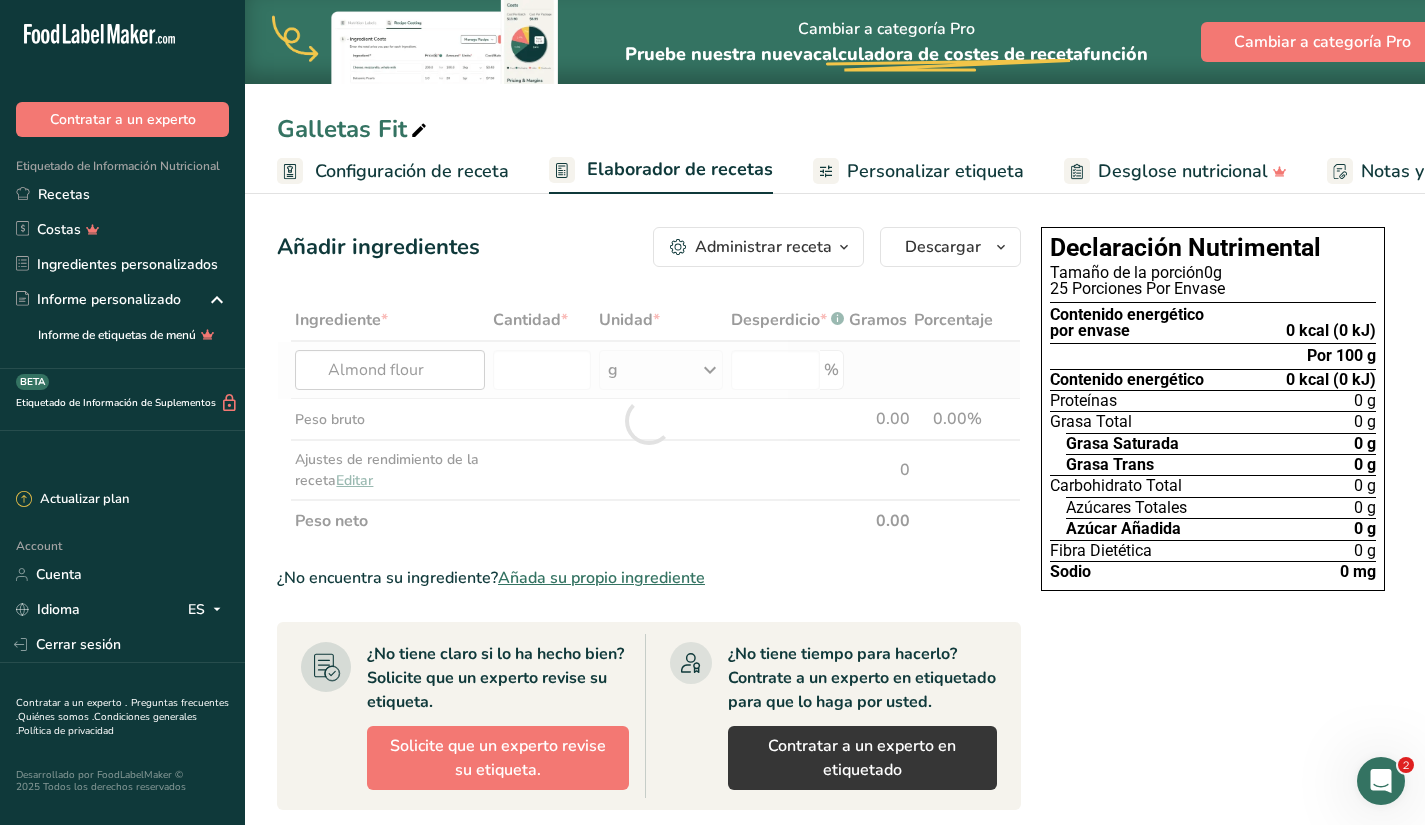 type 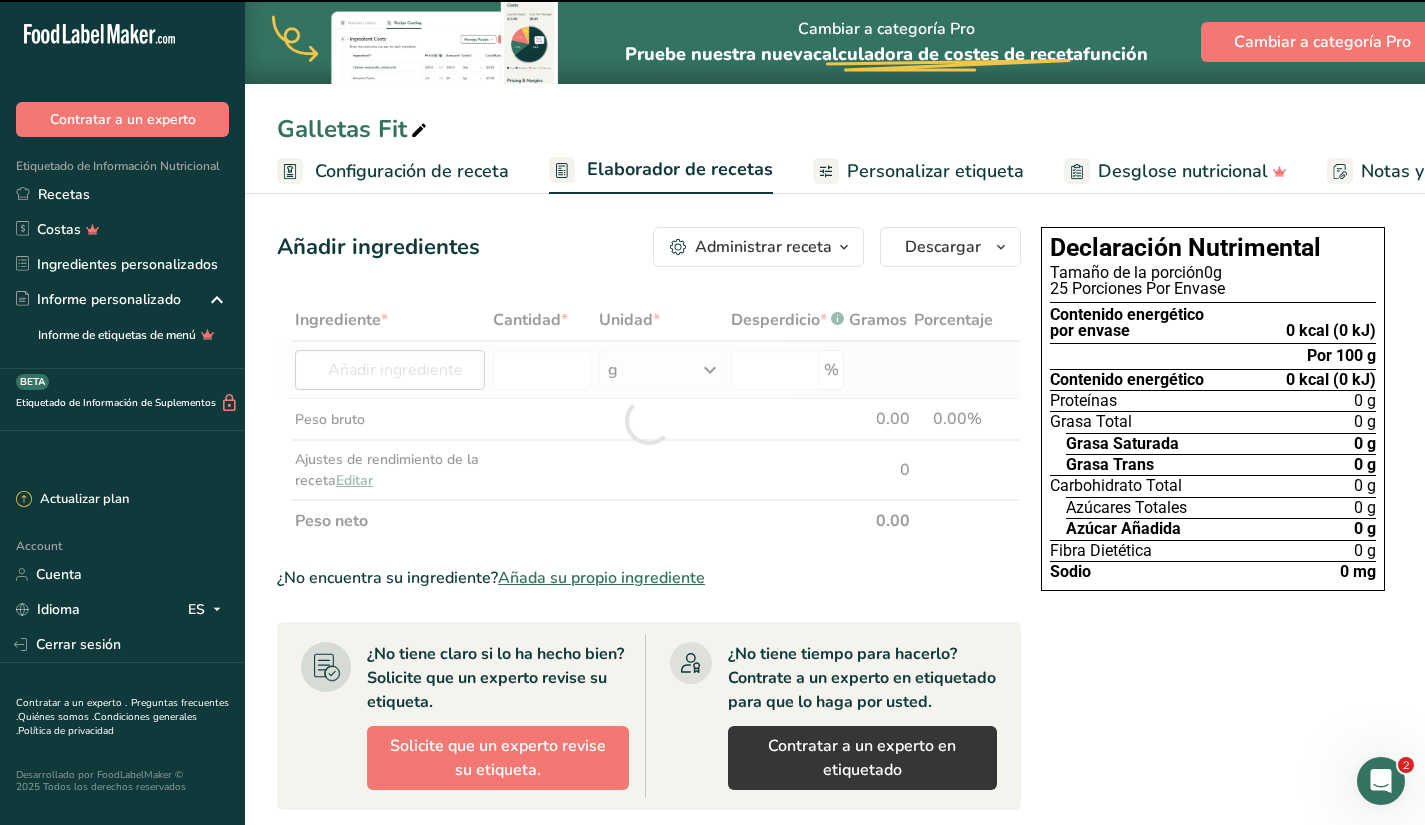 type on "0" 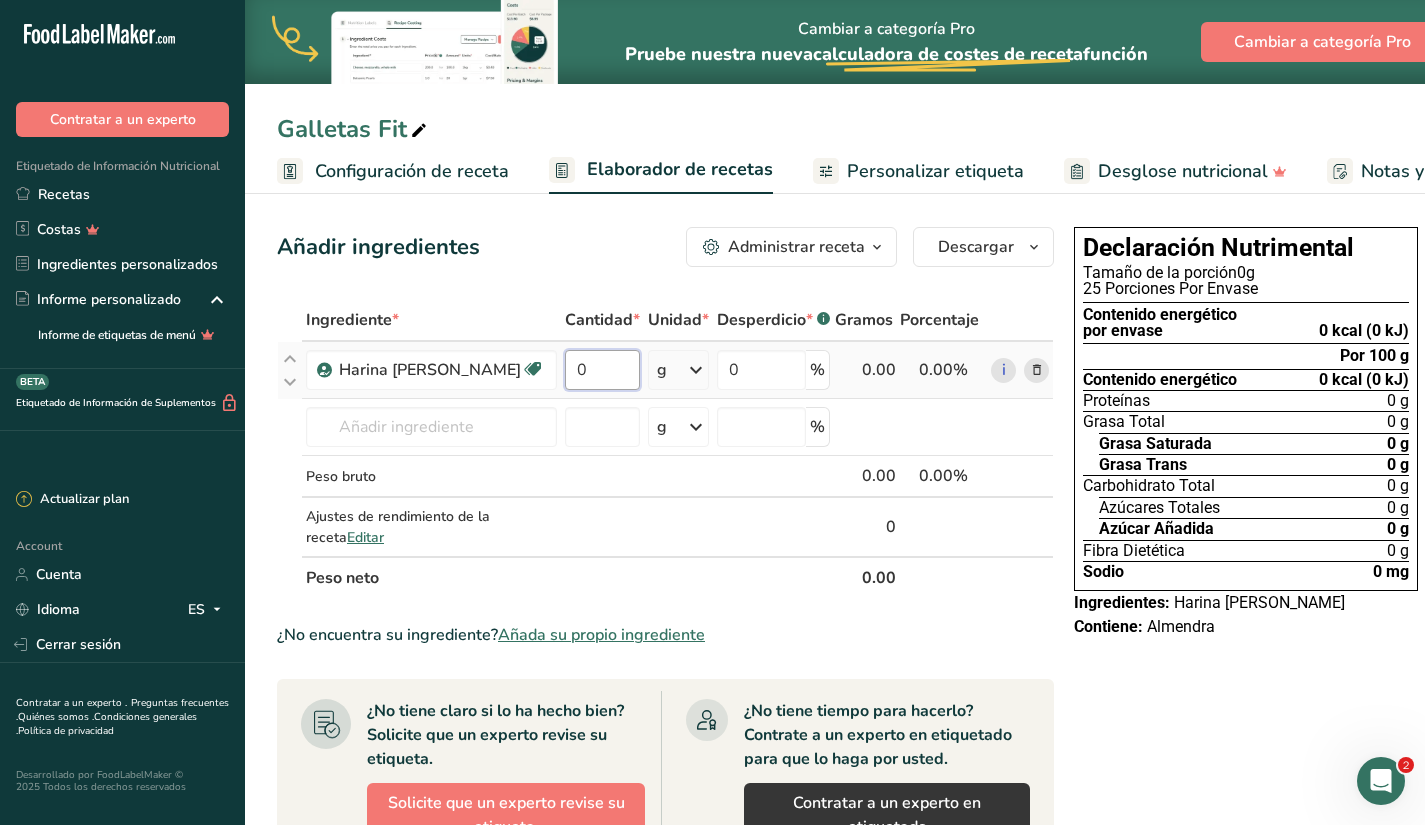 click on "0" at bounding box center (602, 370) 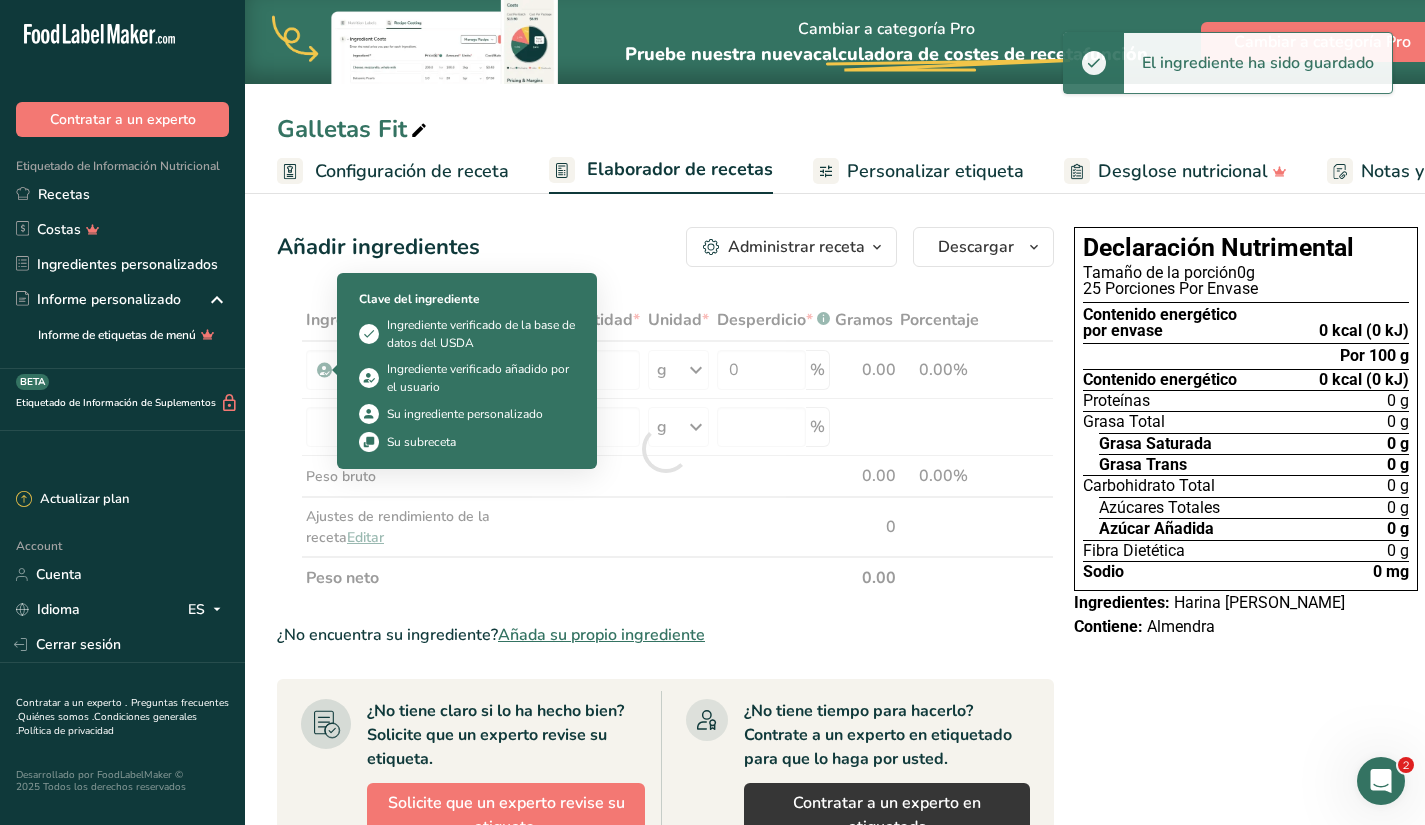 click on "Ingrediente *
Cantidad *
Unidad *
Desperdicio *   .a-a{fill:#347362;}.b-a{fill:#fff;}          Gramos
Porcentaje
[PERSON_NAME]
[GEOGRAPHIC_DATA]
Vegetariano
Orgánico
Certificado orgánico
No GMO
Kosher pareve
Kosher lácteo
Halal
Etiqueta limpia
Bioingeniería
Apto para [MEDICAL_DATA]
0
g
Unidades de peso
g
kg
mg
Ver más
Unidades de volumen
[GEOGRAPHIC_DATA]
Las unidades de volumen requieren una conversión de densidad. Si conoce la densidad de su ingrediente, introdúzcala a continuación. De lo contrario, haga clic en "RIA", nuestra asistente regulatoria de IA, quien podrá ayudarle." at bounding box center (665, 449) 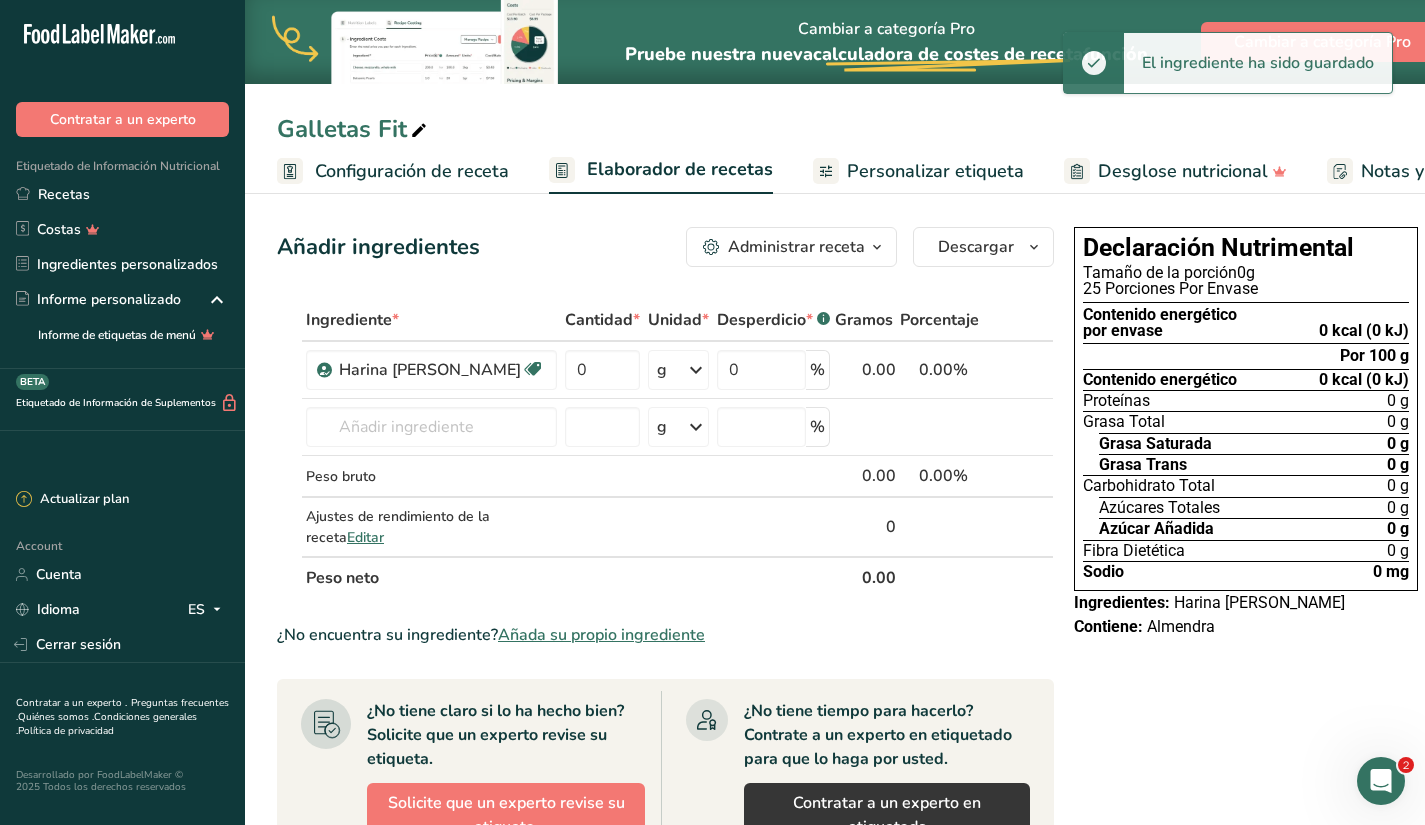click at bounding box center [1037, 370] 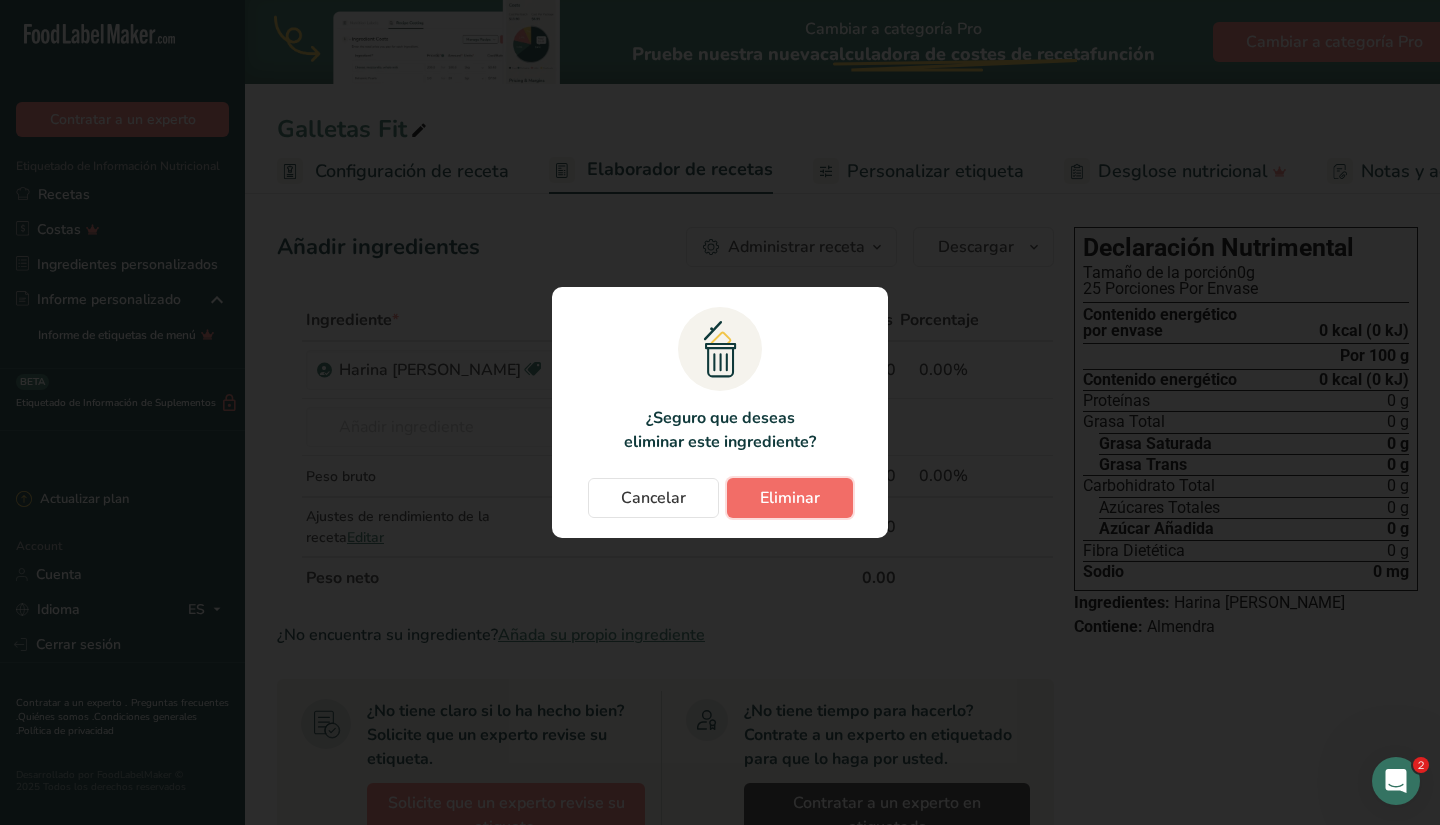 click on "Eliminar" at bounding box center (790, 498) 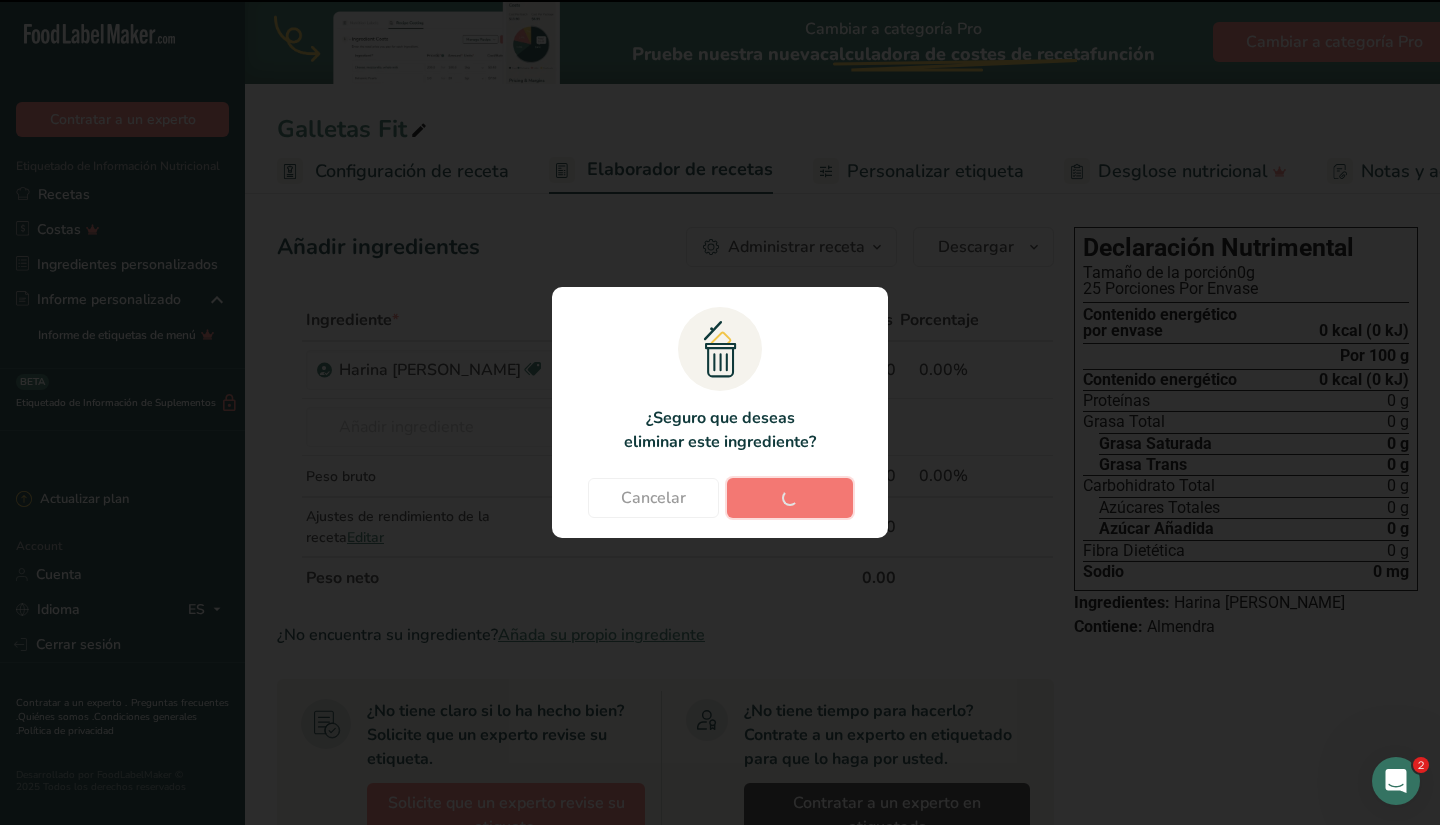 type 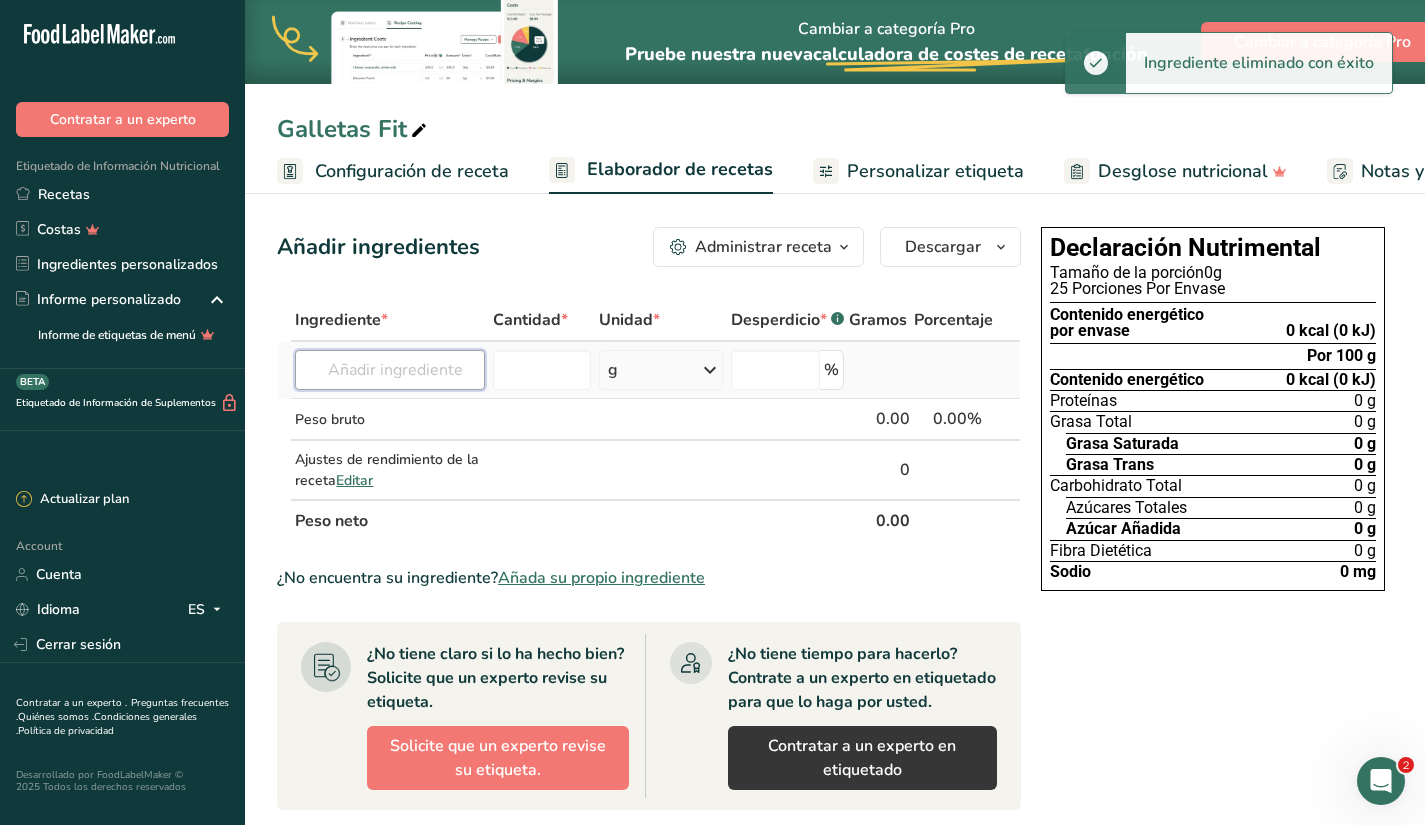 click at bounding box center [390, 370] 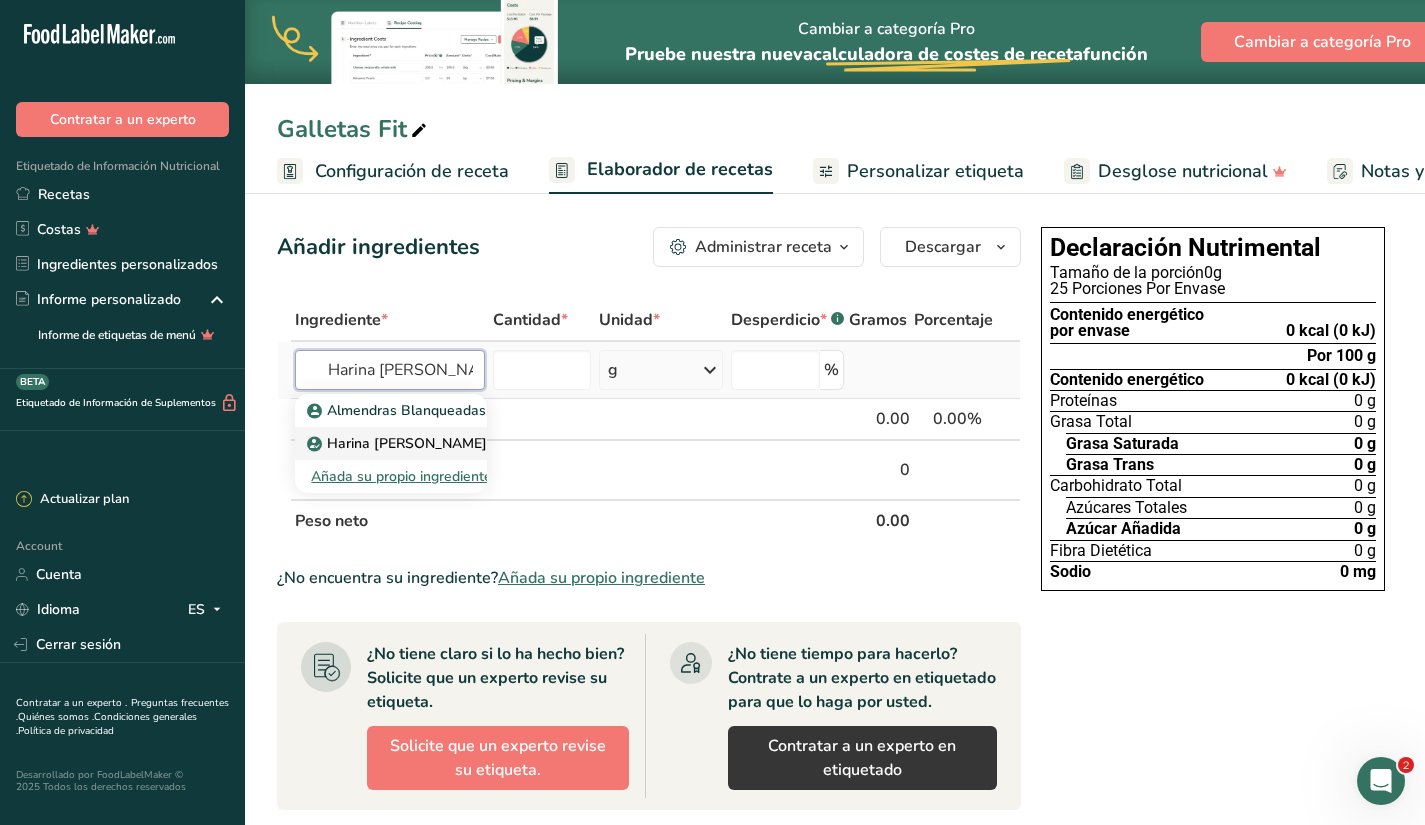 type on "Harina [PERSON_NAME]" 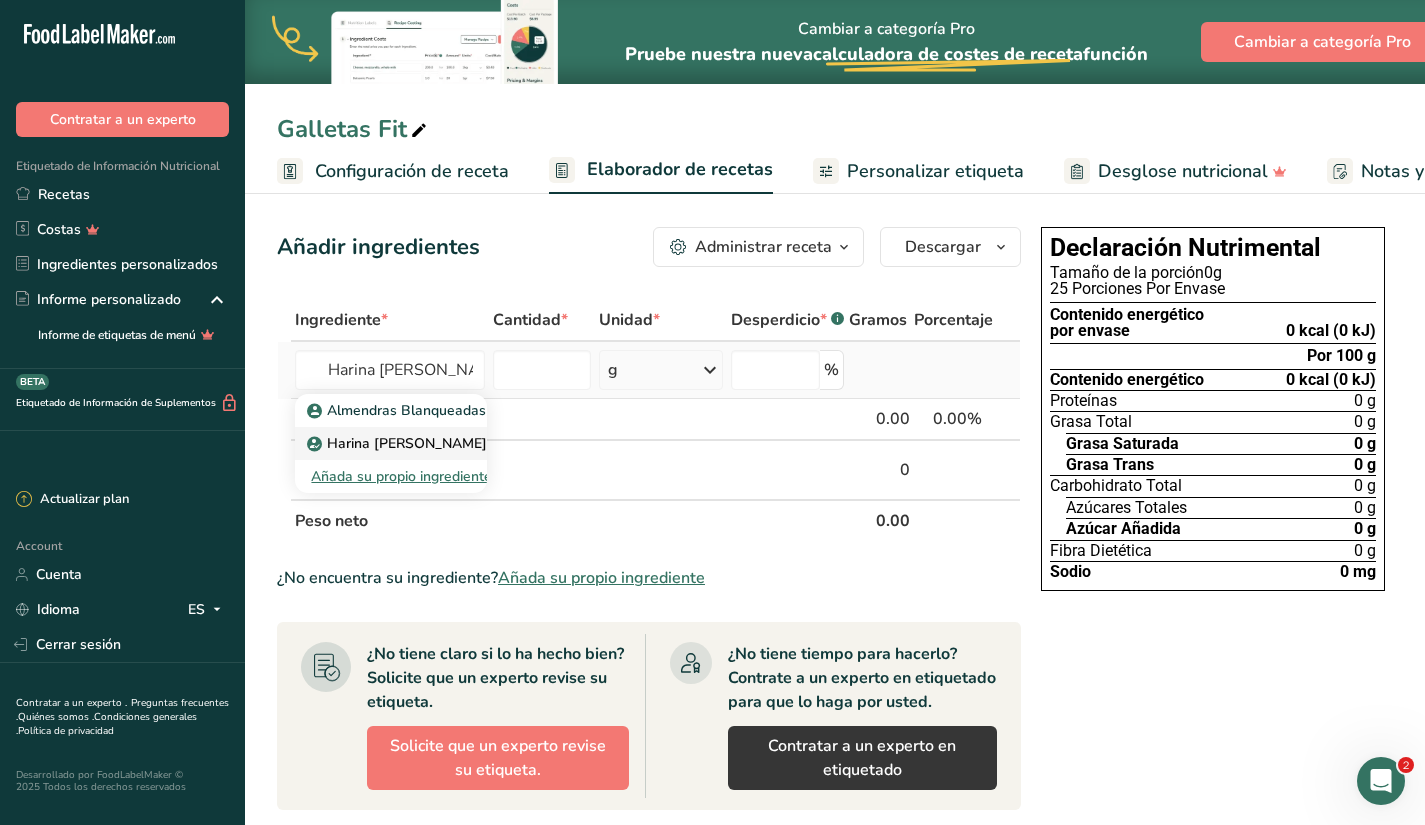type 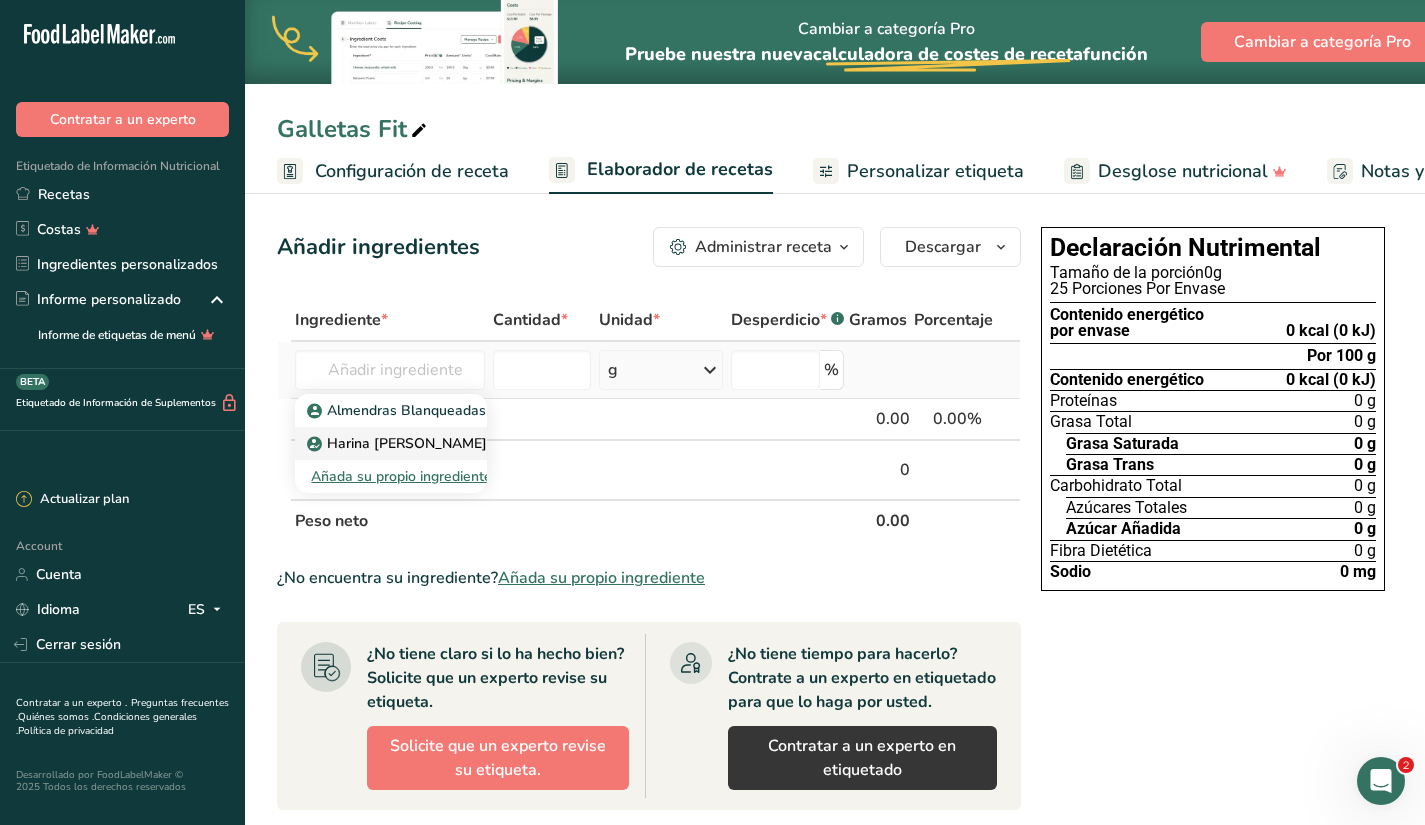 click on "Añada su propio ingrediente" at bounding box center [391, 476] 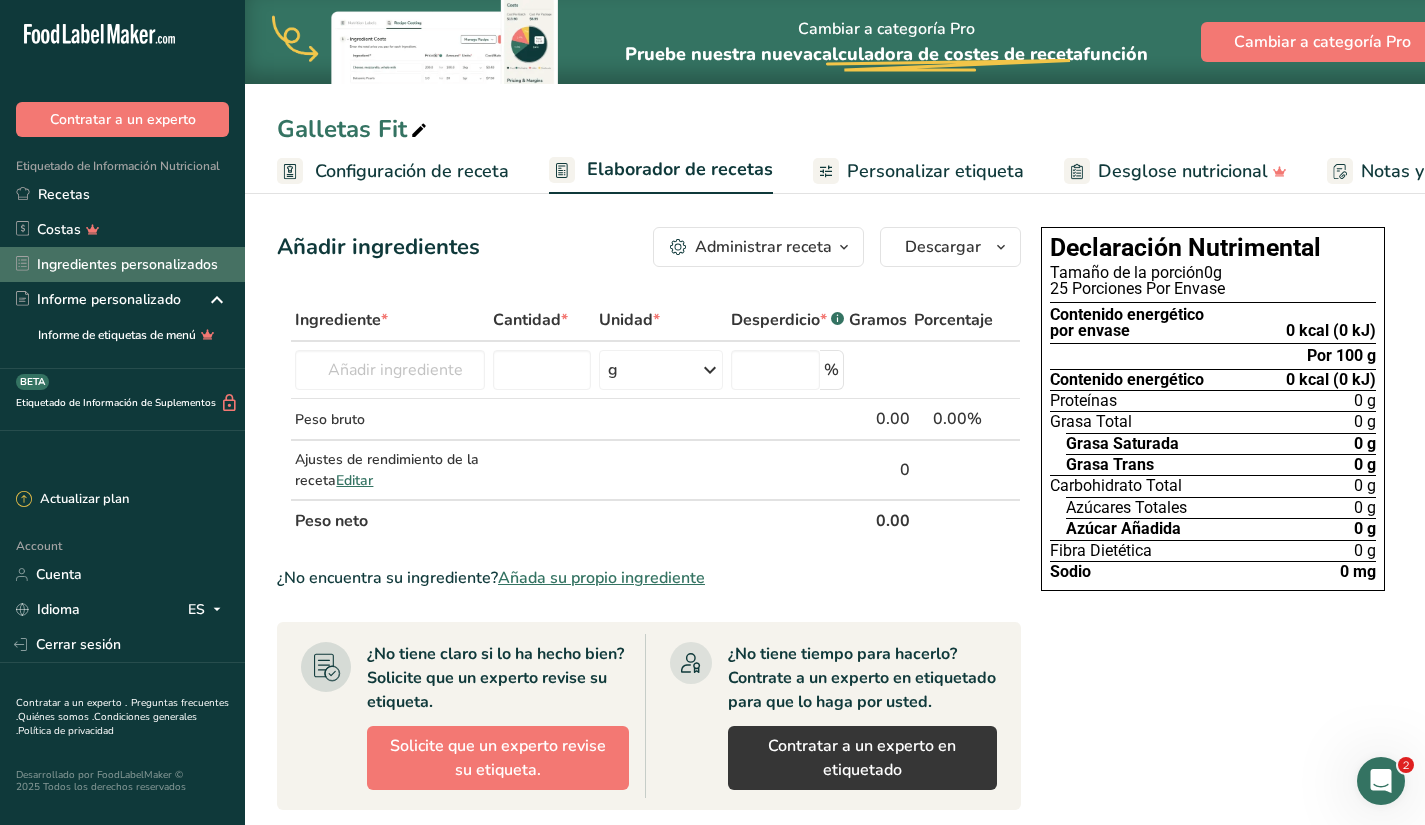 click on "Ingredientes personalizados" at bounding box center (122, 264) 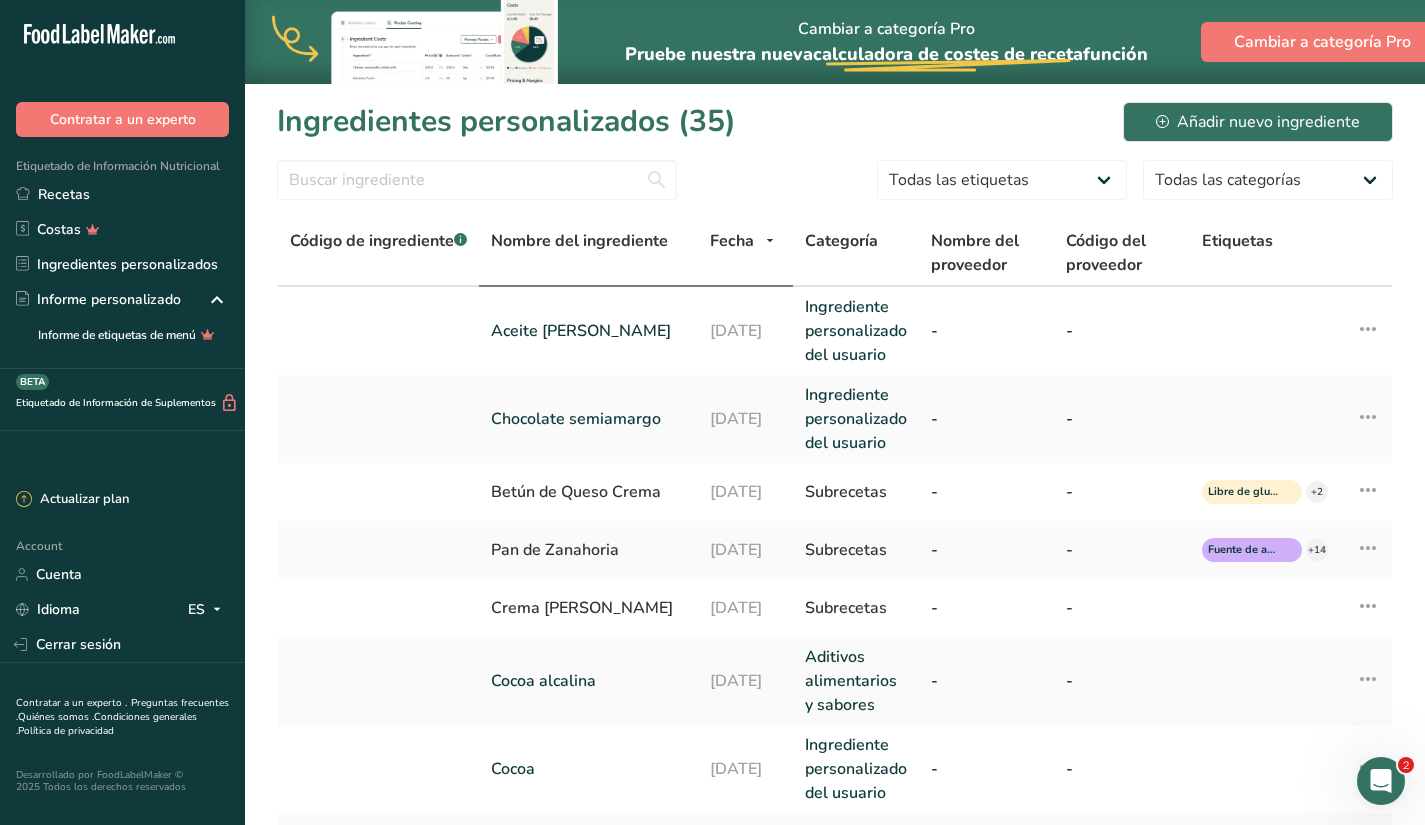click on "Nombre del ingrediente" at bounding box center [579, 241] 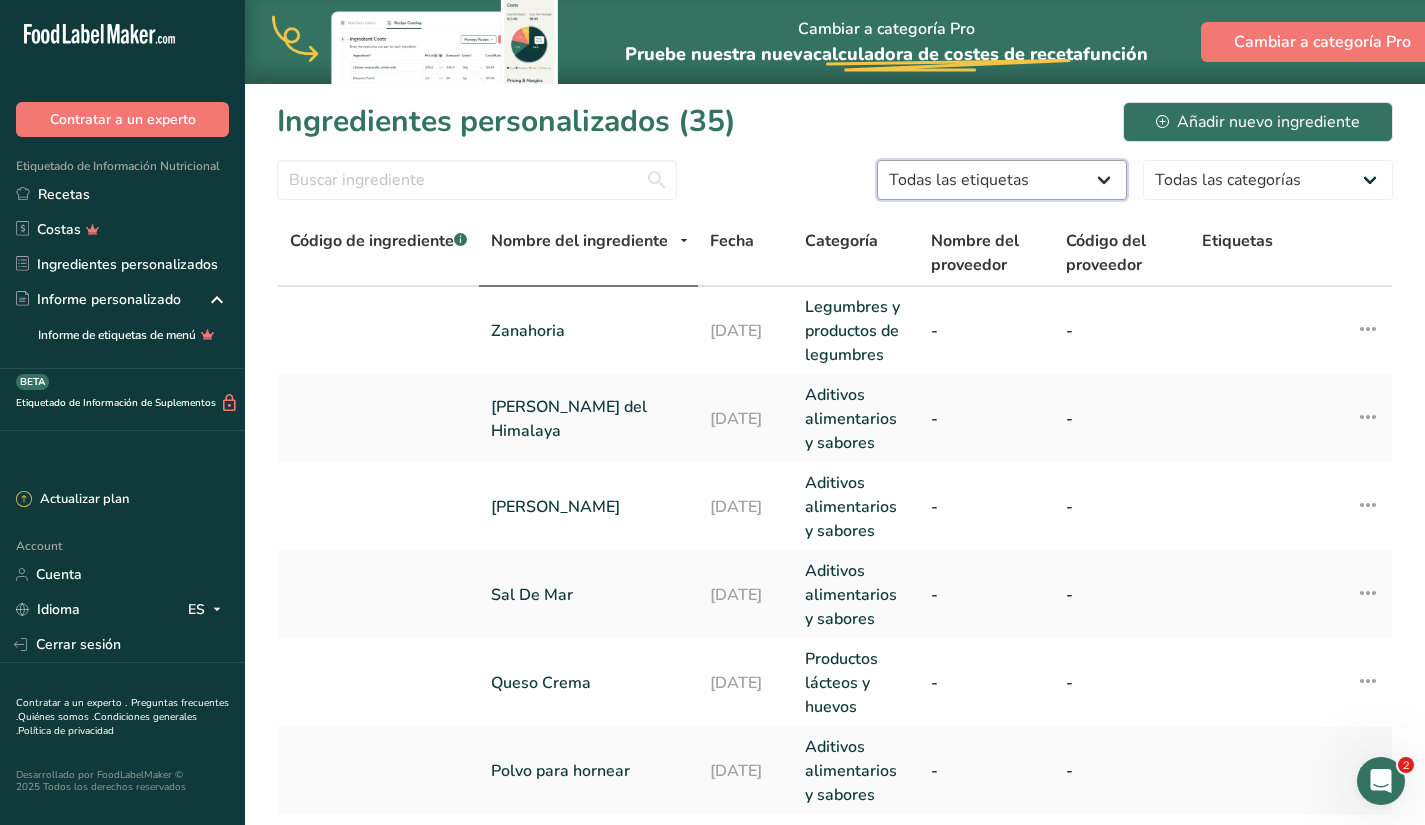 click on "Todas las etiquetas
Fuente de antioxidantes
Efecto prebiótico
Fuente de omega 3
Proteína de origen vegetal
Libre de lácteos
Libre de gluten
[GEOGRAPHIC_DATA]
Vegetariano
Libre de soja
Fuente de grasas saludables
Fuente de vitaminas B
Orgánico
Certificado orgánico
No GMO
Kosher pareve
Kosher lácteo
Halal
Sin aditivos sintéticos
Etiqueta limpia
Bioingeniería
Apto para [MEDICAL_DATA]" at bounding box center (1002, 180) 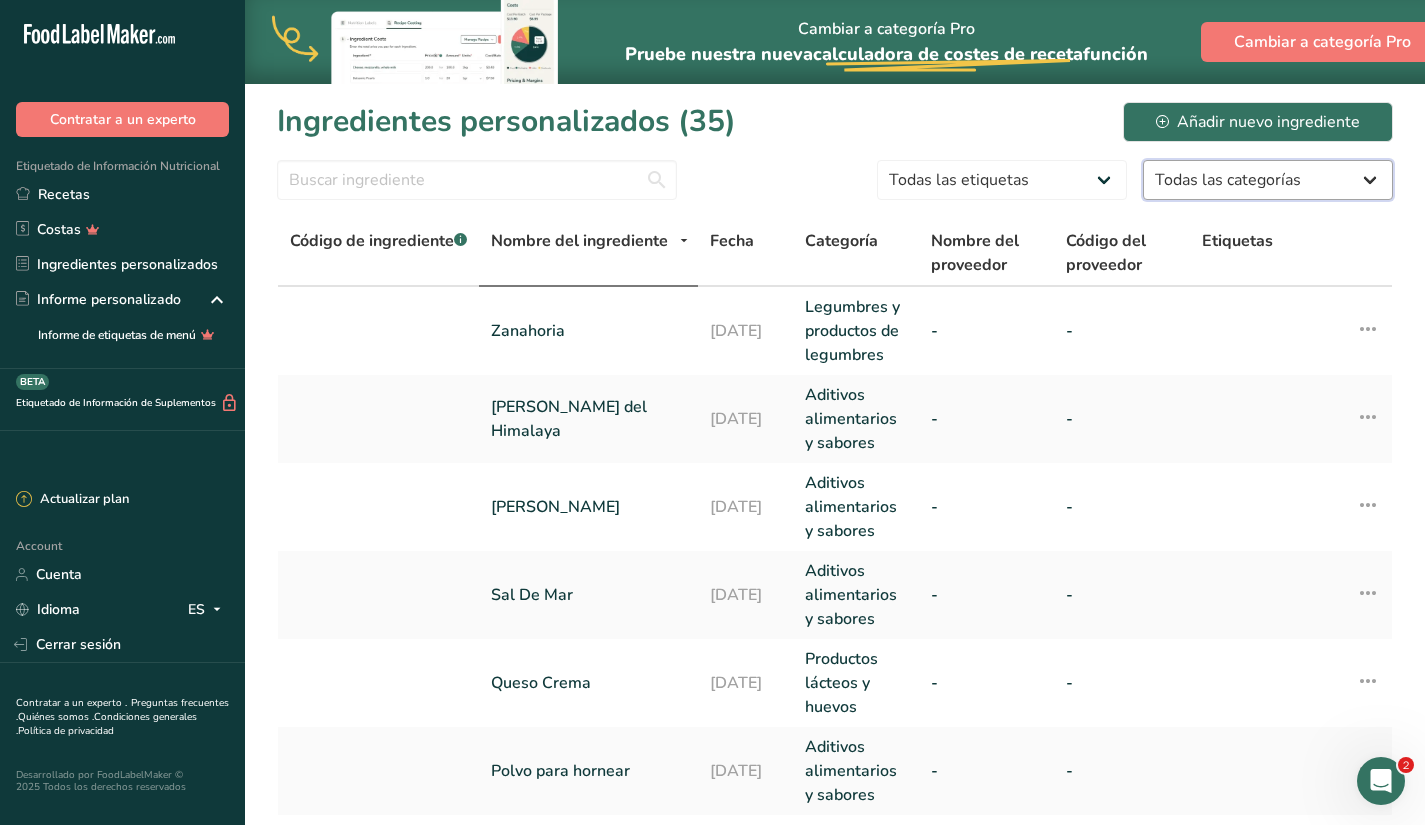 click on "Todas las categorías
Alimentos de los [DEMOGRAPHIC_DATA] e [DEMOGRAPHIC_DATA] de [US_STATE]
Alimentos para bebés
Productos de panadería
Productos de carne vacuna
Bebidas
Base de datos de productos alimenticios de marca
Cereales para el desayuno
Cereales y pasta
Ingrediente personalizado del usuario
Productos lácteos y huevos
Endulzantes
Comida rápida
Grasas y aceites
Productos de pescado y mariscos
Aditivos alimentarios y sabores
Frutas y zumos de frutas
Productos [PERSON_NAME], ternera y caza" at bounding box center (1268, 180) 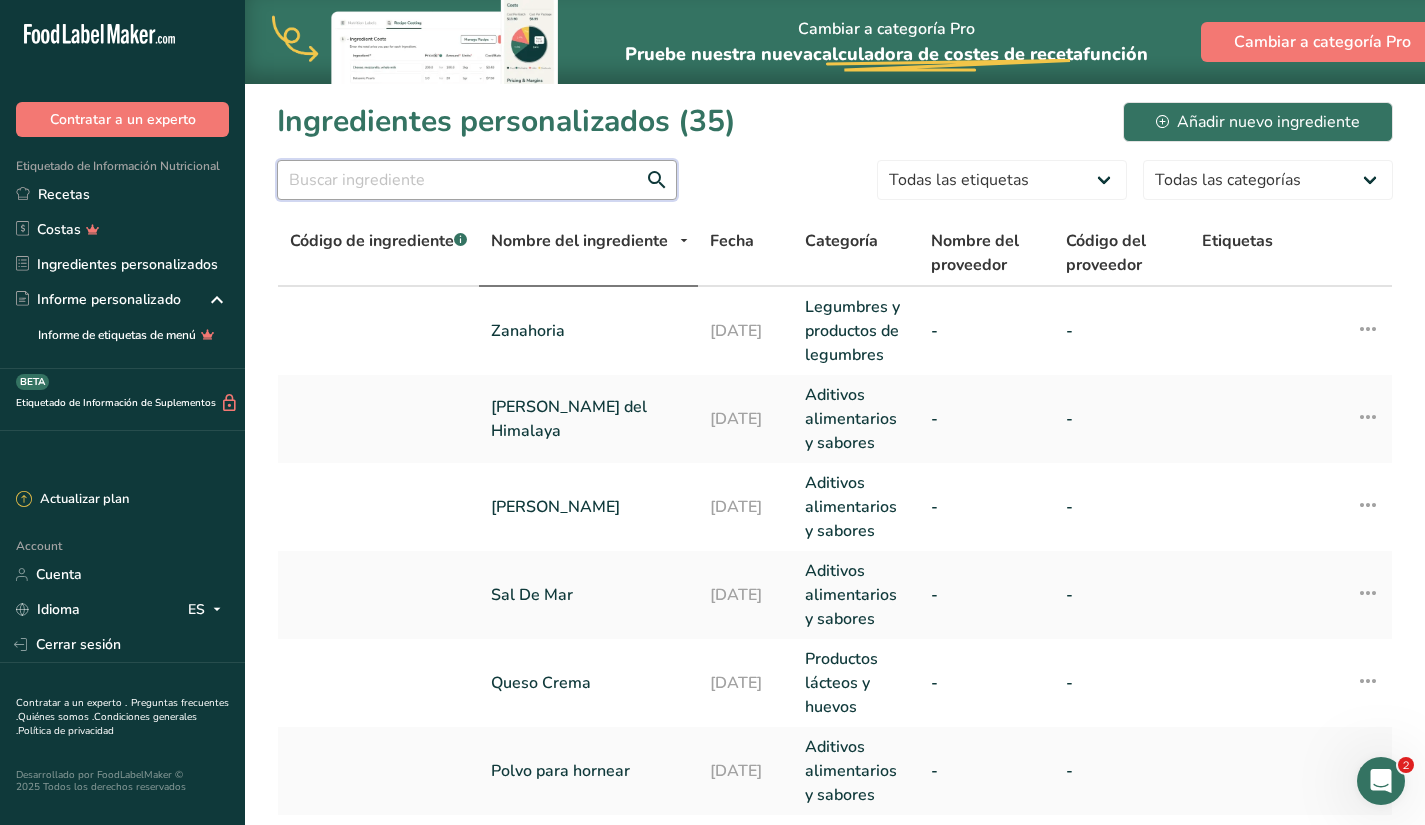 click at bounding box center (477, 180) 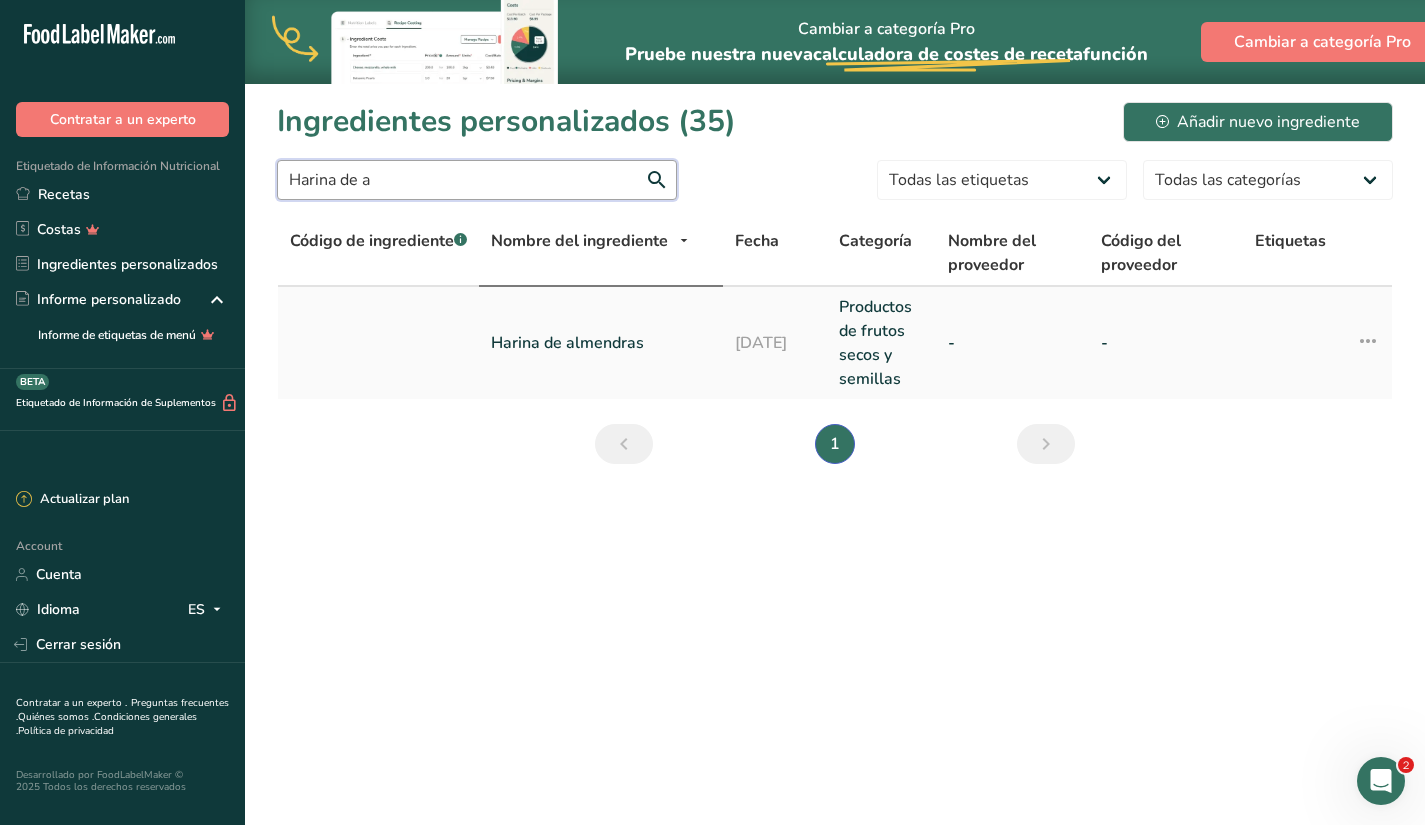 type on "Harina de a" 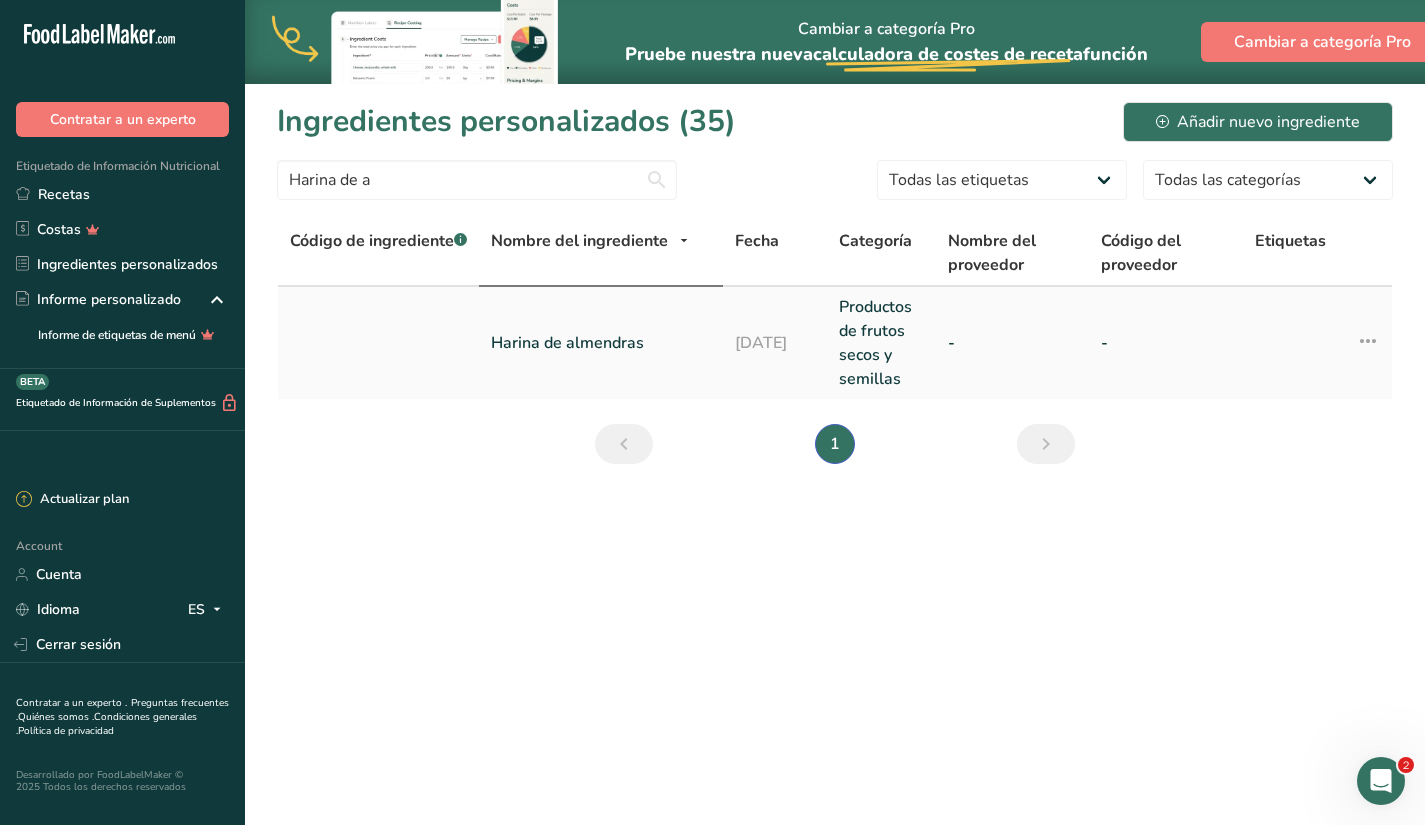 click on "Harina de almendras" at bounding box center (601, 343) 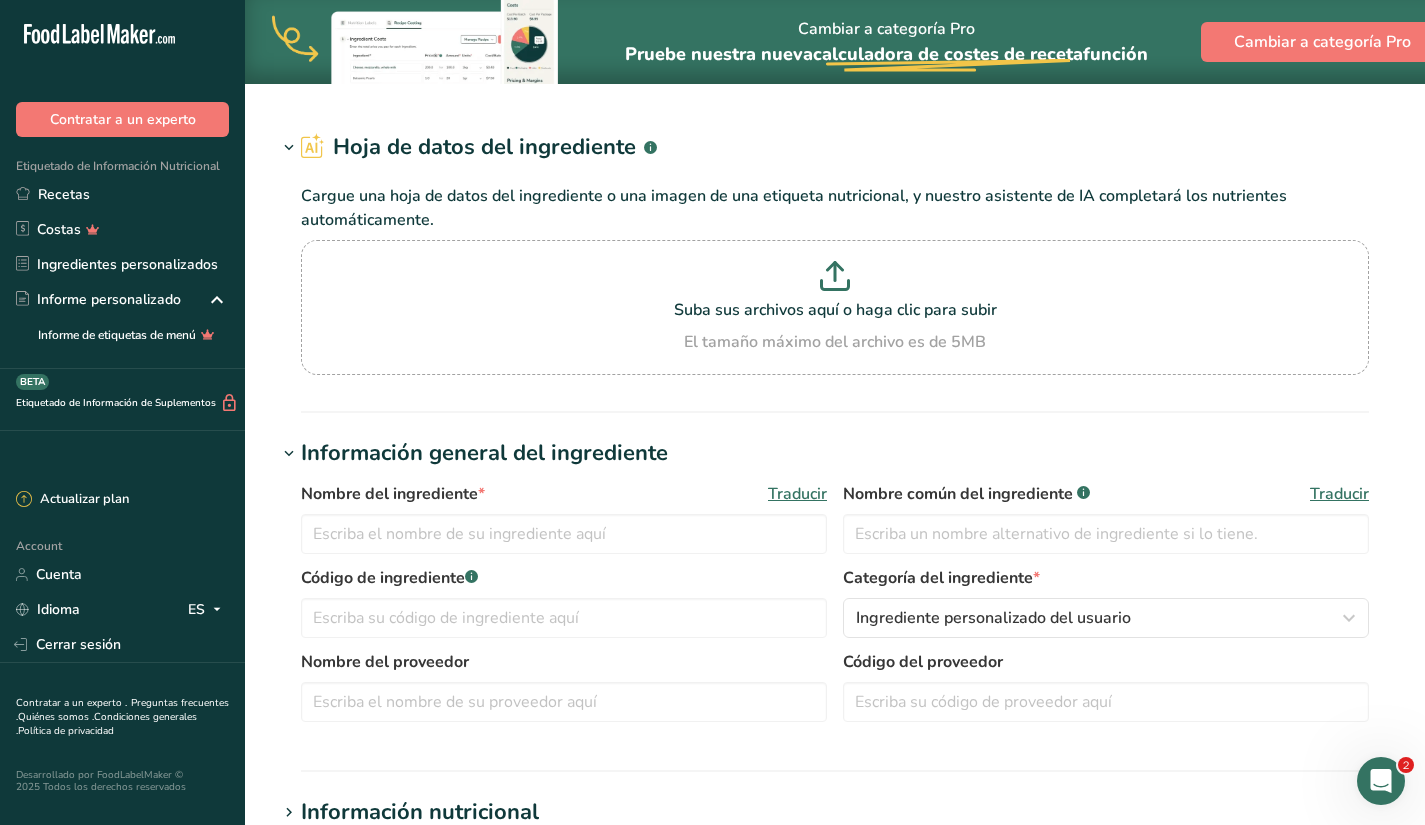 type on "Harina de almendras" 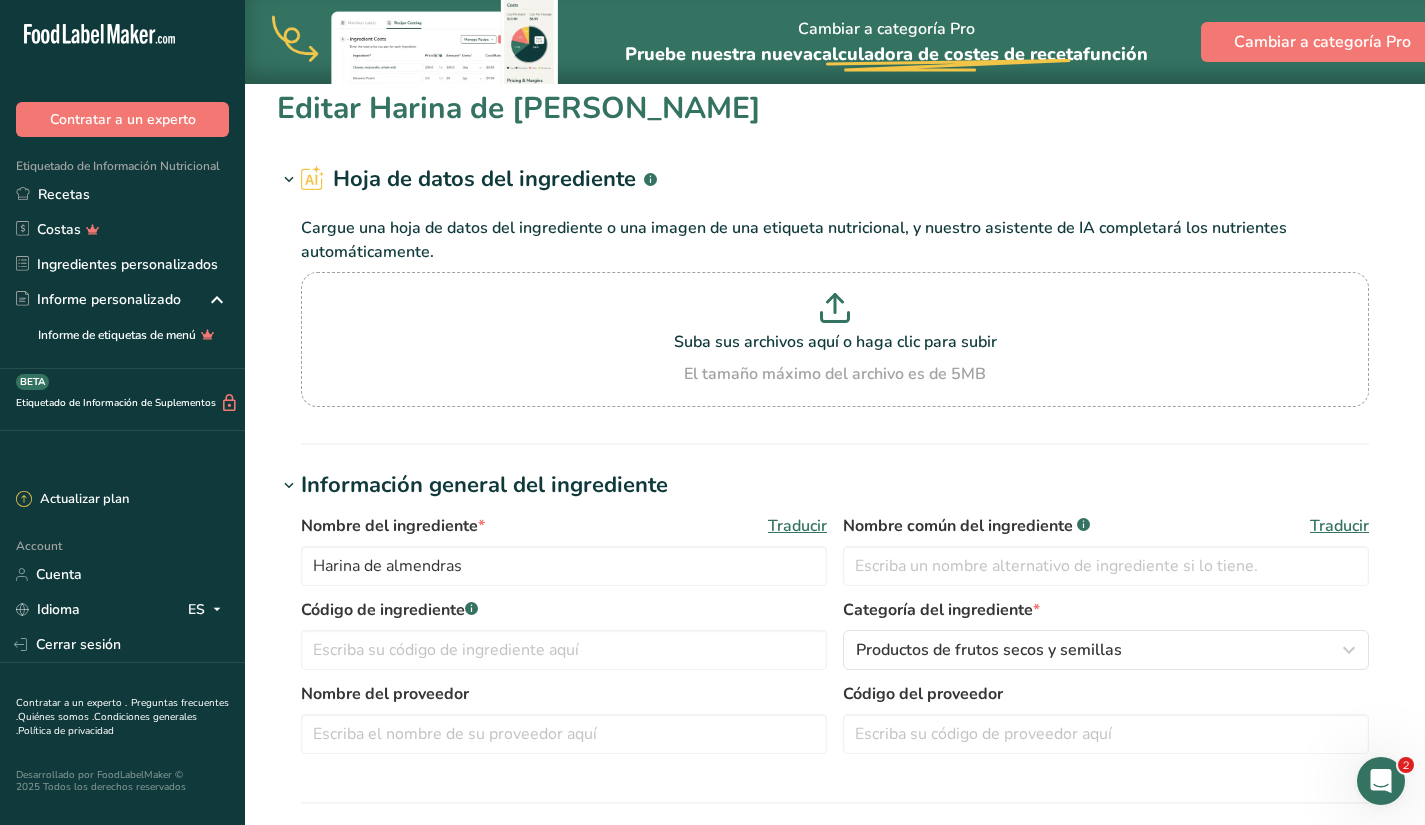 scroll, scrollTop: 19, scrollLeft: 0, axis: vertical 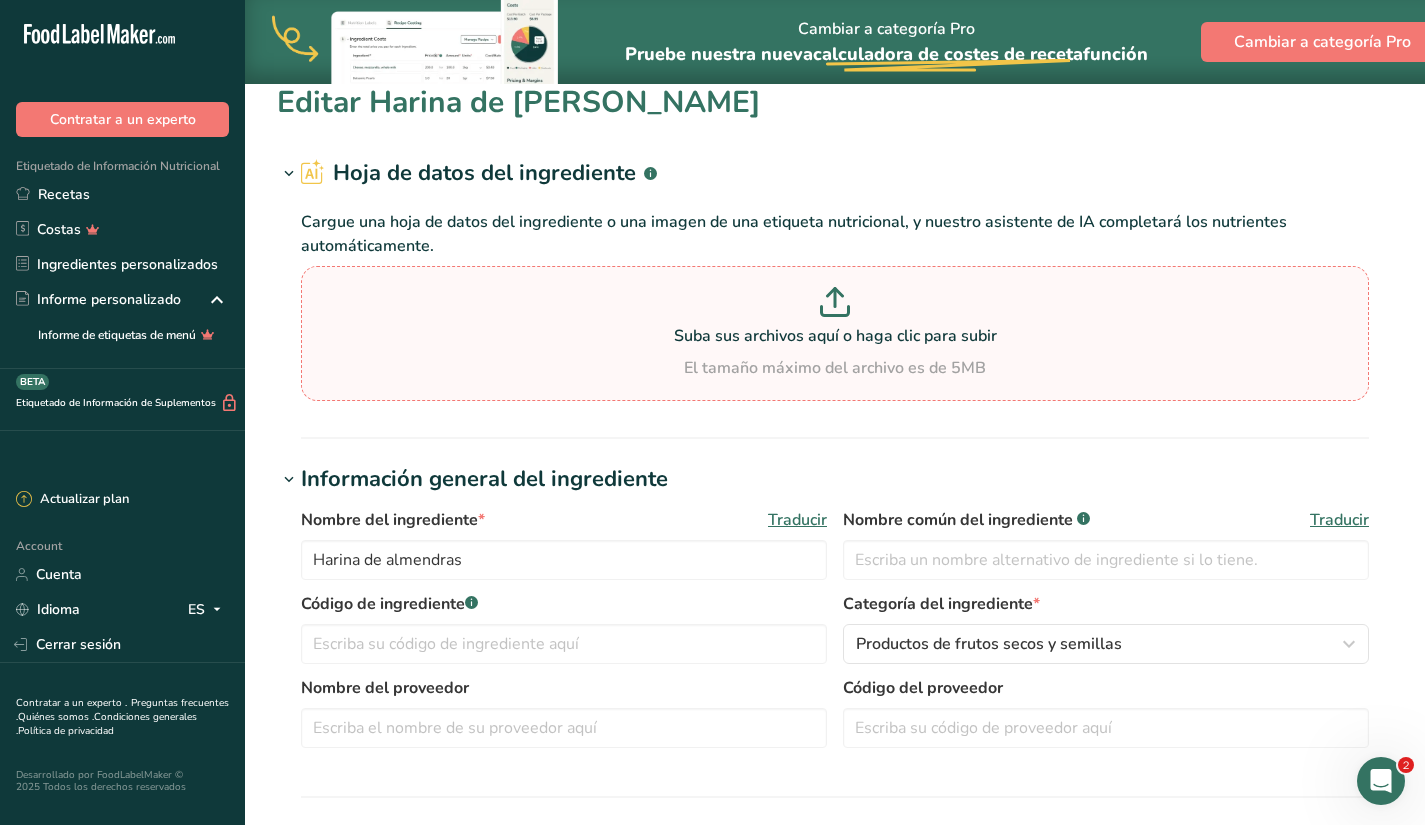 click at bounding box center (835, 305) 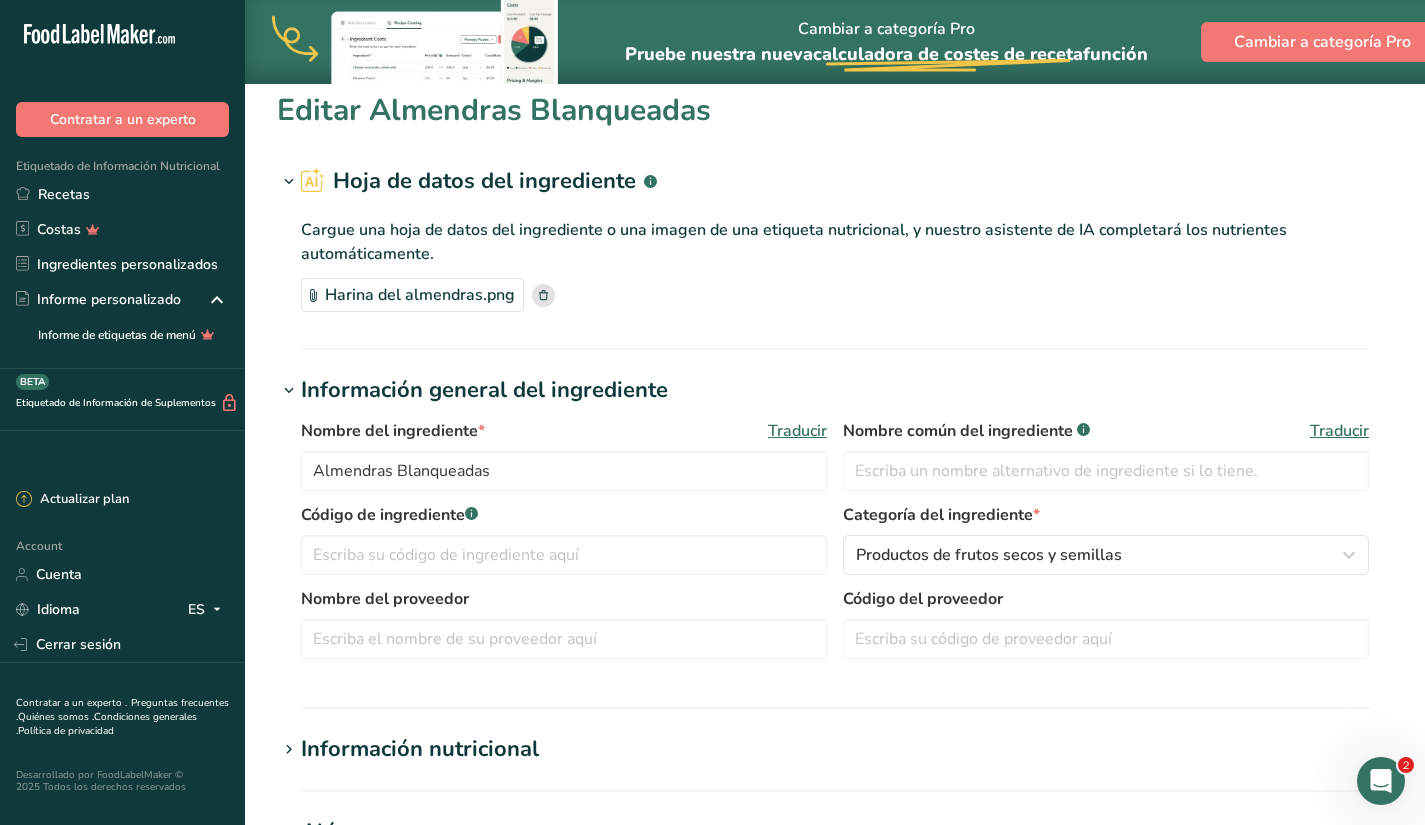 scroll, scrollTop: 0, scrollLeft: 0, axis: both 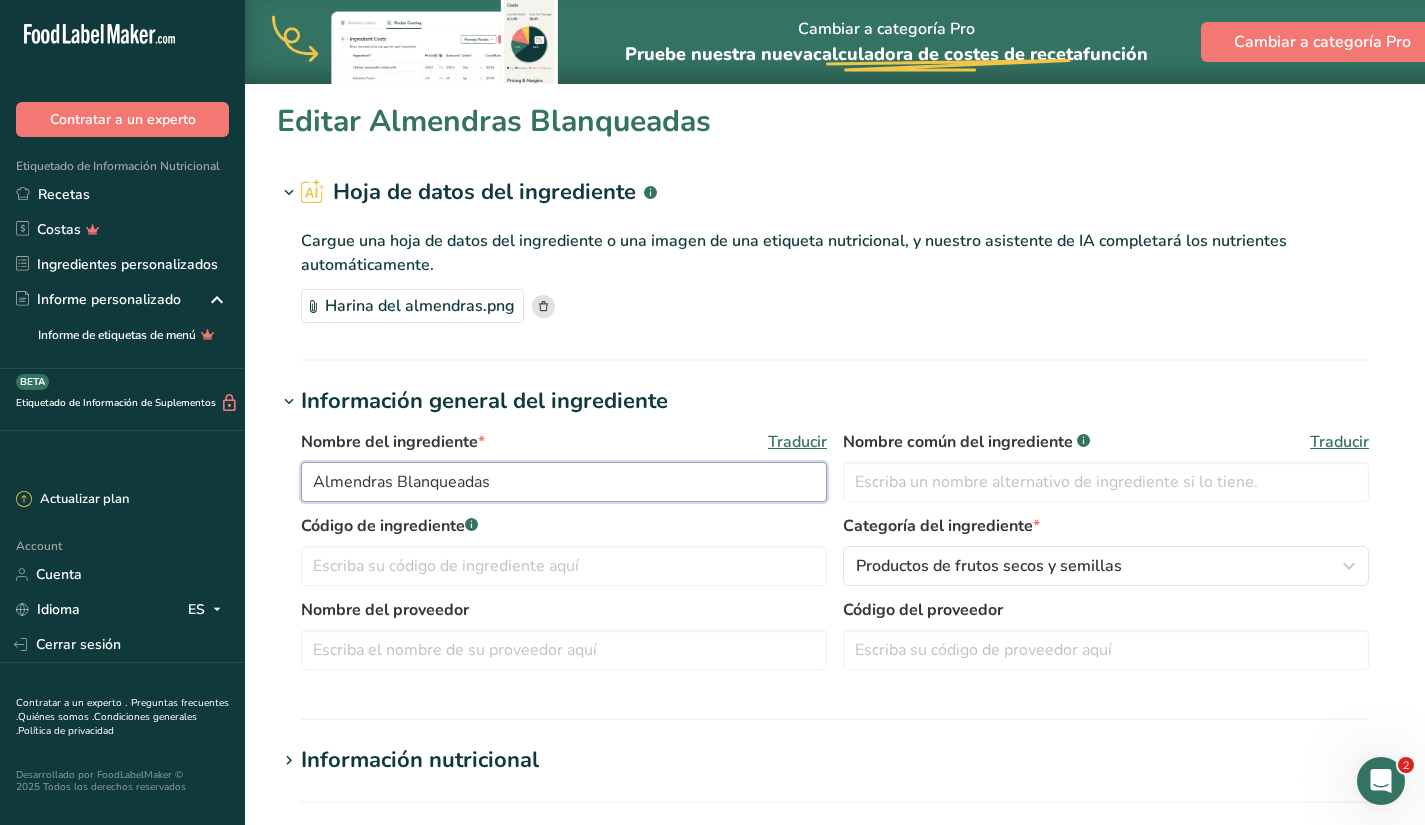 click on "Almendras Blanqueadas" at bounding box center [564, 482] 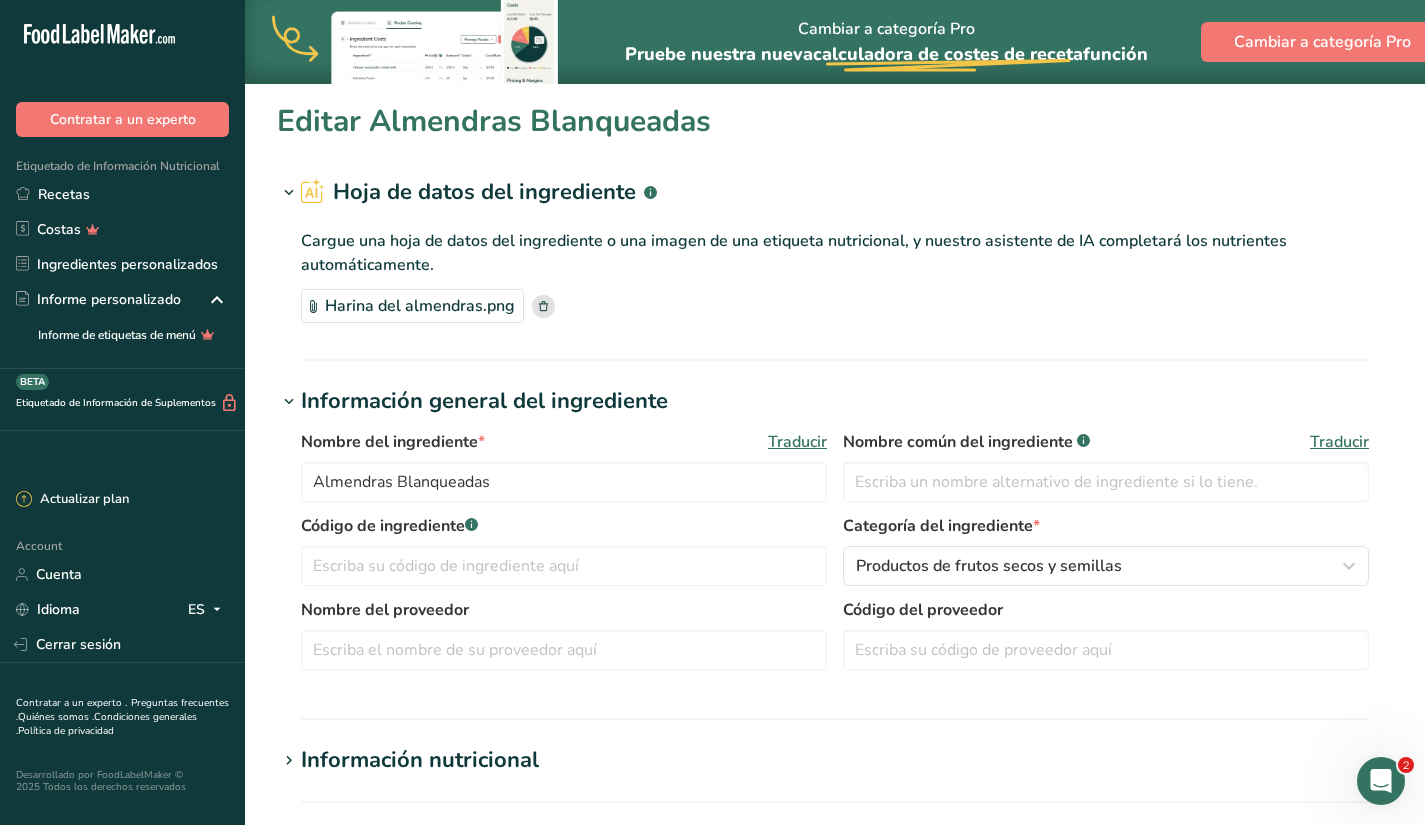 click on "Cargue una hoja de datos del ingrediente o una imagen de una etiqueta nutricional, y nuestro asistente de IA completará los nutrientes automáticamente." at bounding box center (835, 253) 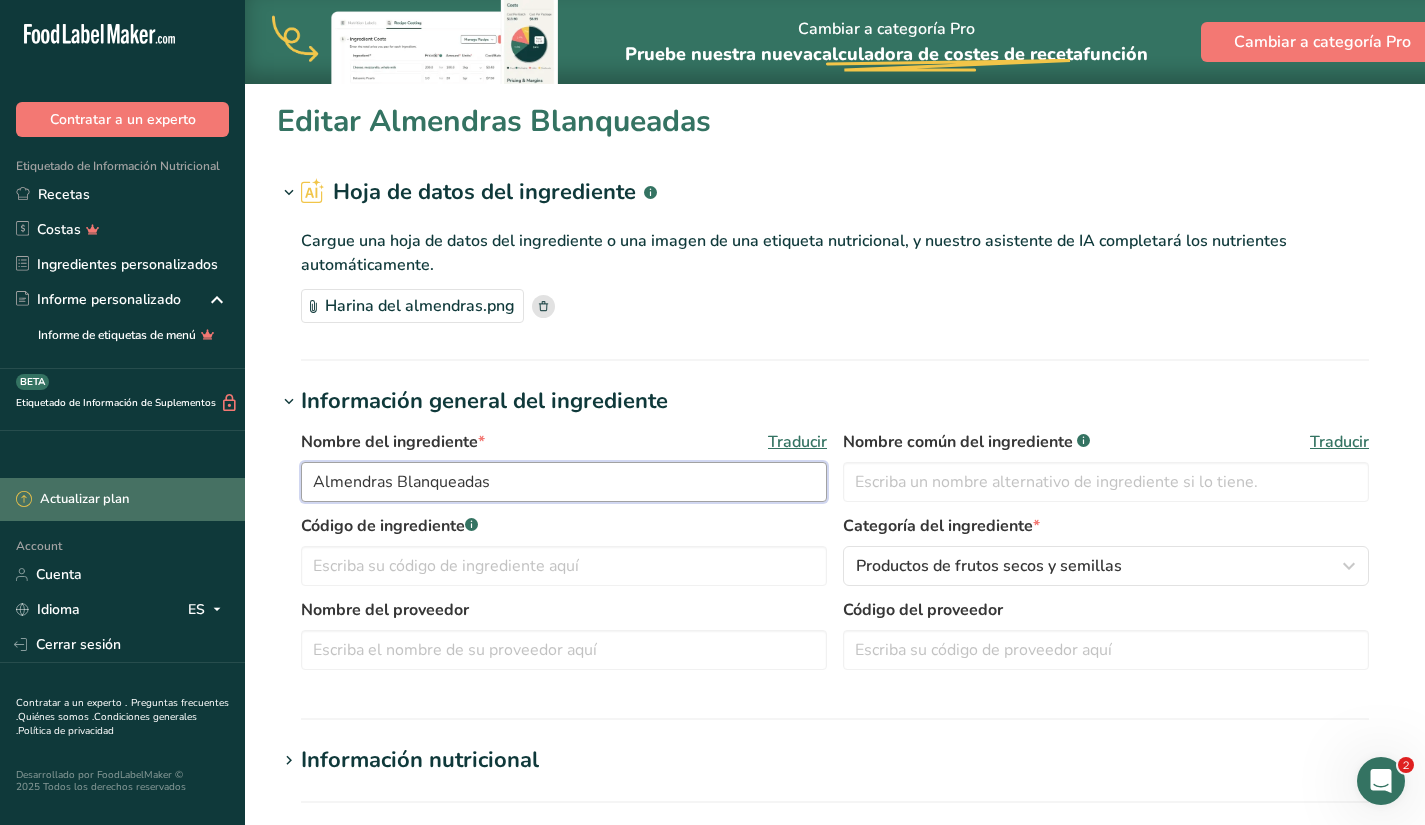drag, startPoint x: 549, startPoint y: 480, endPoint x: 206, endPoint y: 495, distance: 343.32782 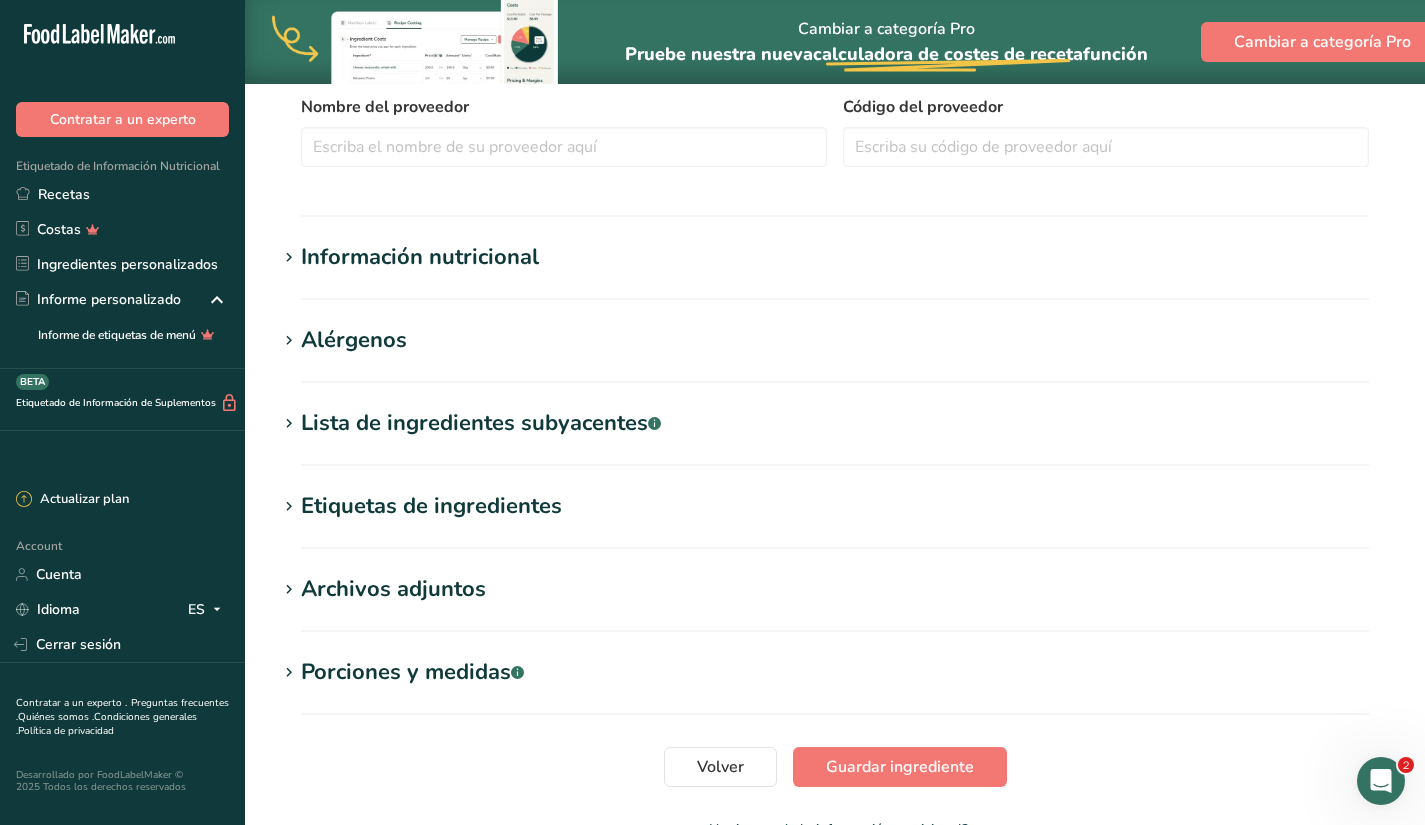 scroll, scrollTop: 635, scrollLeft: 0, axis: vertical 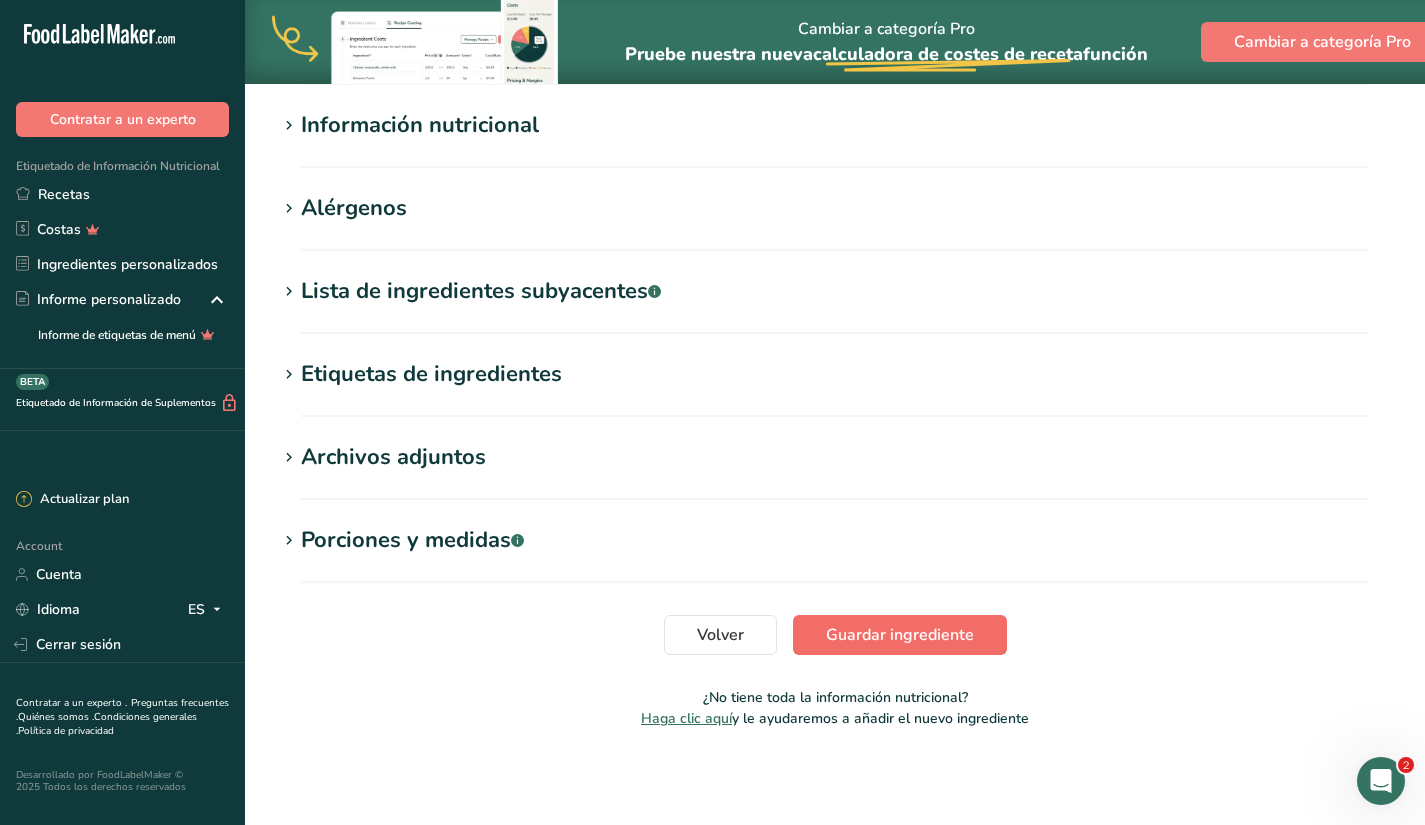 type on "[PERSON_NAME]" 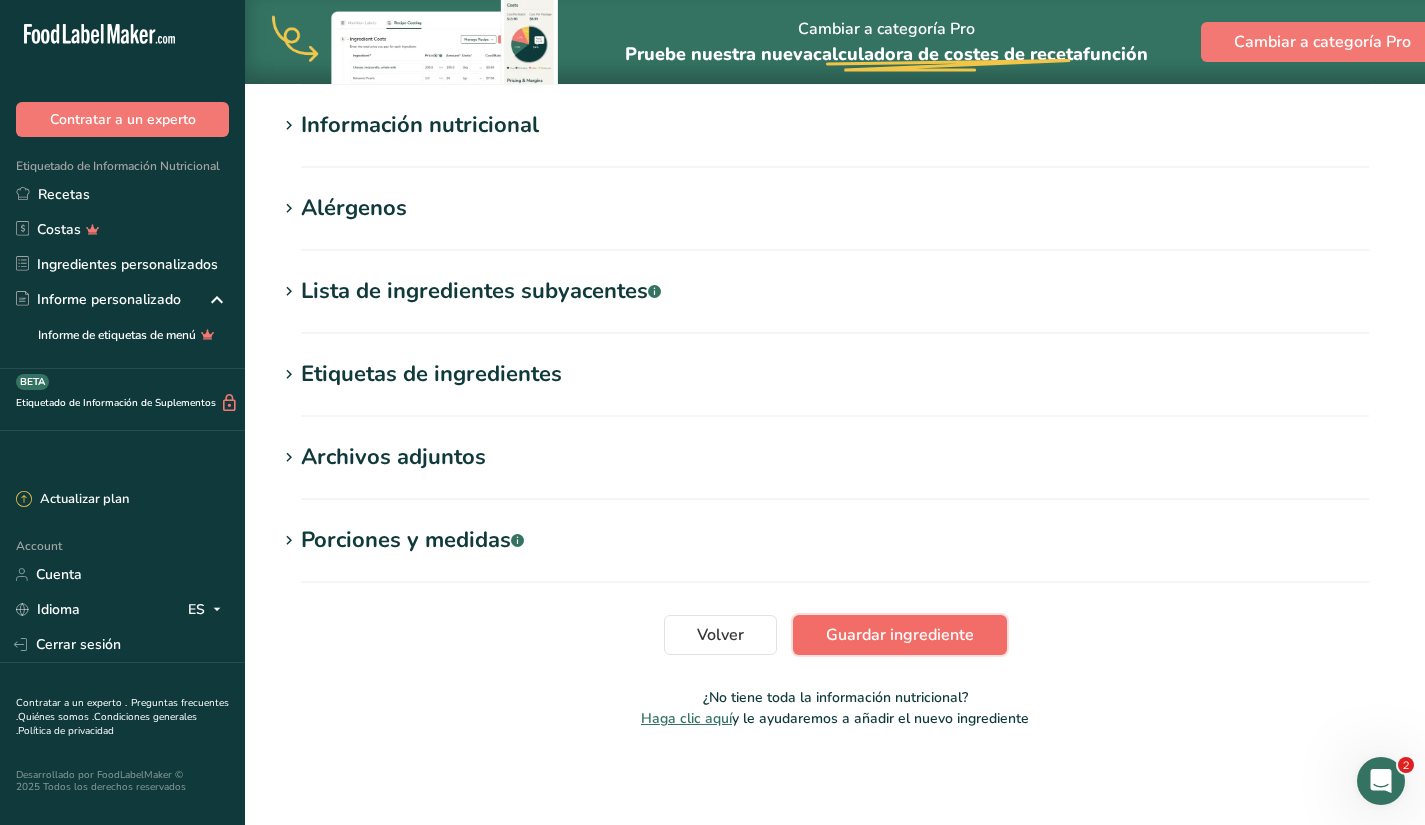 click on "Guardar ingrediente" at bounding box center [900, 635] 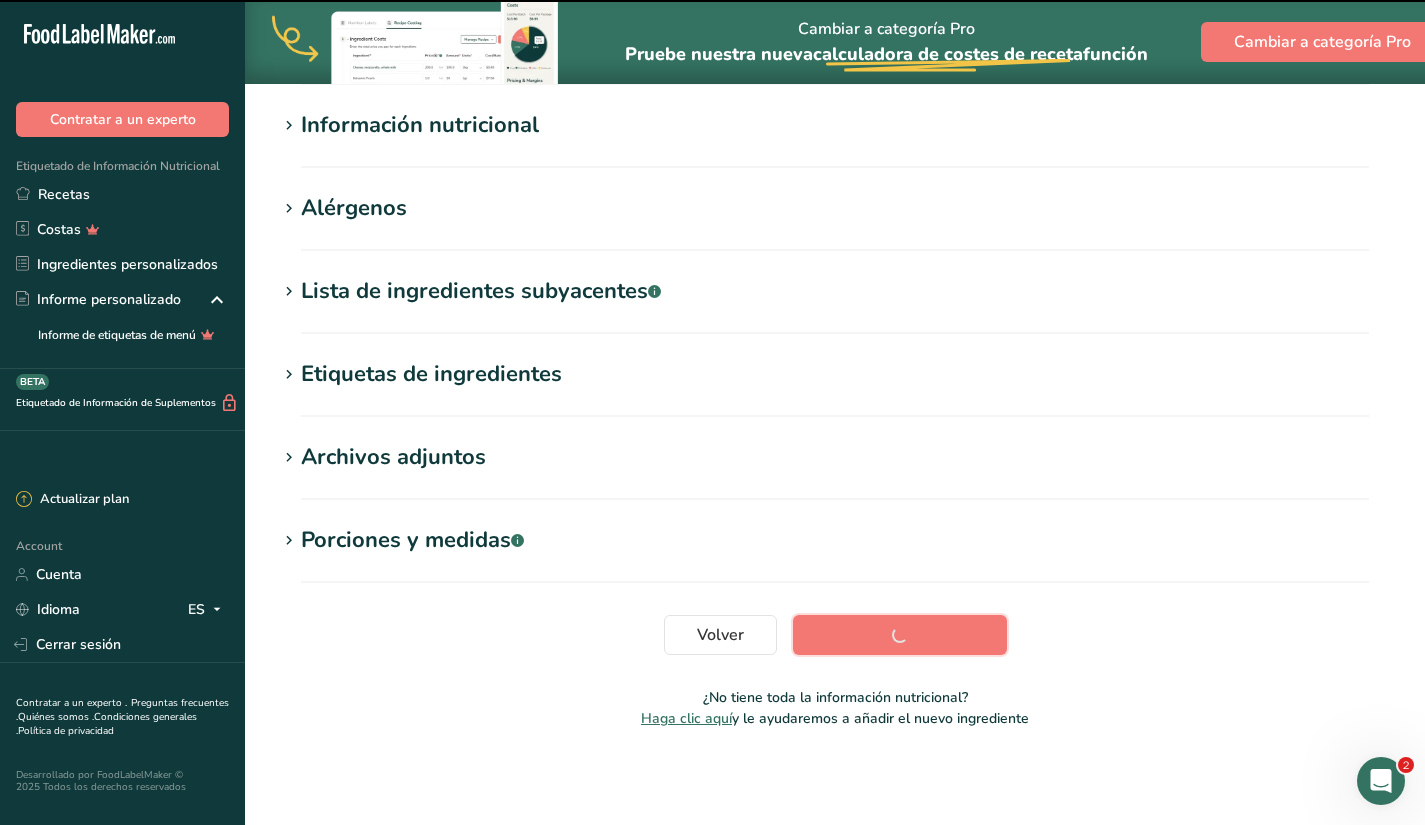 scroll, scrollTop: 233, scrollLeft: 0, axis: vertical 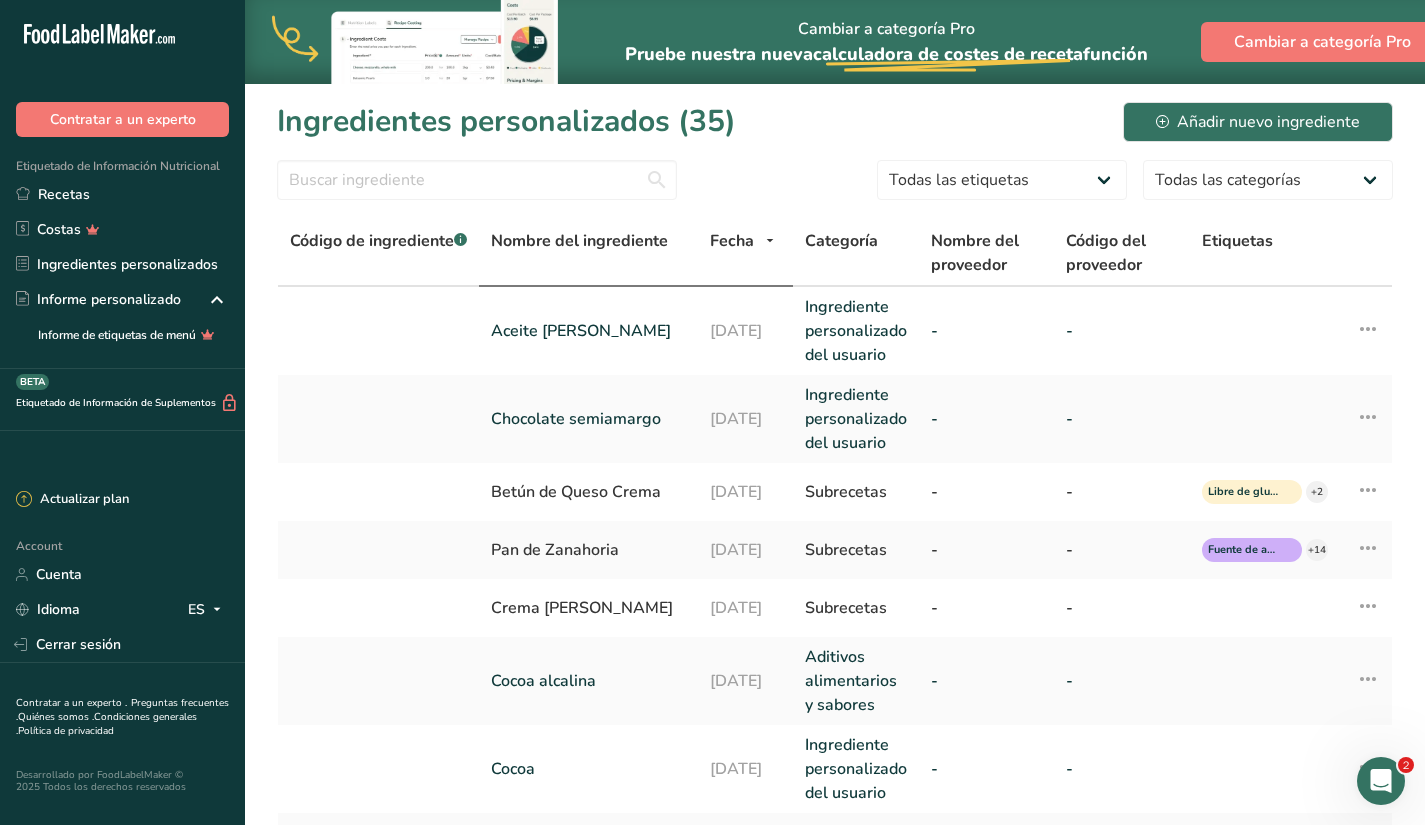 click on "Nombre del ingrediente" at bounding box center [579, 241] 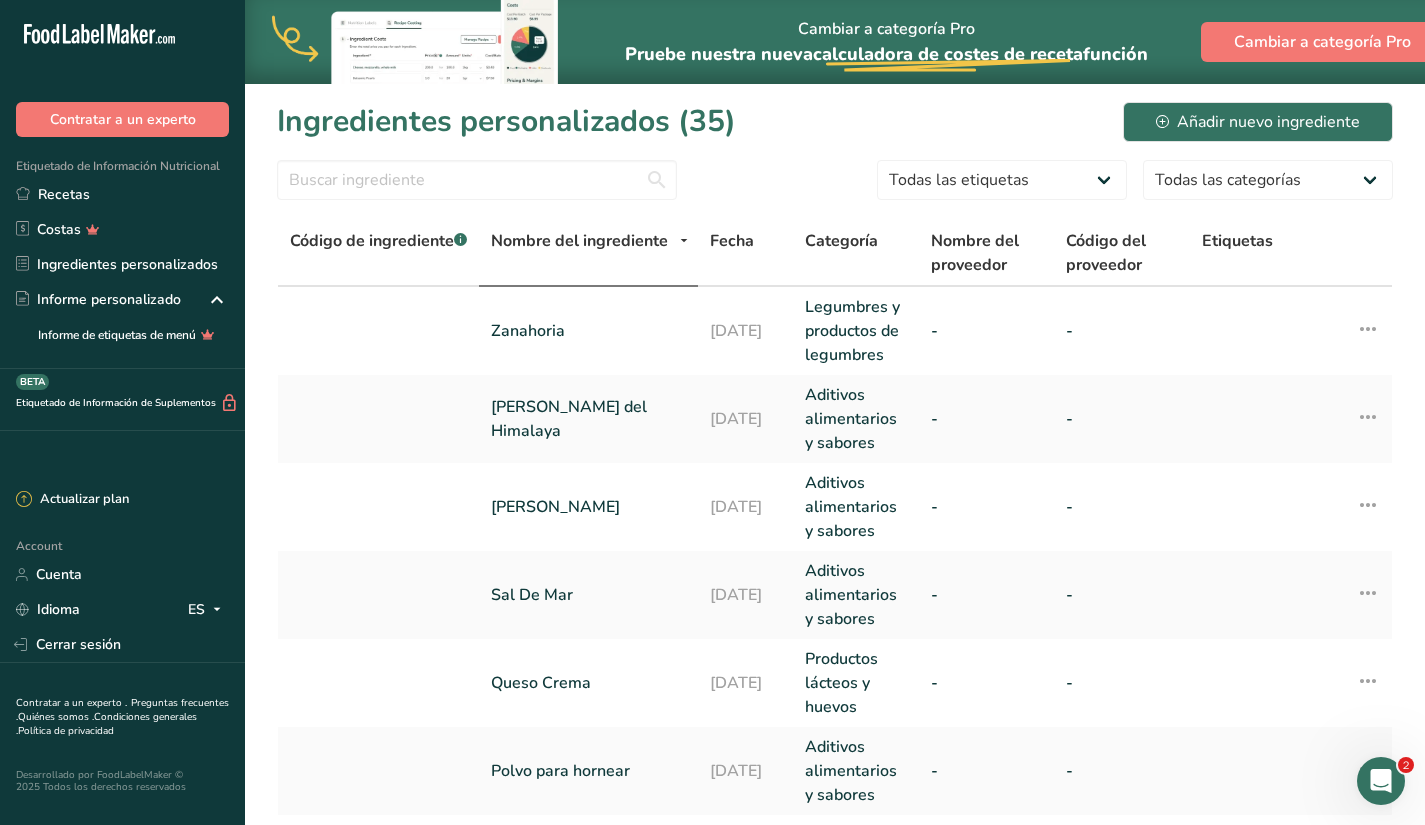 click on "Nombre del ingrediente" at bounding box center (579, 241) 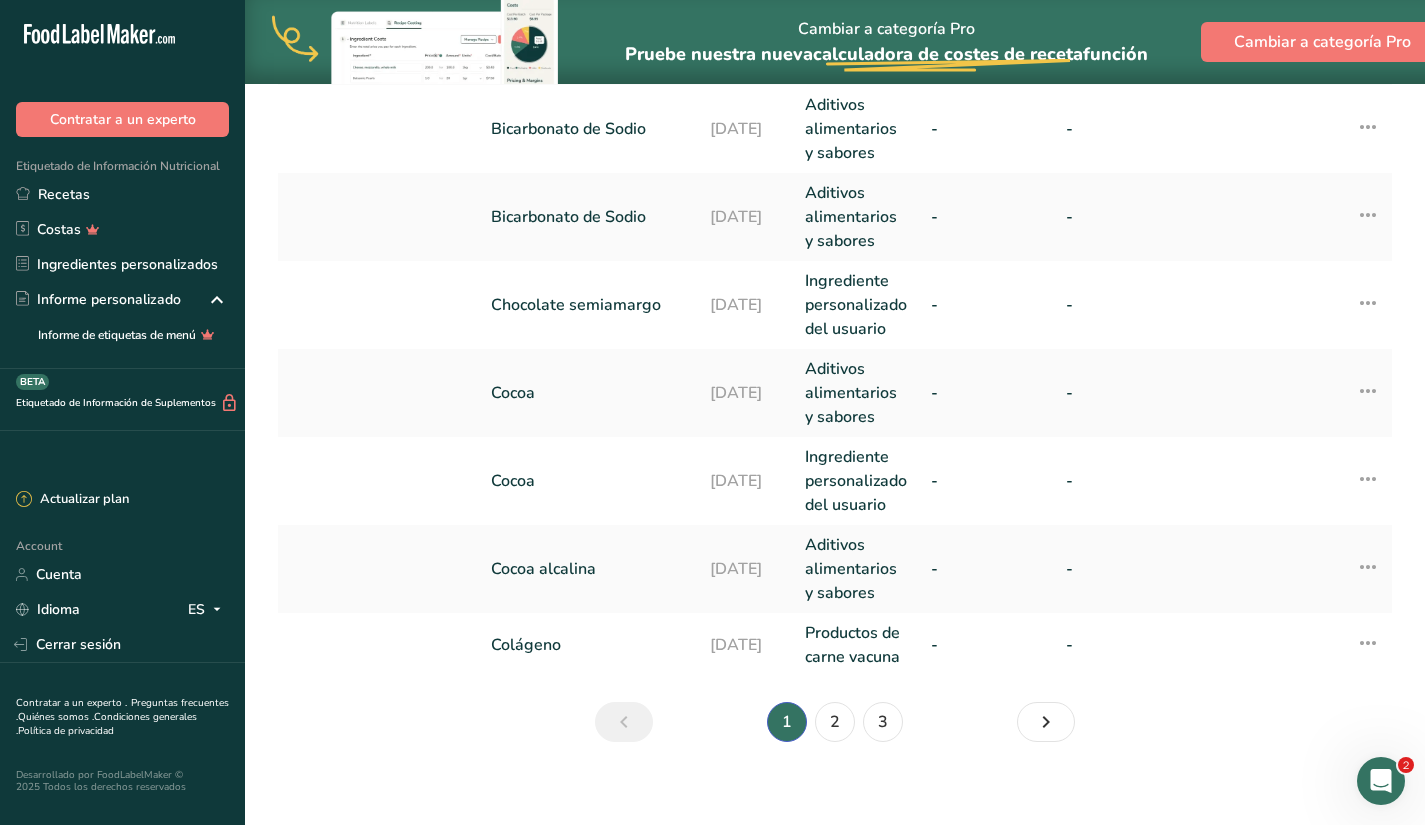 scroll, scrollTop: 841, scrollLeft: 0, axis: vertical 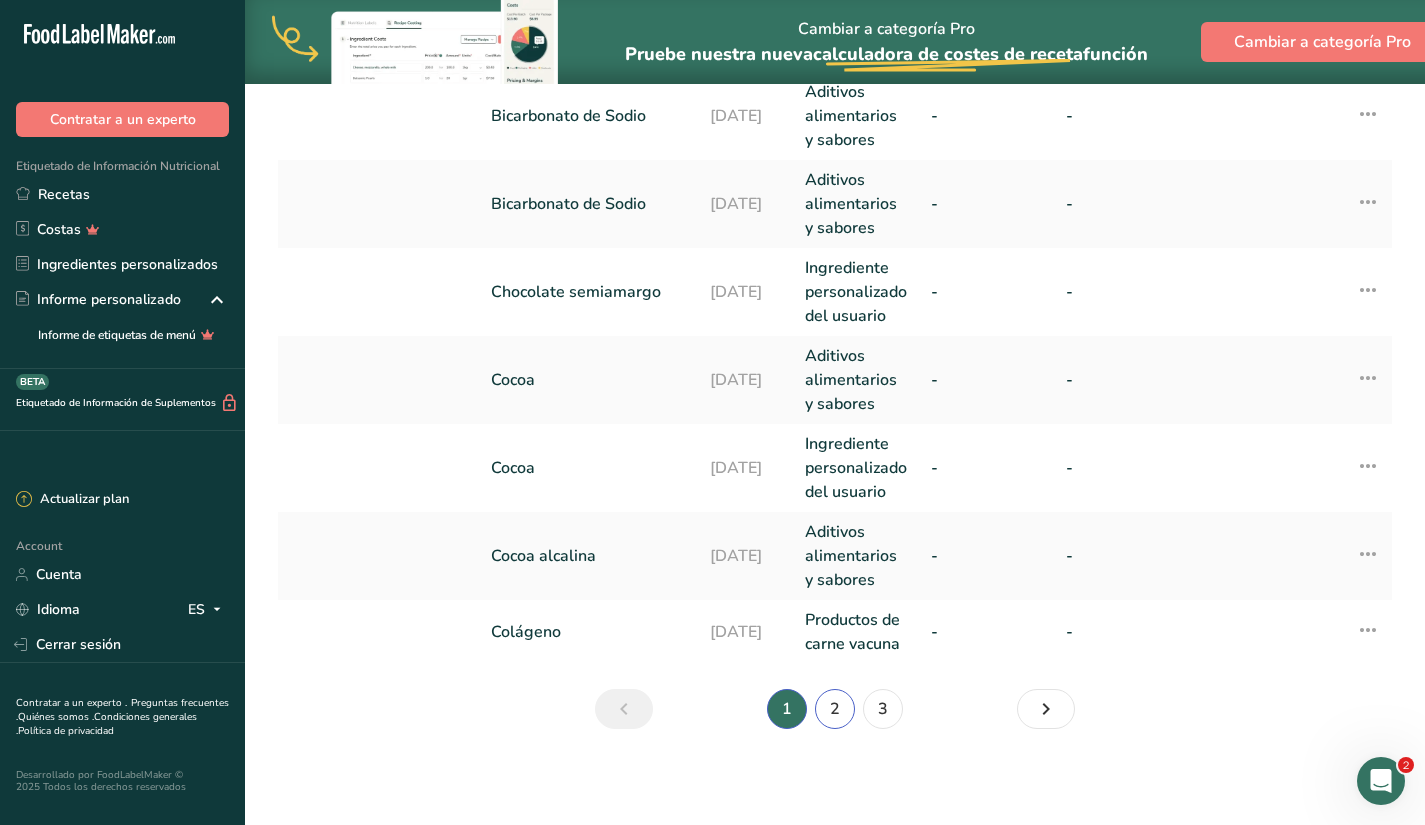 click on "2" at bounding box center [835, 709] 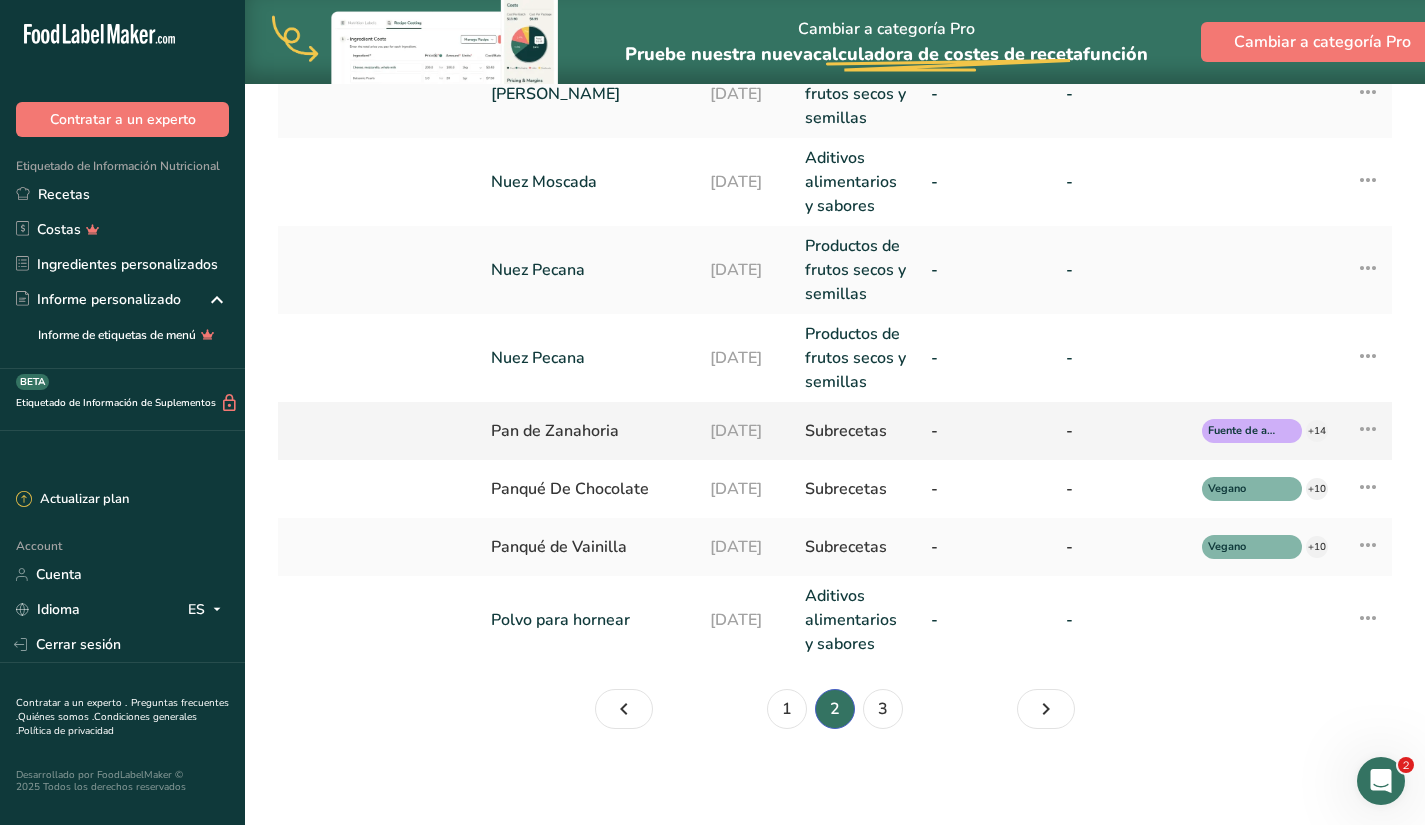 scroll, scrollTop: 0, scrollLeft: 0, axis: both 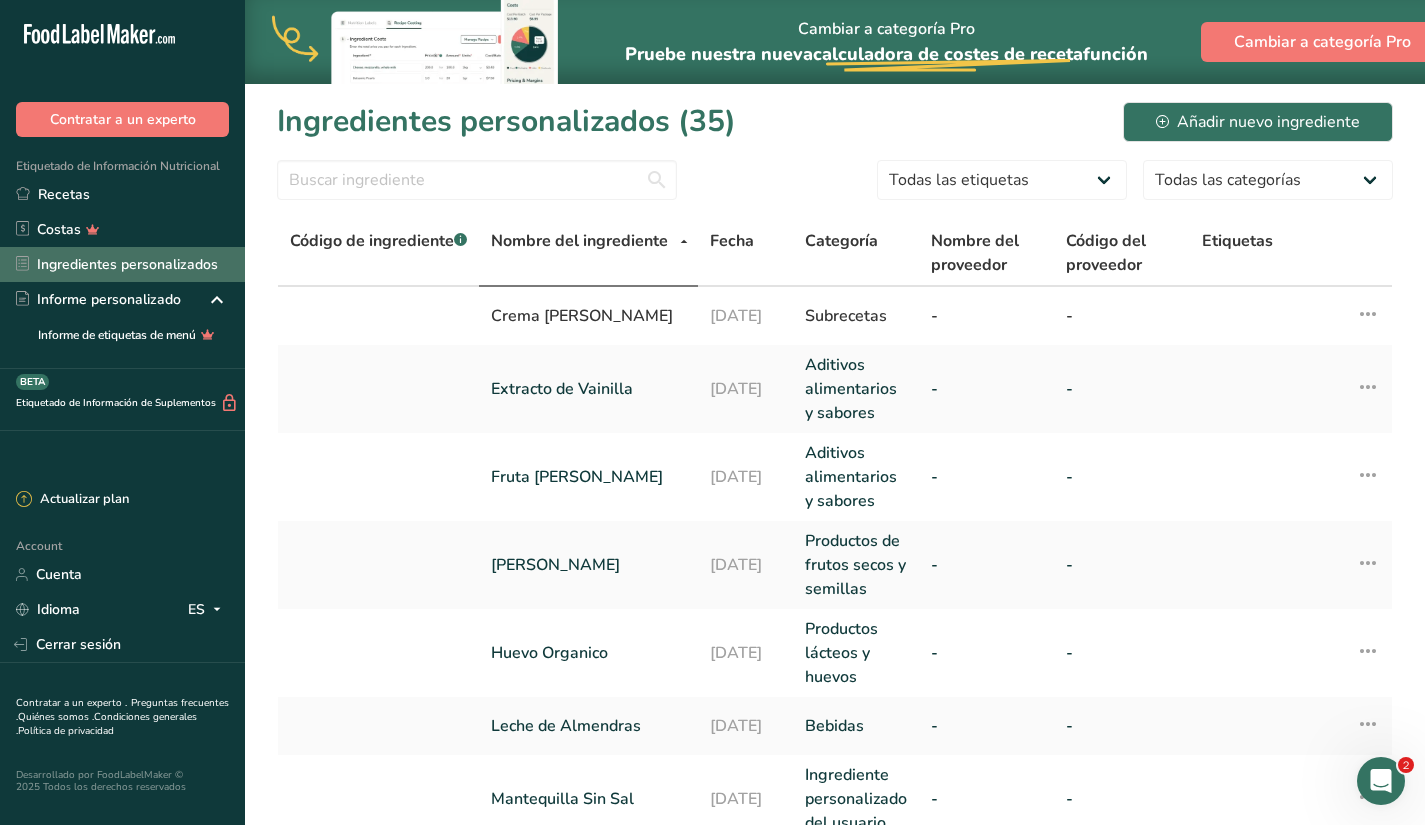 click on "Ingredientes personalizados" at bounding box center [122, 264] 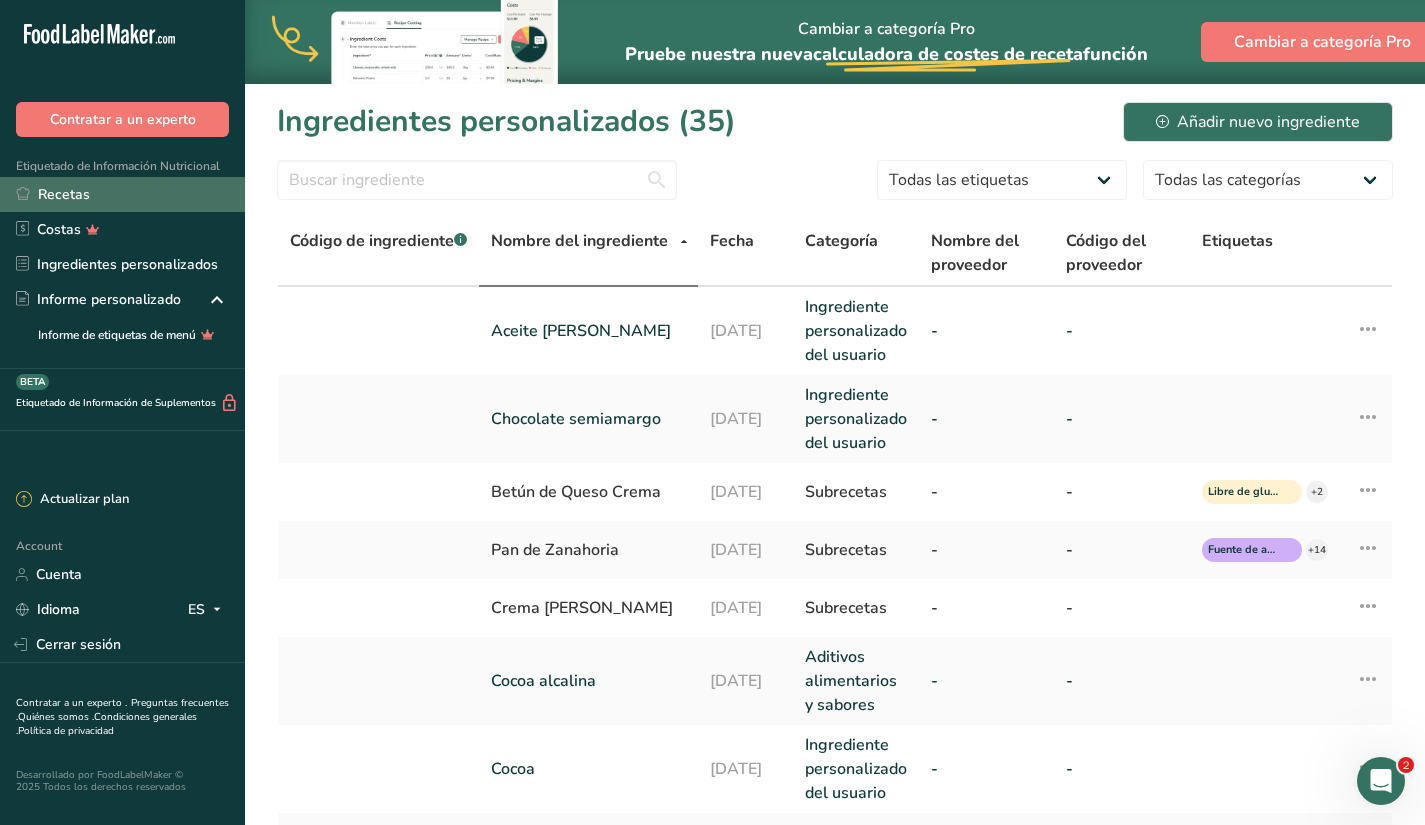 click on "Recetas" at bounding box center (122, 194) 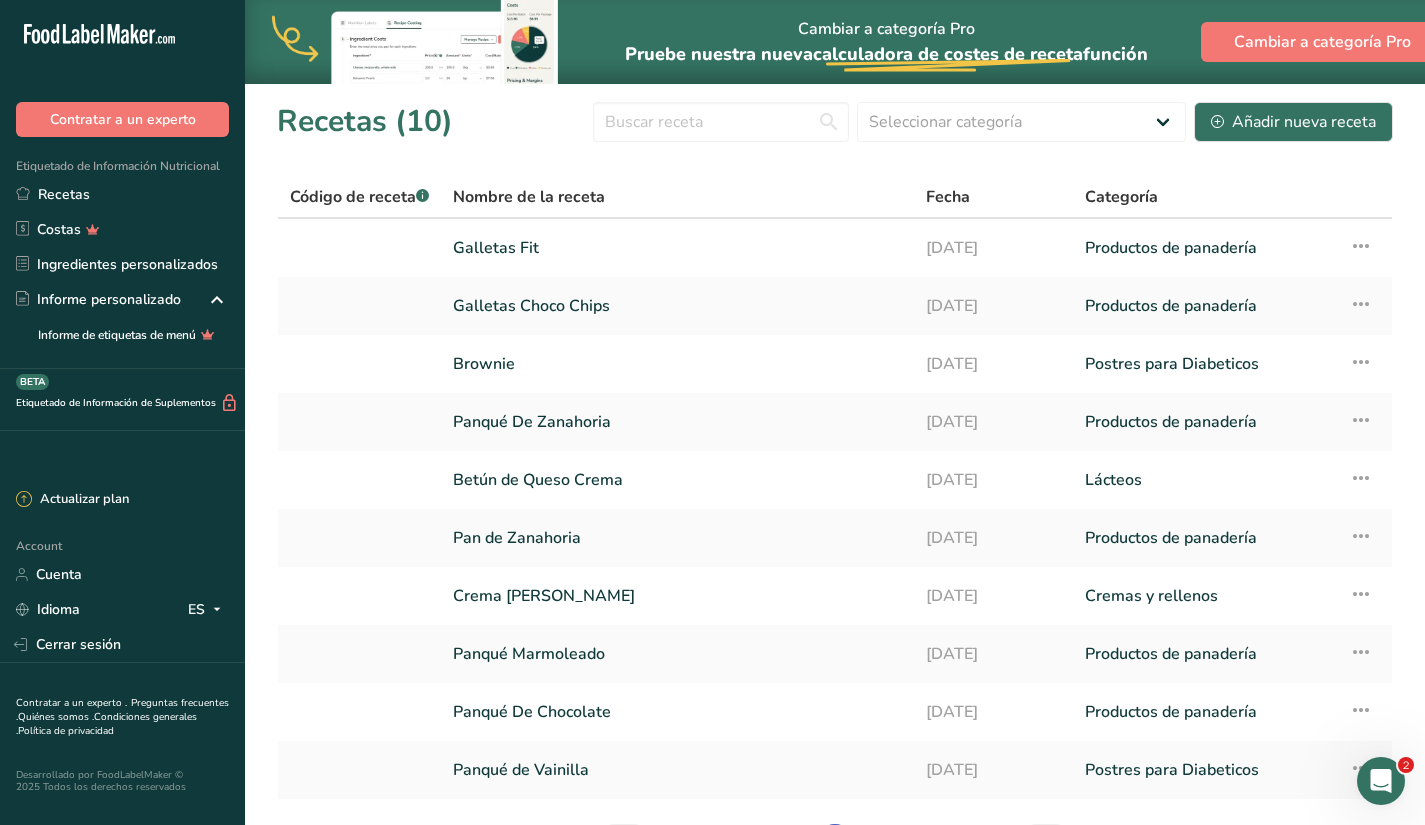 click on "Nombre de la receta" at bounding box center (529, 197) 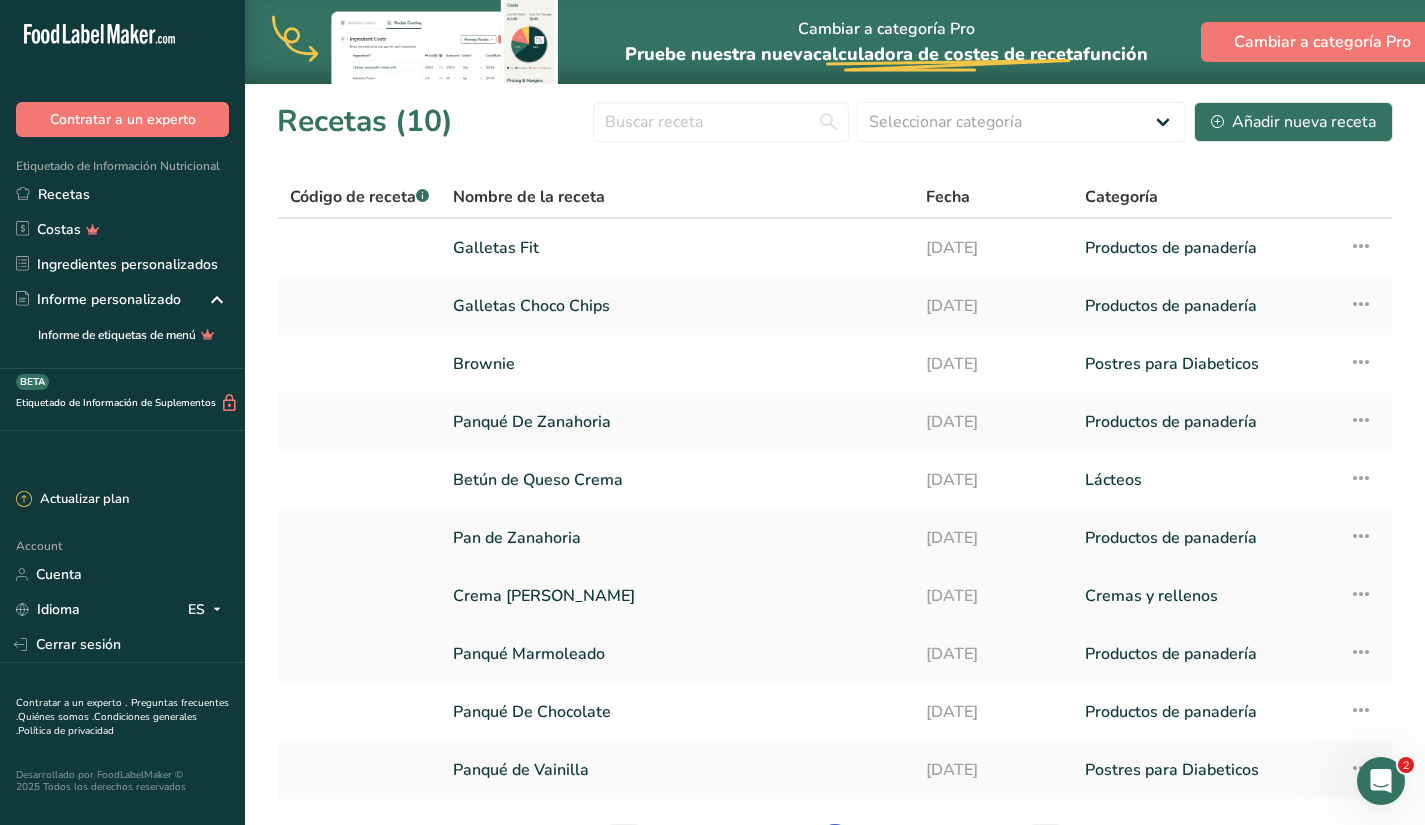 scroll, scrollTop: 135, scrollLeft: 0, axis: vertical 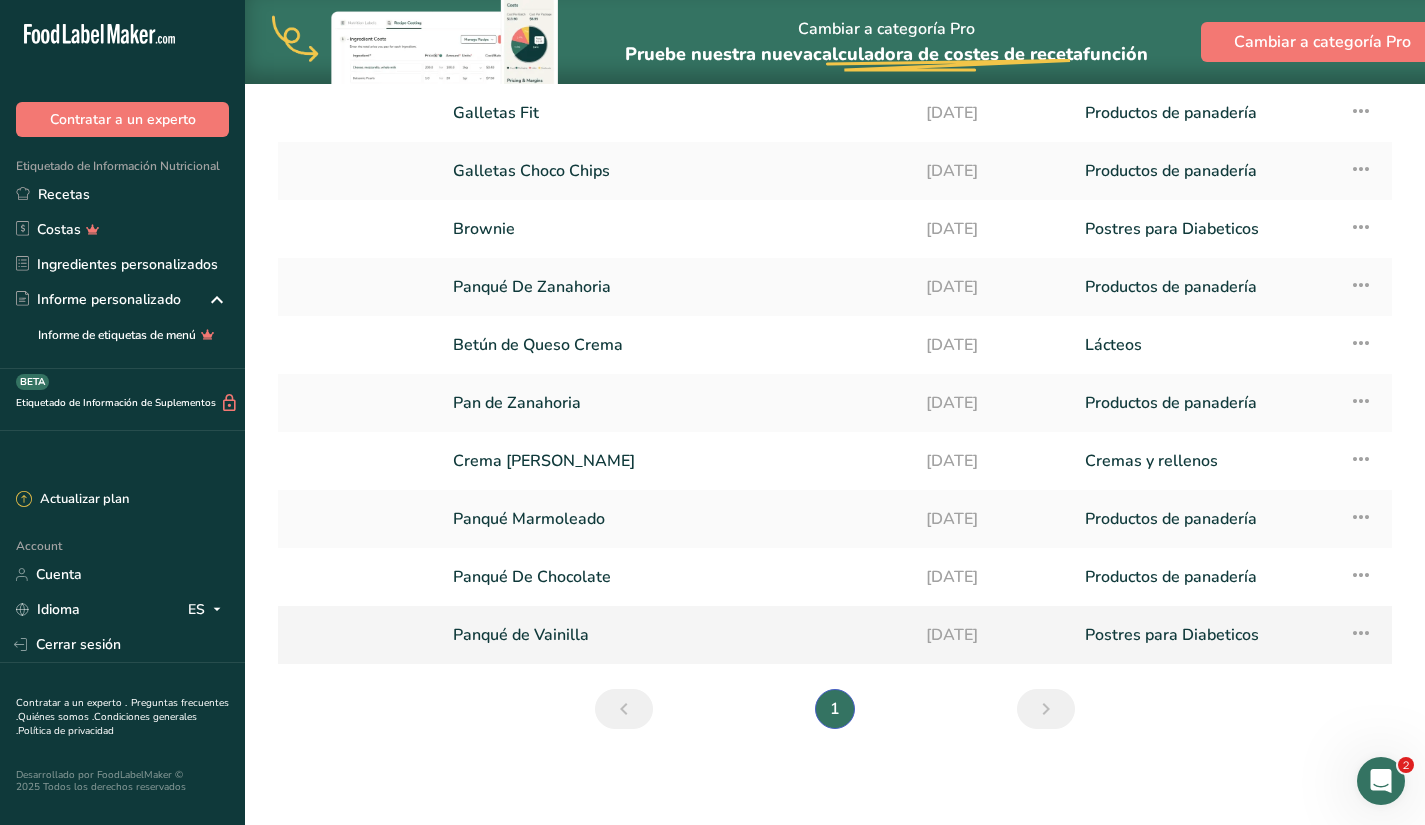 click on "Panqué de Vainilla" at bounding box center (677, 635) 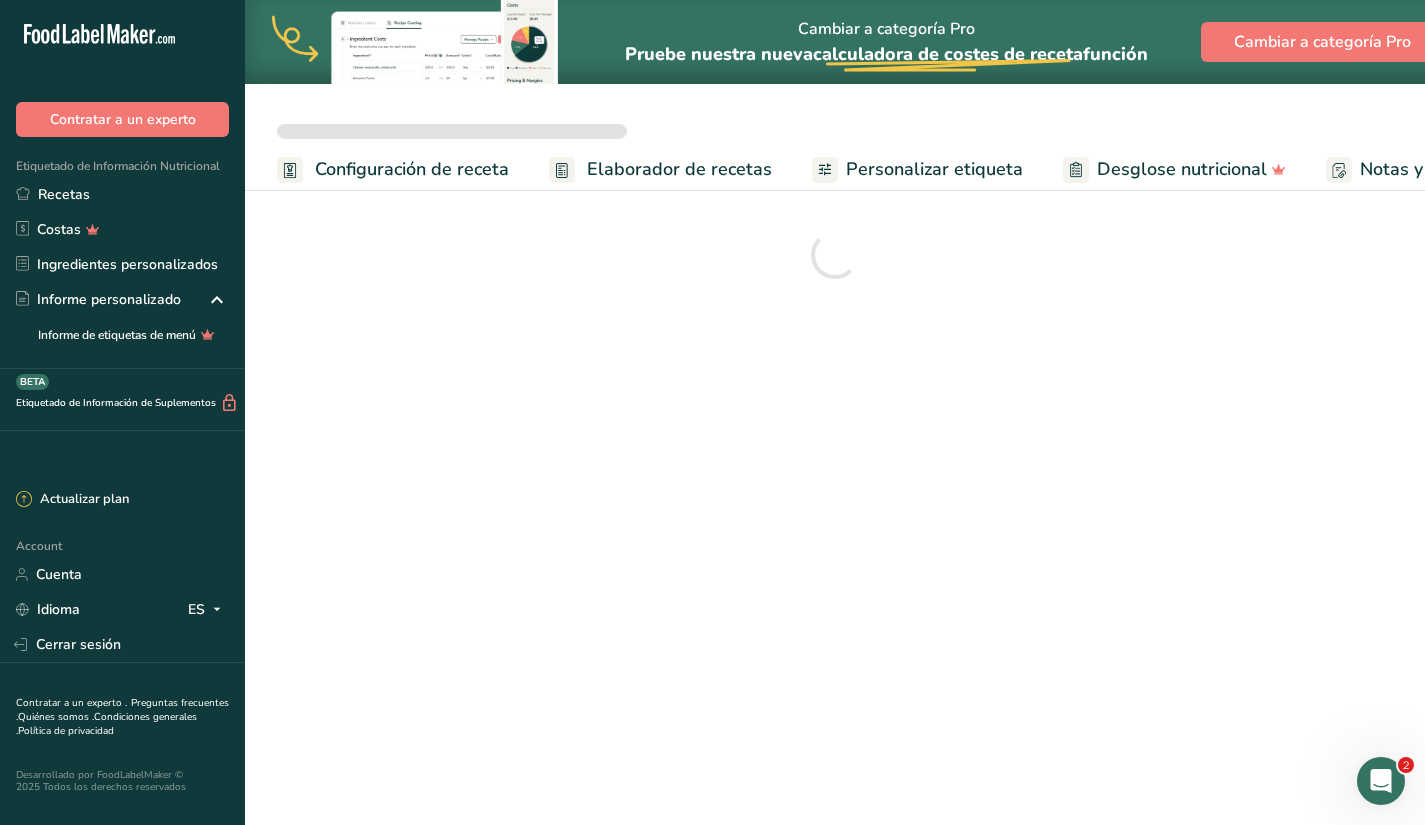 scroll, scrollTop: 0, scrollLeft: 0, axis: both 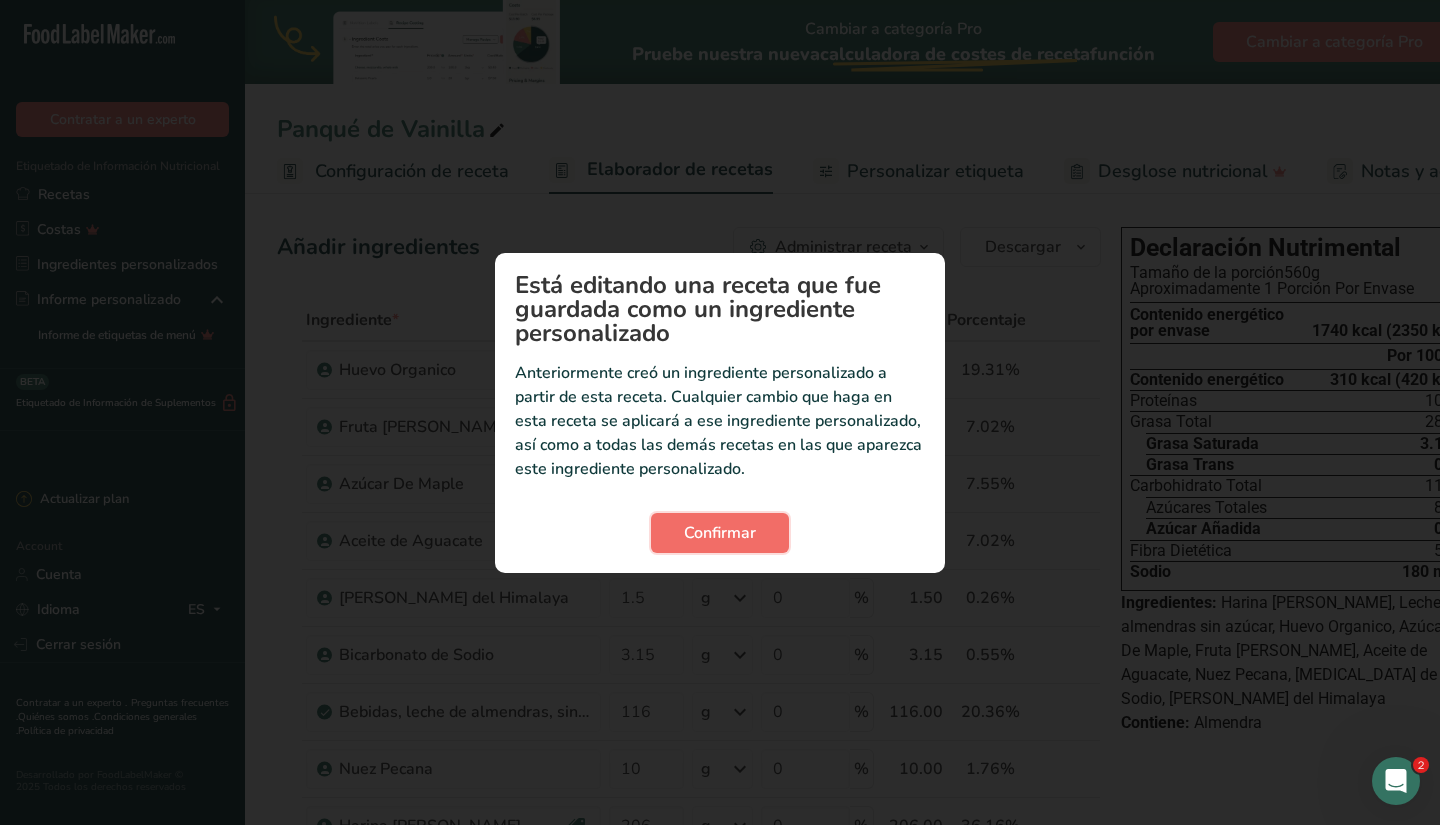 click on "Confirmar" at bounding box center [720, 533] 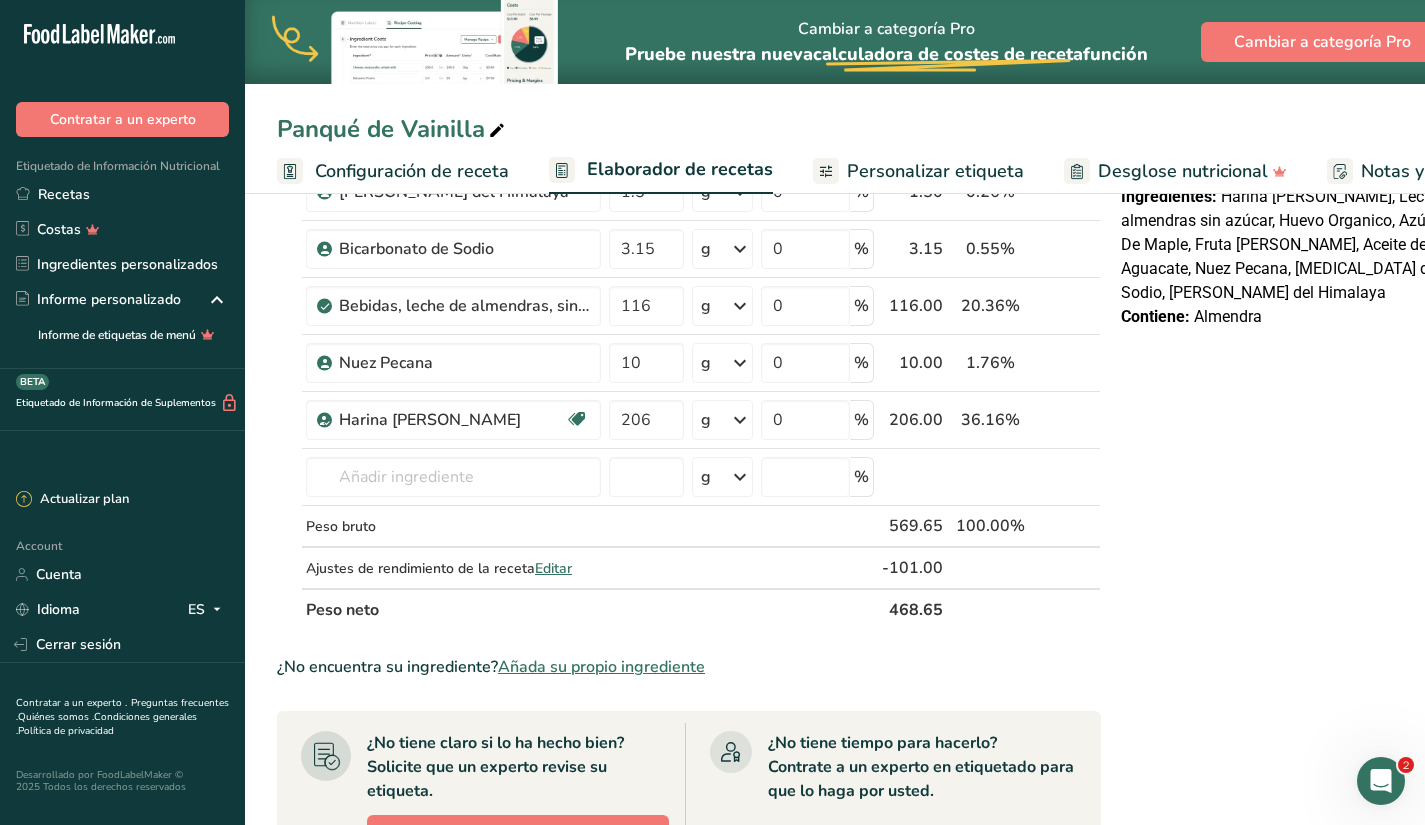 scroll, scrollTop: 103, scrollLeft: 0, axis: vertical 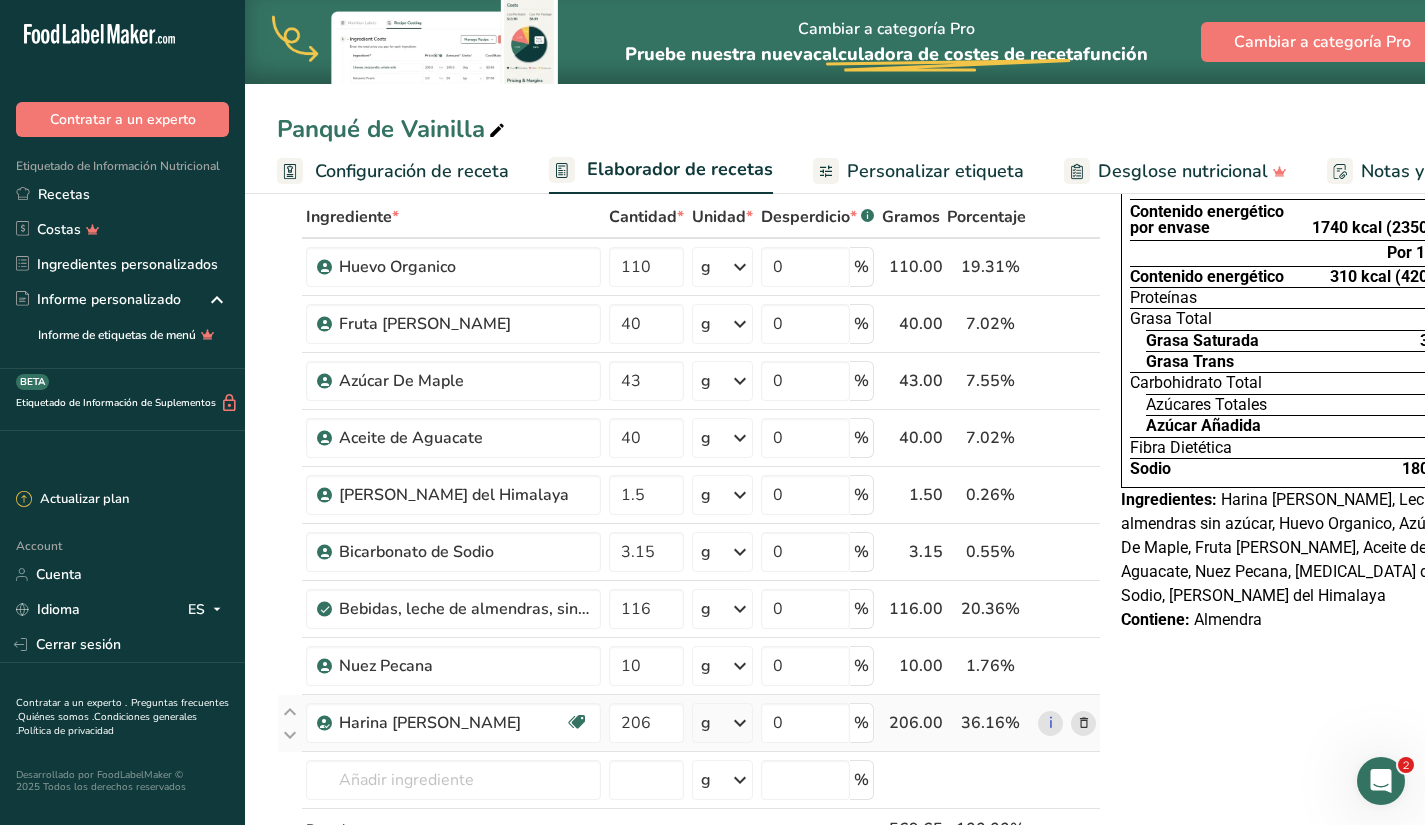 click at bounding box center [1084, 723] 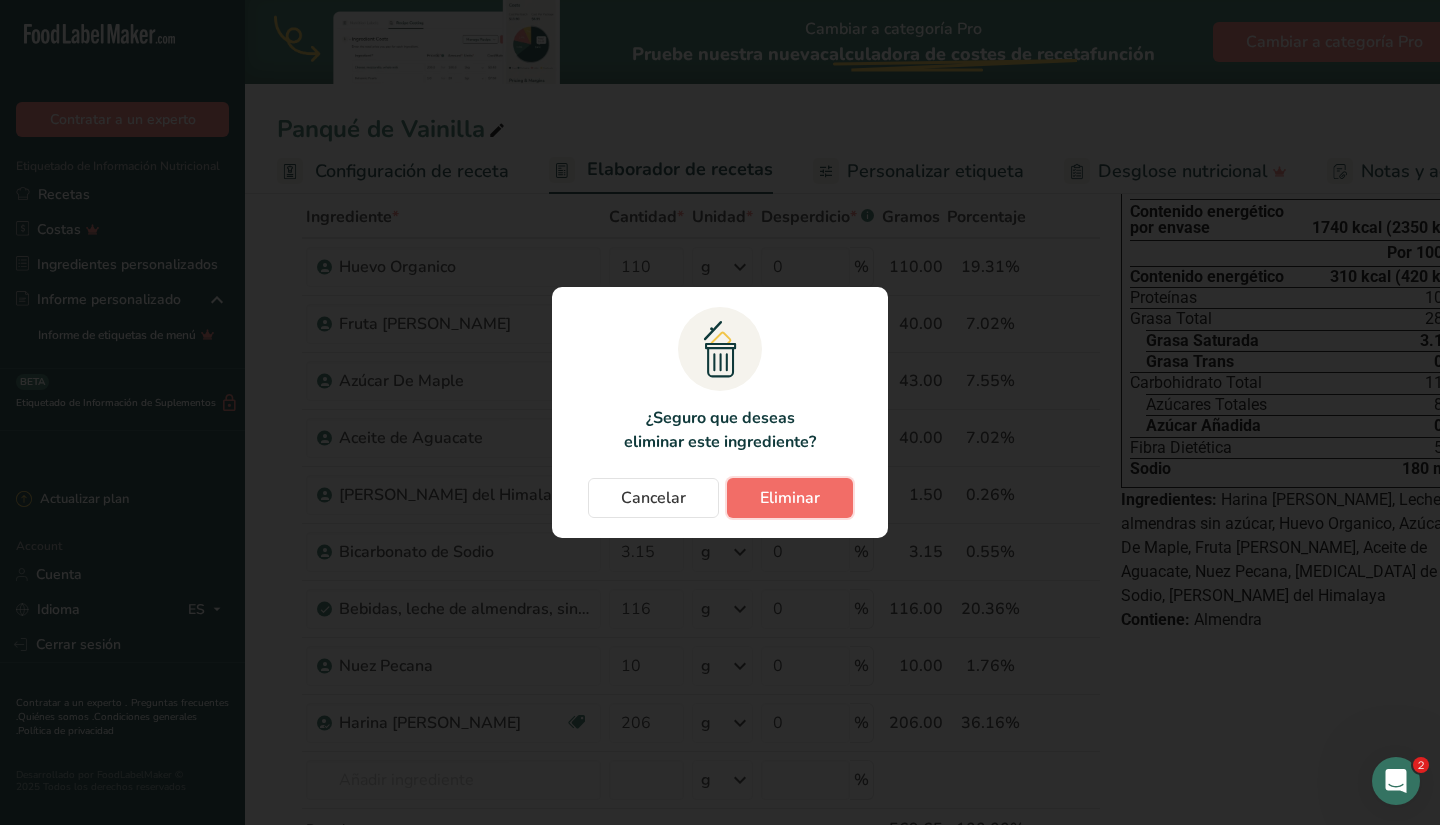 click on "Eliminar" at bounding box center (790, 498) 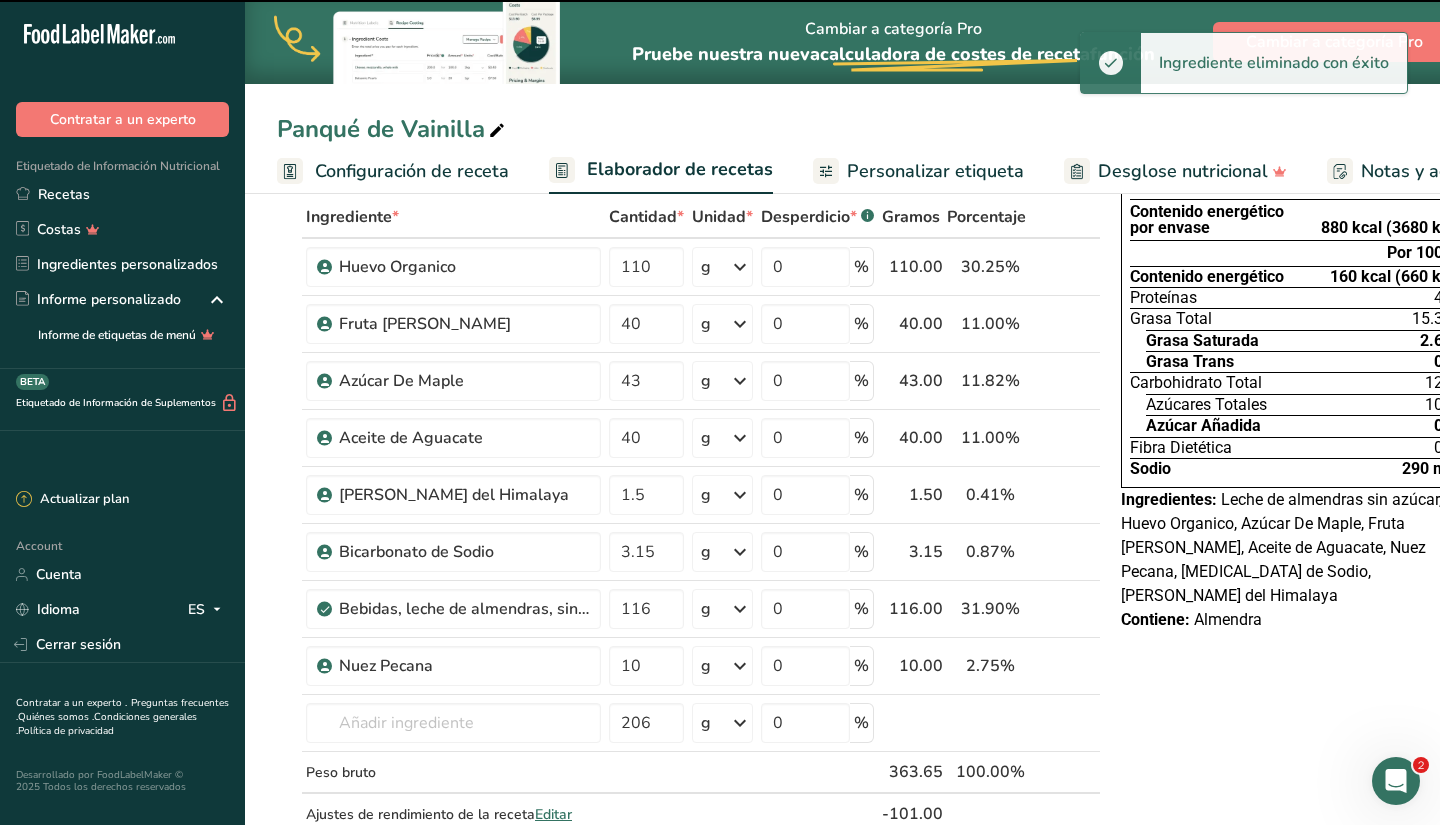 type 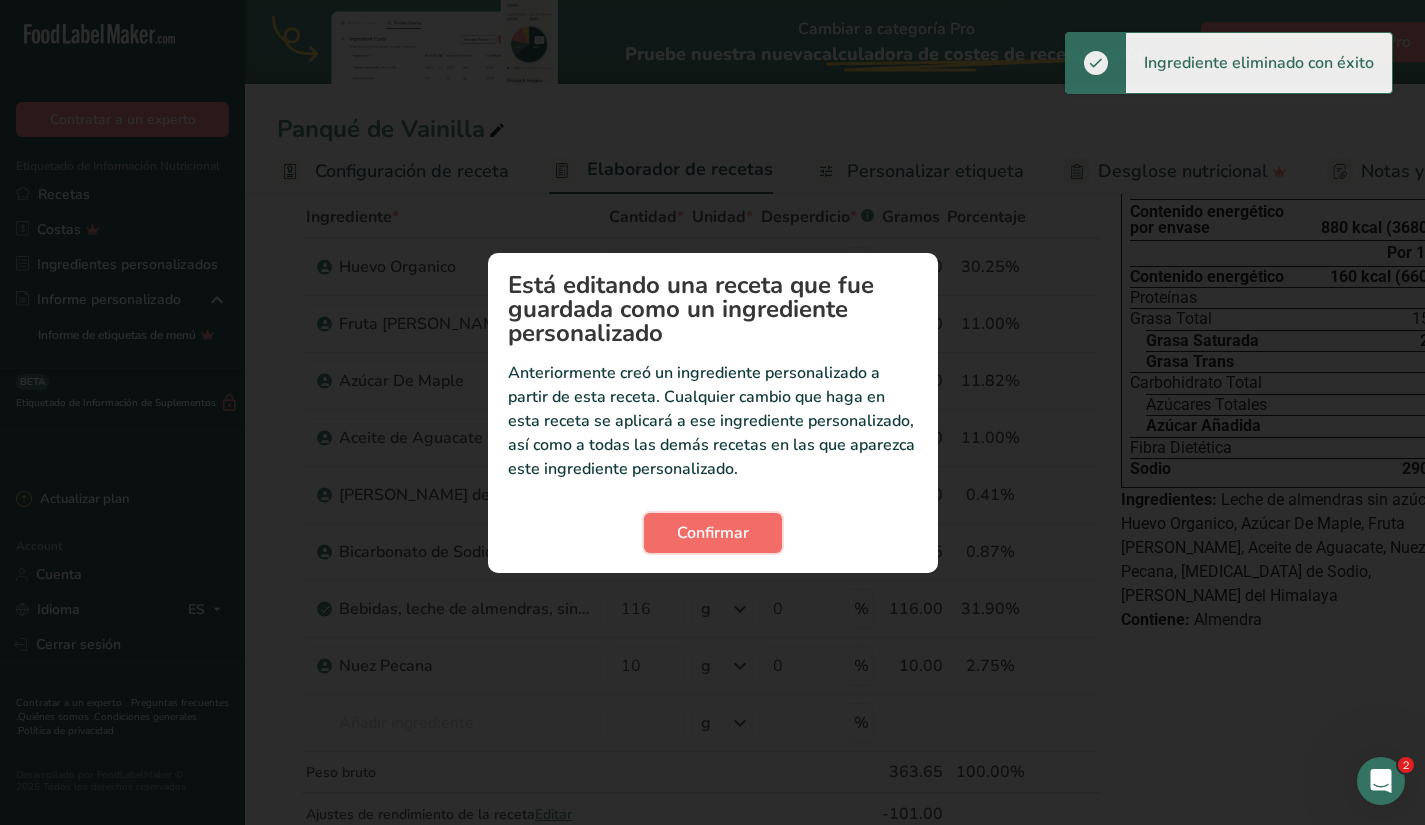 click on "Confirmar" at bounding box center [713, 533] 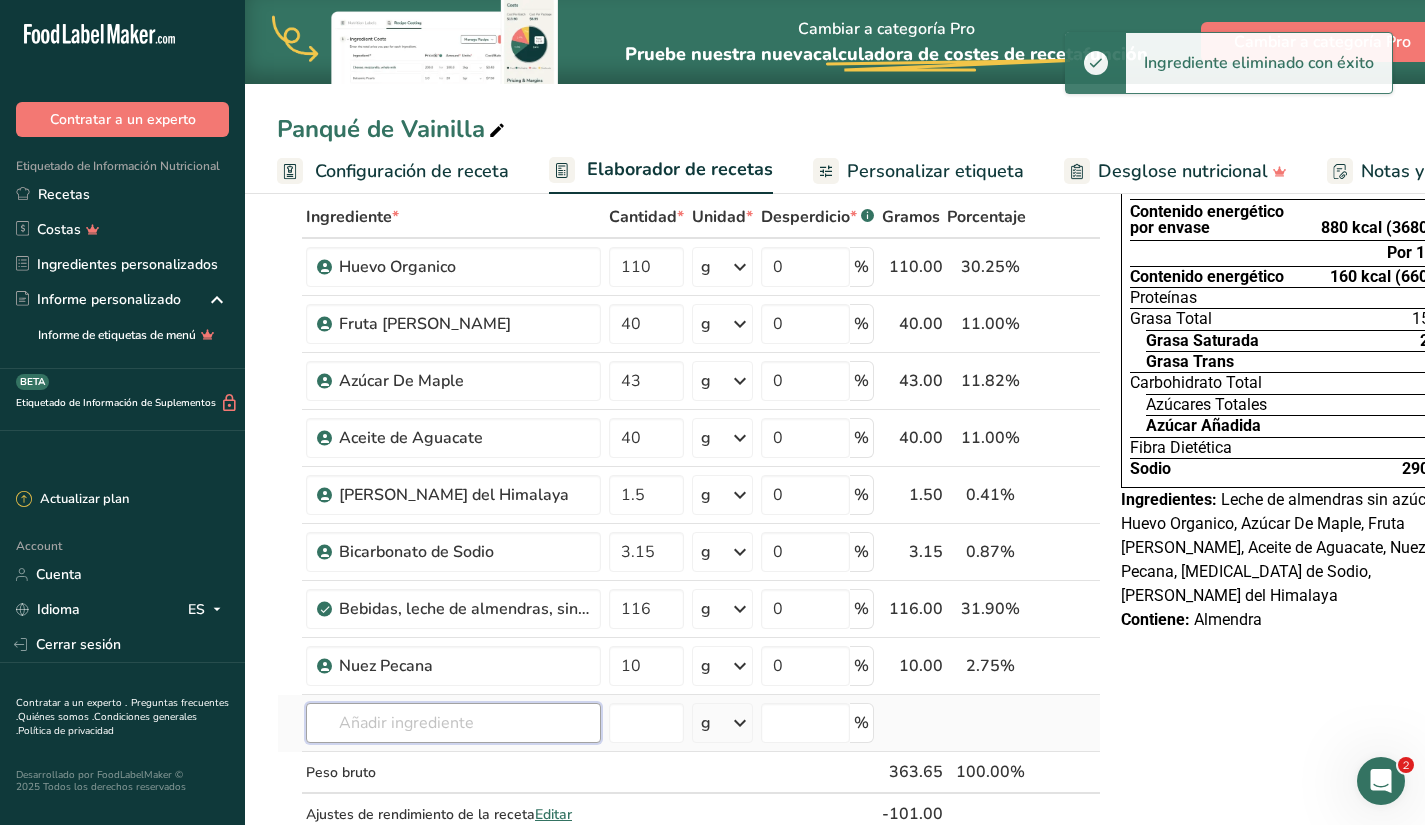 click at bounding box center [453, 723] 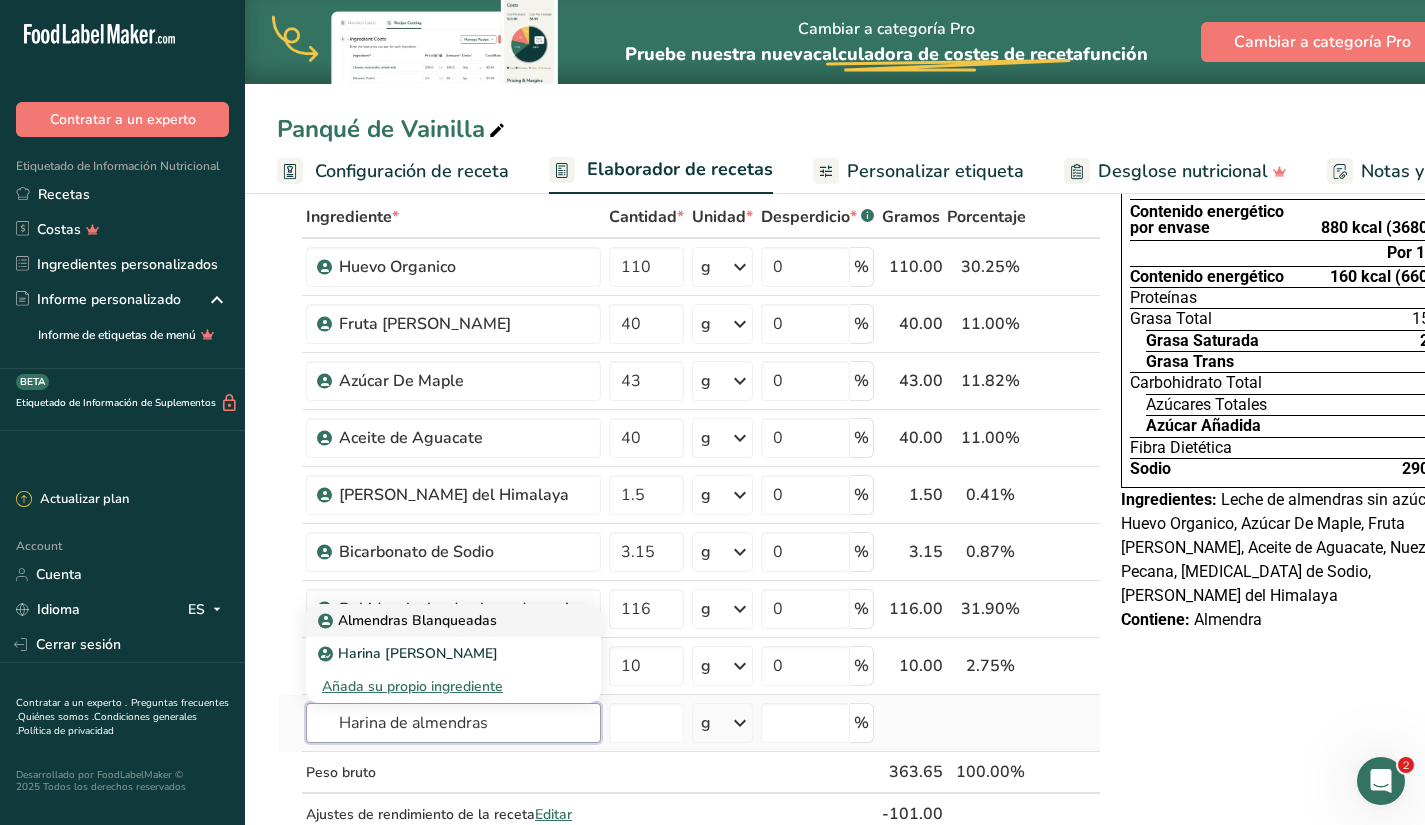type on "Harina de almendras" 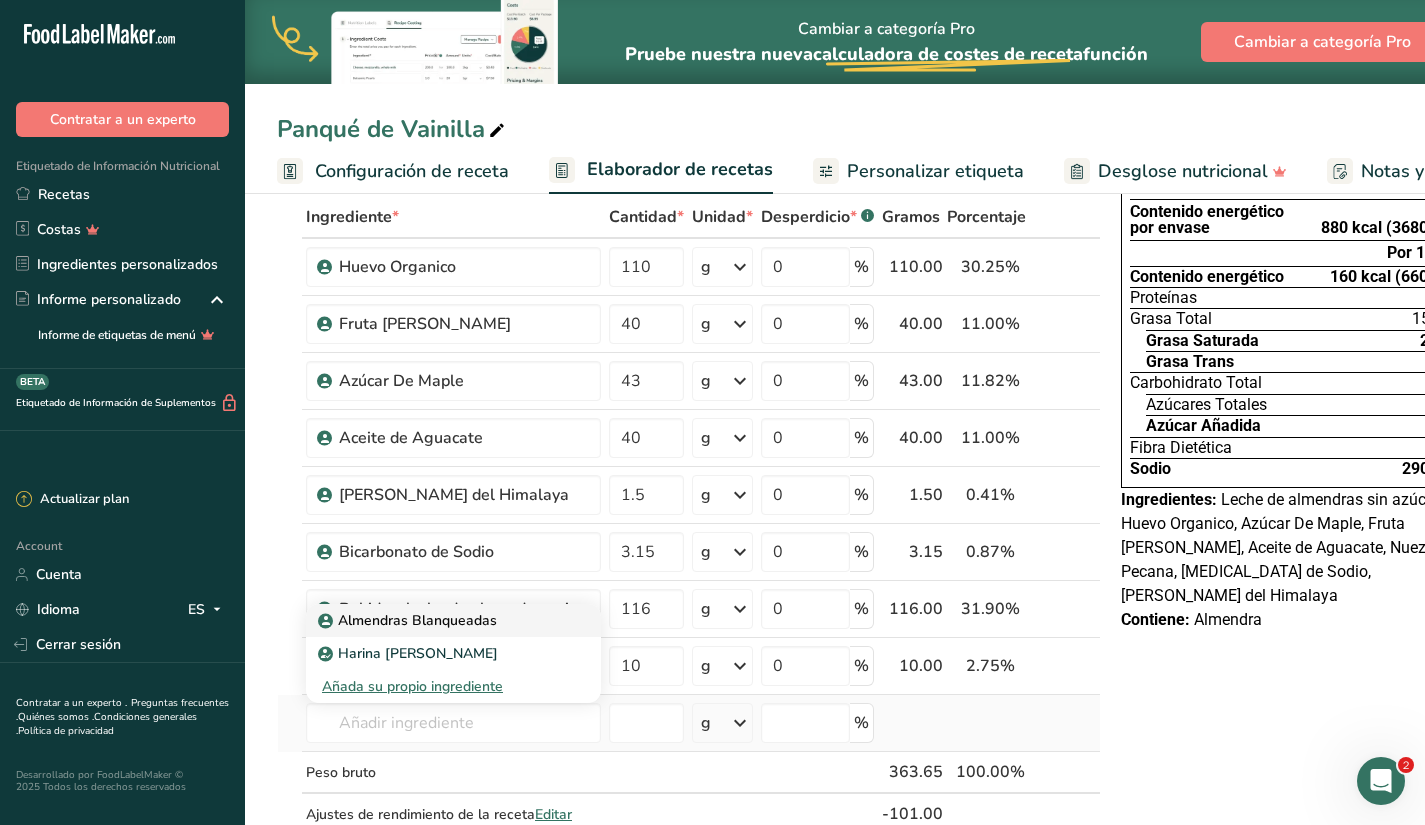 click on "Almendras Blanqueadas" at bounding box center [409, 620] 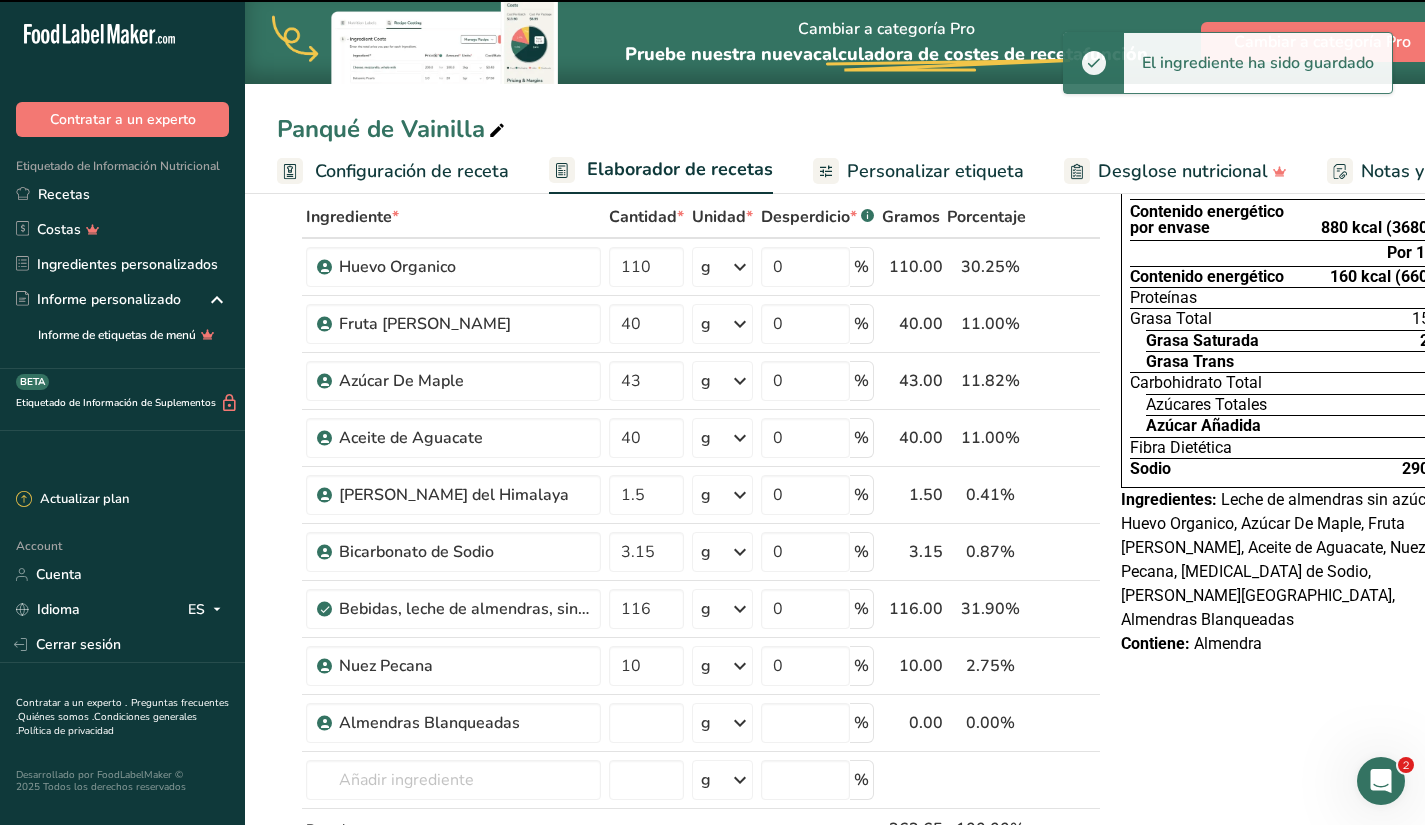 type on "0" 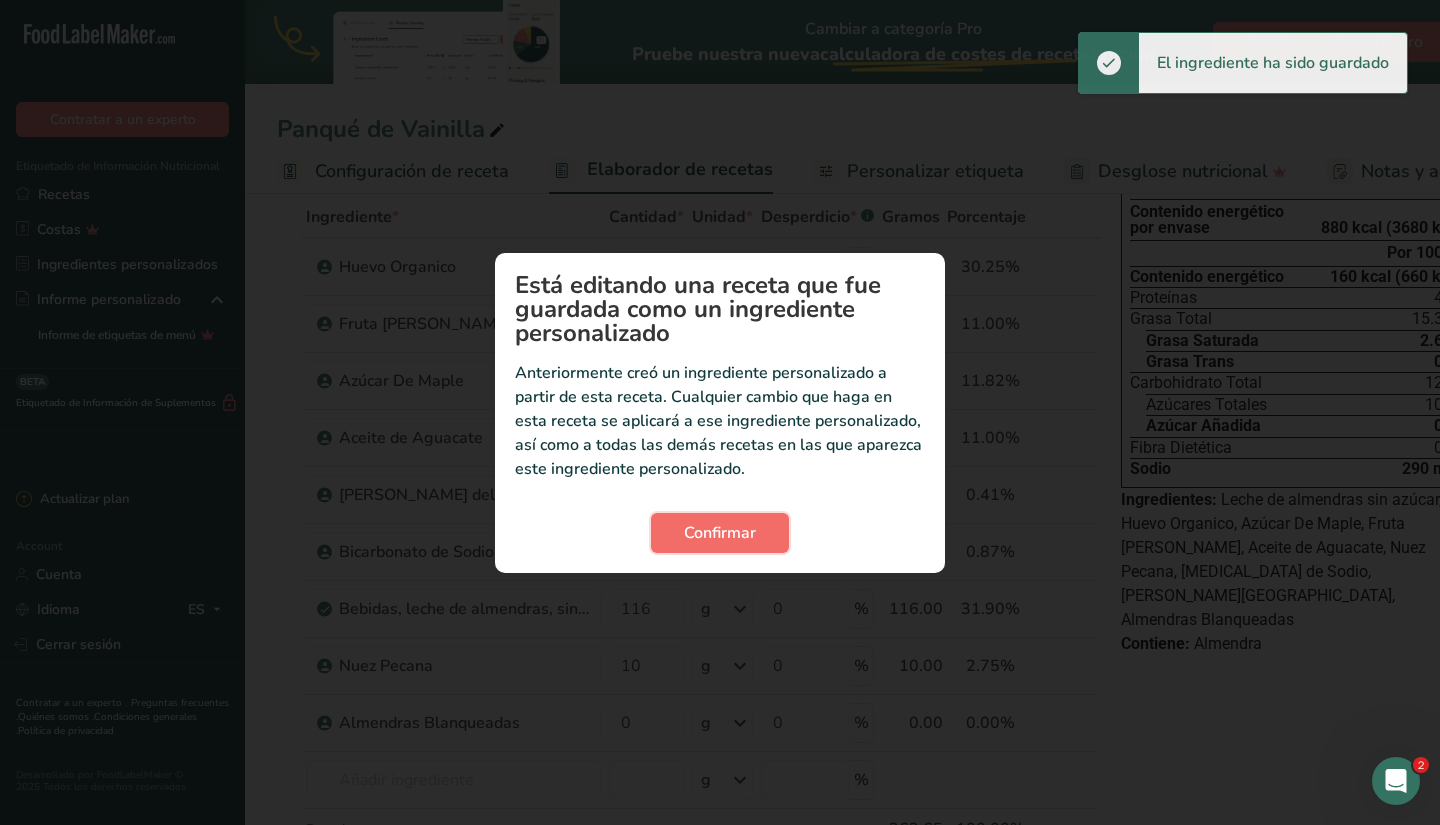 click on "Confirmar" at bounding box center [720, 533] 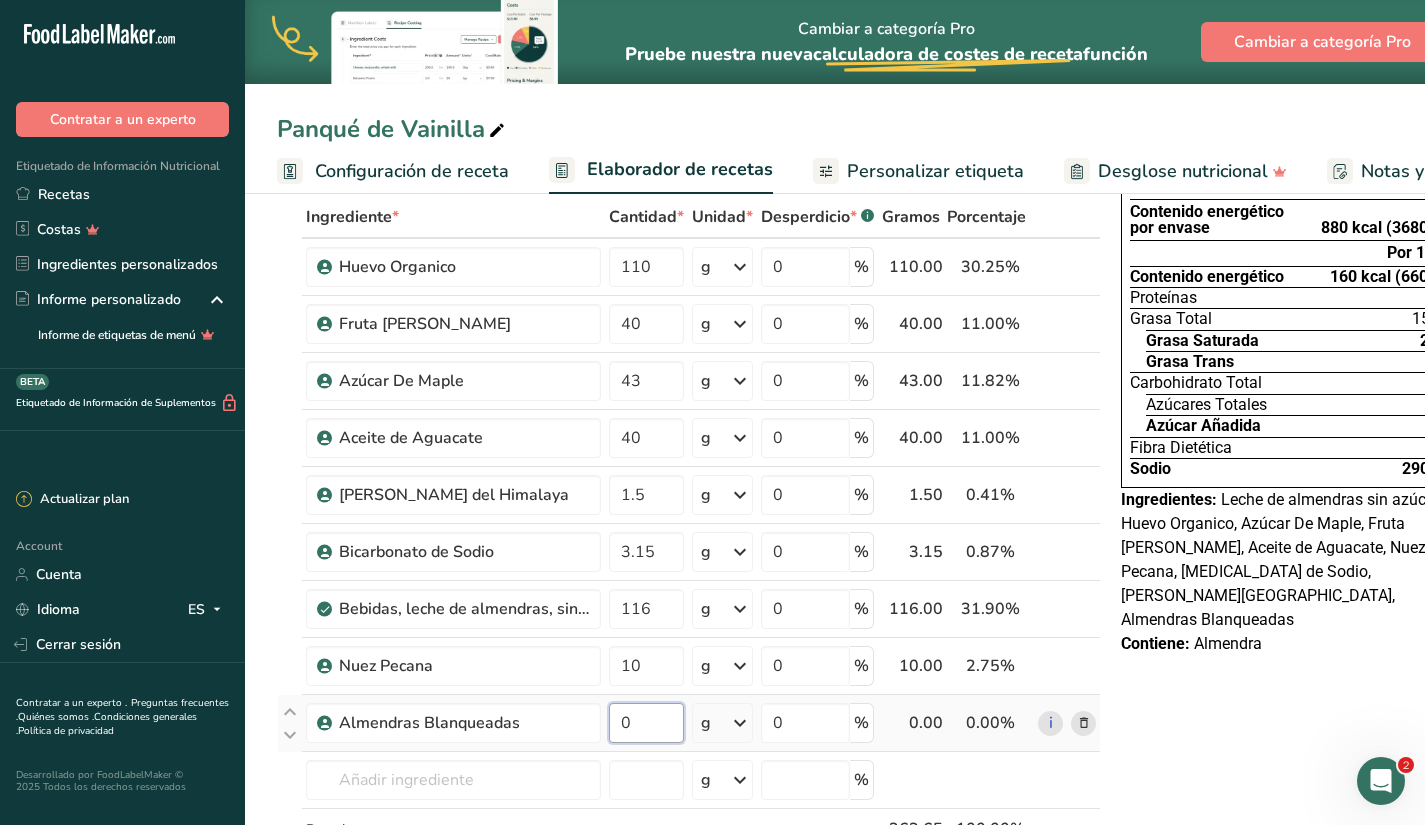 click on "0" at bounding box center (646, 723) 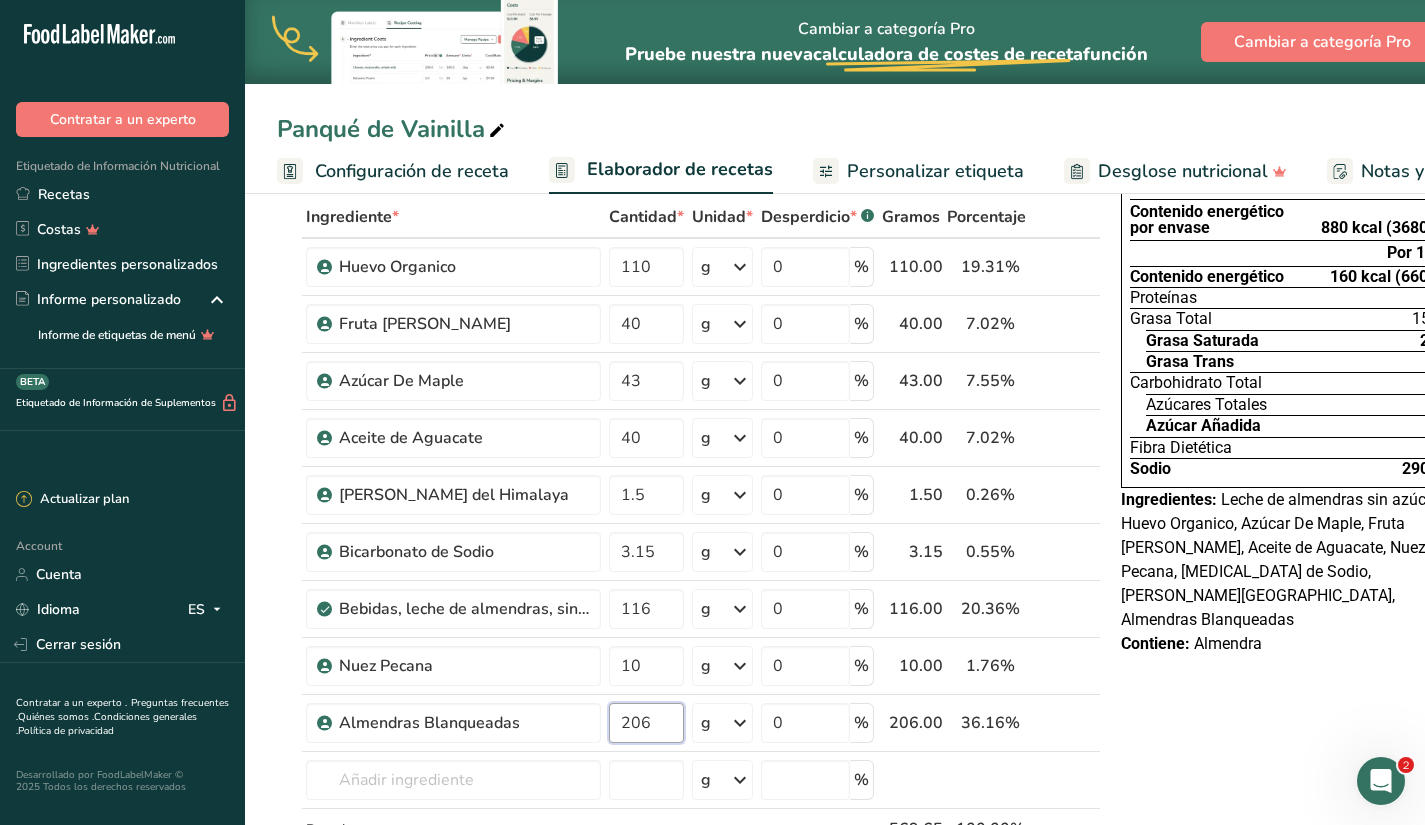 type on "206" 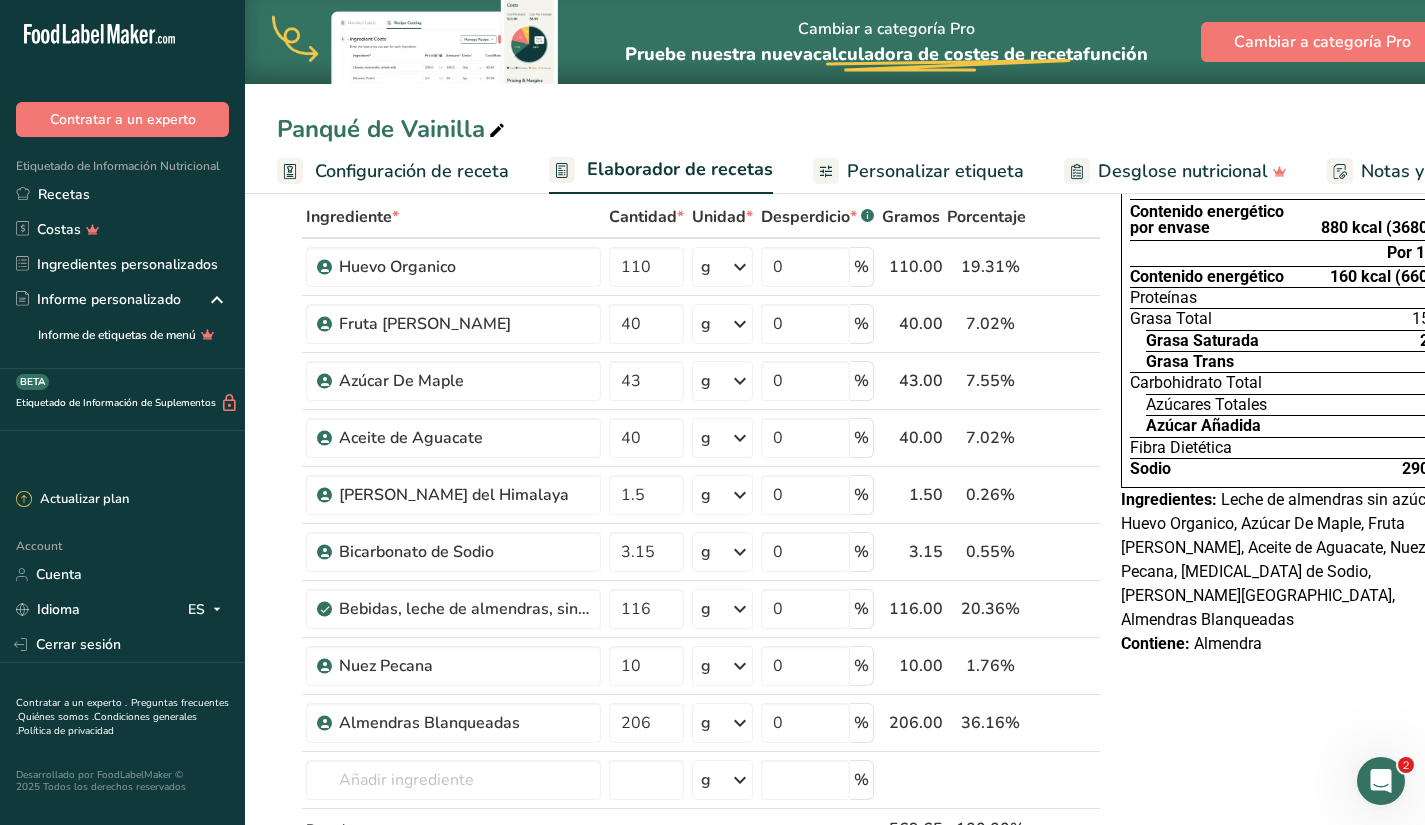 click on "Declaración Nutrimental
Tamaño de la porción
560g
Aproximadamente 1 Porción Por Envase
Contenido energético   por envase
880 kcal (3680 kJ)
Por 100 g
Contenido energético
160 kcal (660 kJ)
Proteínas
4 g
Grasa Total
15.3 g
Grasa Saturada
2.6 g
Grasa Trans
0 g
Carbohidrato Total
12 g
Azúcares Totales
10 g
Azúcar Añadida
0 g
Fibra Dietética
0 g
Sodio
290 mg
Ingredientes:" at bounding box center [1293, 867] 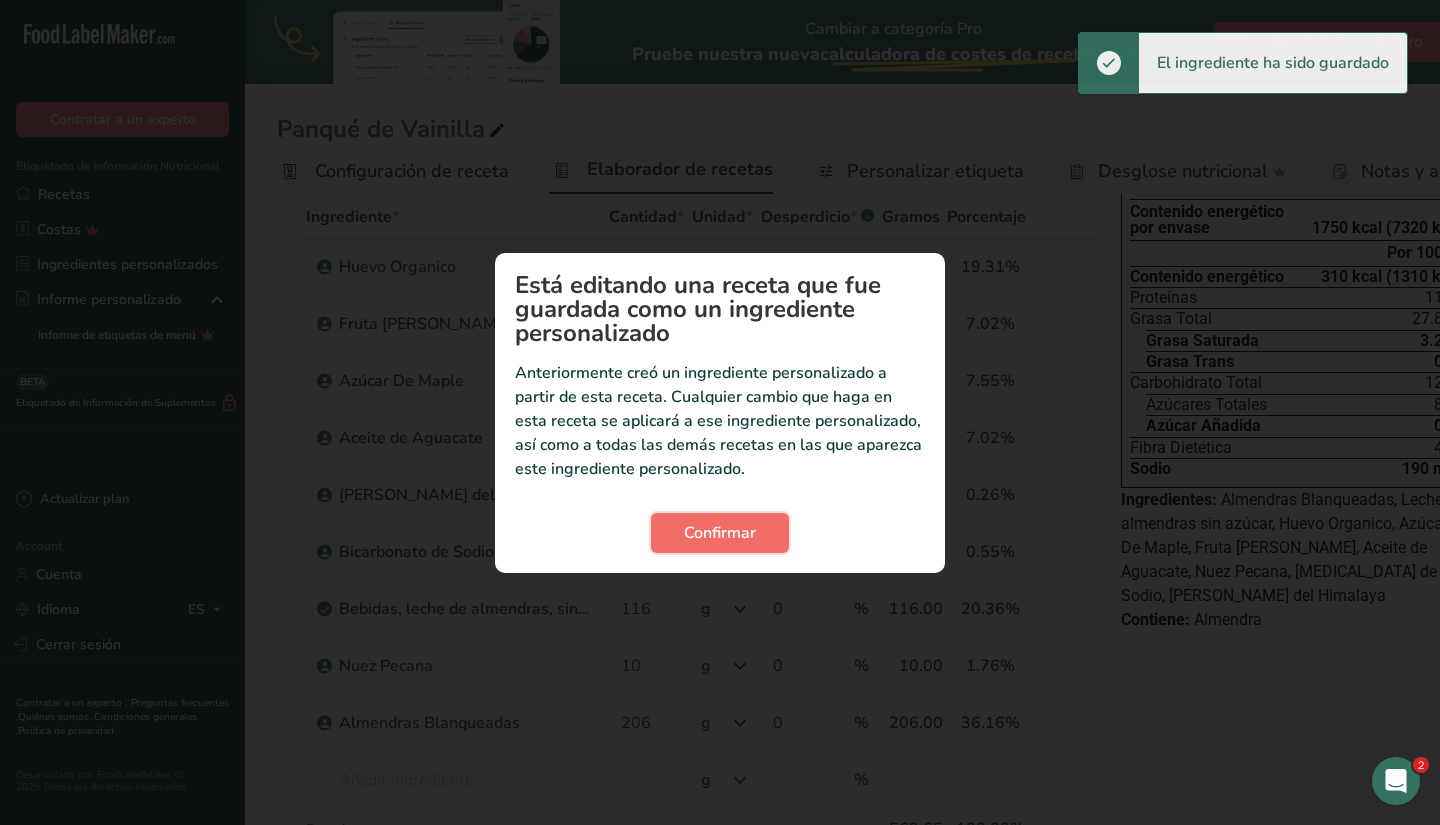 click on "Confirmar" at bounding box center [720, 533] 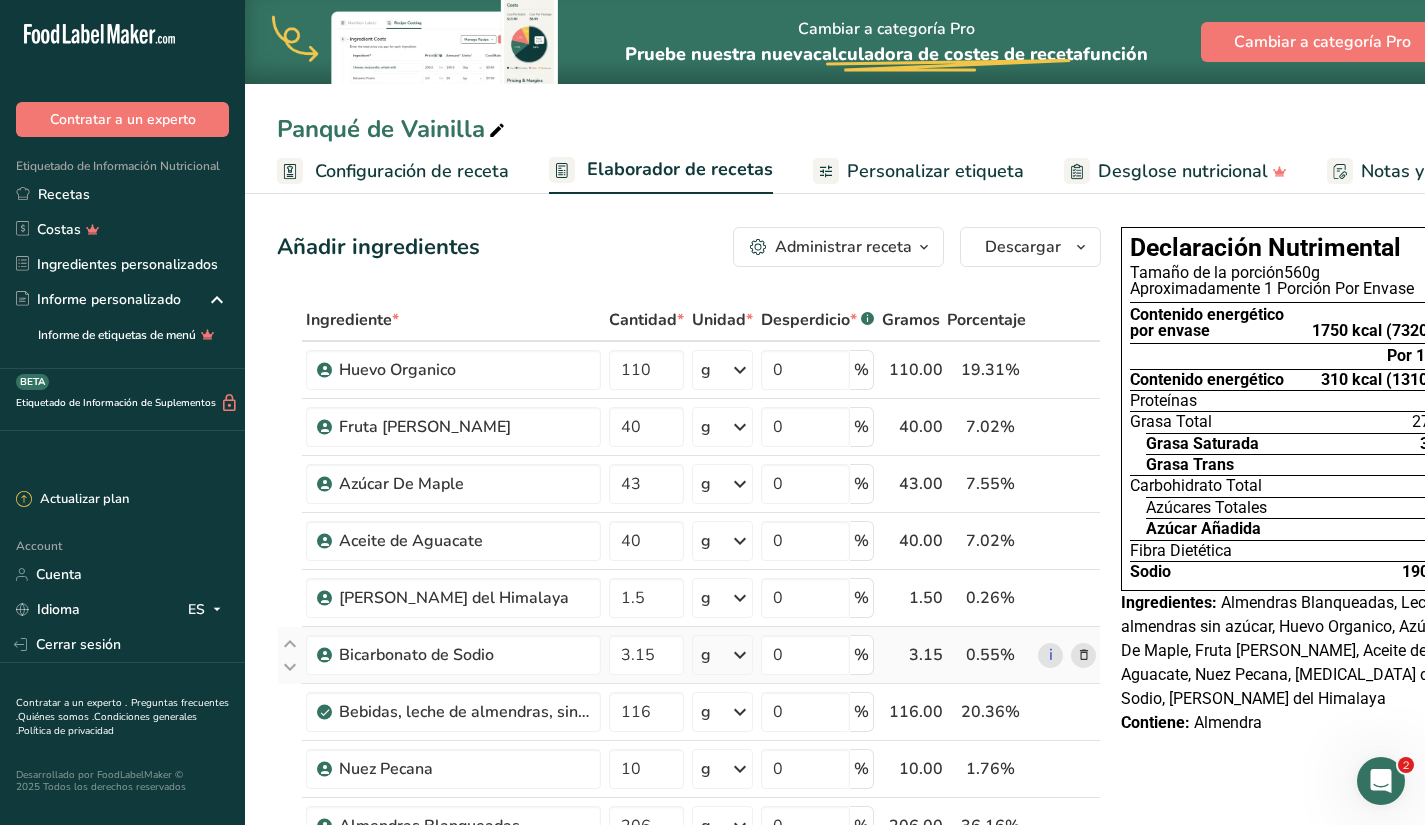 scroll, scrollTop: 150, scrollLeft: 0, axis: vertical 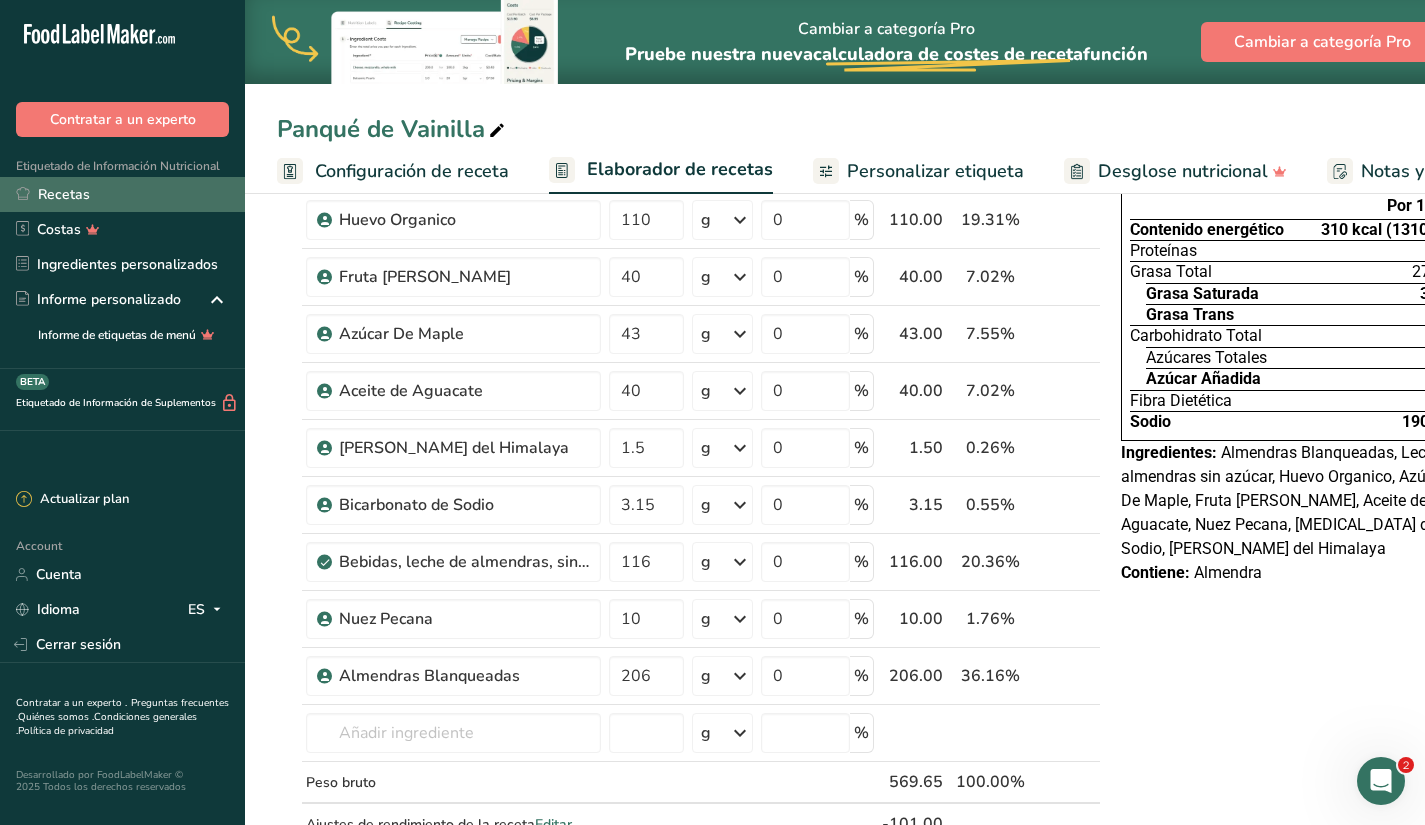 click on "Recetas" at bounding box center (122, 194) 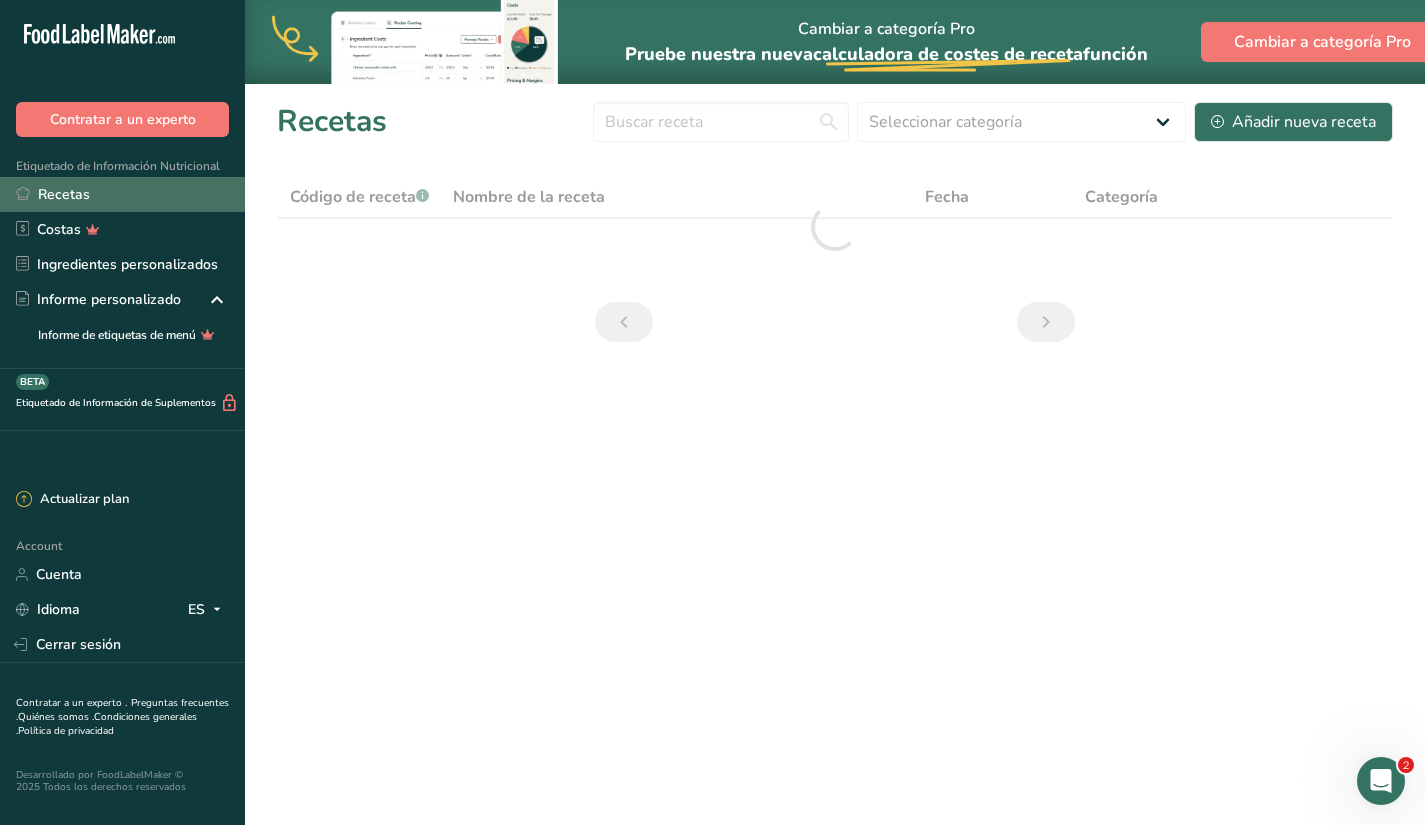 scroll, scrollTop: 0, scrollLeft: 0, axis: both 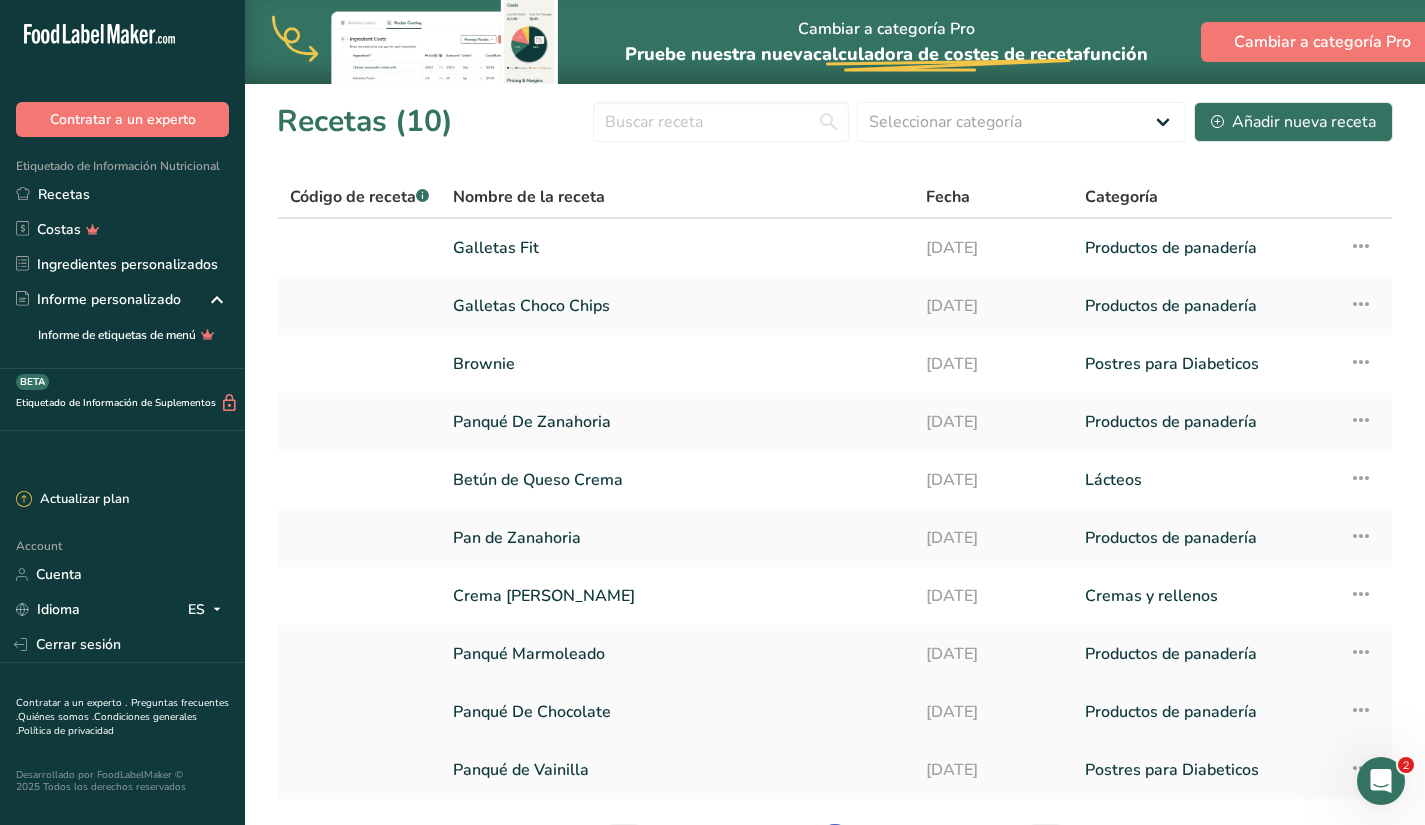click on "Panqué De Chocolate" at bounding box center [677, 712] 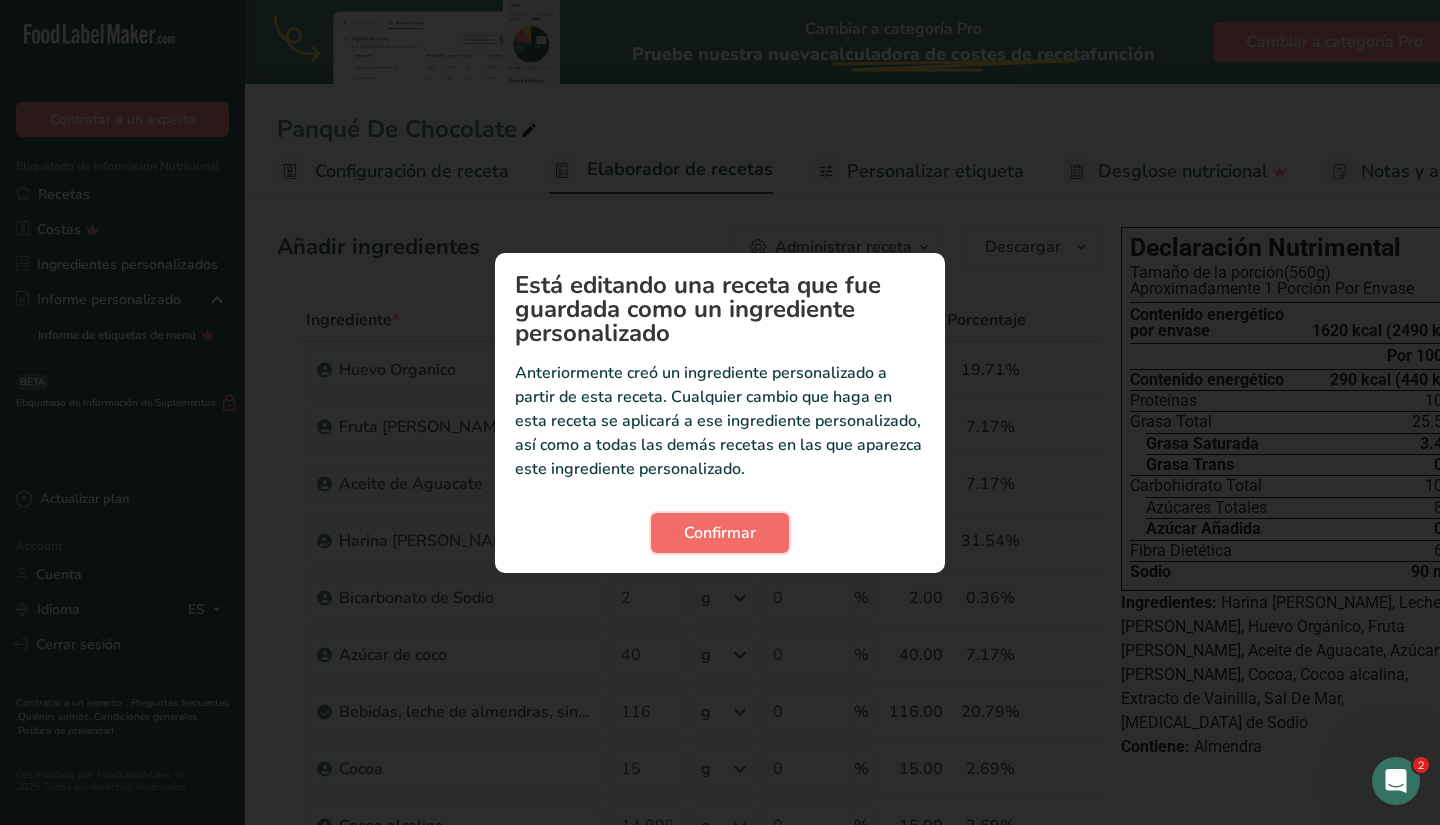 click on "Confirmar" at bounding box center (720, 533) 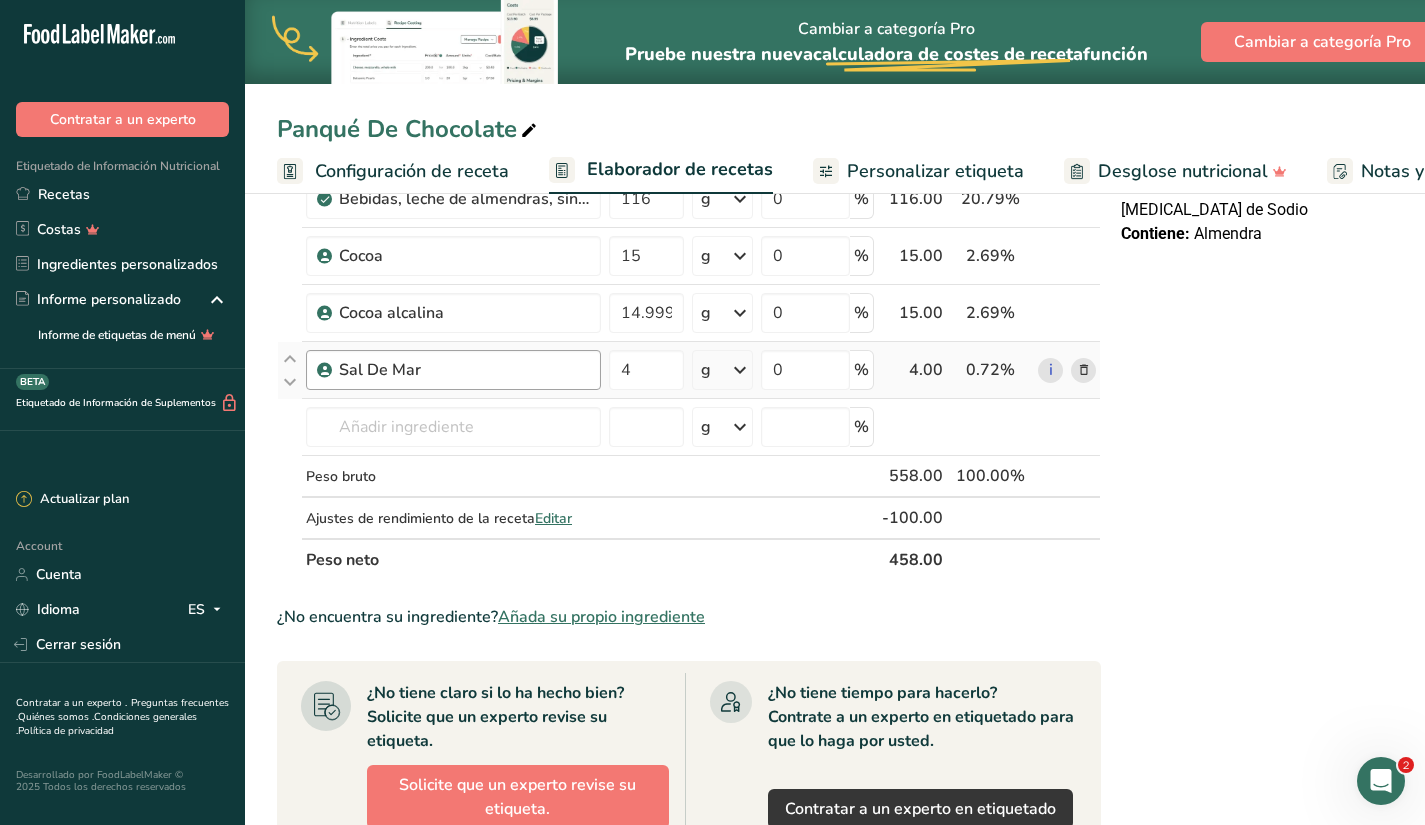scroll, scrollTop: 0, scrollLeft: 0, axis: both 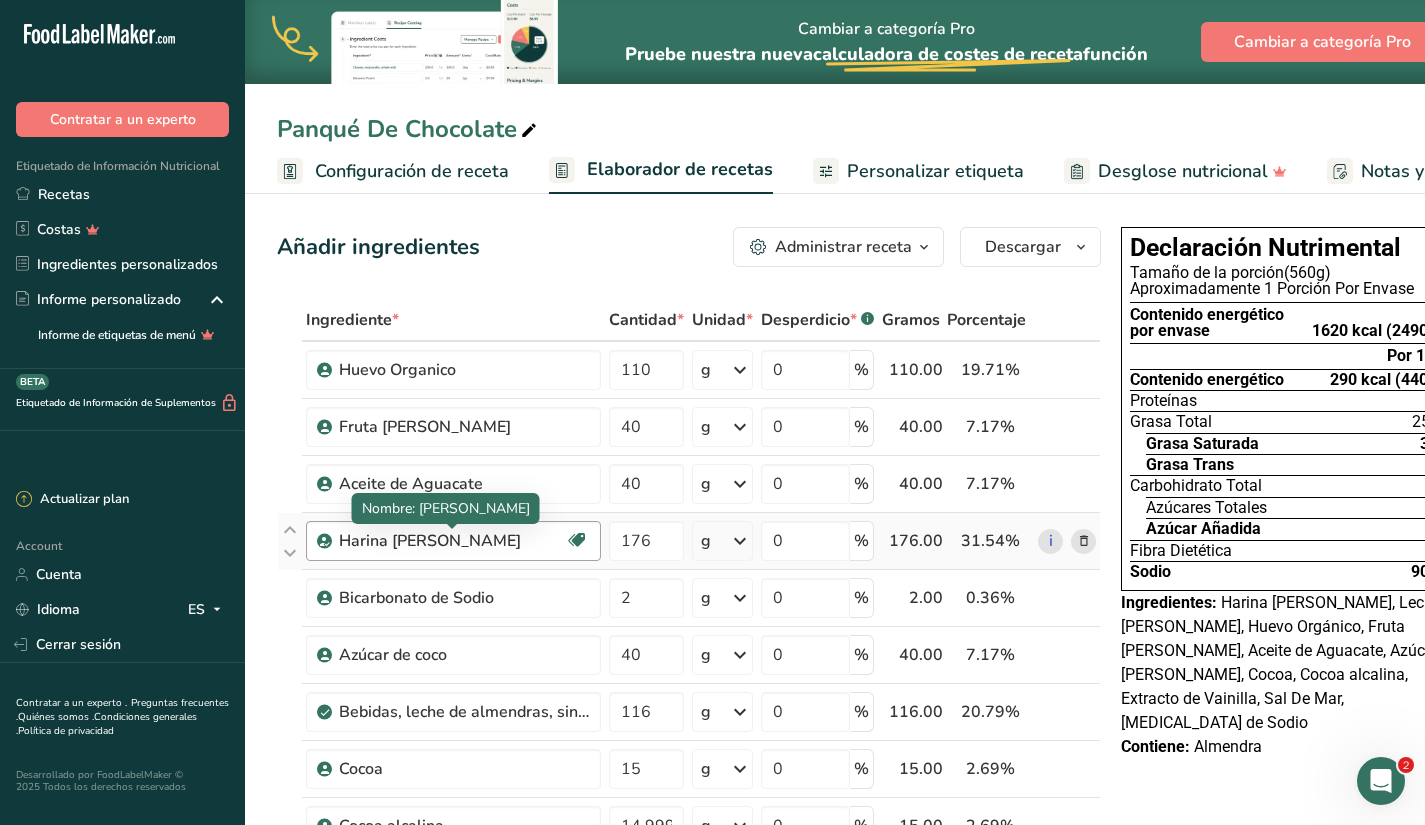 click on "Harina [PERSON_NAME]" at bounding box center [452, 541] 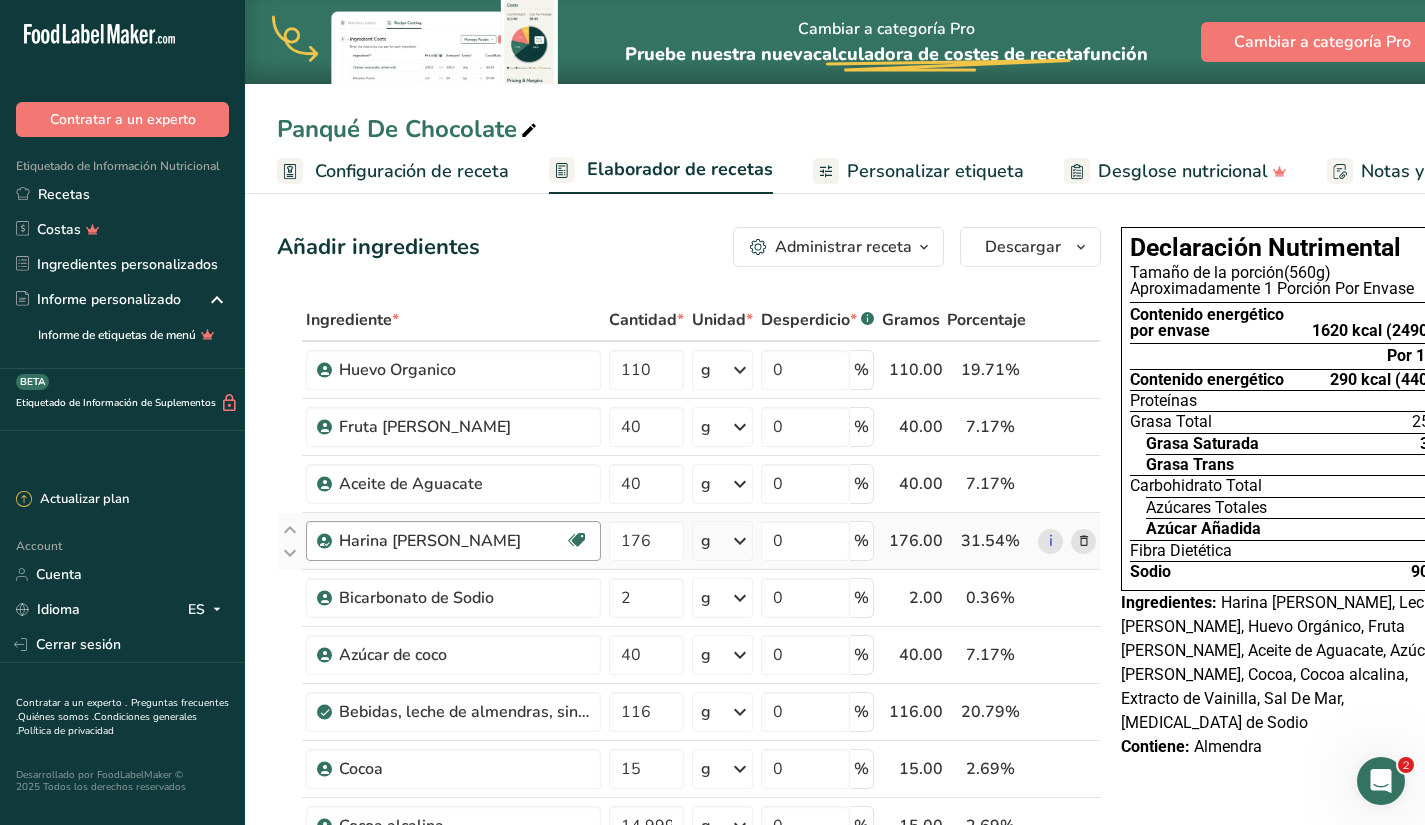 click on "Harina [PERSON_NAME]" at bounding box center [452, 541] 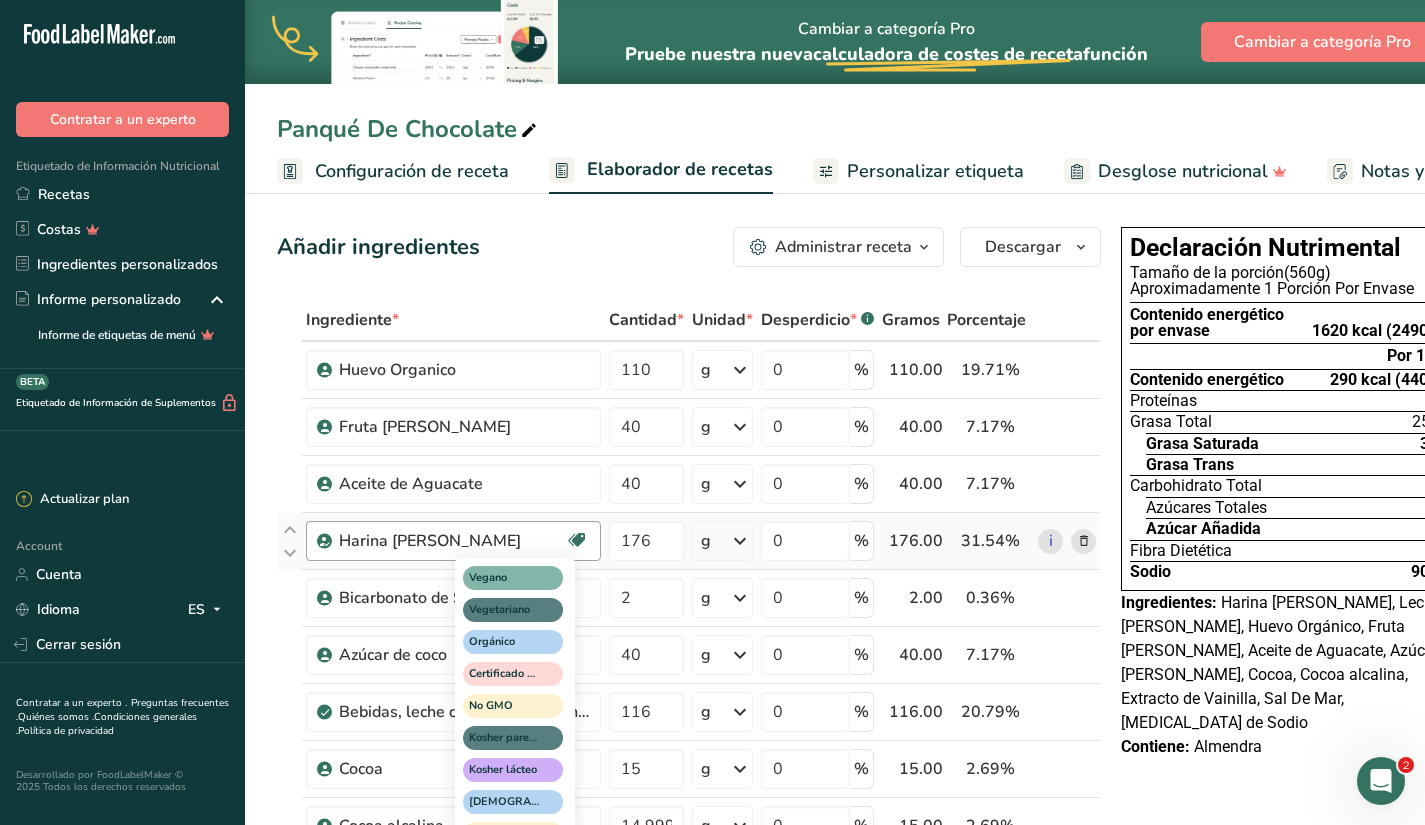 click at bounding box center [577, 540] 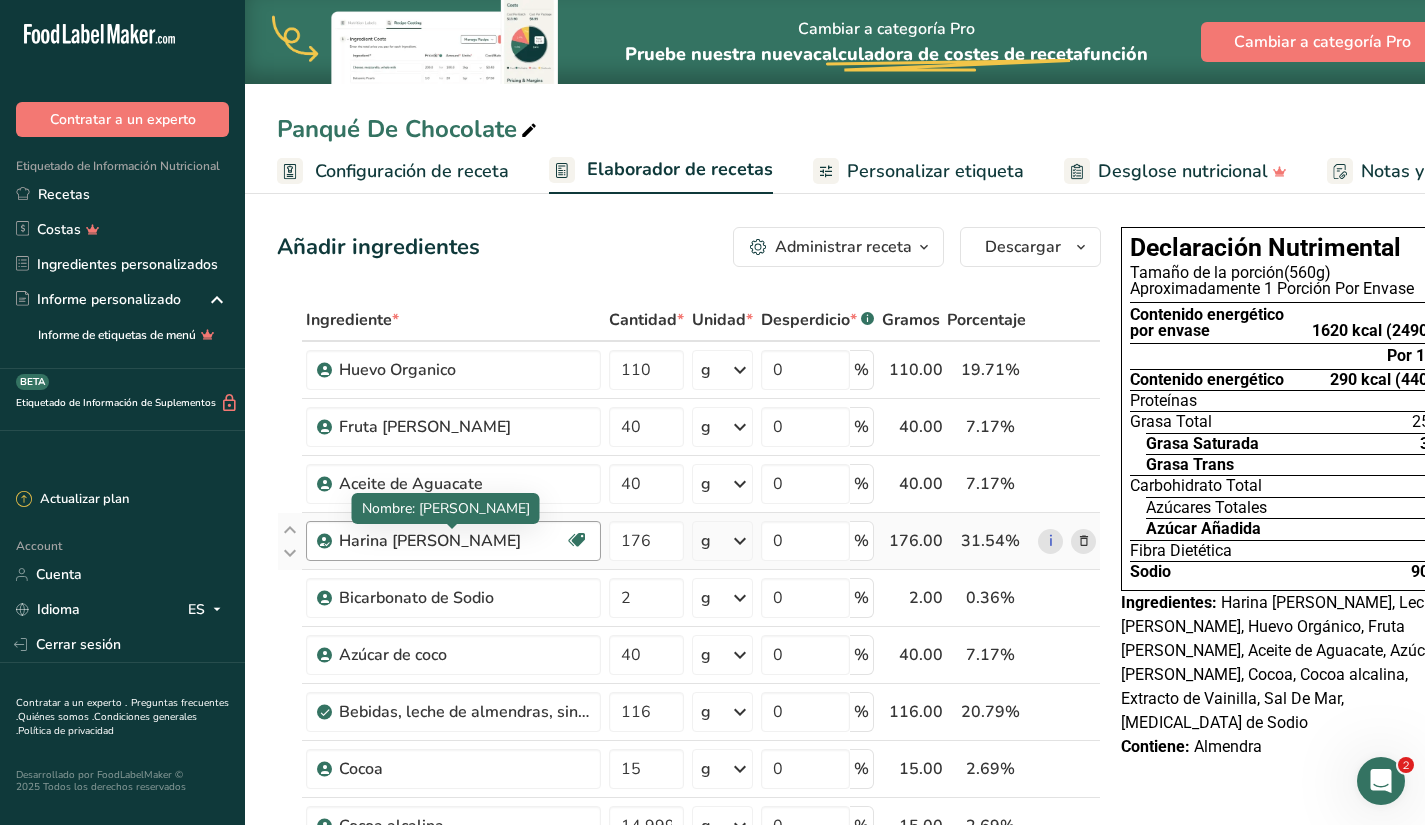 click on "Harina [PERSON_NAME]" at bounding box center (452, 541) 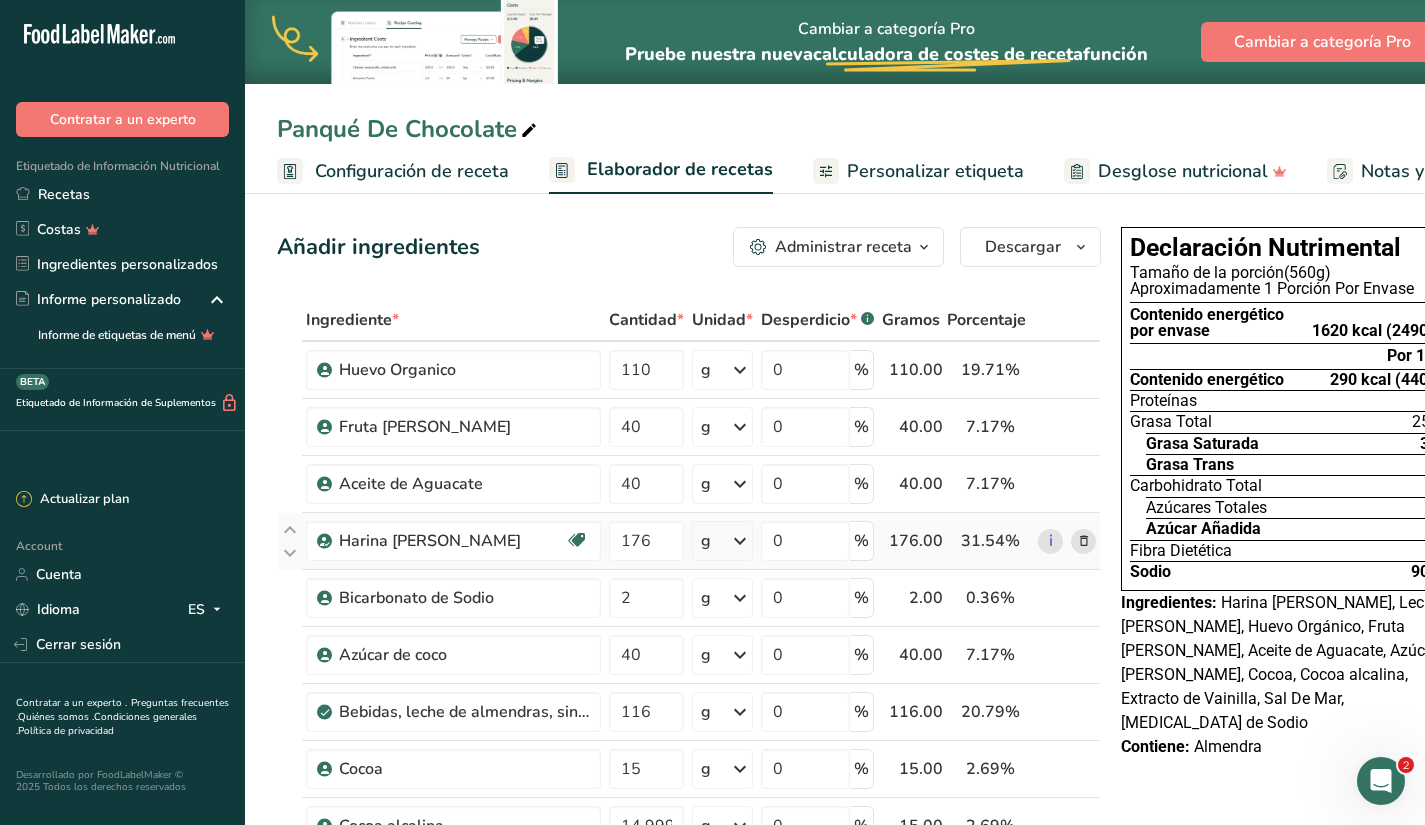 click at bounding box center [1084, 541] 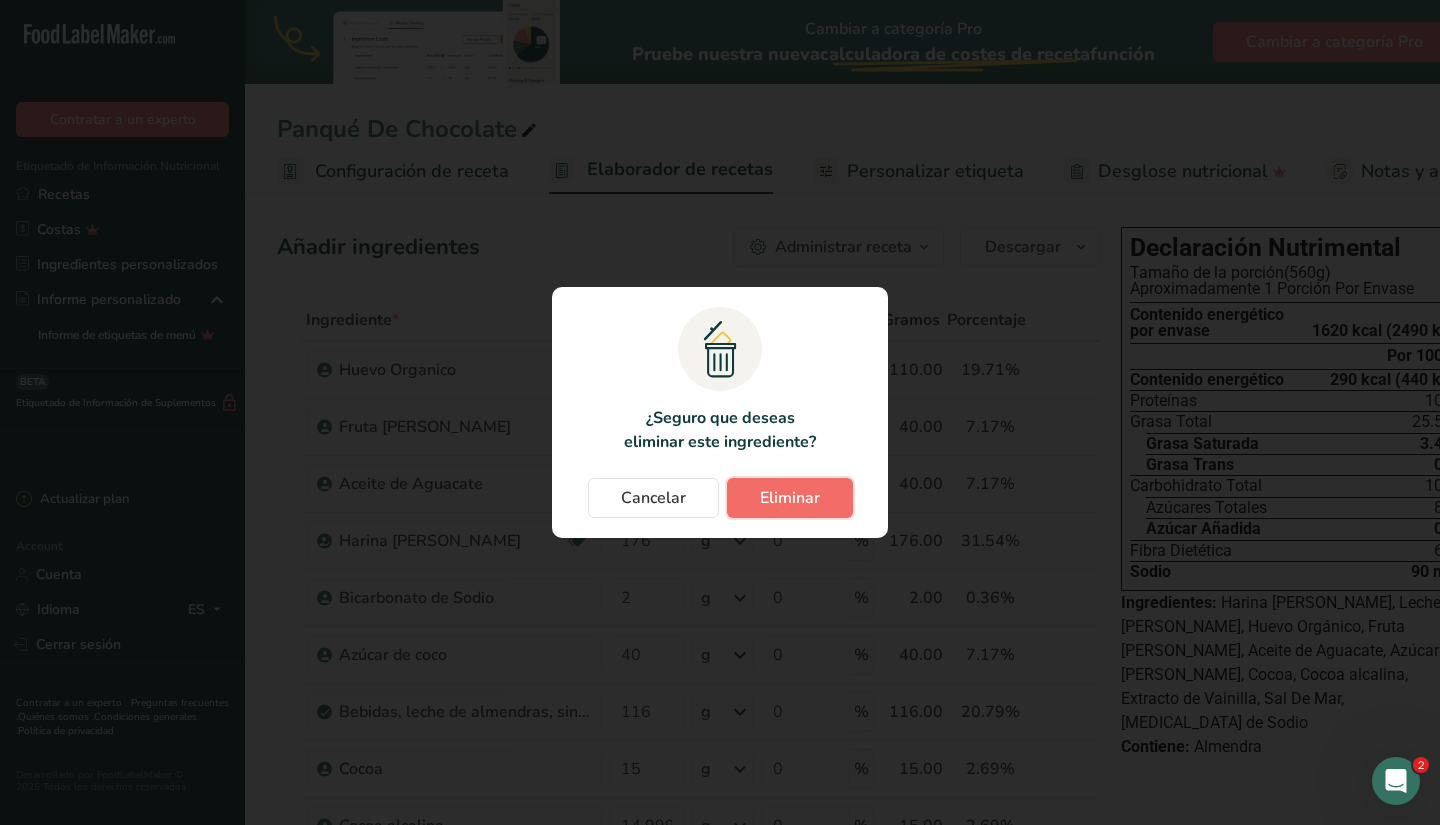click on "Eliminar" at bounding box center [790, 498] 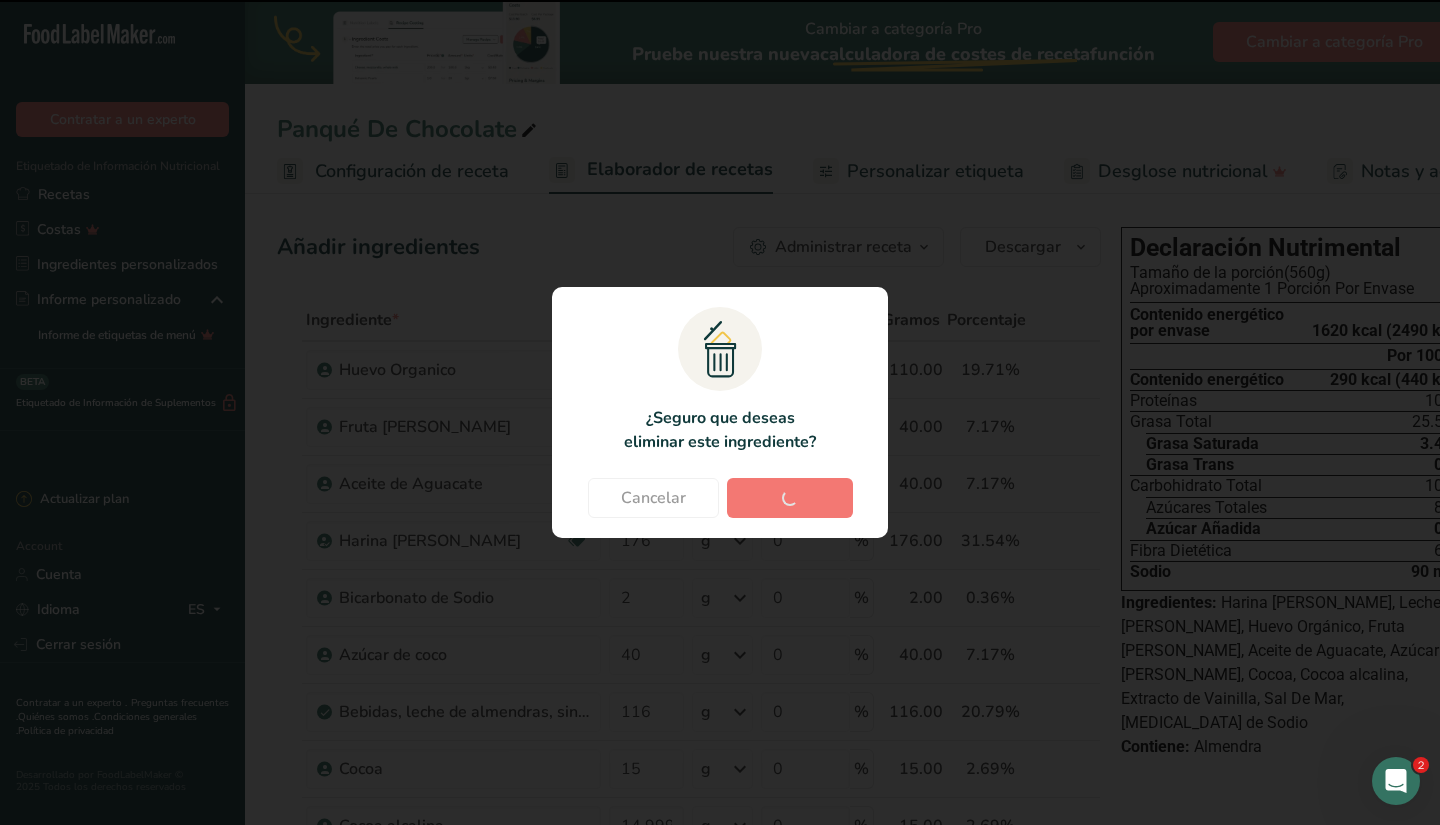 type on "2" 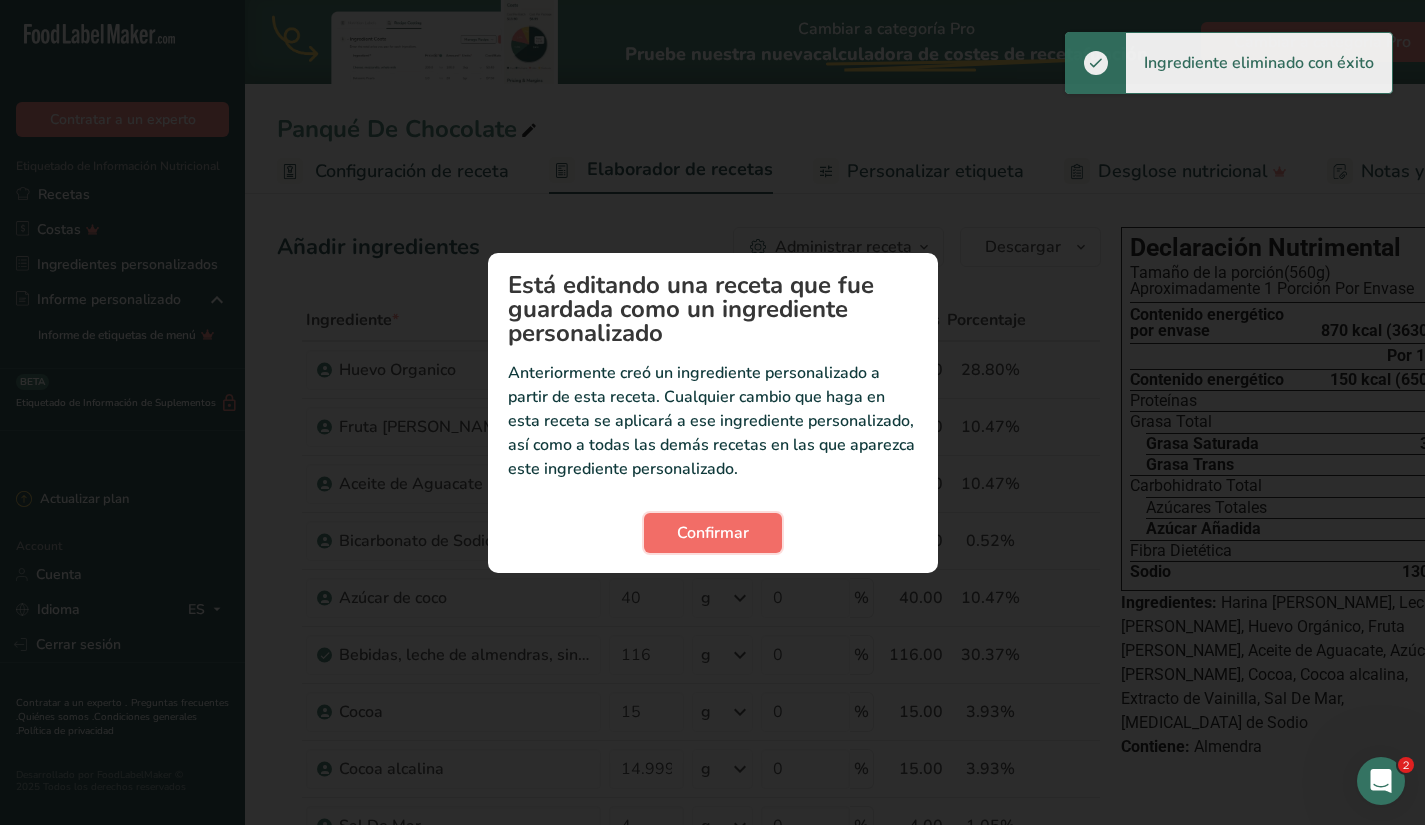 click on "Confirmar" at bounding box center (713, 533) 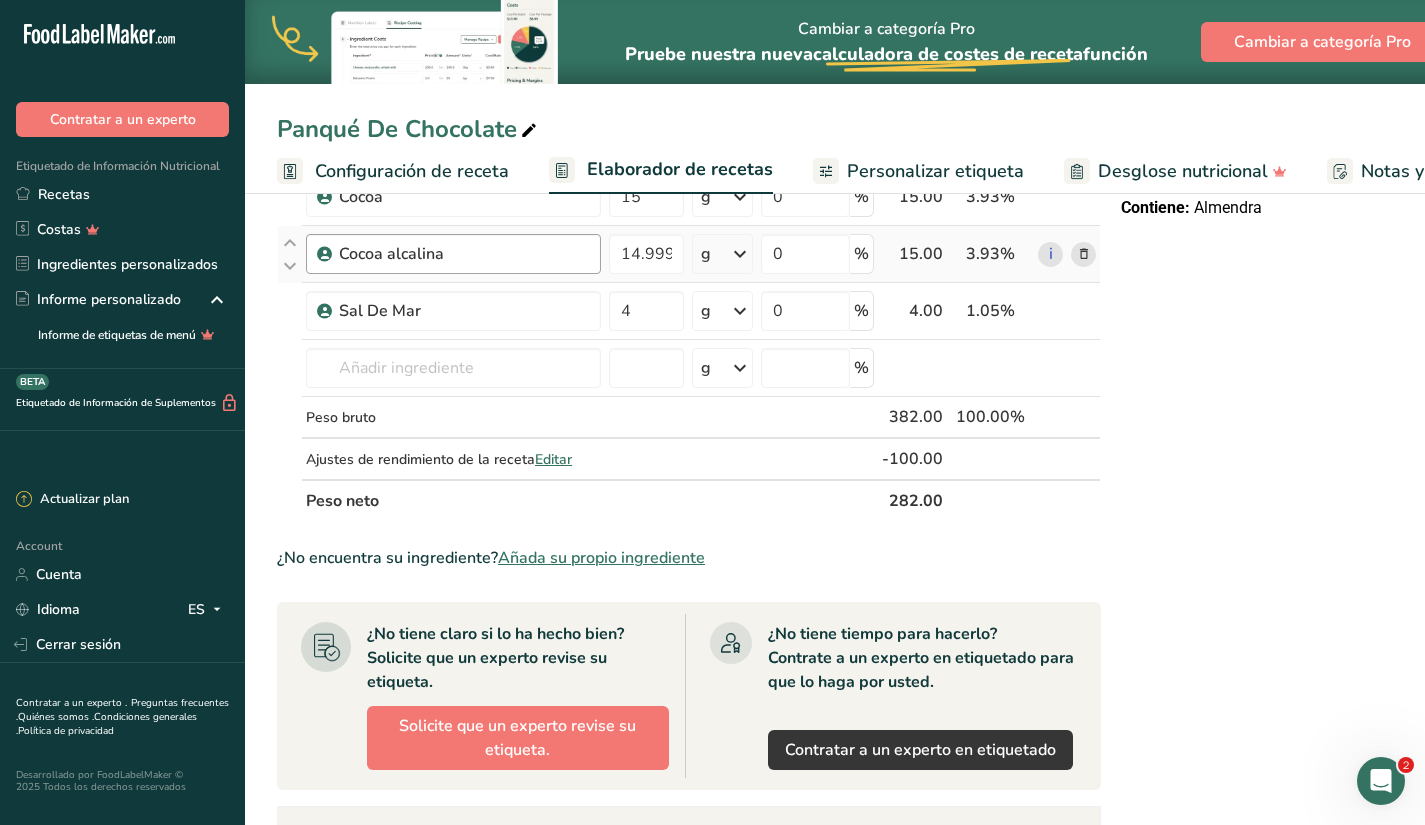 scroll, scrollTop: 313, scrollLeft: 0, axis: vertical 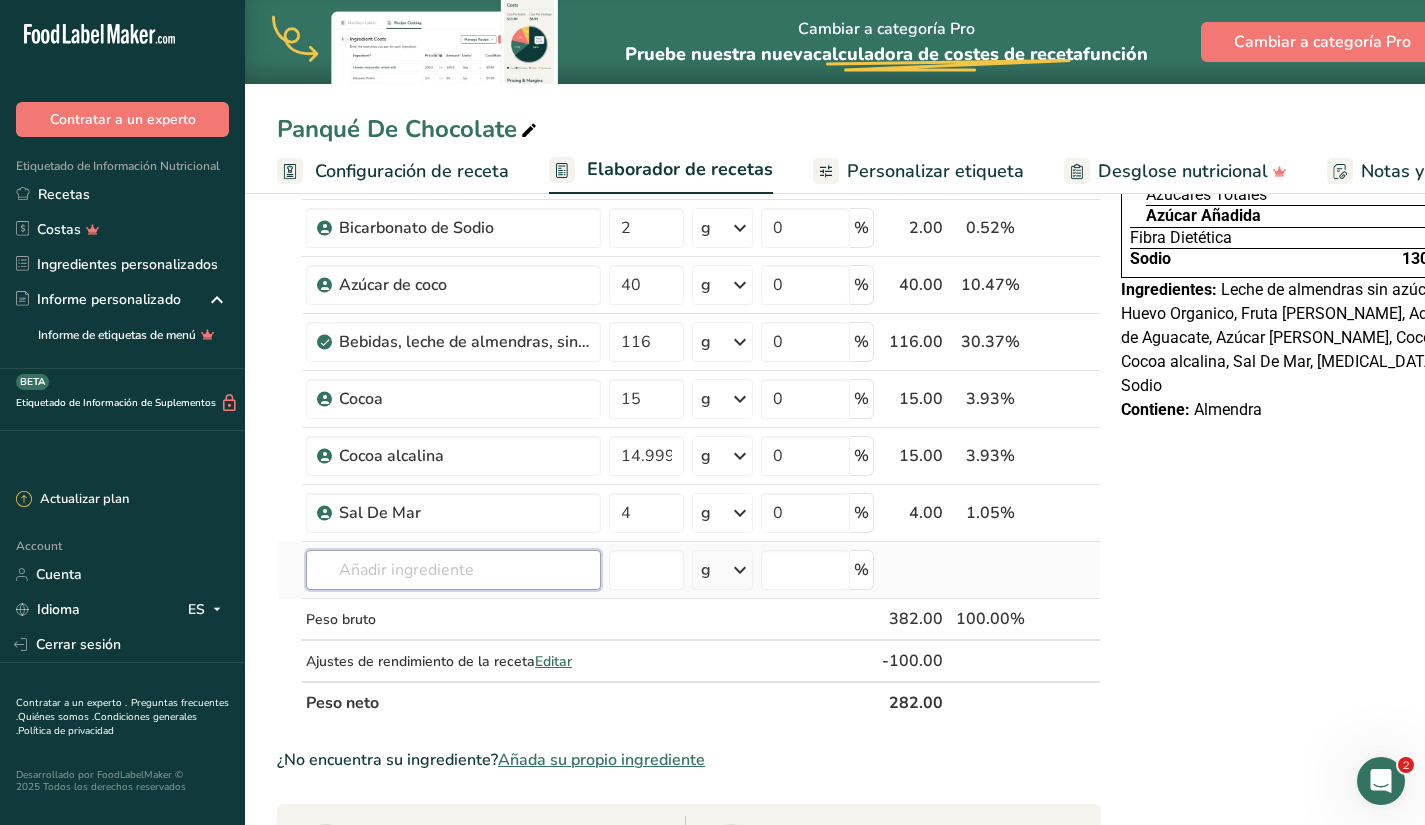 click at bounding box center (453, 570) 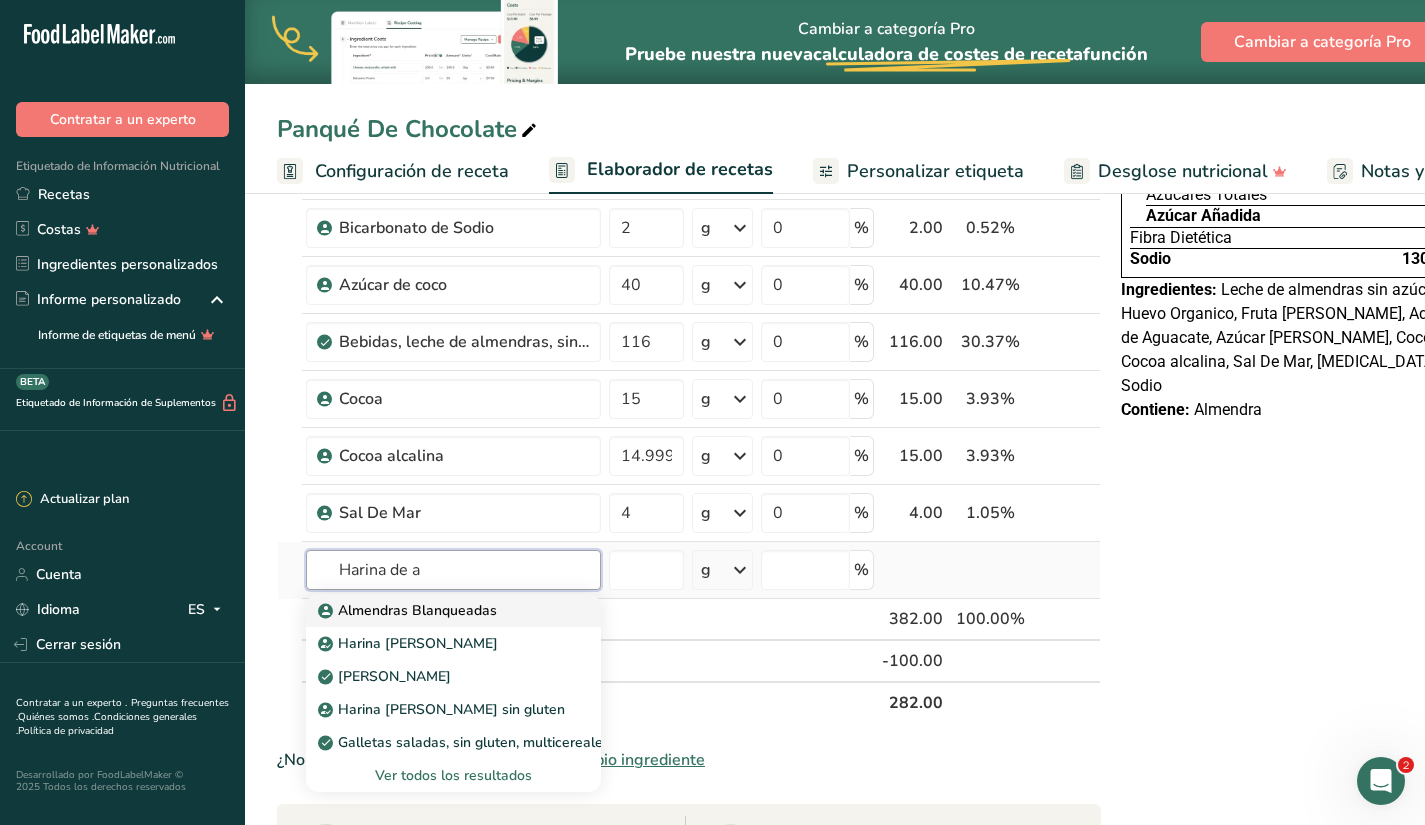 type on "[PERSON_NAME]" 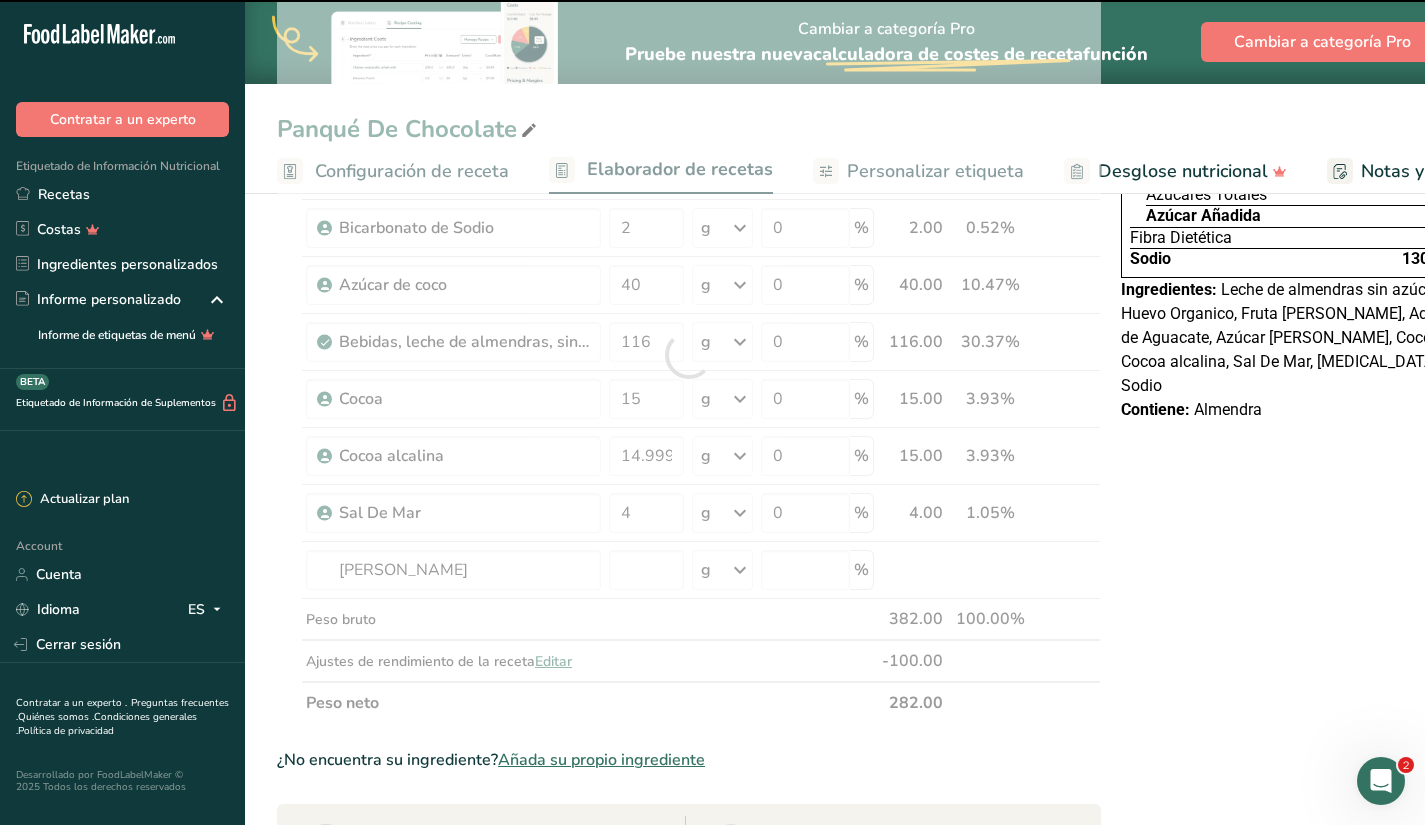 type on "0" 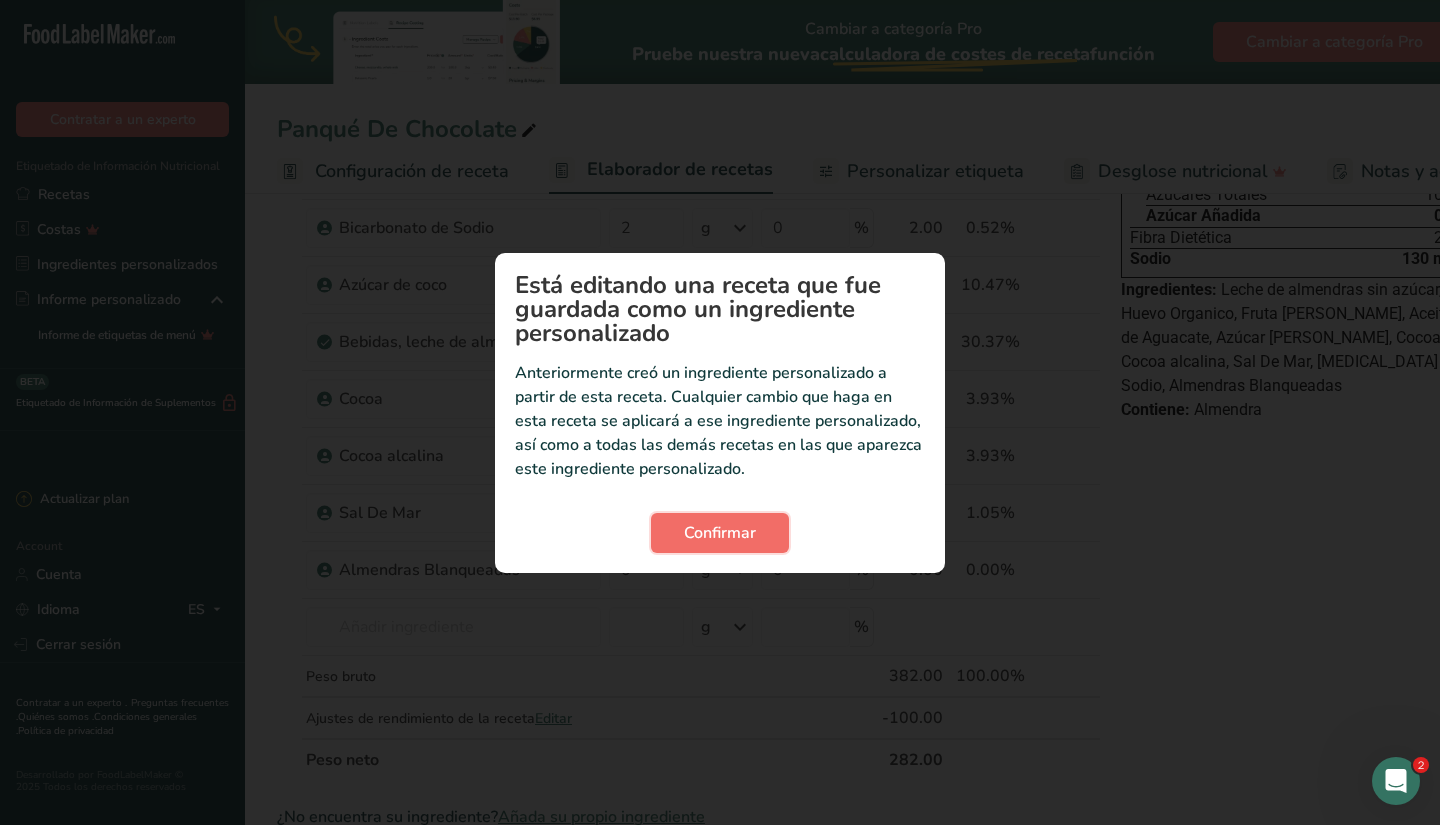click on "Confirmar" at bounding box center [720, 533] 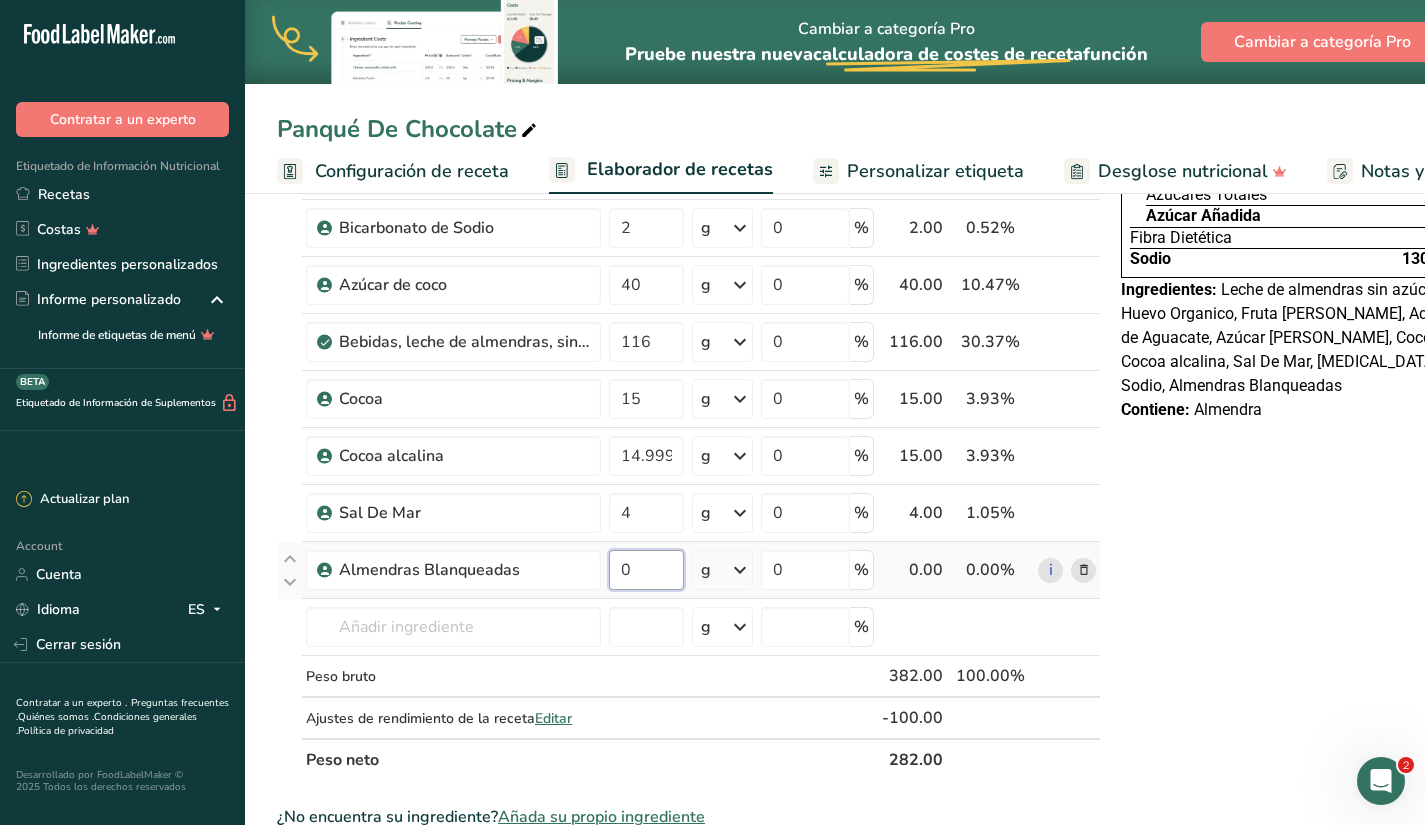 click on "0" at bounding box center [646, 570] 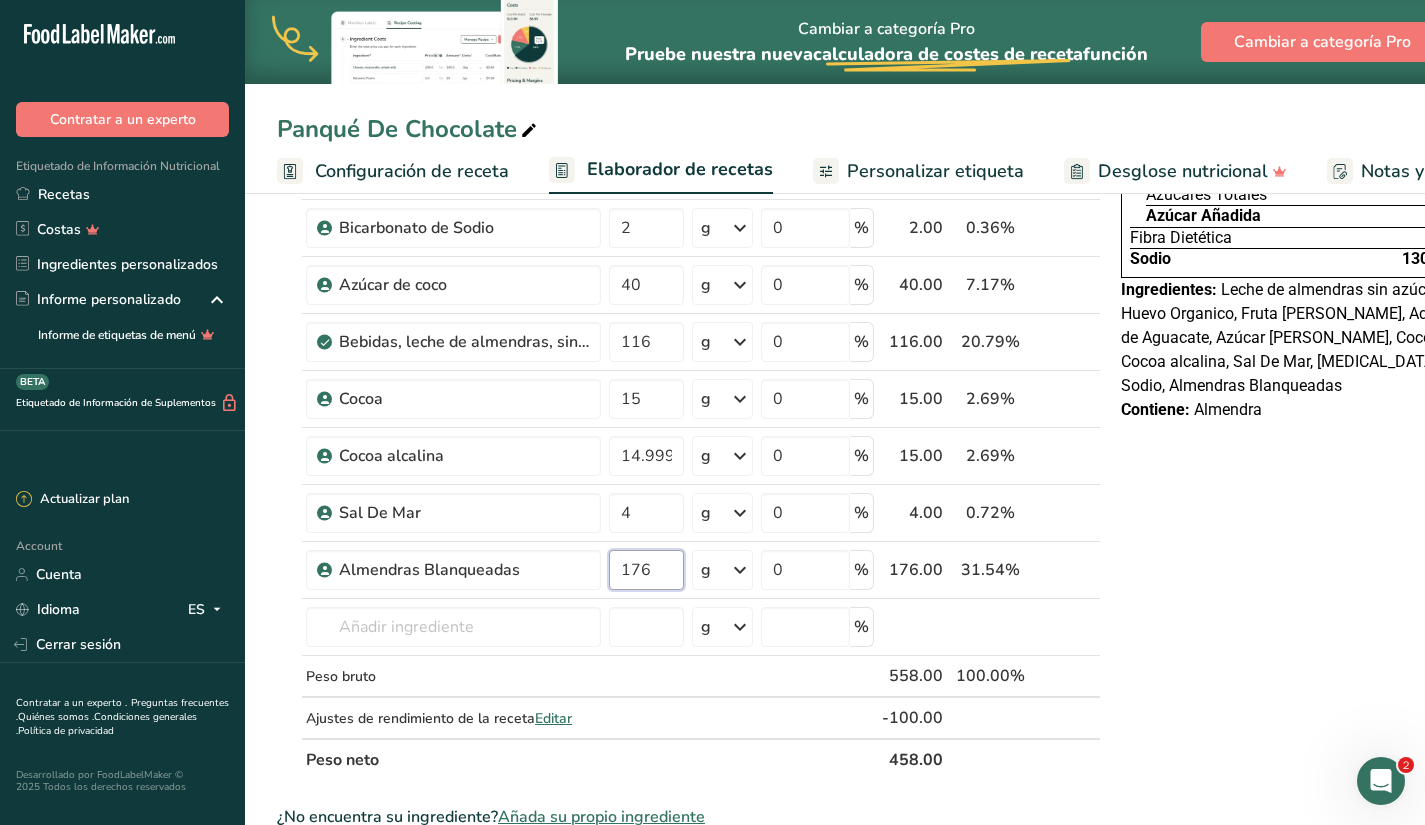 type on "176" 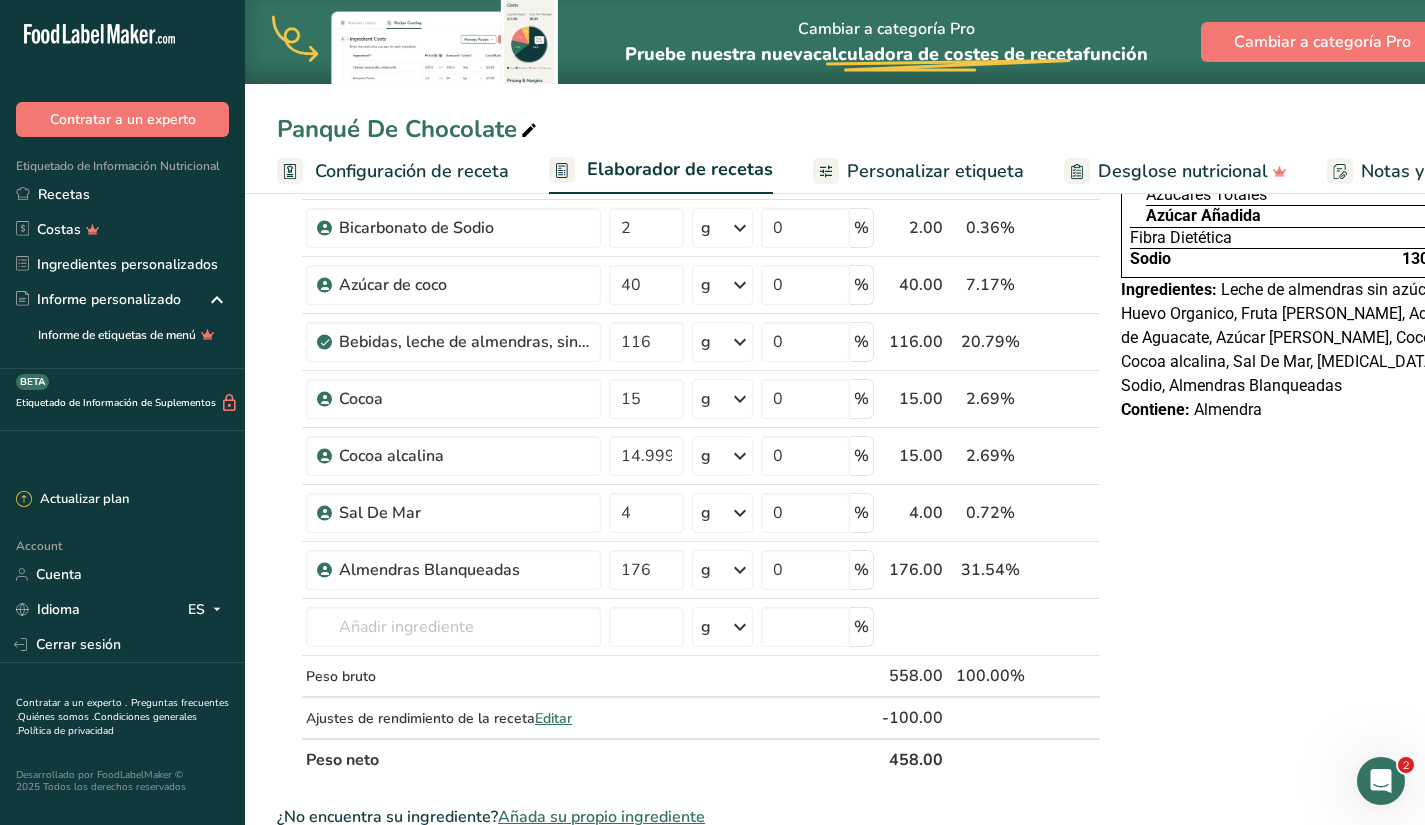 click on "Declaración Nutrimental
Tamaño de la porción
(560g)
Aproximadamente 1 Porción Por Envase
Contenido energético   por envase
870 kcal (3630 kJ)
Por 100 g
Contenido energético
150 kcal (650 kJ)
Proteínas
5 g
Grasa Total
14 g
Grasa Saturada
3.2 g
Grasa Trans
0 g
Carbohidrato Total
10 g
Azúcares Totales
10 g
Azúcar Añadida
0 g
Fibra Dietética
2 g
Sodio
130 mg
Ingredientes:" at bounding box center (1293, 685) 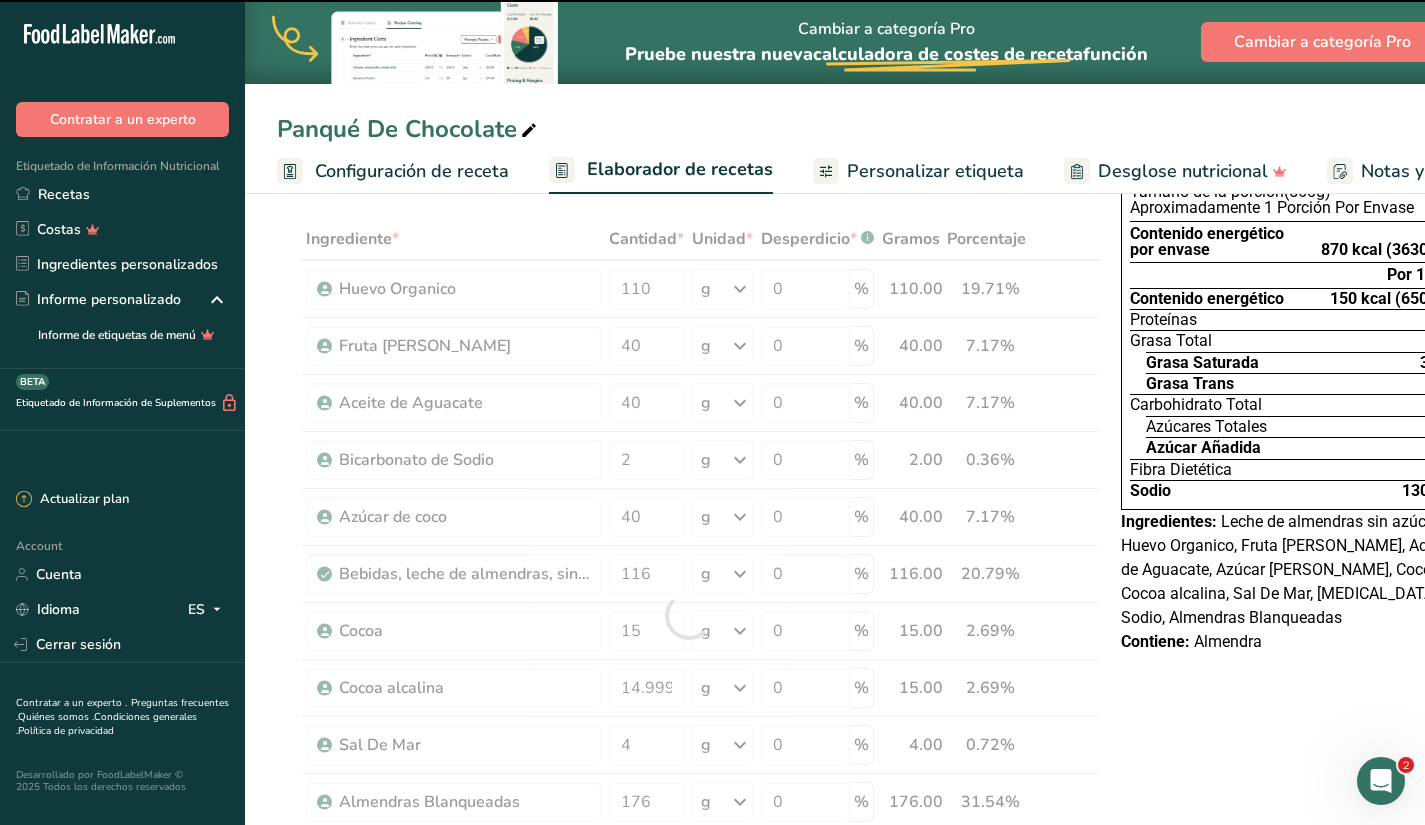 scroll, scrollTop: 0, scrollLeft: 0, axis: both 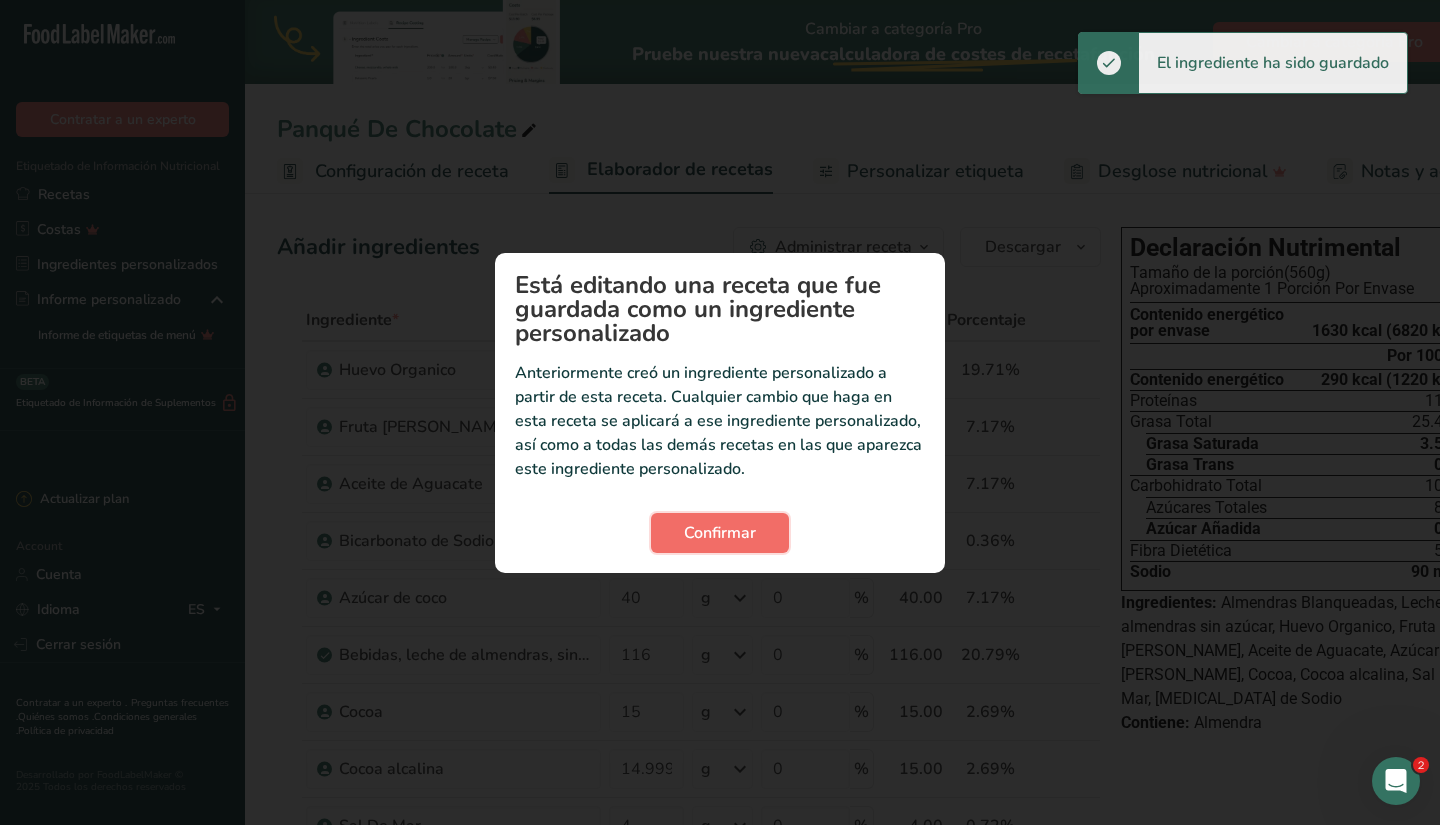 click on "Confirmar" at bounding box center [720, 533] 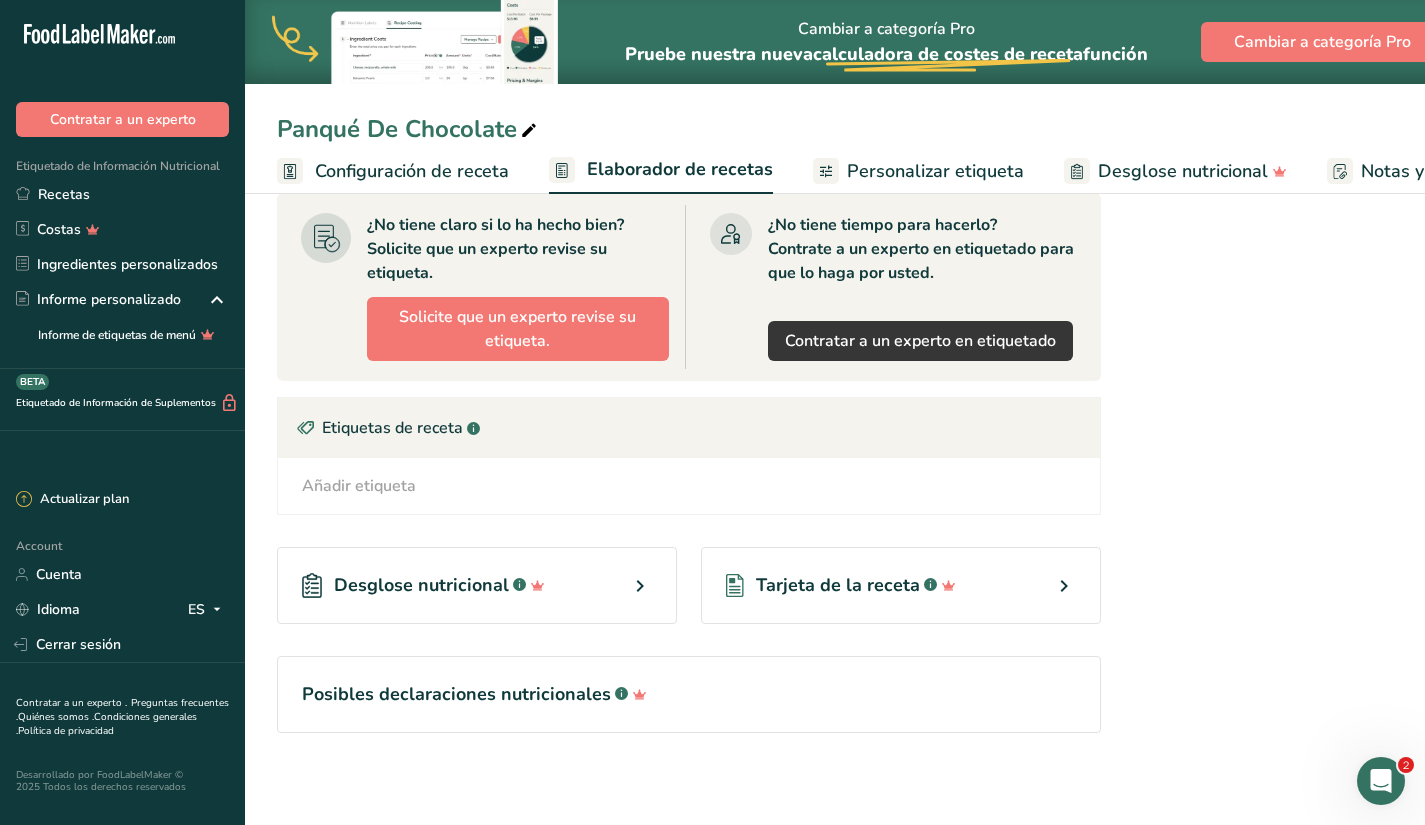 scroll, scrollTop: 1000, scrollLeft: 0, axis: vertical 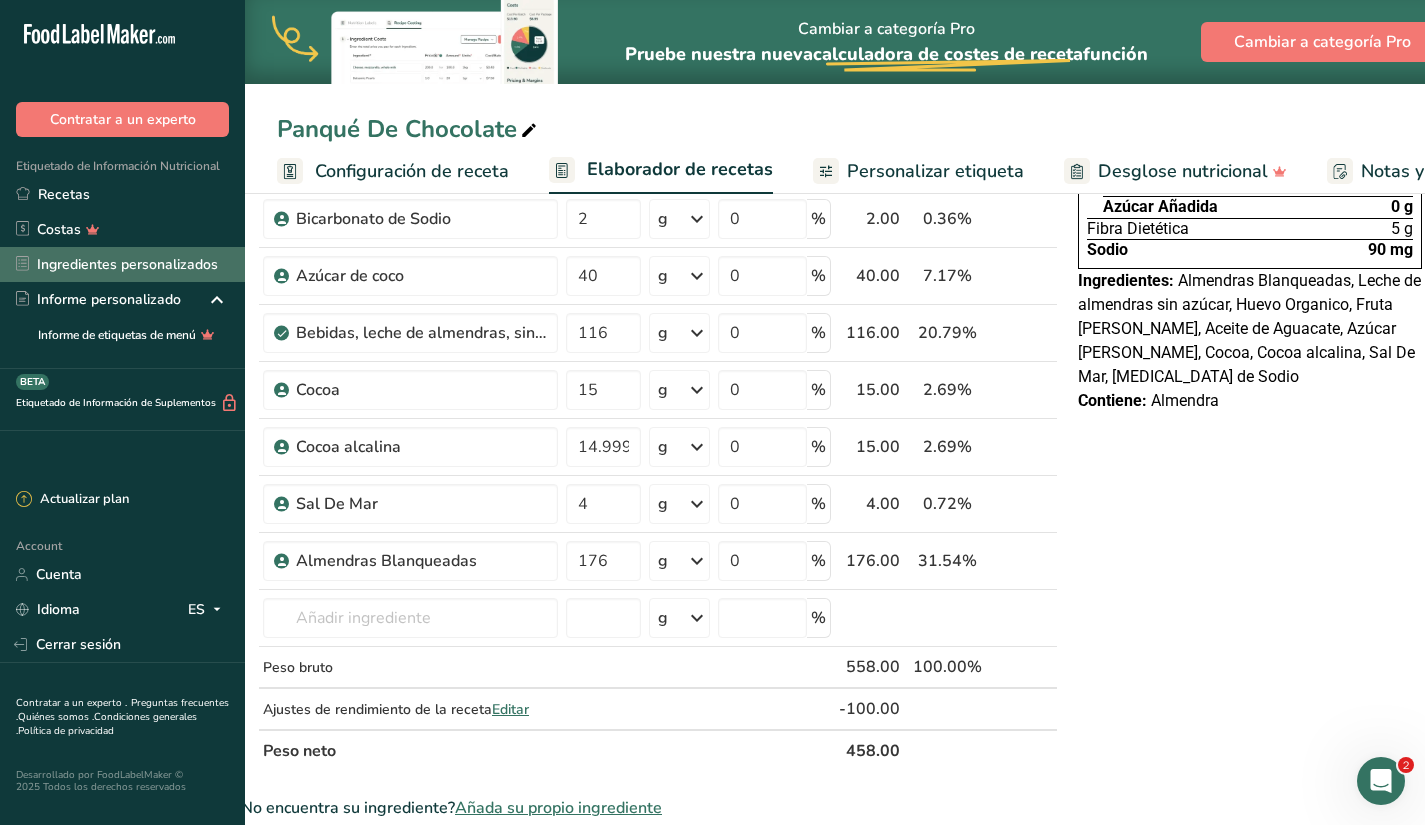 click on "Ingredientes personalizados" at bounding box center [122, 264] 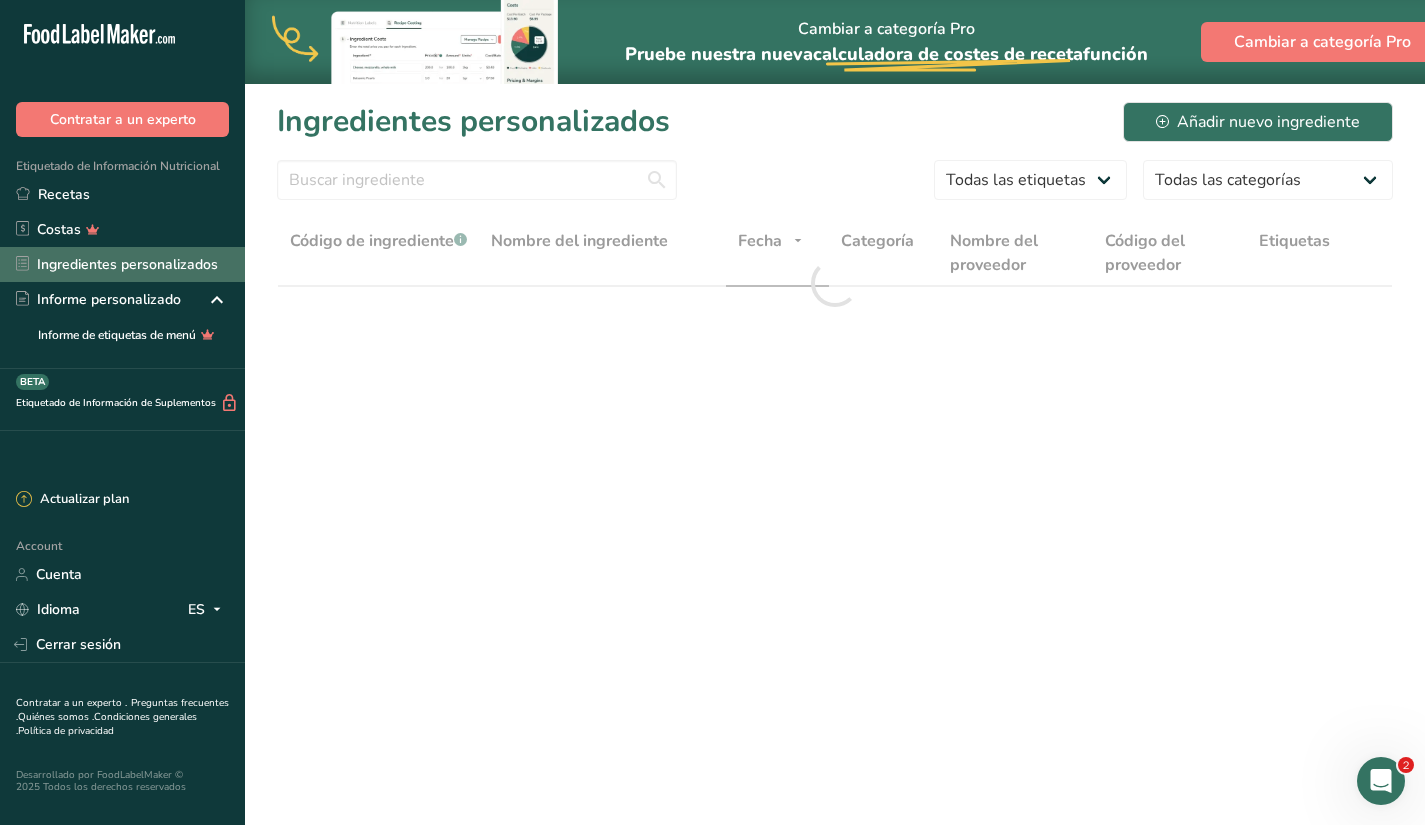 scroll, scrollTop: 0, scrollLeft: 0, axis: both 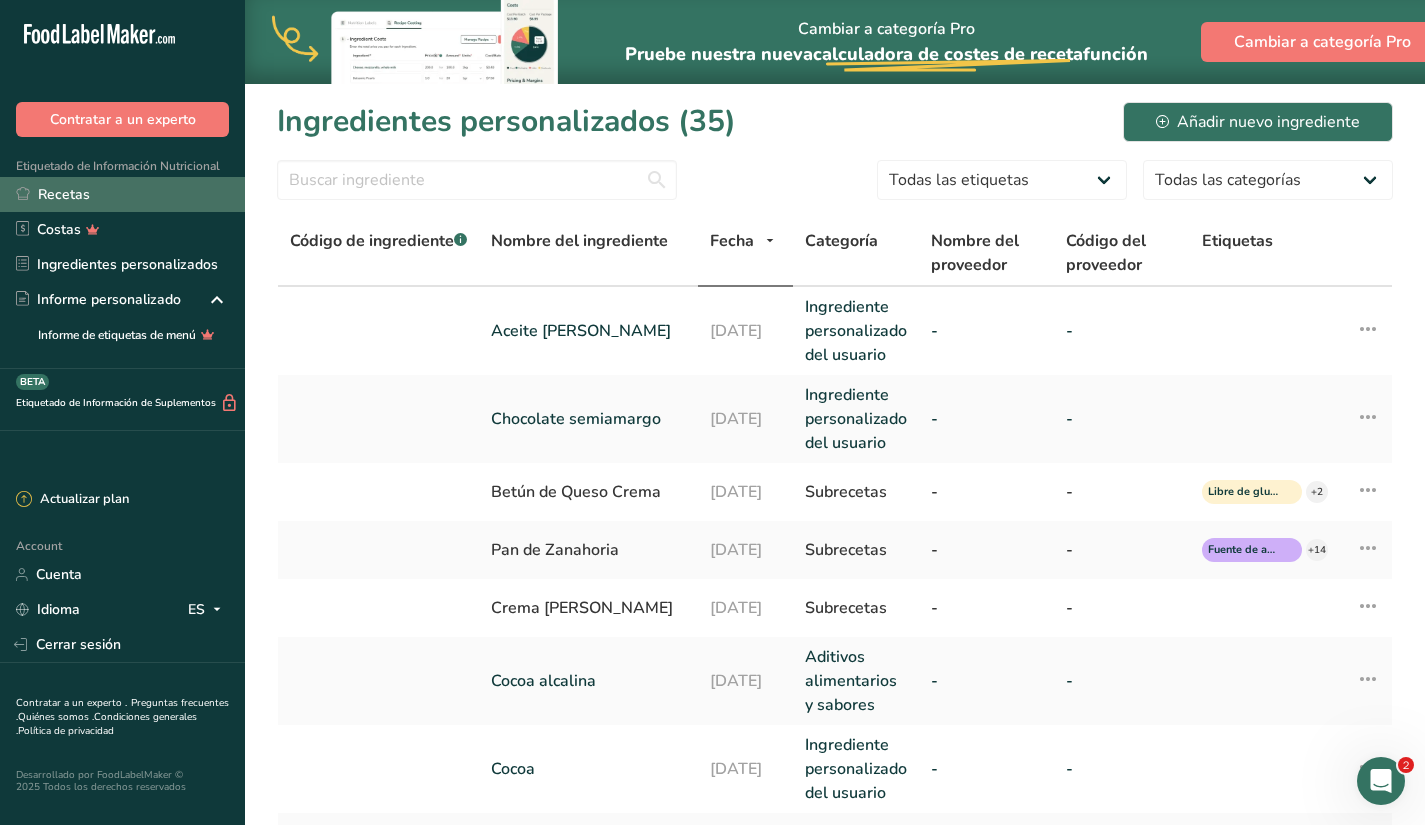 click on "Recetas" at bounding box center [122, 194] 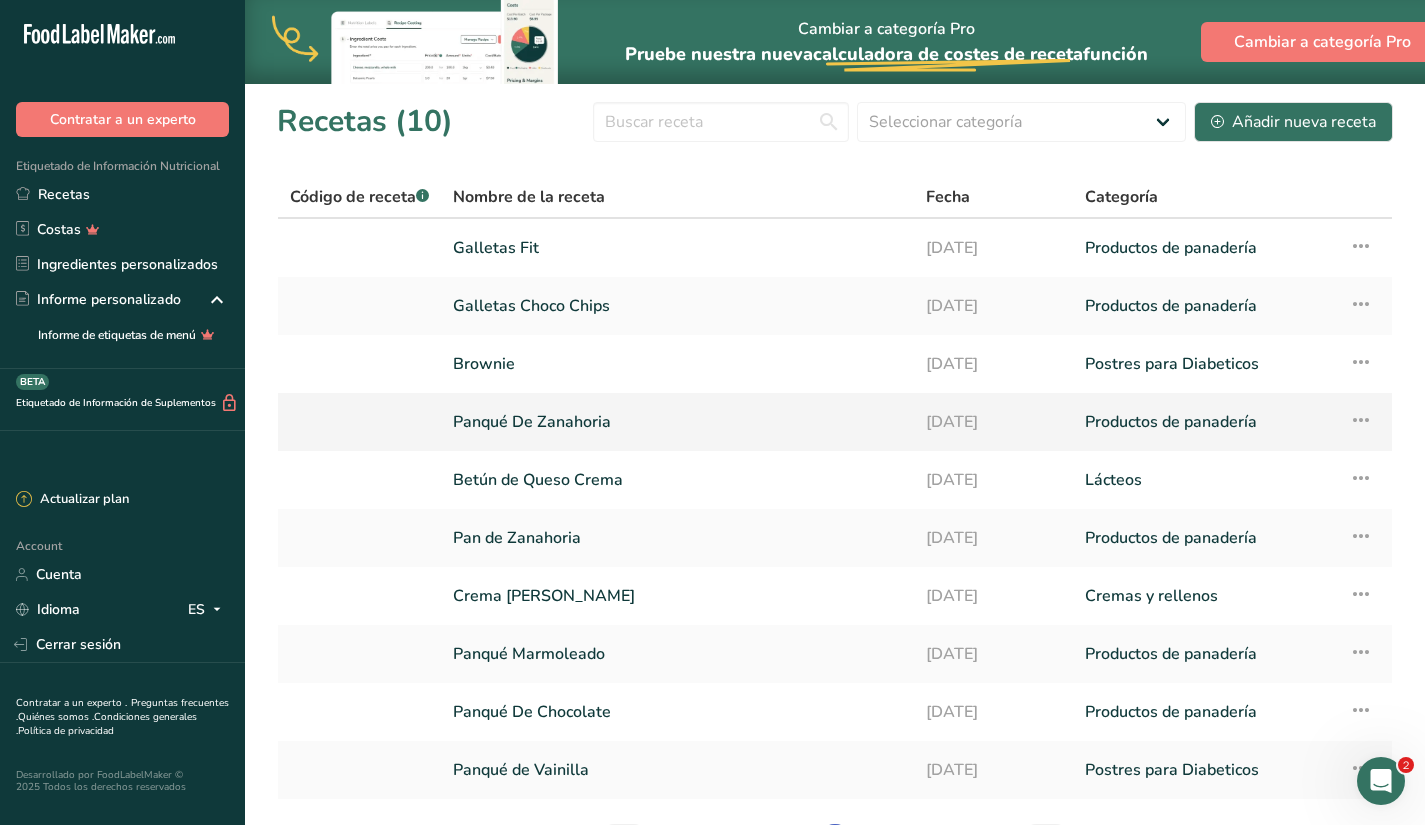 click on "Panqué De Zanahoria" at bounding box center (677, 422) 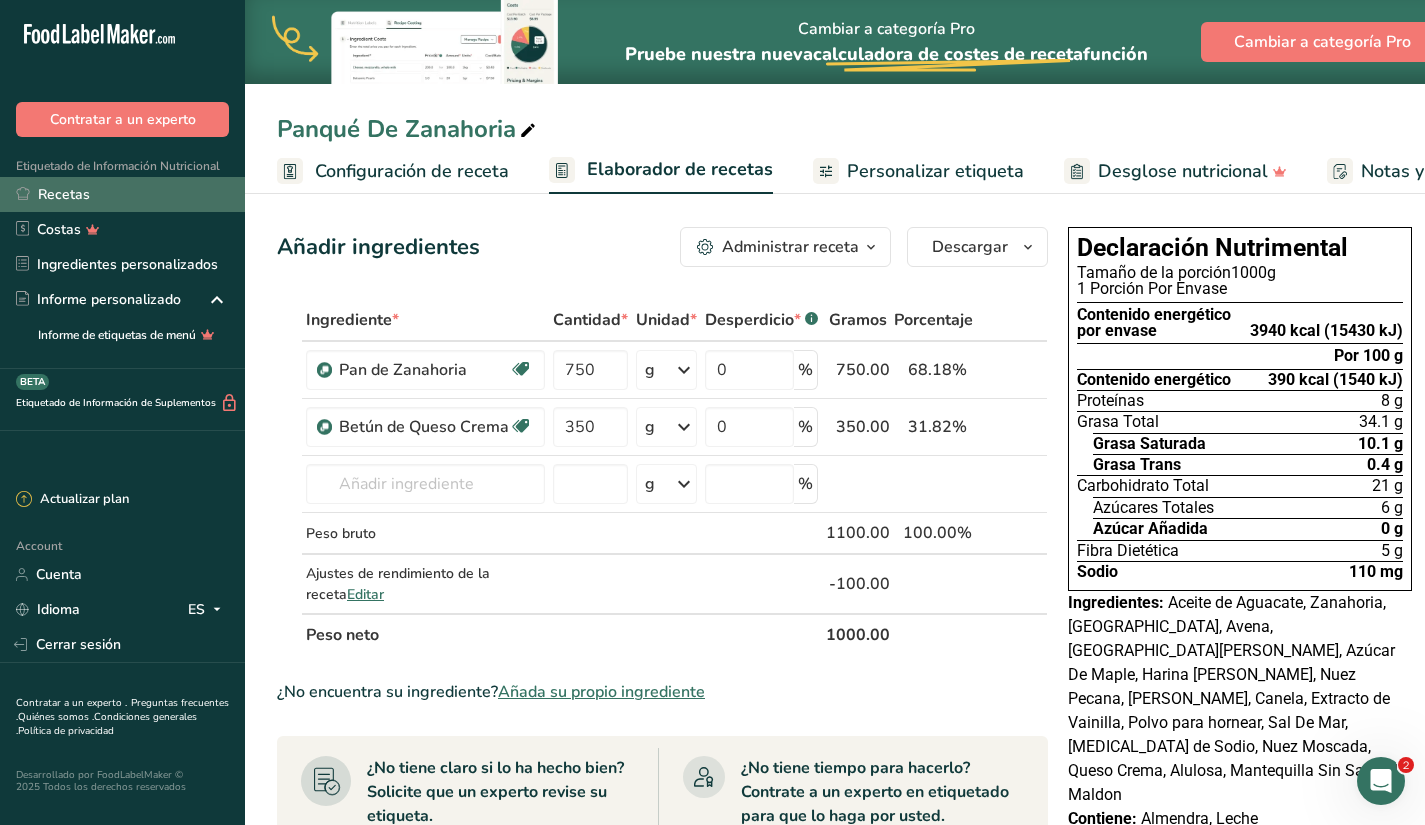 click on "Recetas" at bounding box center (122, 194) 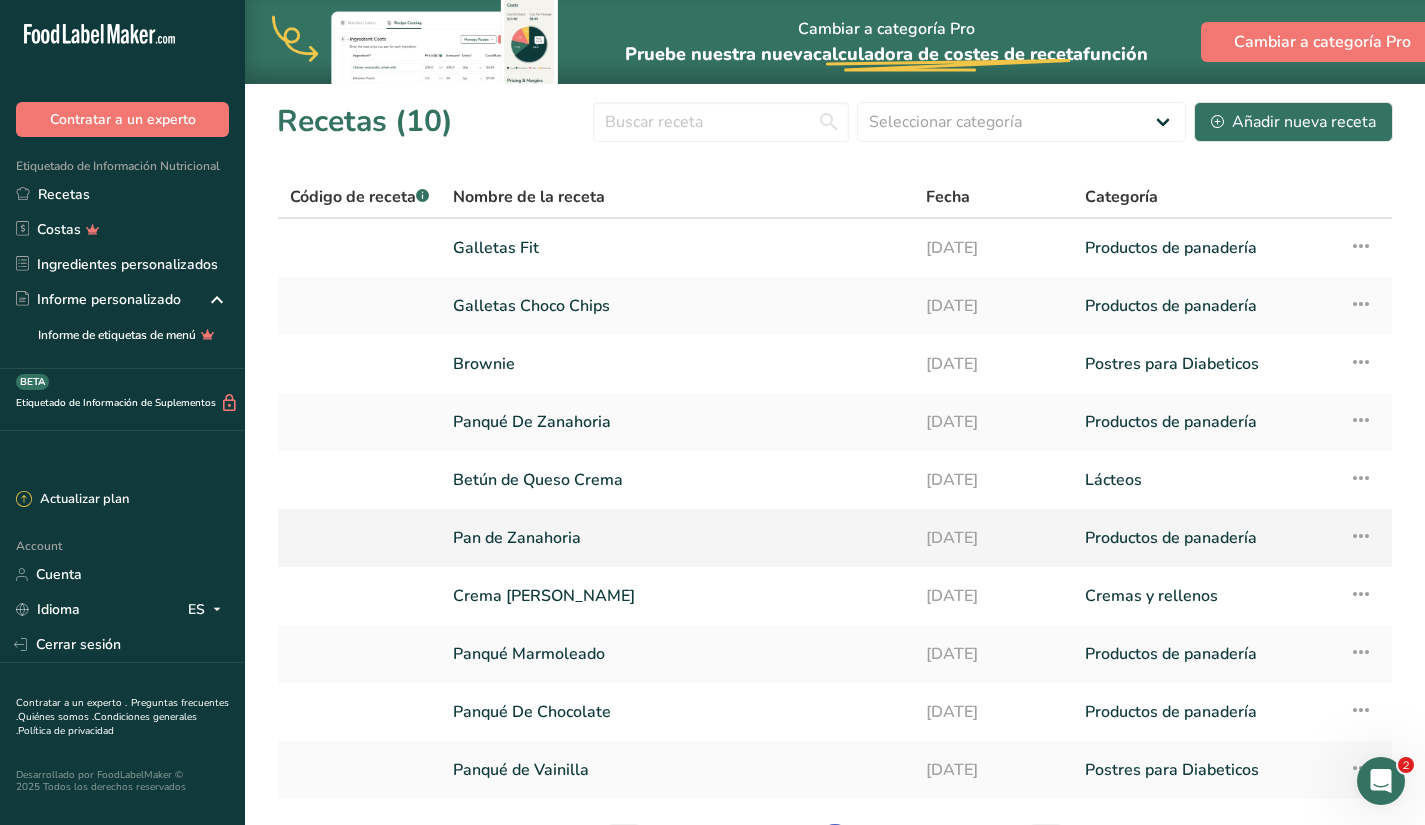 click on "Pan de Zanahoria" at bounding box center [677, 538] 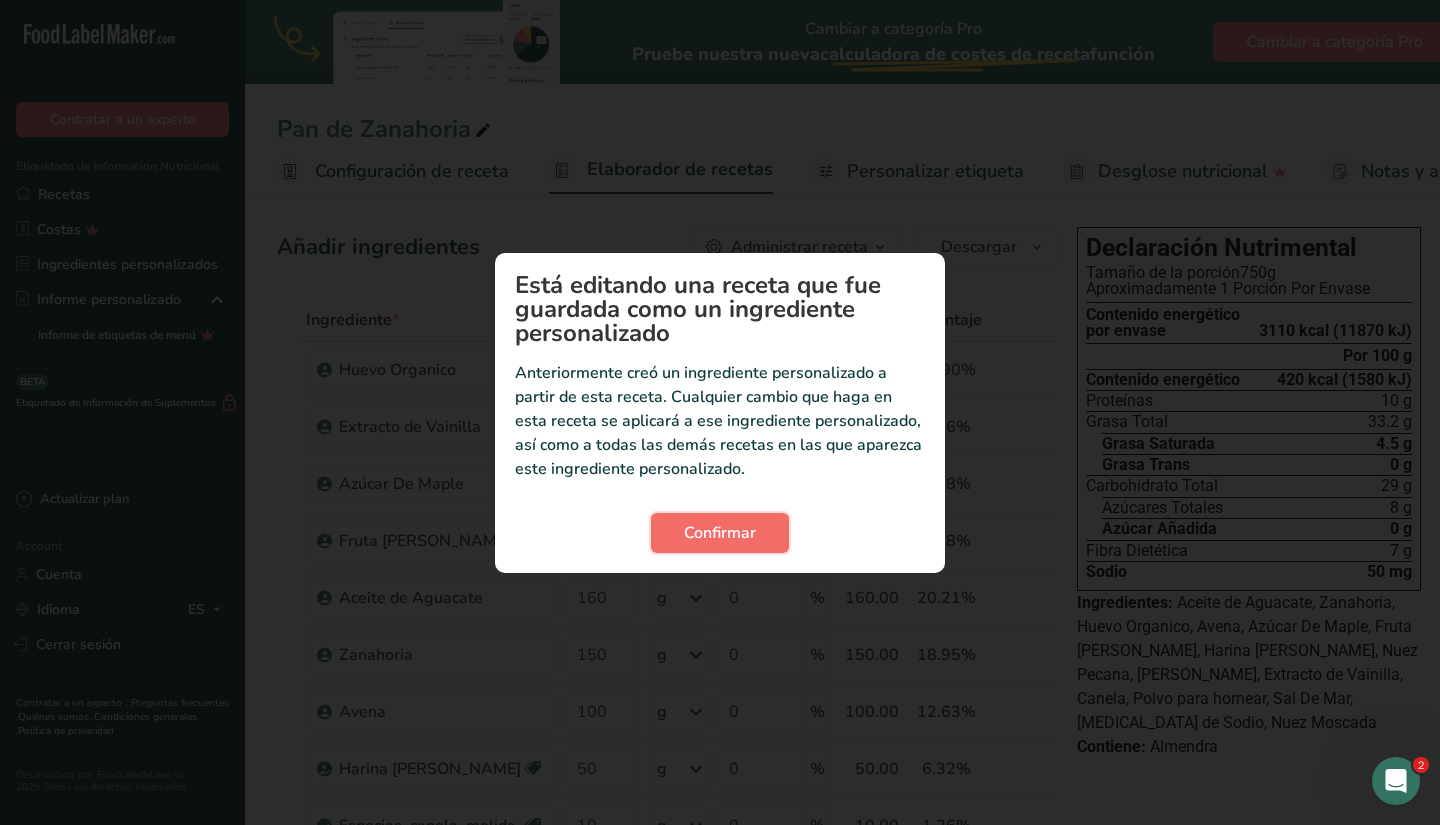 click on "Confirmar" at bounding box center (720, 533) 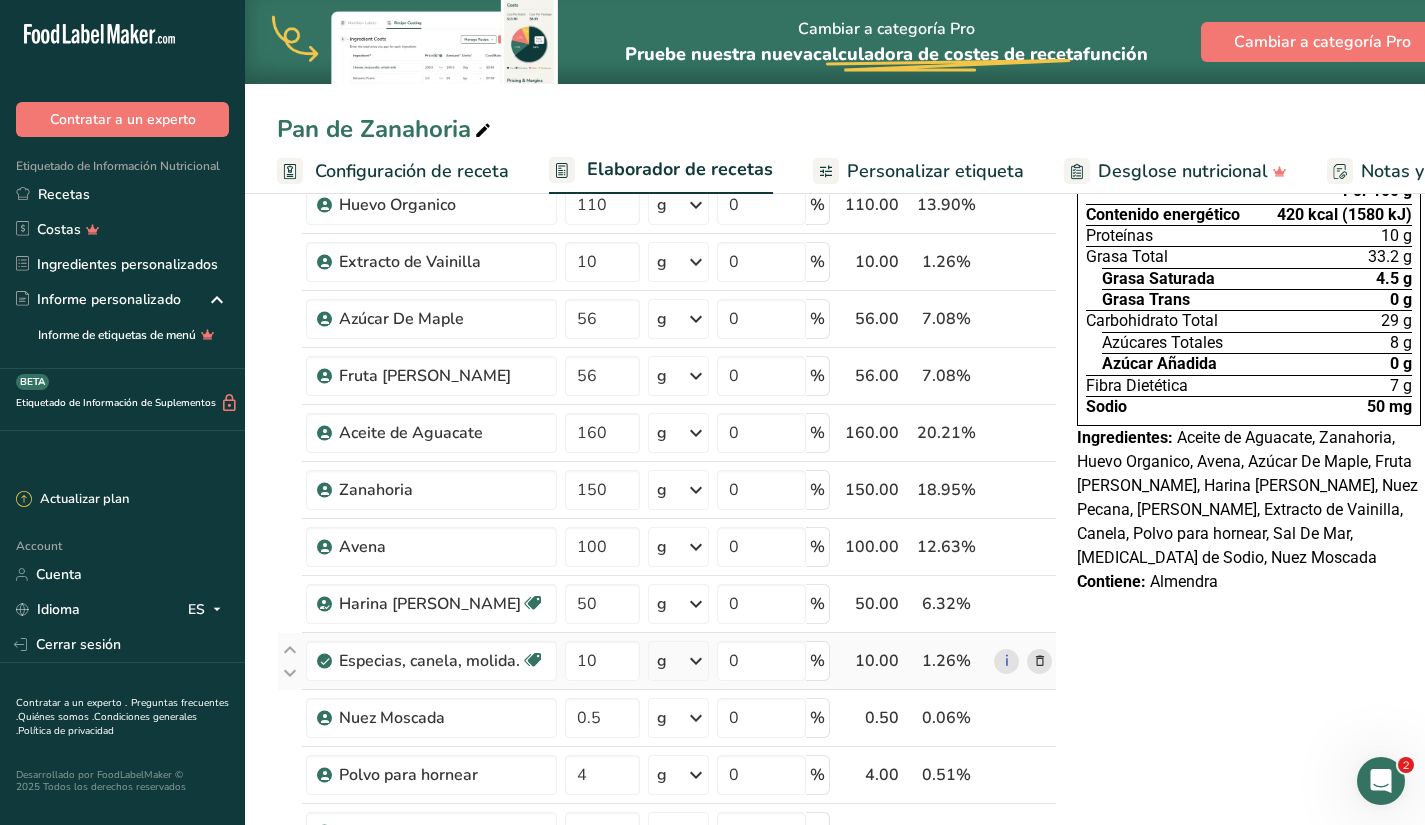 scroll, scrollTop: 0, scrollLeft: 0, axis: both 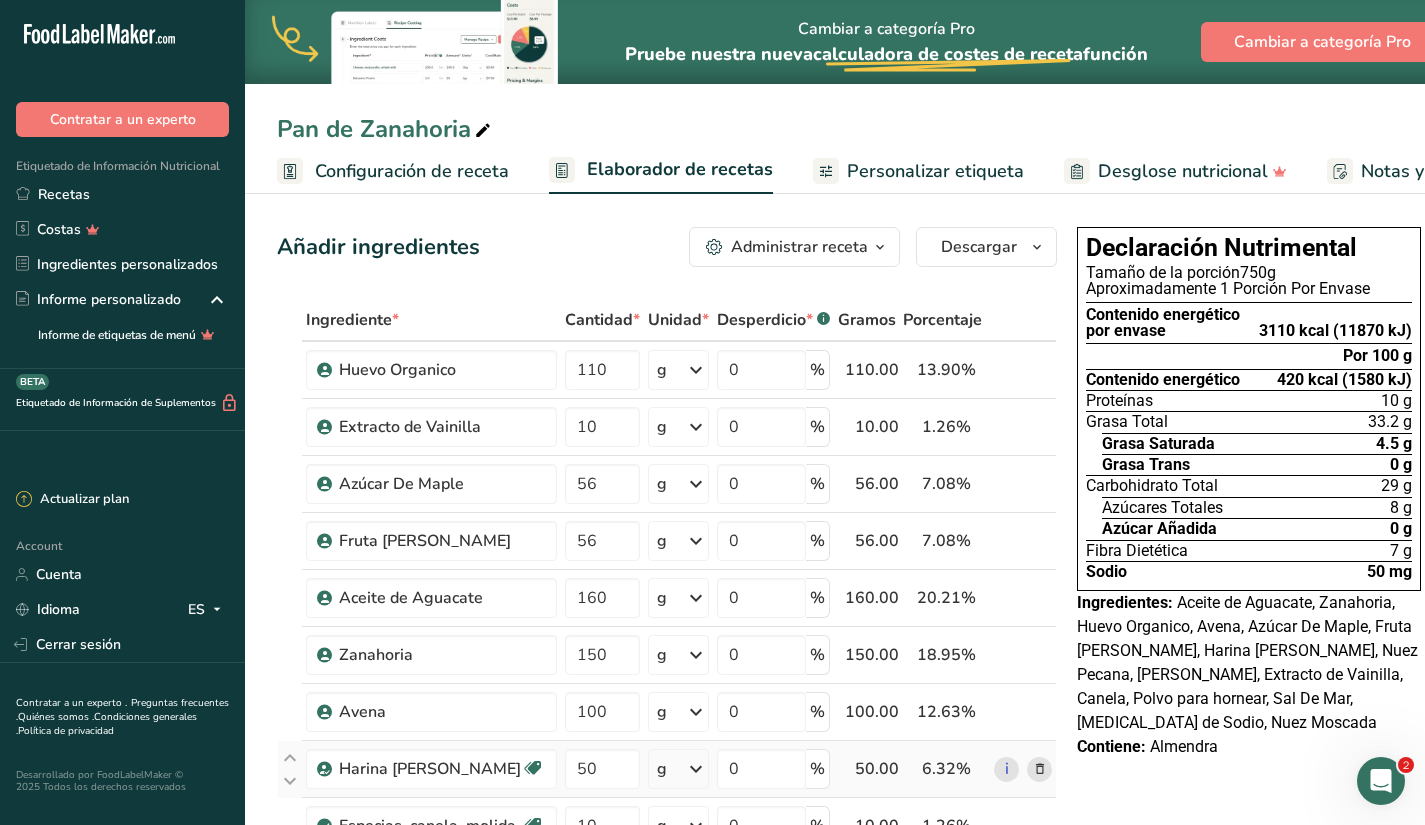 click at bounding box center (1040, 769) 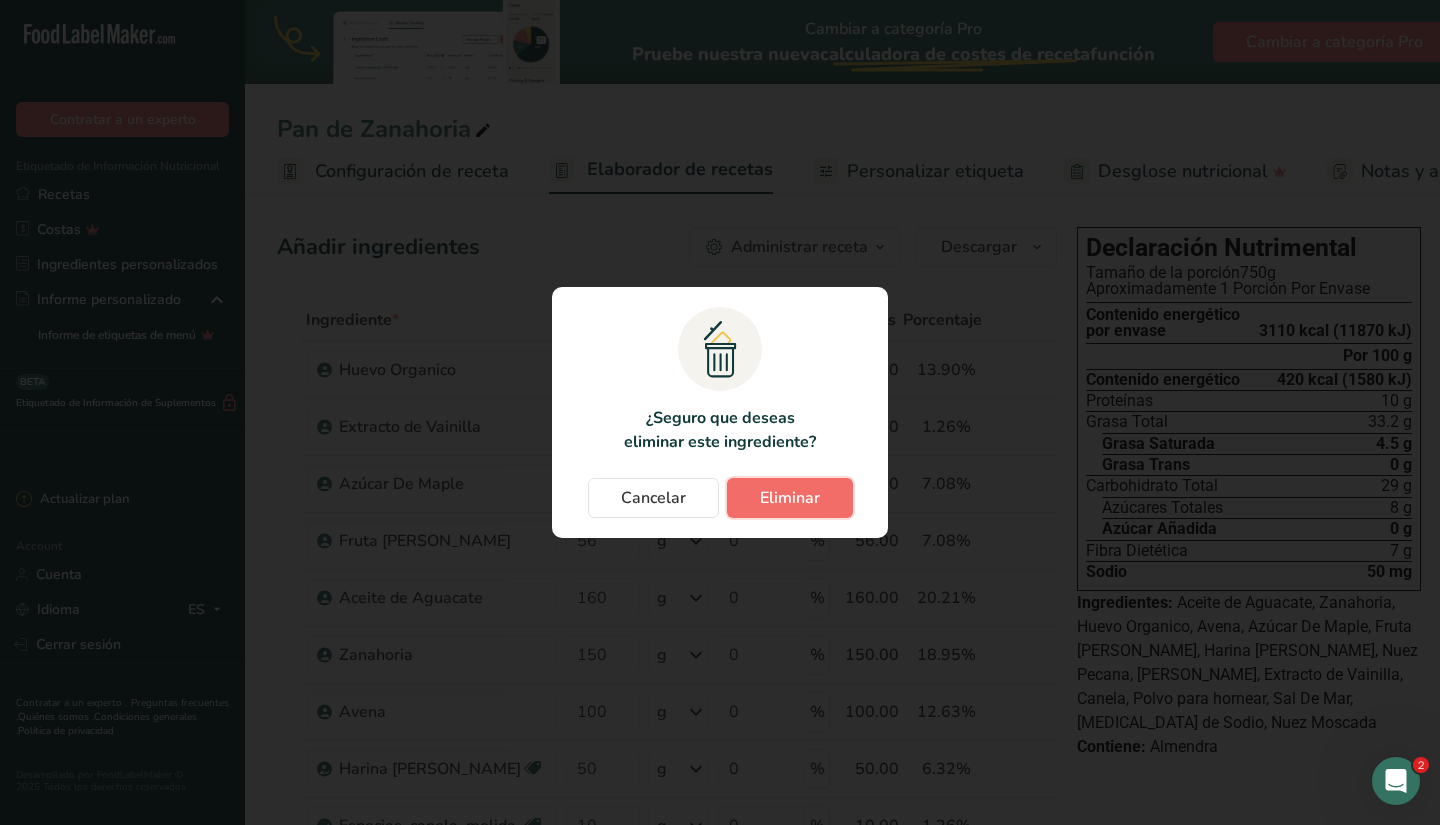 click on "Eliminar" at bounding box center (790, 498) 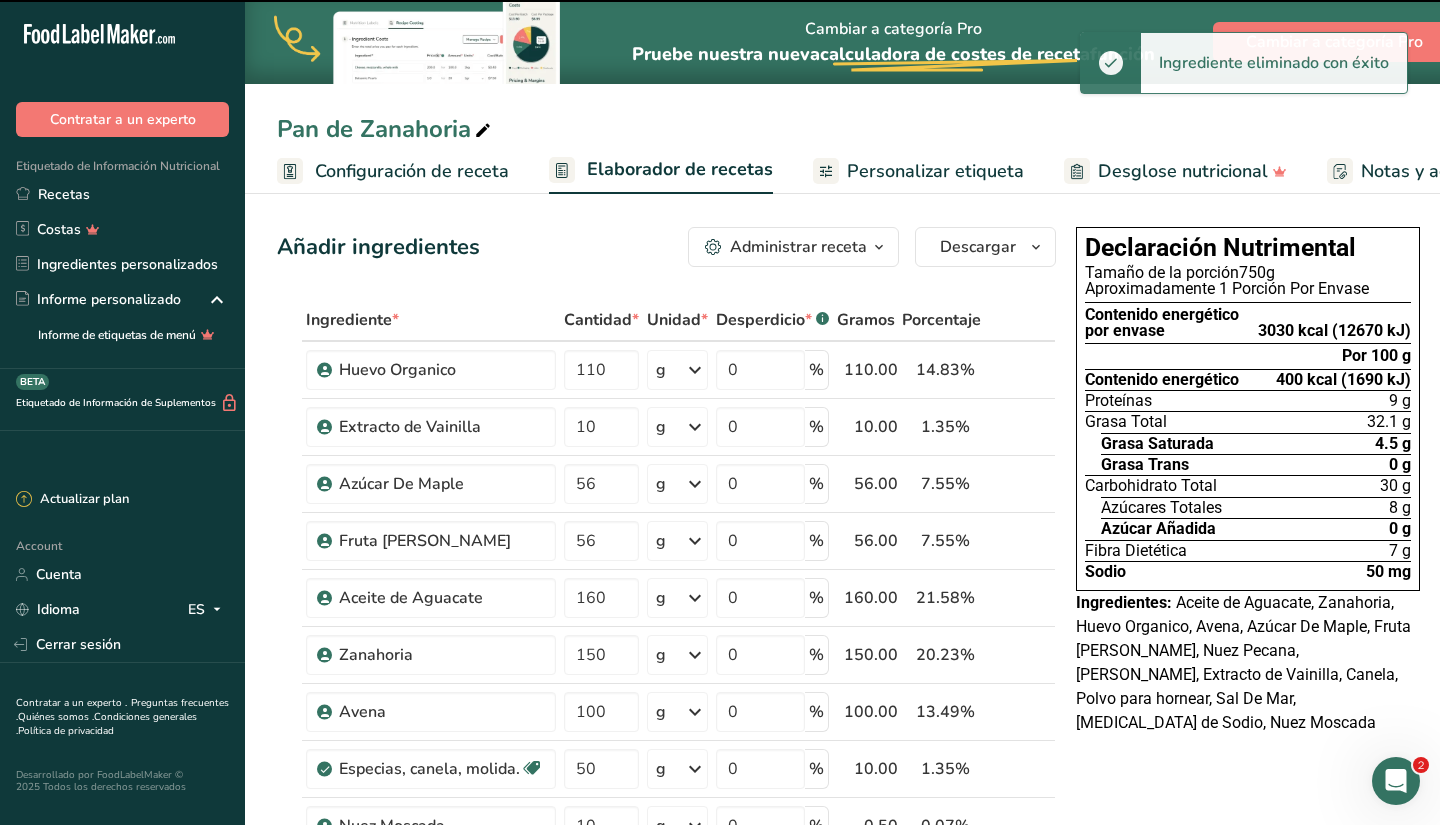 type on "10" 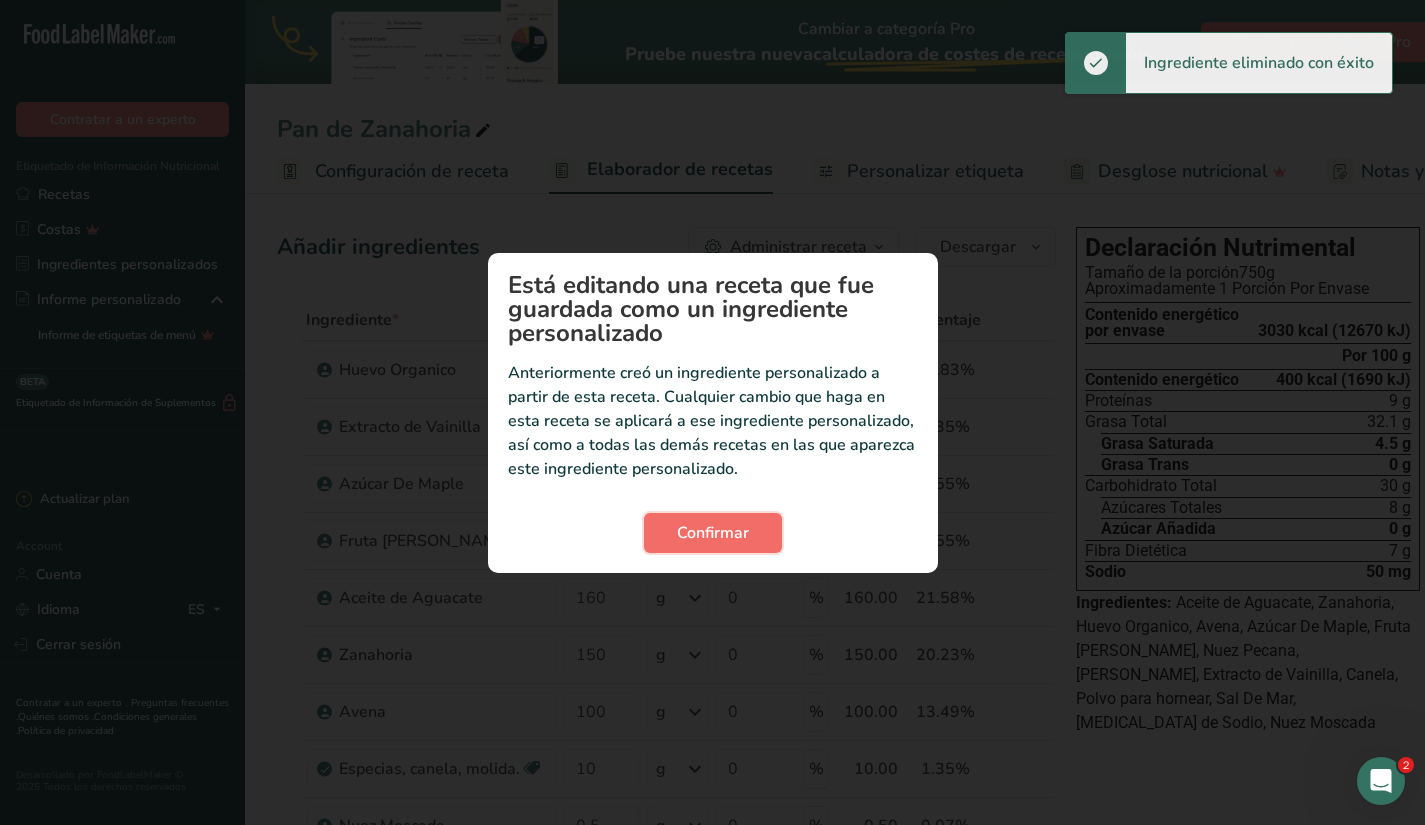 click on "Confirmar" at bounding box center [713, 533] 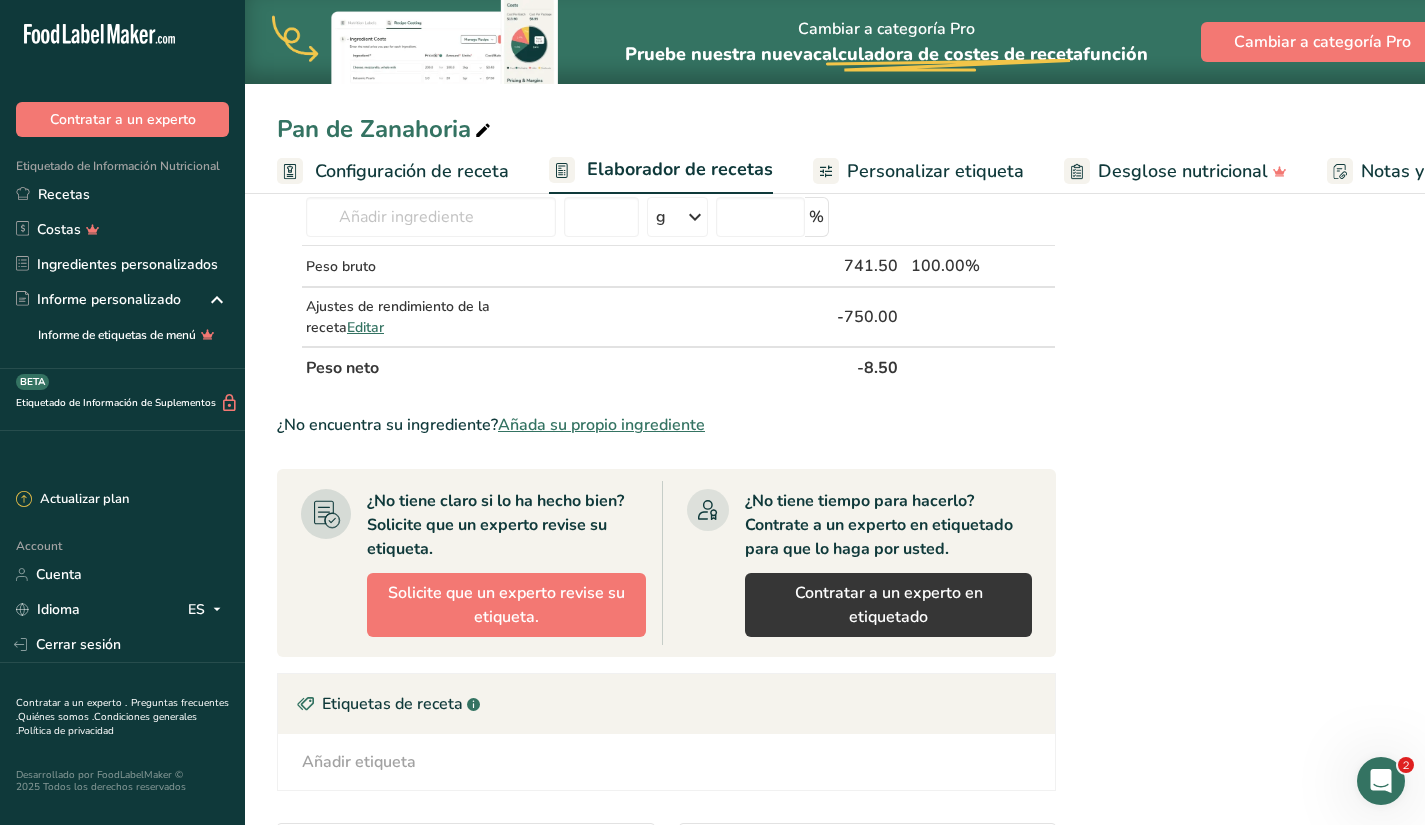 scroll, scrollTop: 886, scrollLeft: 0, axis: vertical 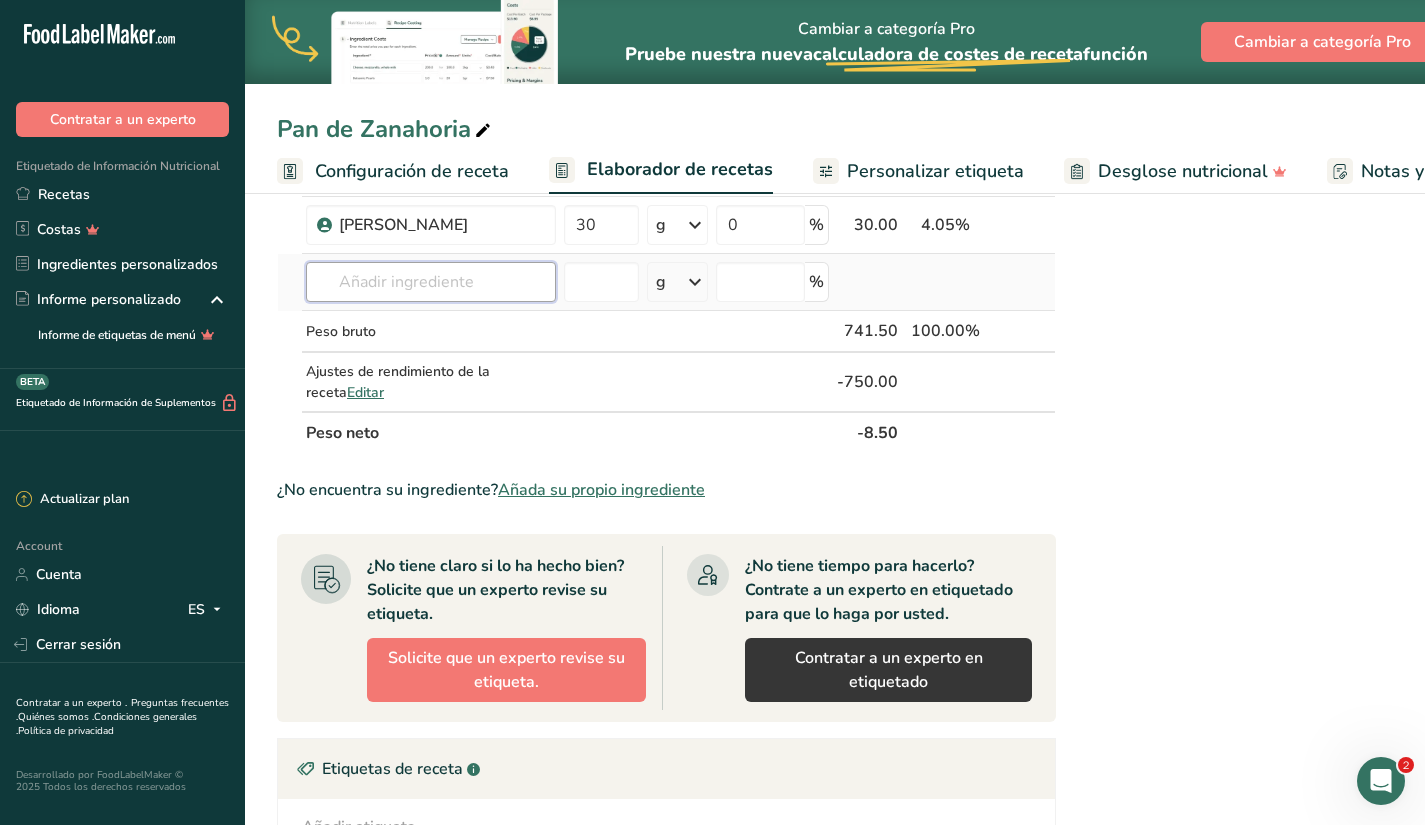 click at bounding box center (431, 282) 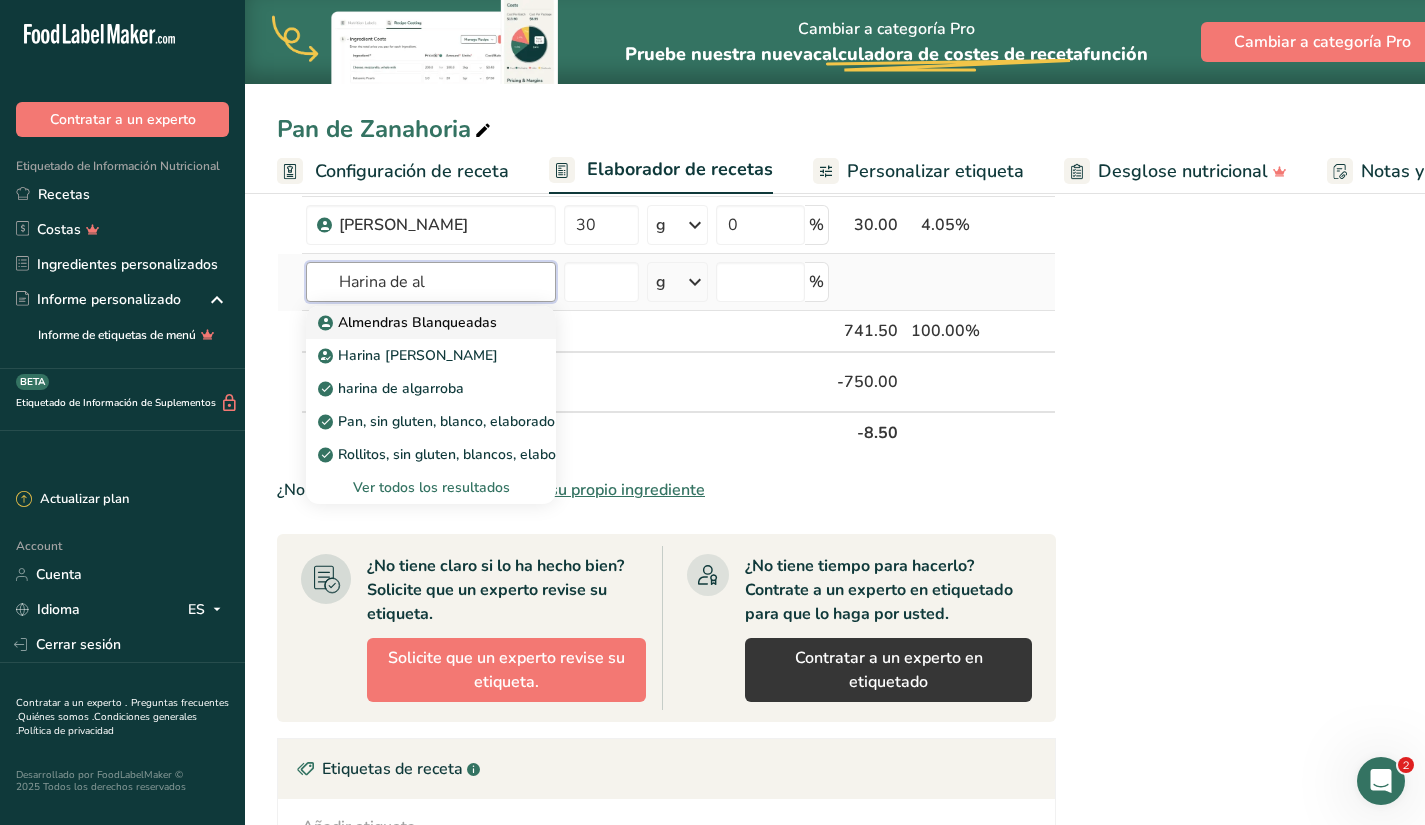 type on "Harina de al" 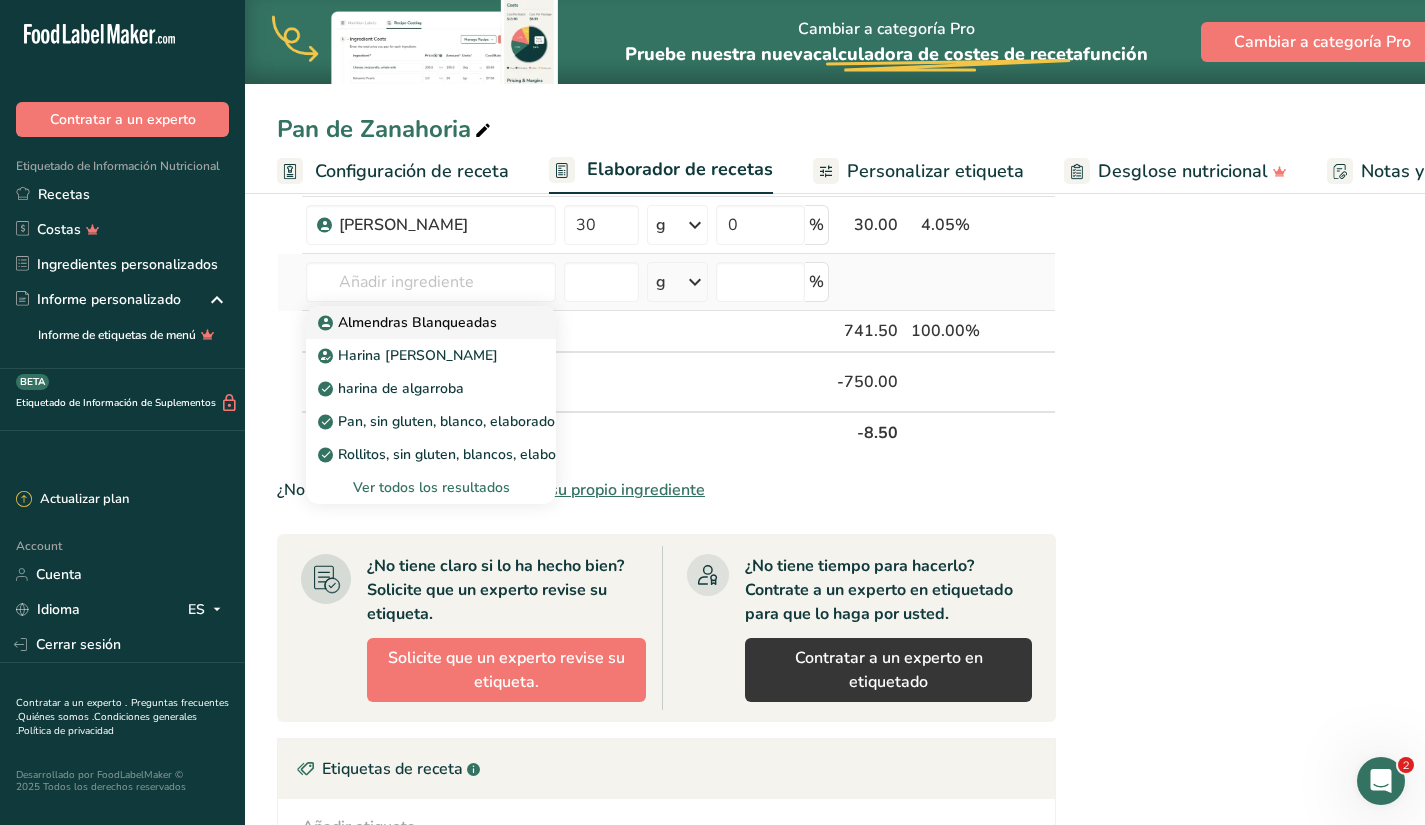click on "Almendras Blanqueadas" at bounding box center [409, 322] 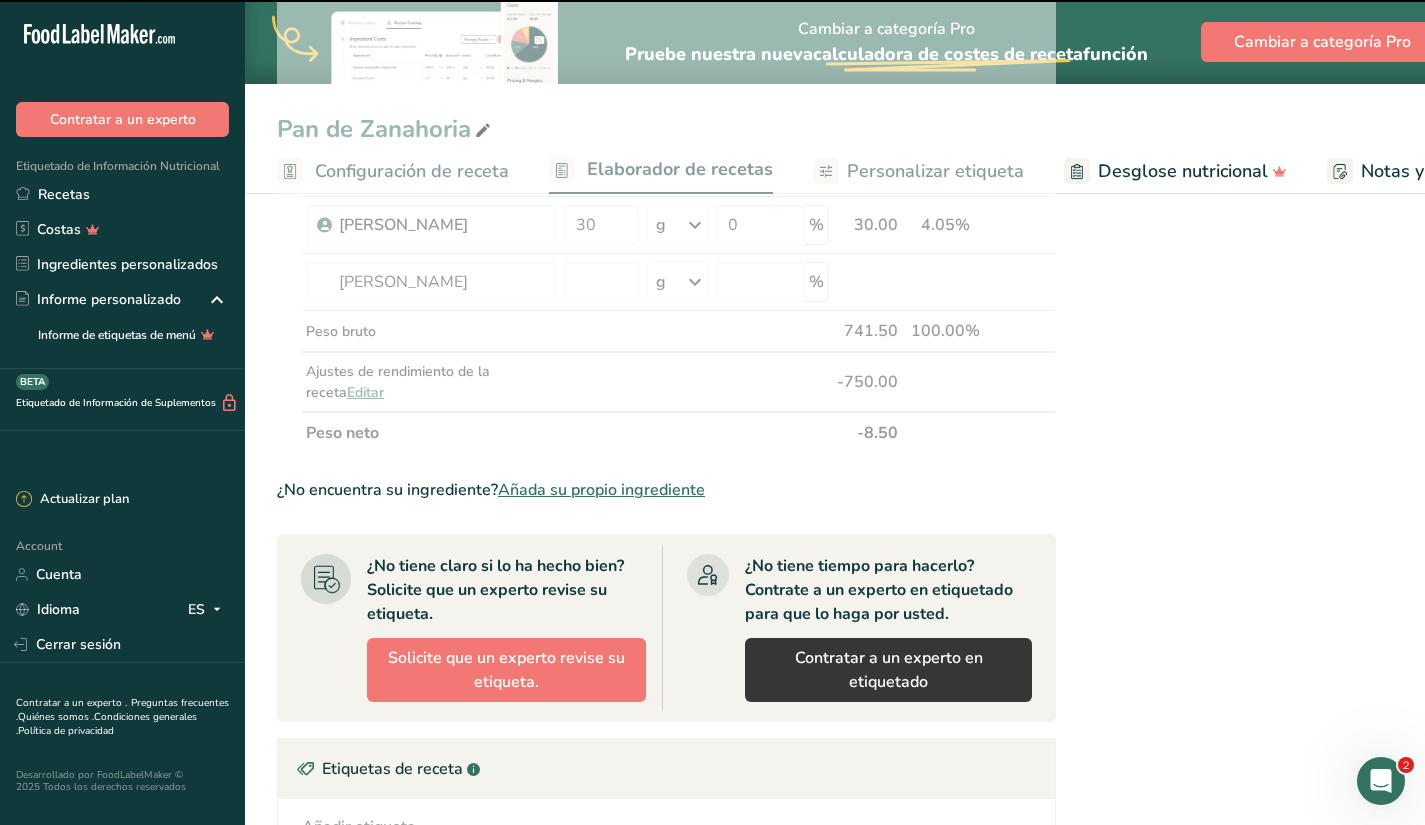 click at bounding box center [666, -67] 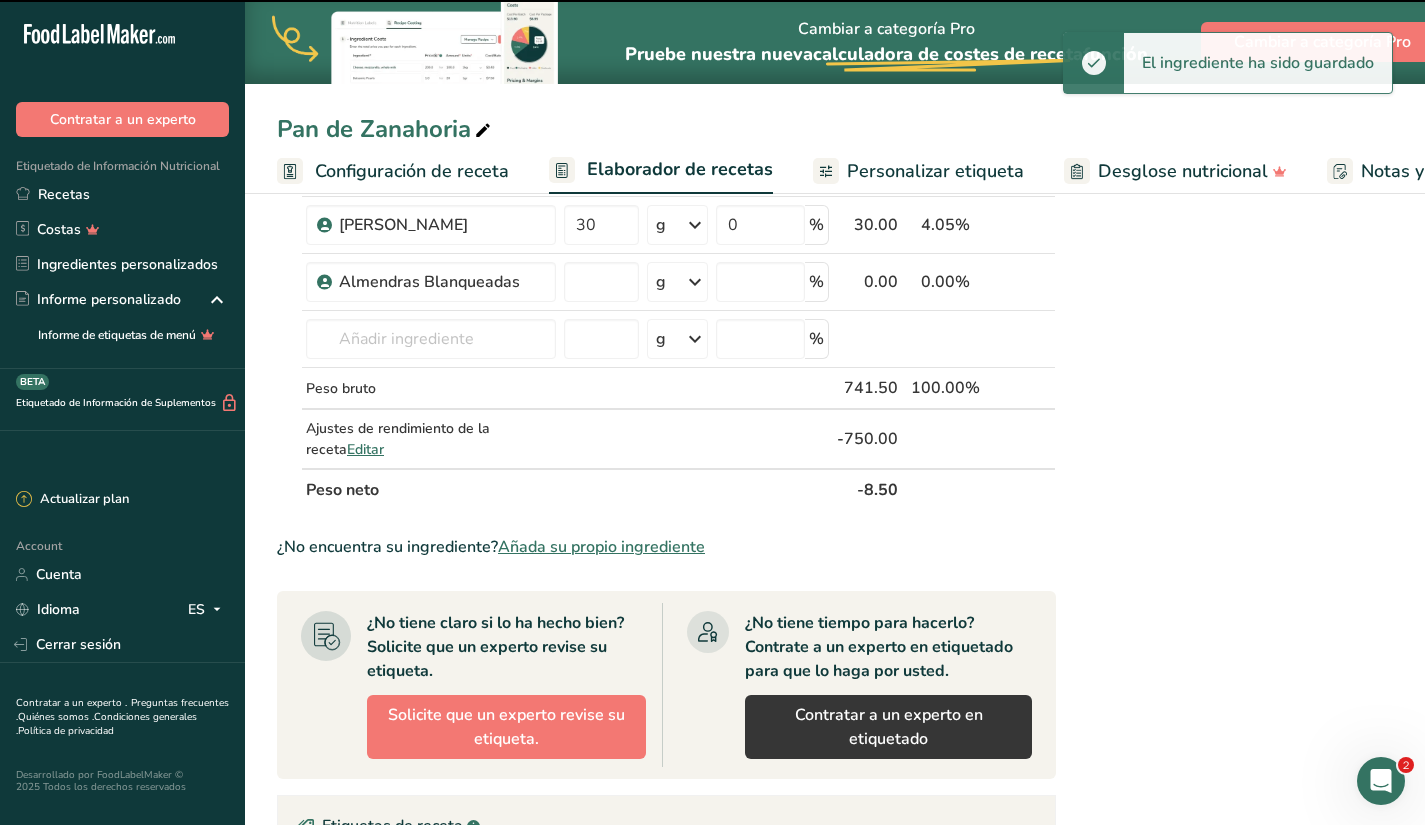 type on "0" 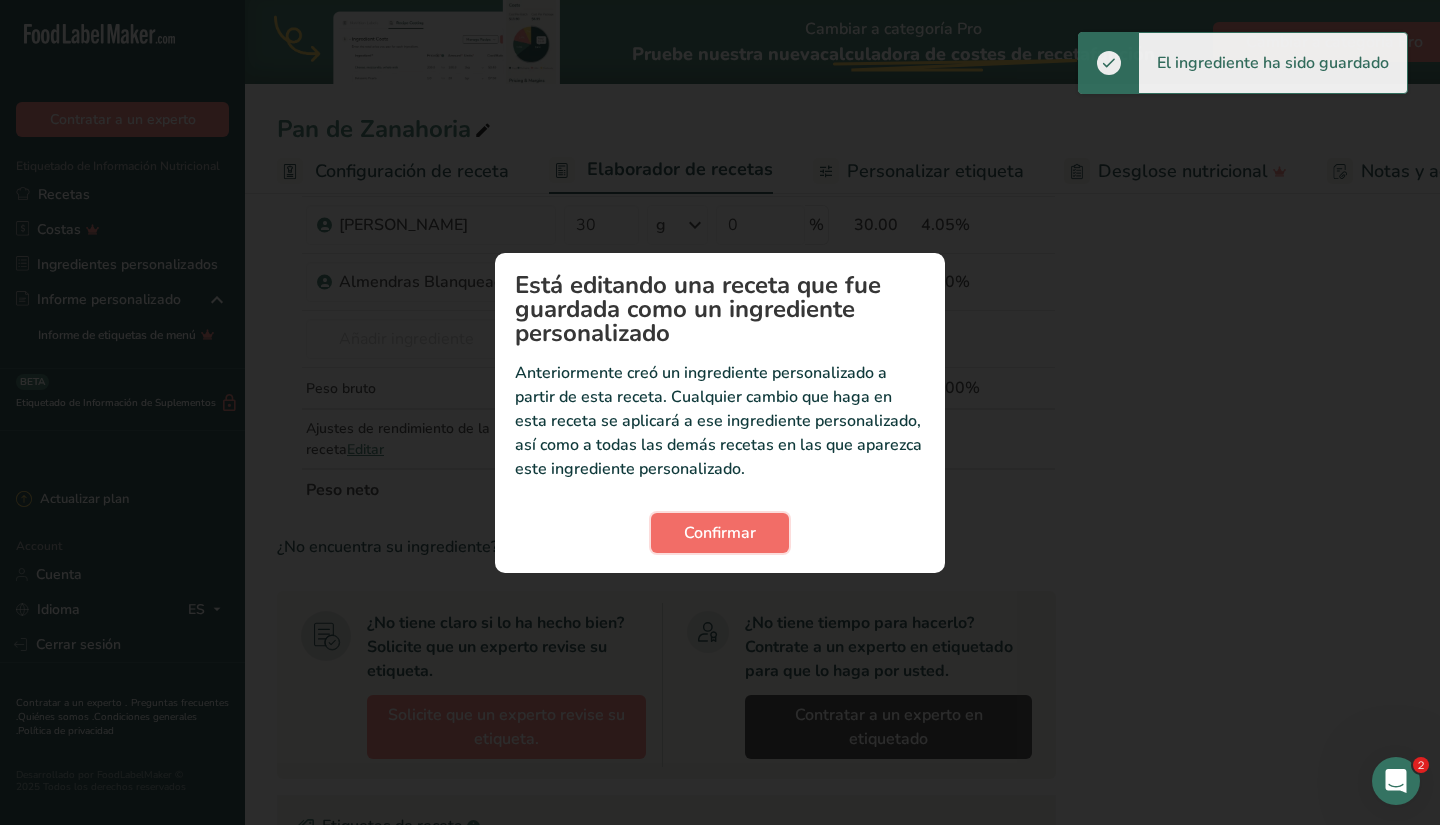 click on "Confirmar" at bounding box center [720, 533] 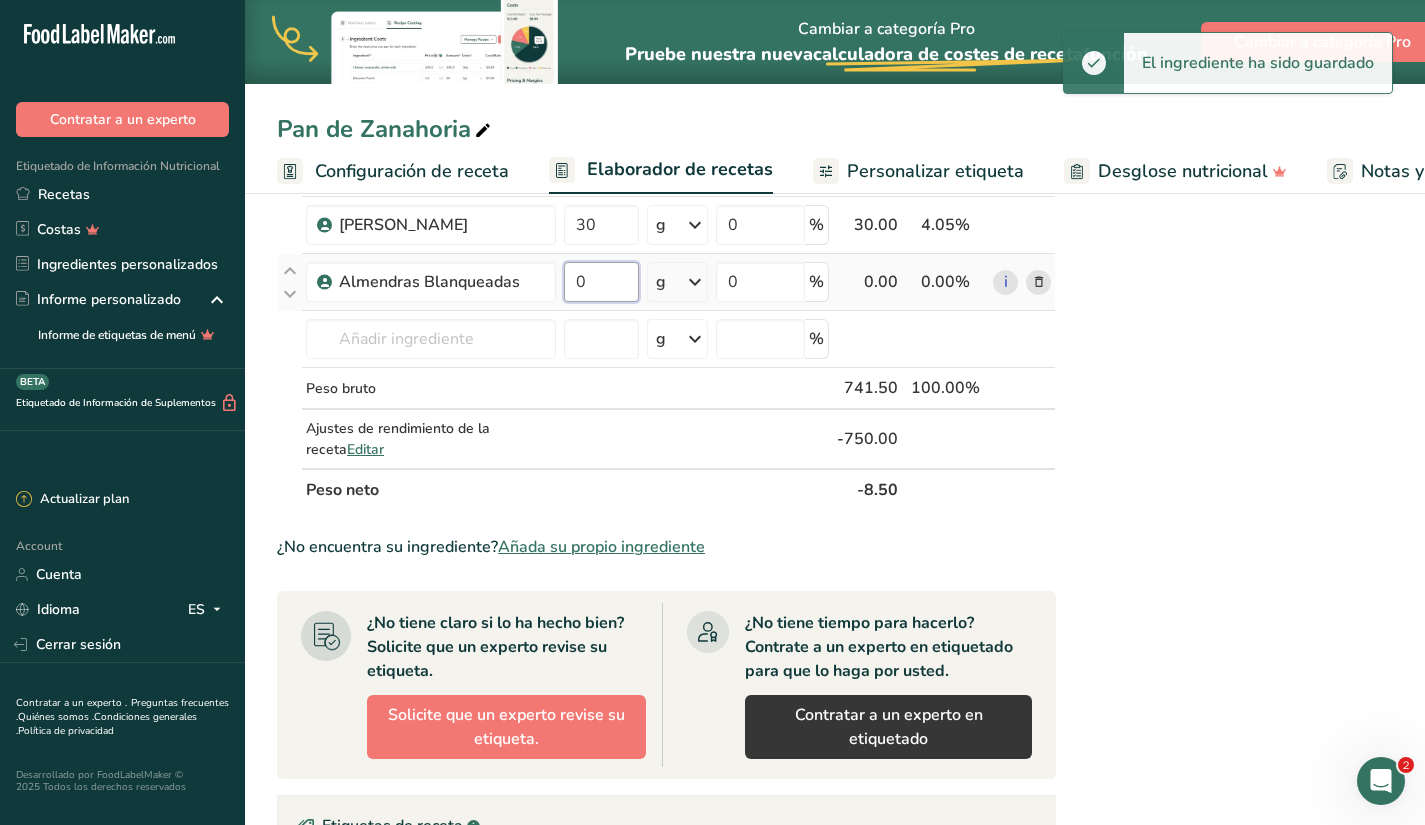 click on "0" at bounding box center [601, 282] 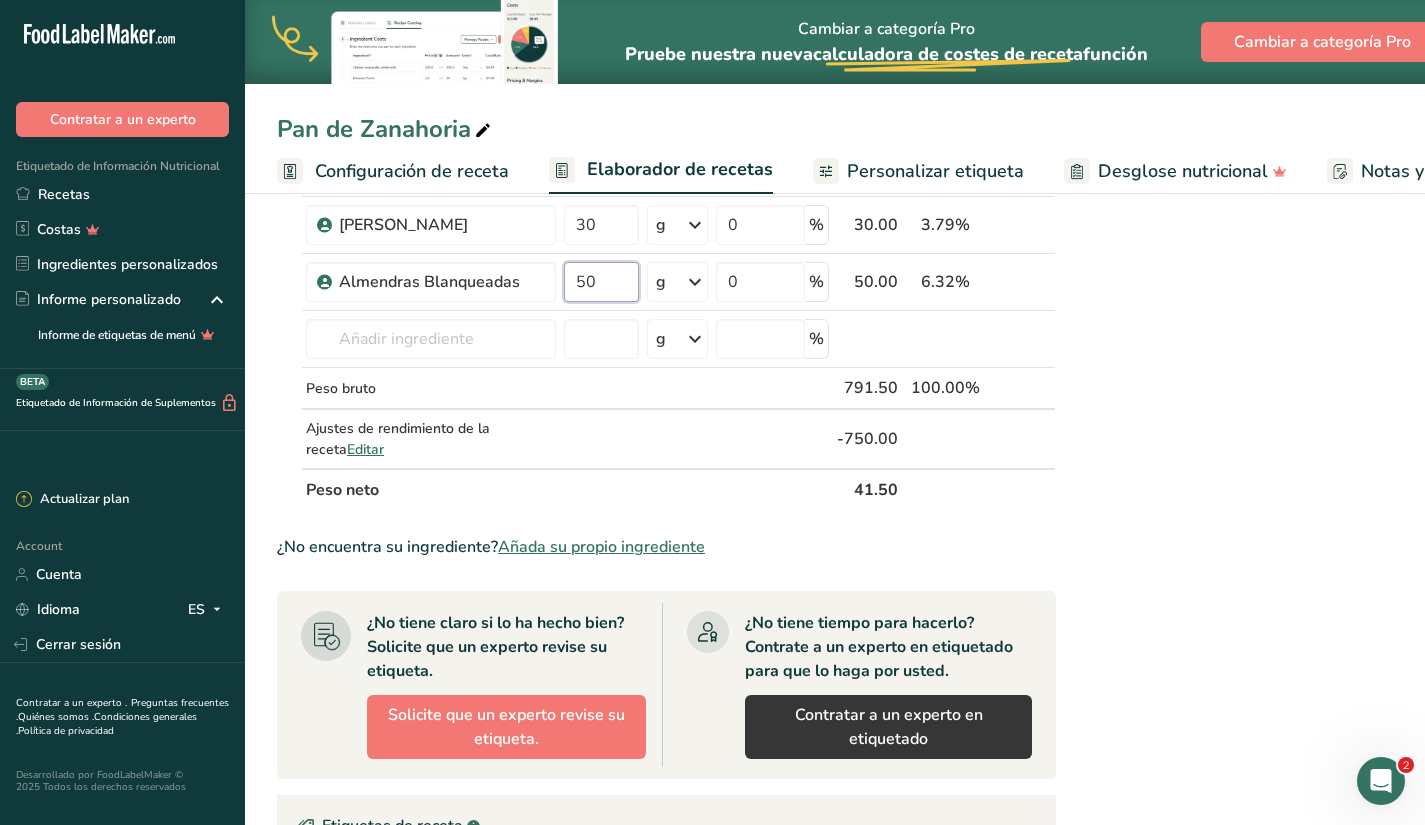 type on "50" 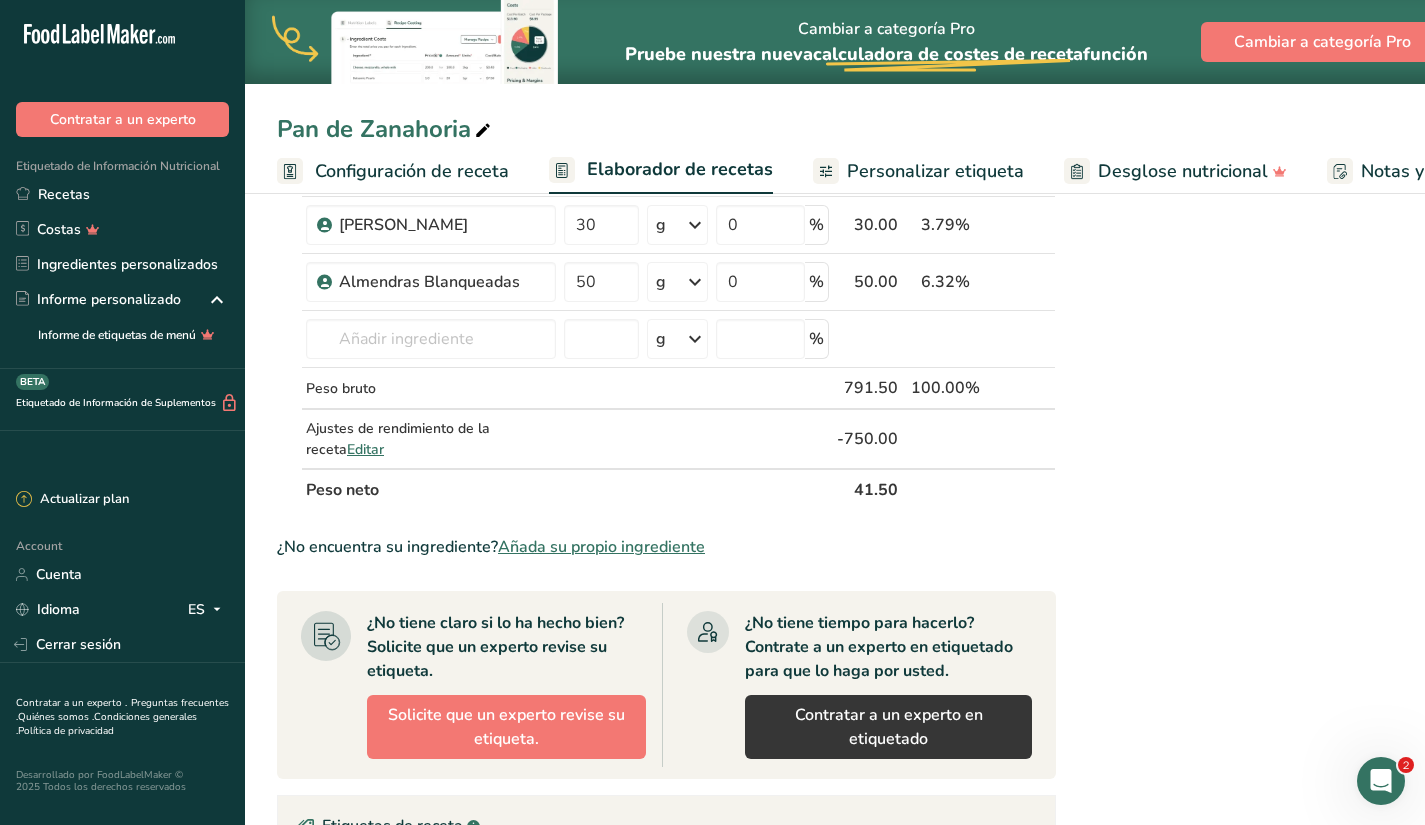 click on "Declaración Nutrimental
Tamaño de la porción
750g
Aproximadamente 1 Porción Por Envase
Contenido energético   por envase
3030 kcal (12670 kJ)
Por 100 g
Contenido energético
400 kcal (1690 kJ)
Proteínas
9 g
Grasa Total
32.1 g
Grasa Saturada
4.5 g
Grasa Trans
0 g
Carbohidrato Total
30 g
Azúcares Totales
8 g
Azúcar Añadida
0 g
Fibra Dietética
7 g
Sodio
50 mg
Ingredientes:" at bounding box center [1248, 264] 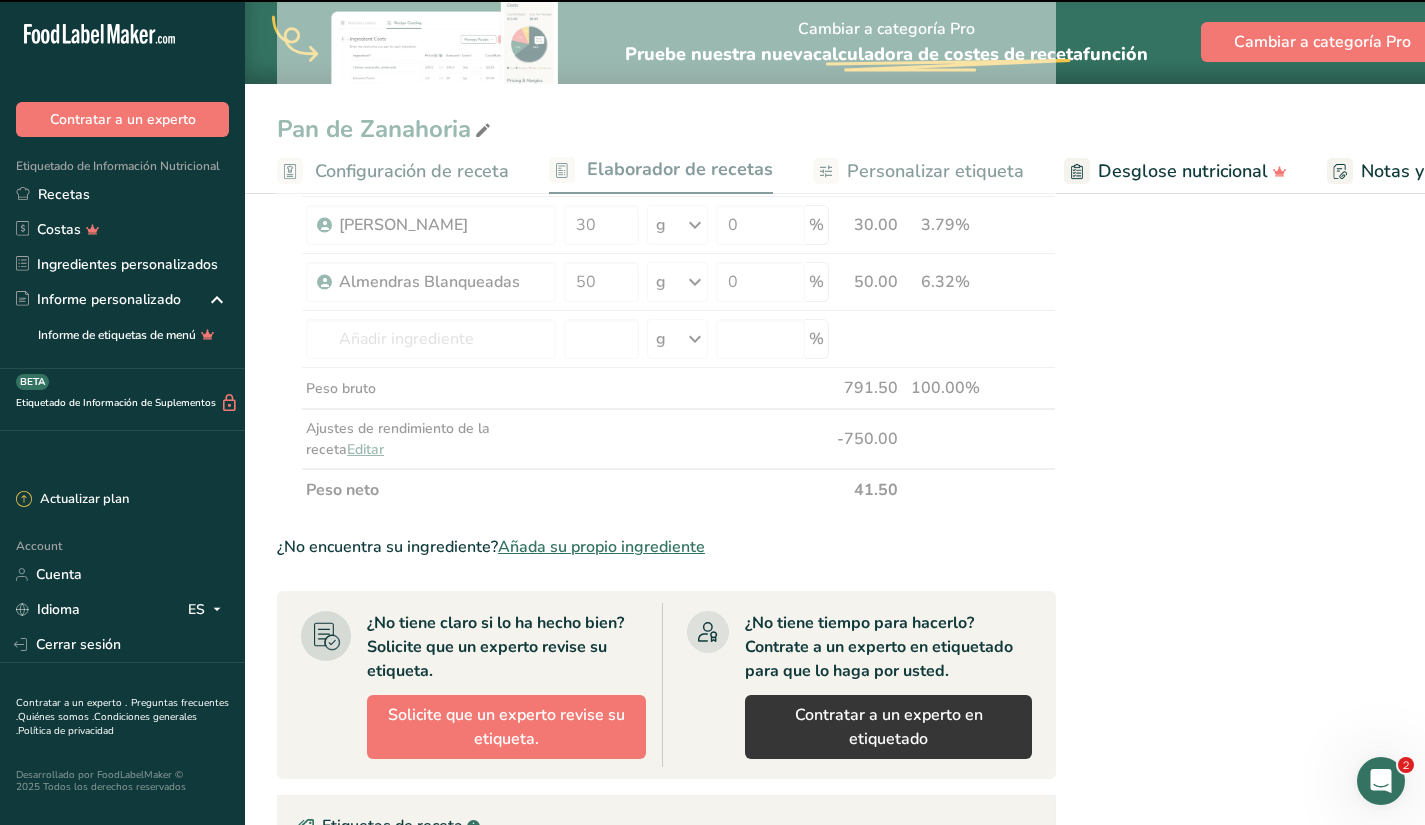 scroll, scrollTop: 0, scrollLeft: 0, axis: both 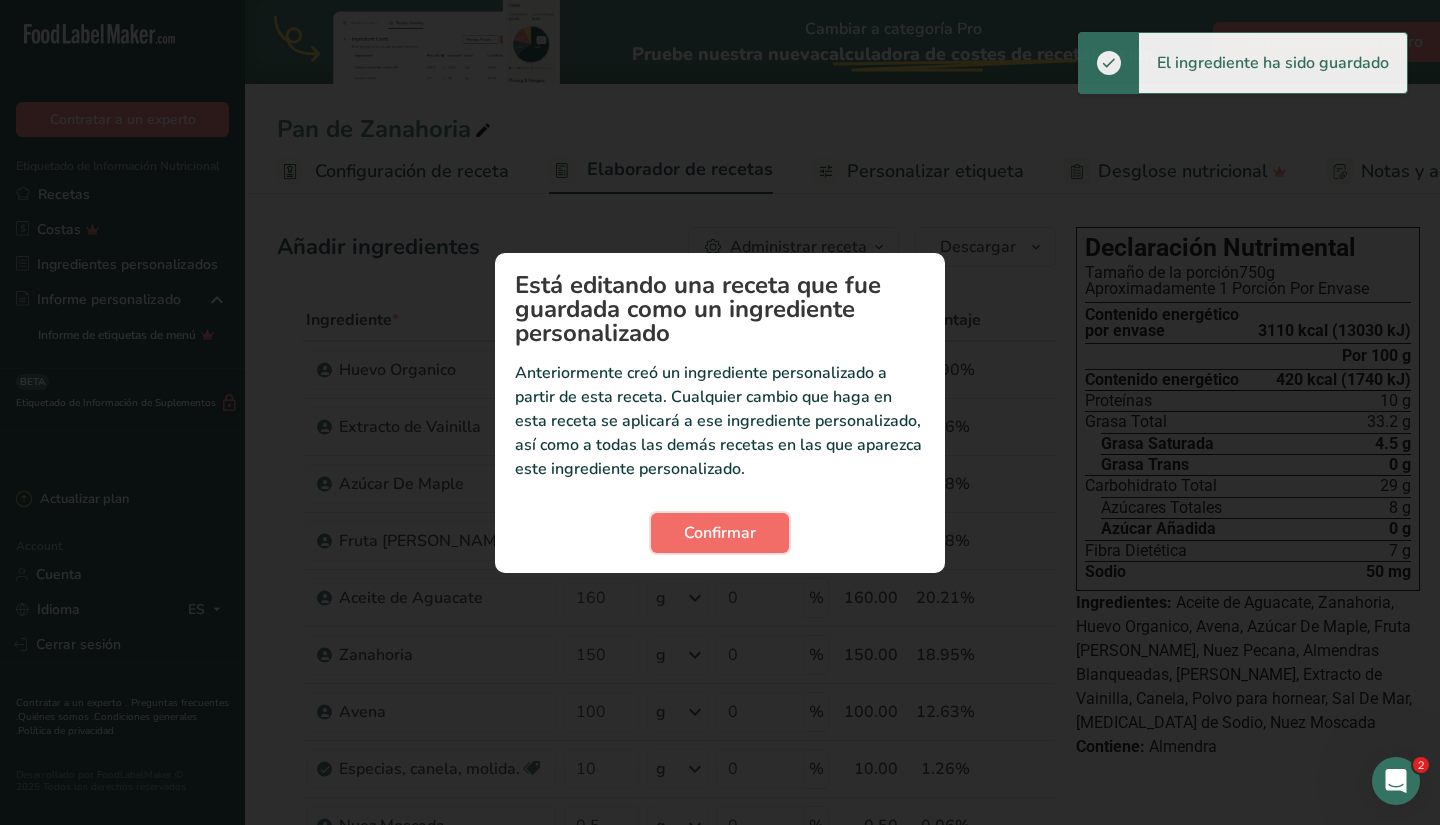 click on "Confirmar" at bounding box center [720, 533] 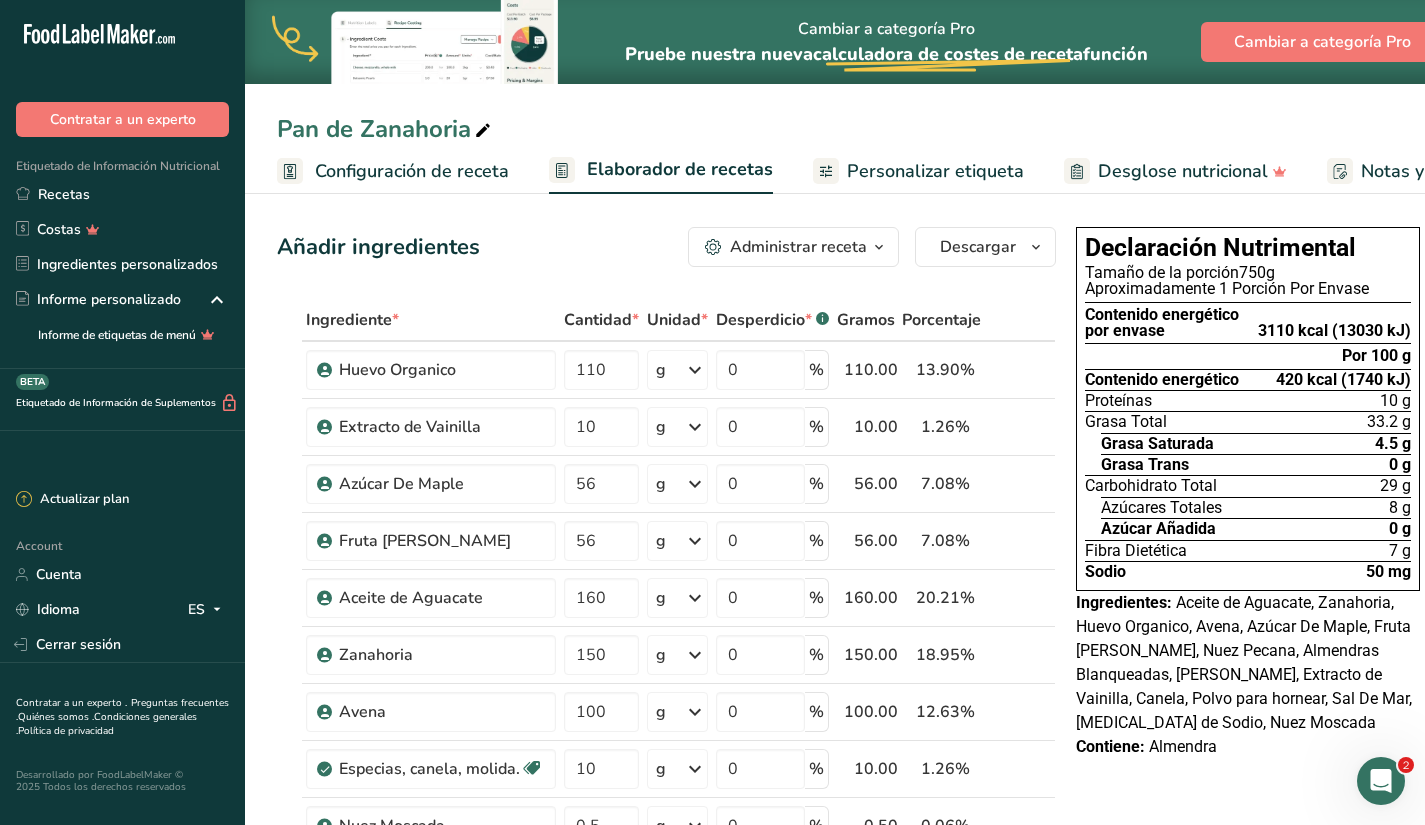 click on "Notas y adjuntos" at bounding box center (1430, 171) 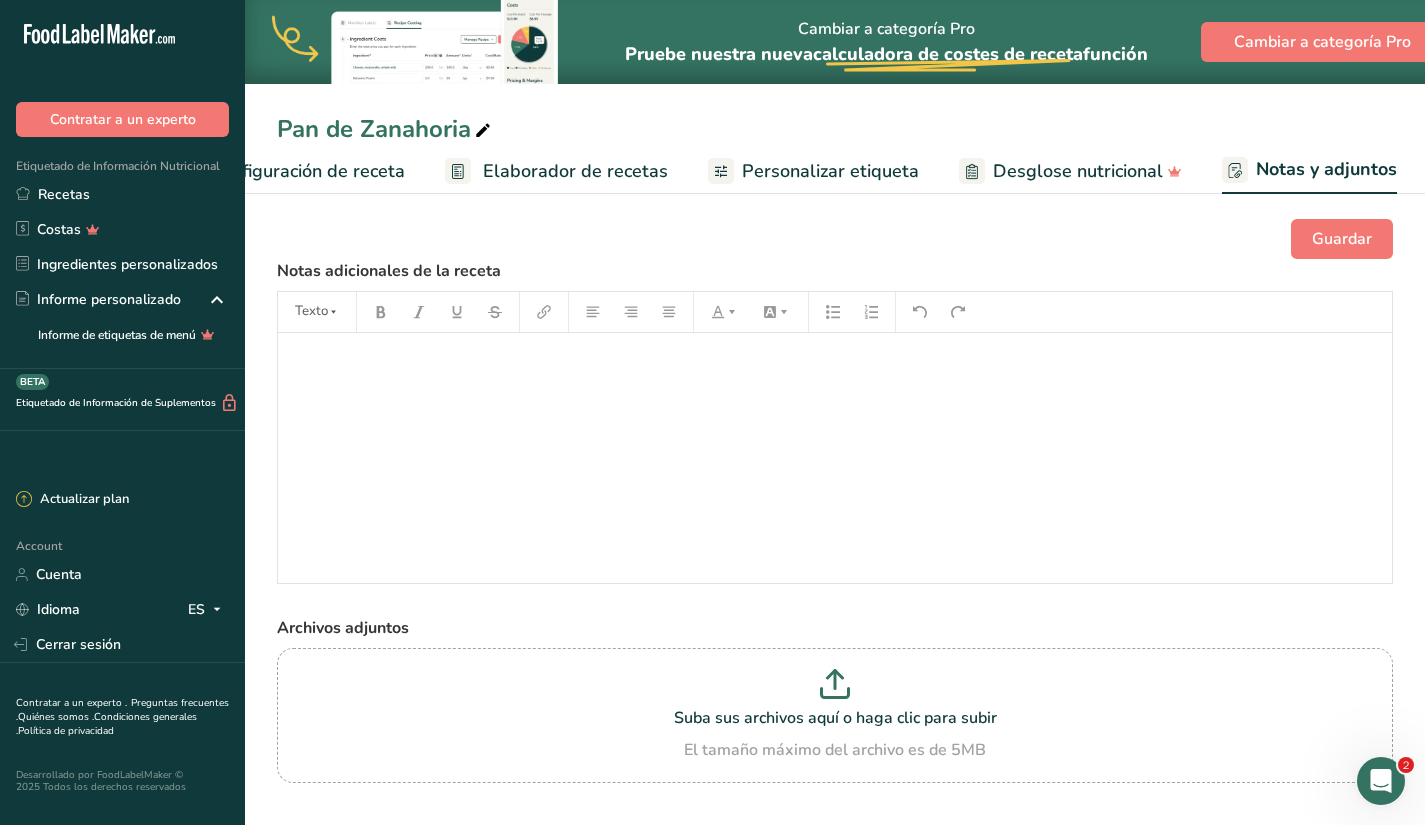 scroll, scrollTop: 0, scrollLeft: 356, axis: horizontal 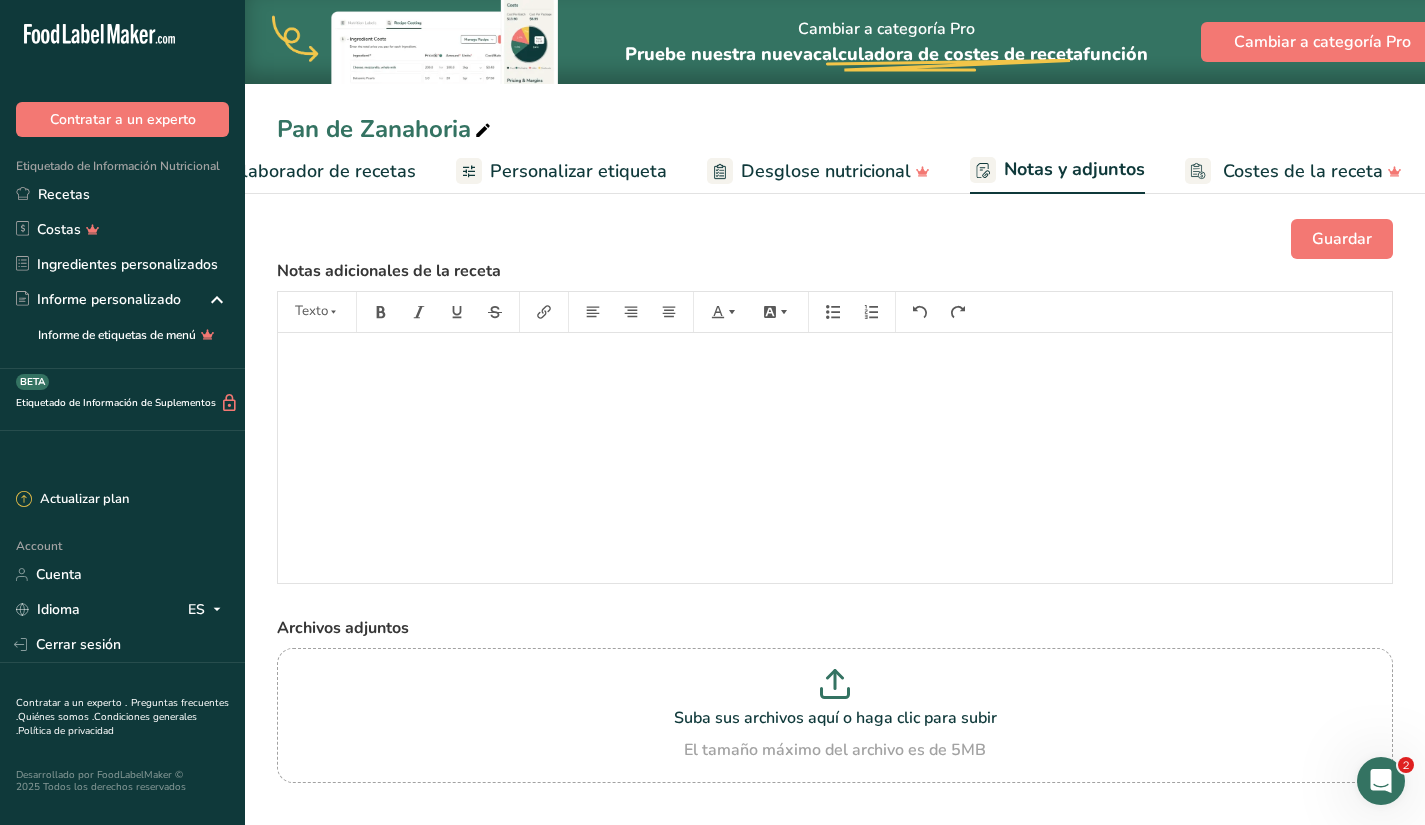 click on "Notas y adjuntos" at bounding box center [1074, 169] 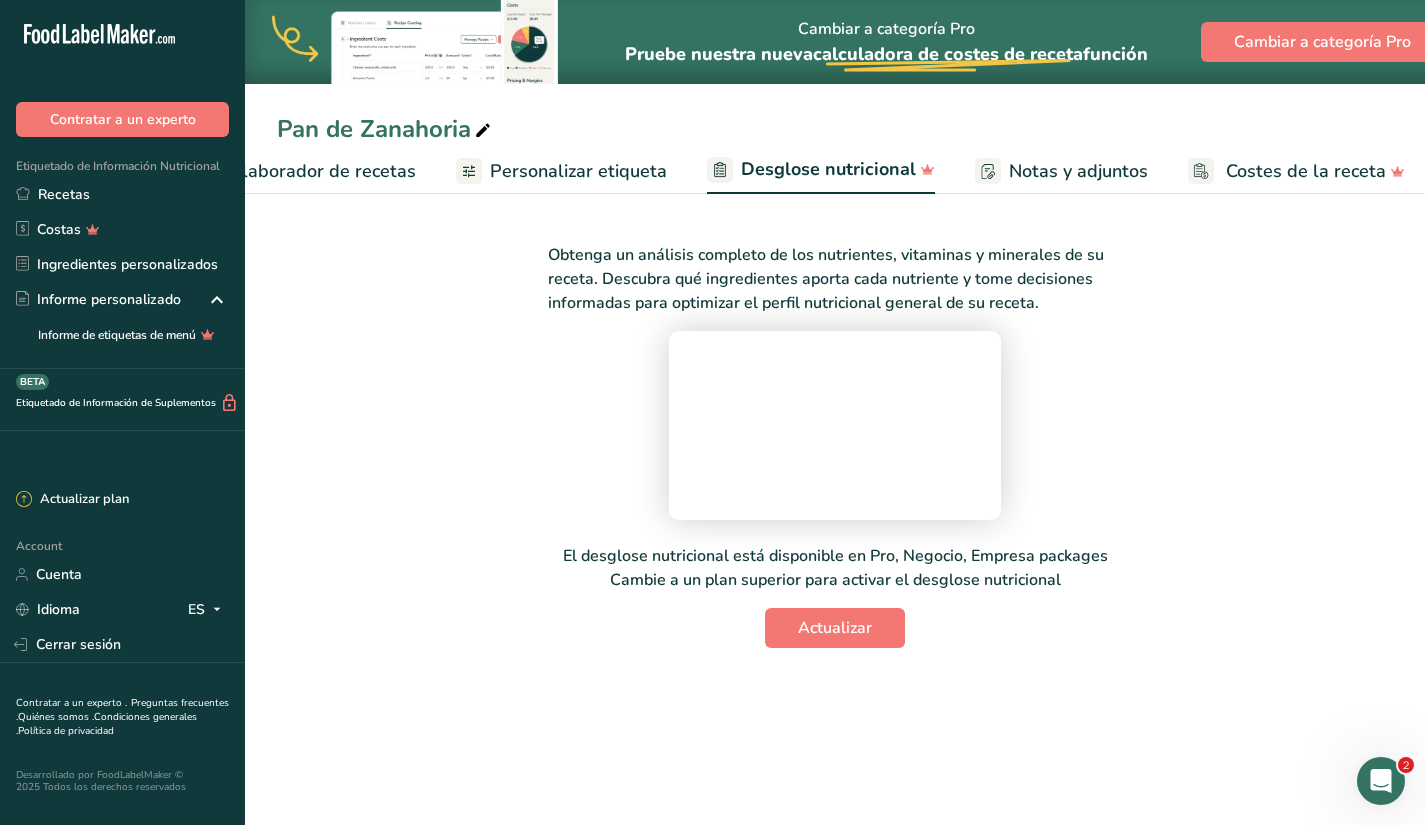 click on "Personalizar etiqueta" at bounding box center (578, 171) 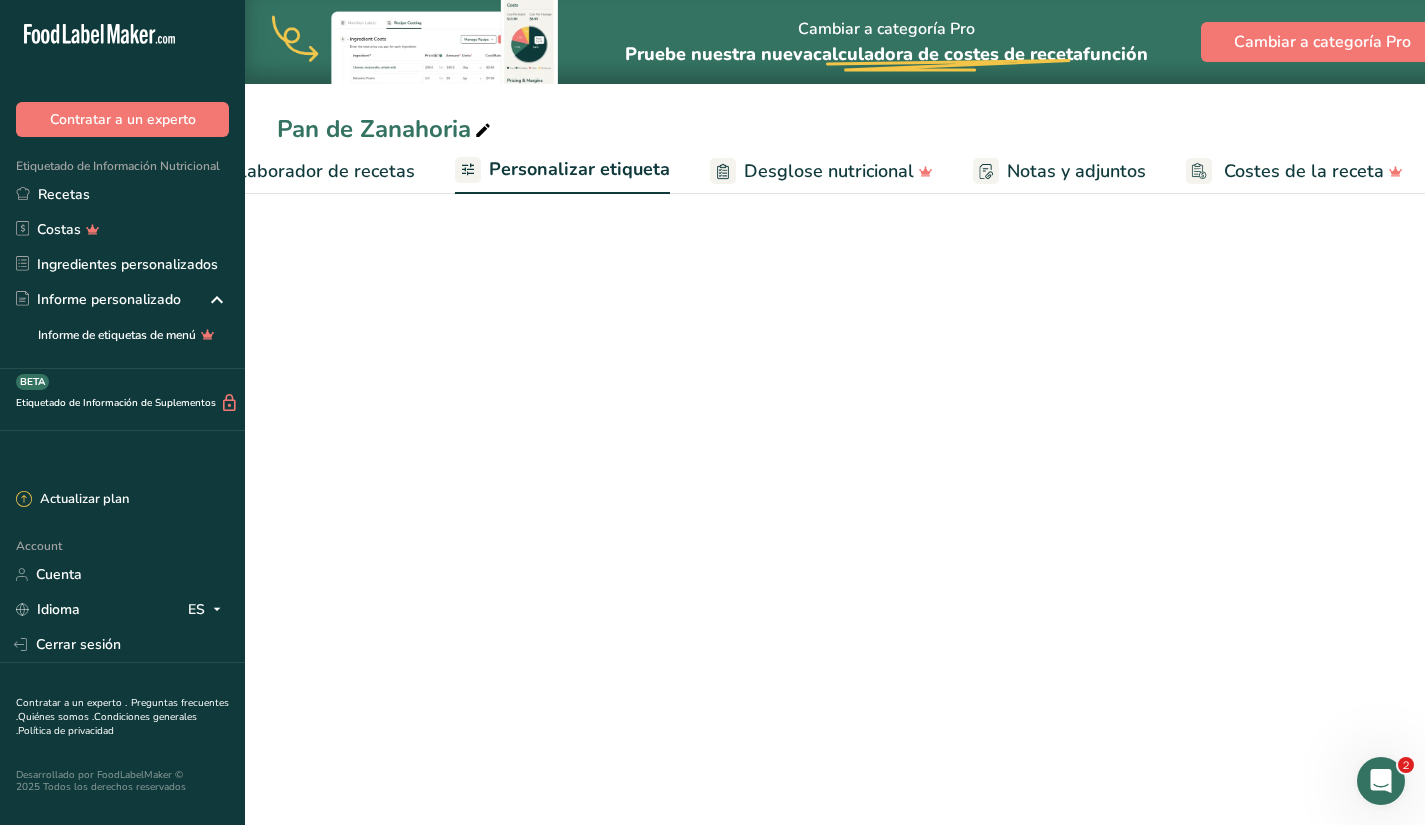 click on "Elaborador de recetas" at bounding box center [322, 171] 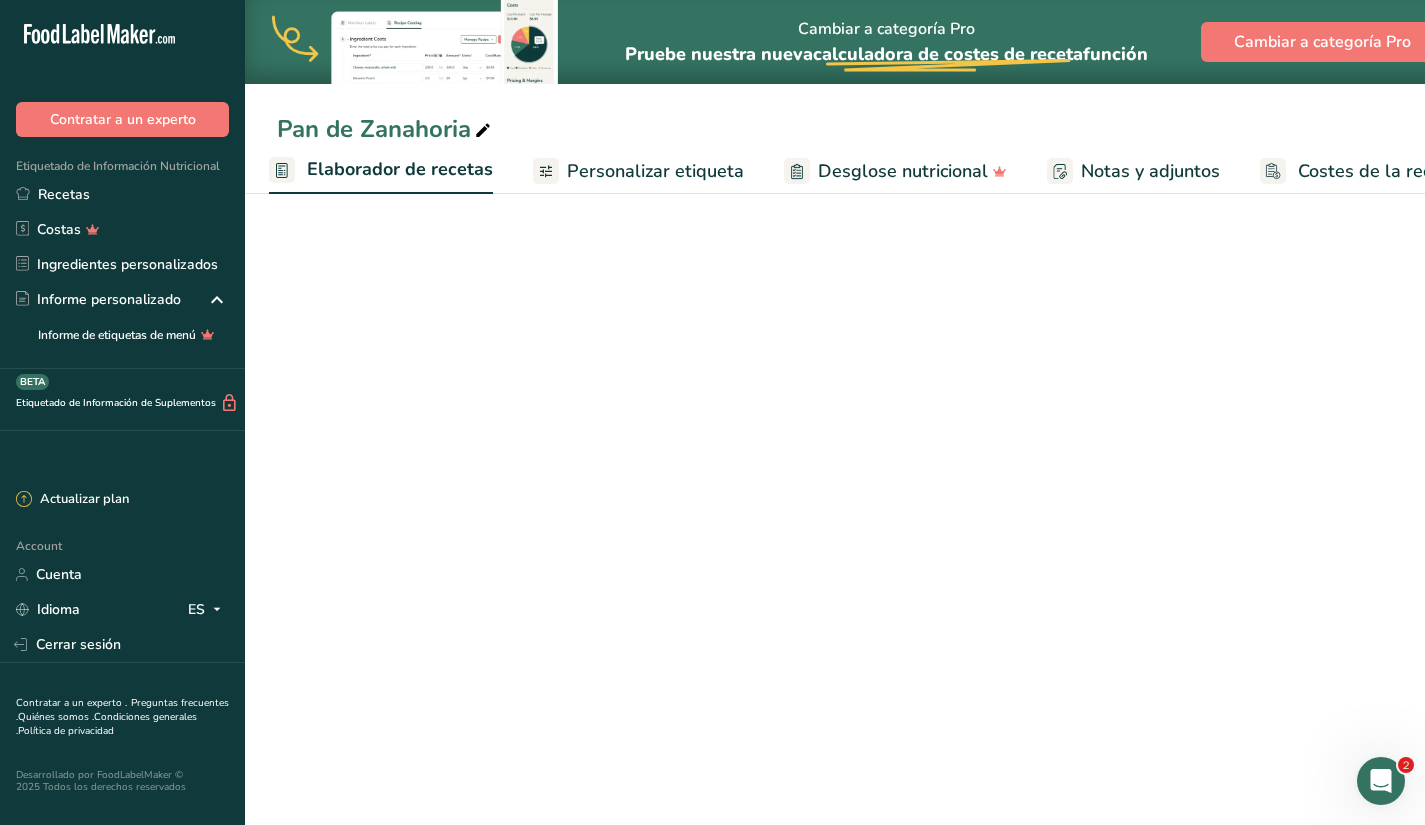 scroll, scrollTop: 0, scrollLeft: 0, axis: both 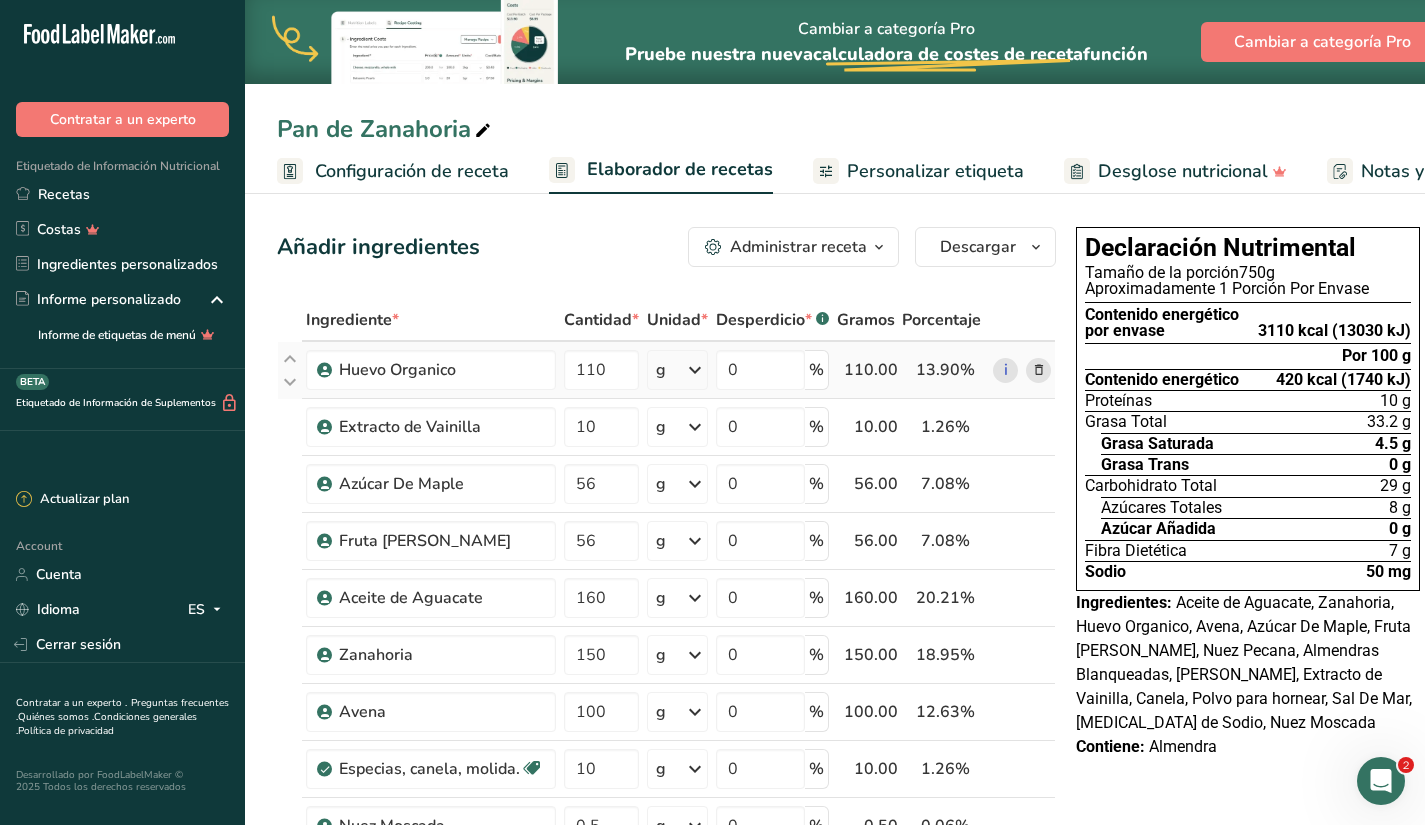 click on "Configuración de receta" at bounding box center (412, 171) 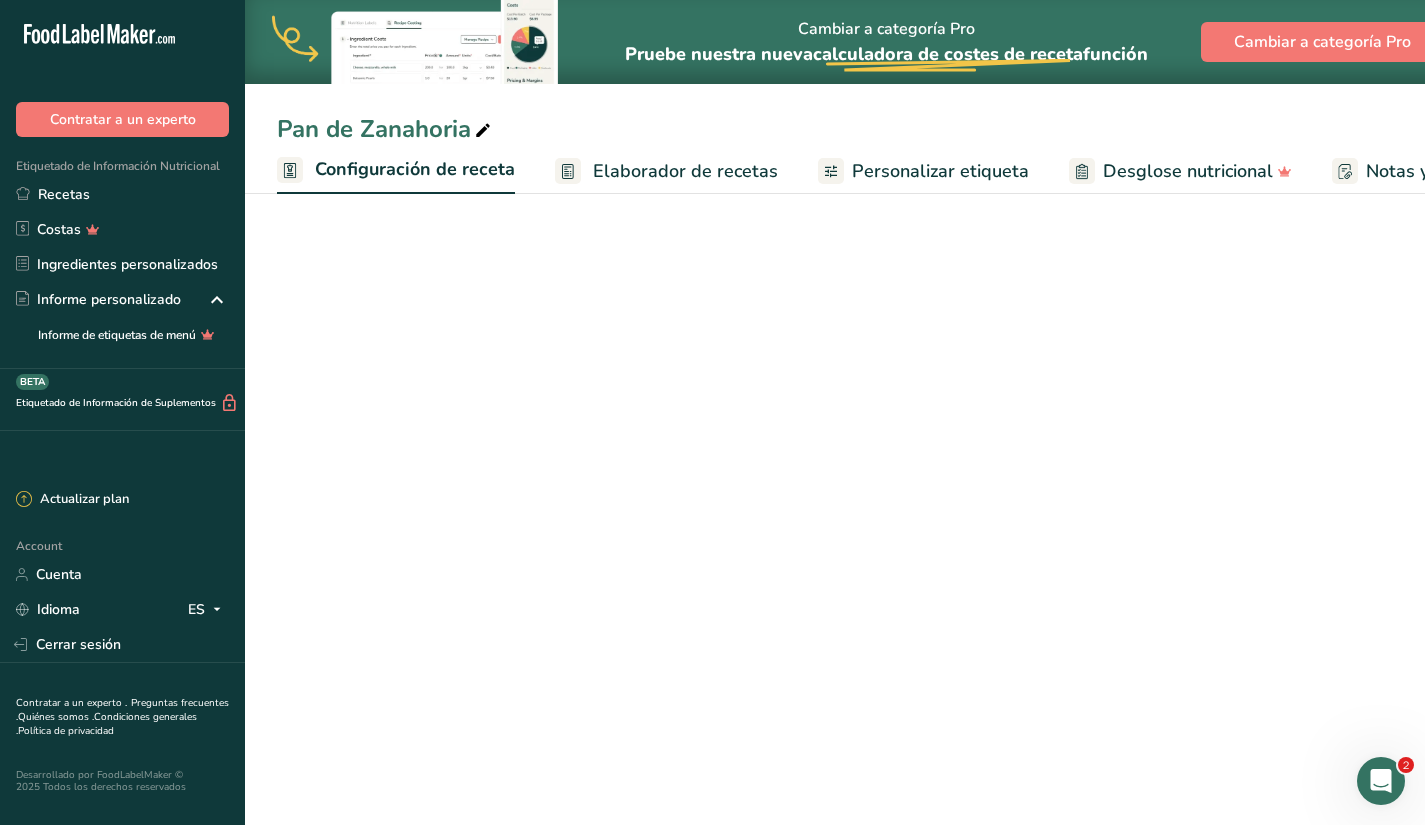 scroll, scrollTop: 0, scrollLeft: 7, axis: horizontal 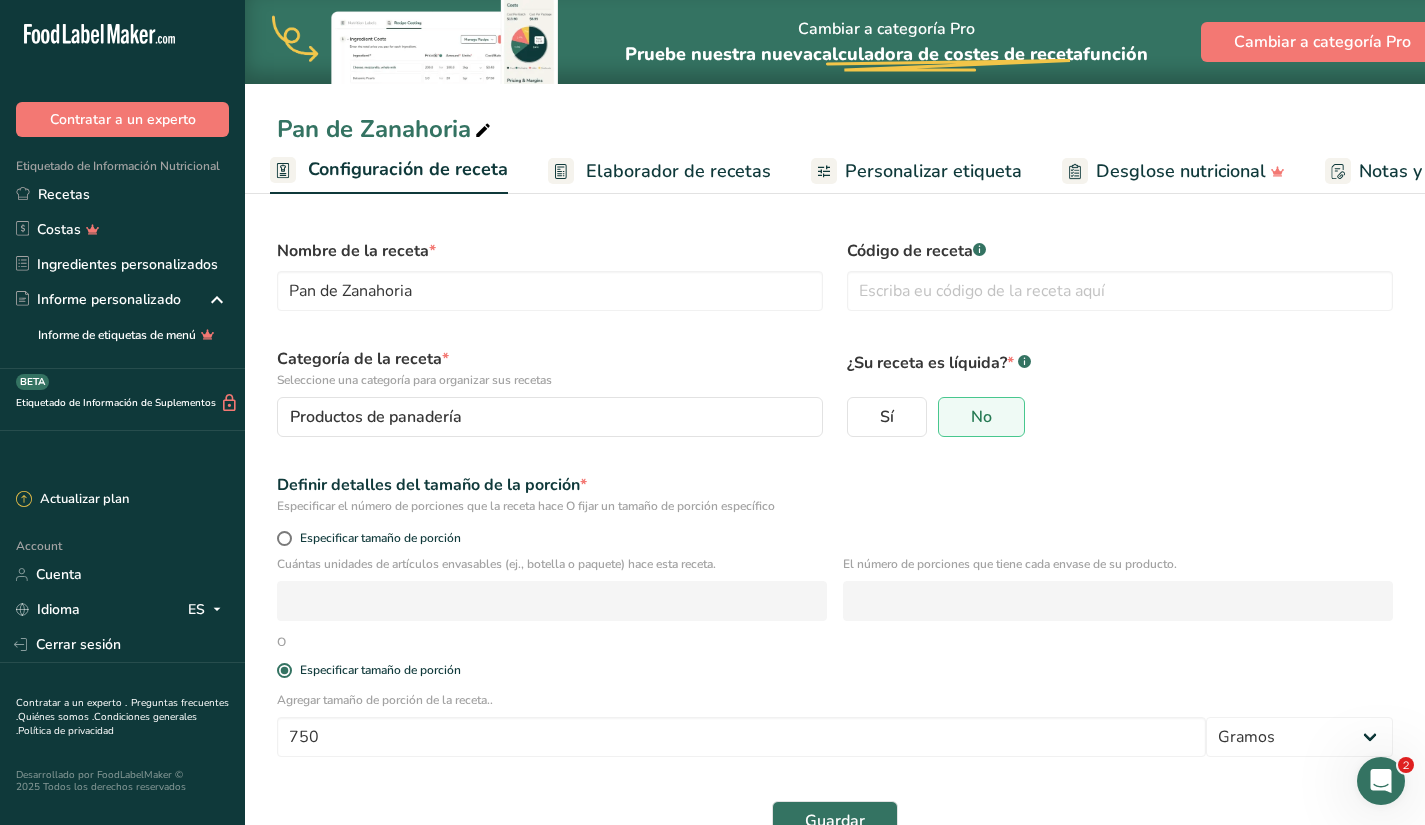 click on "Elaborador de recetas" at bounding box center [678, 171] 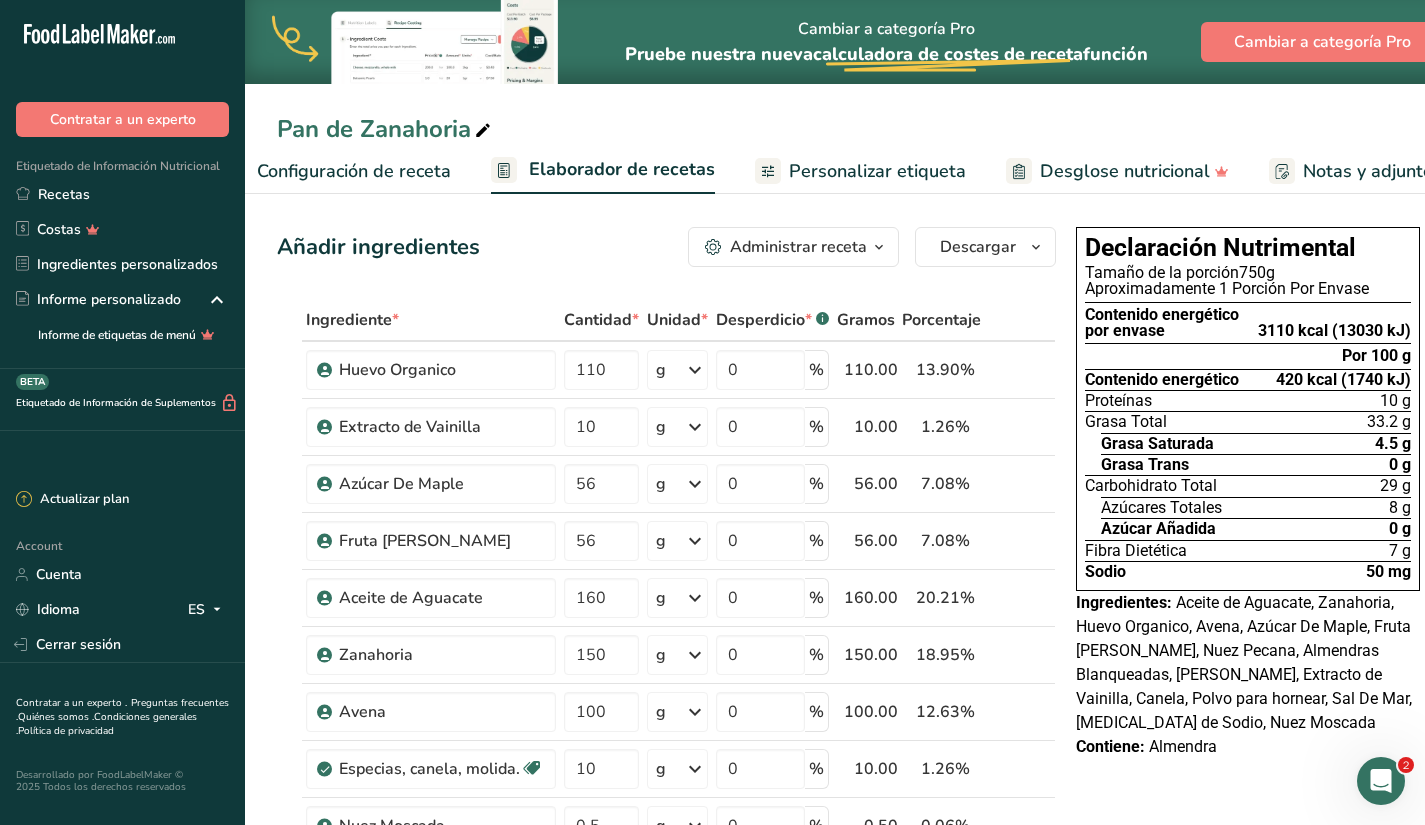 scroll, scrollTop: 0, scrollLeft: 278, axis: horizontal 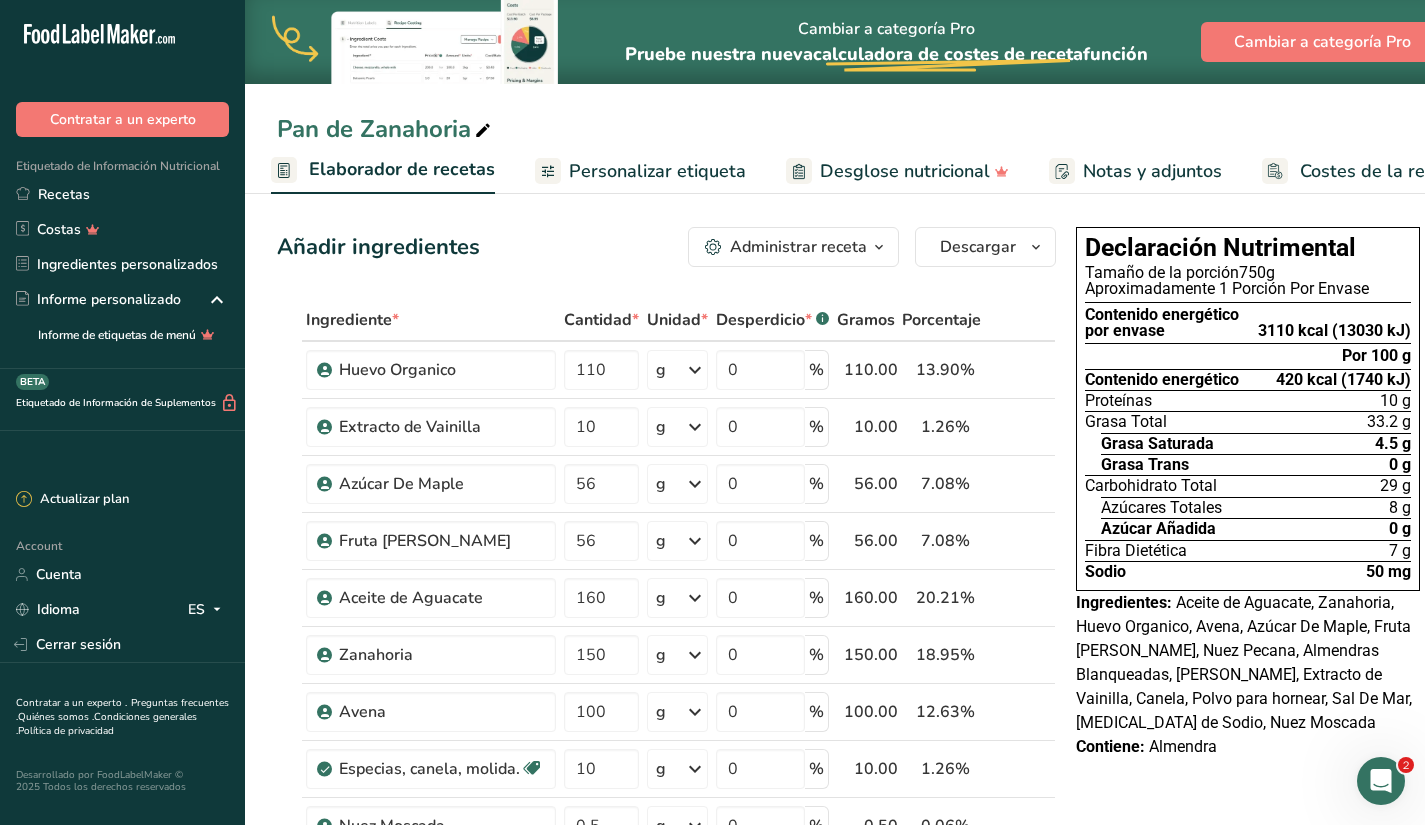 click on "Elaborador de recetas" at bounding box center (402, 169) 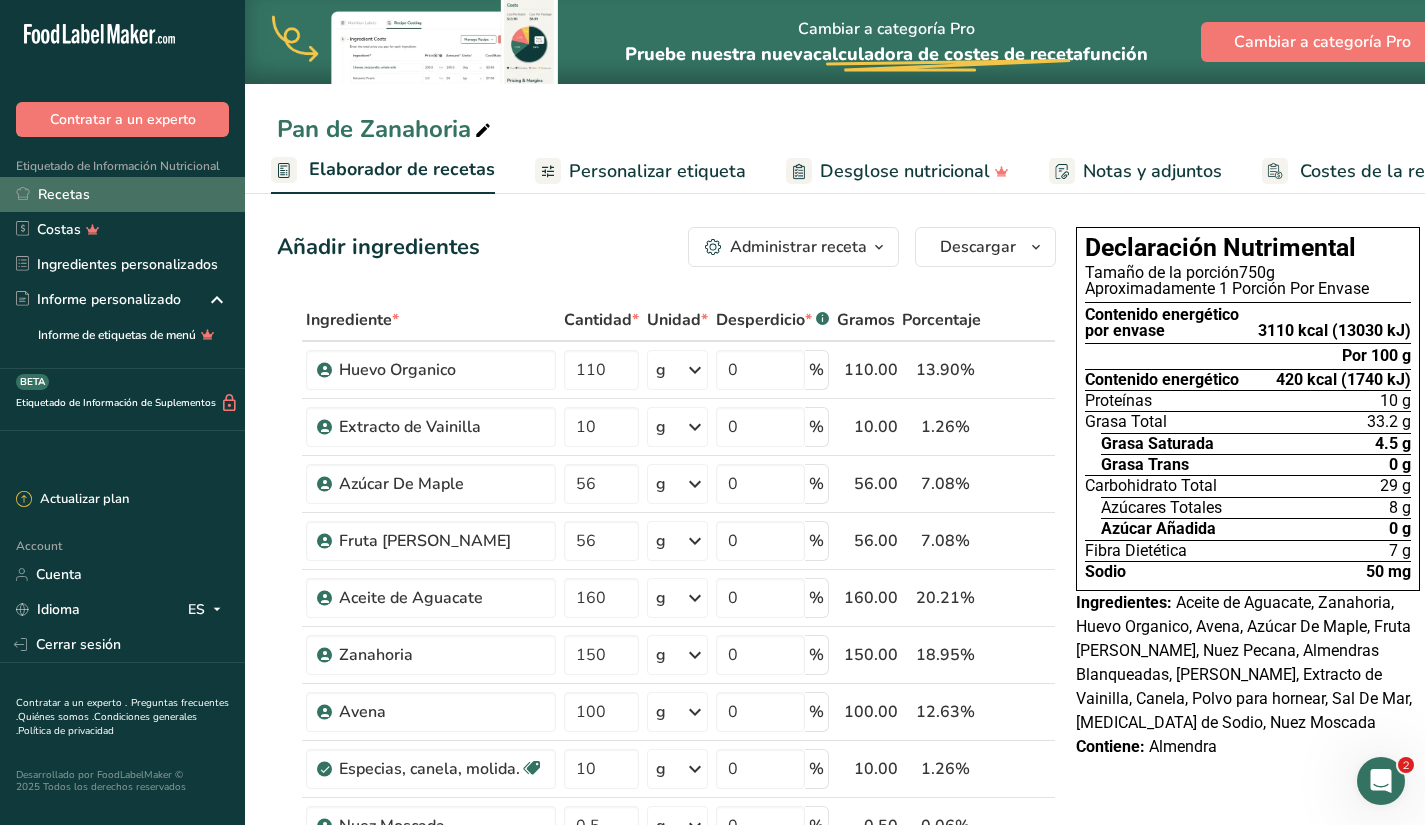 click on "Recetas" at bounding box center [122, 194] 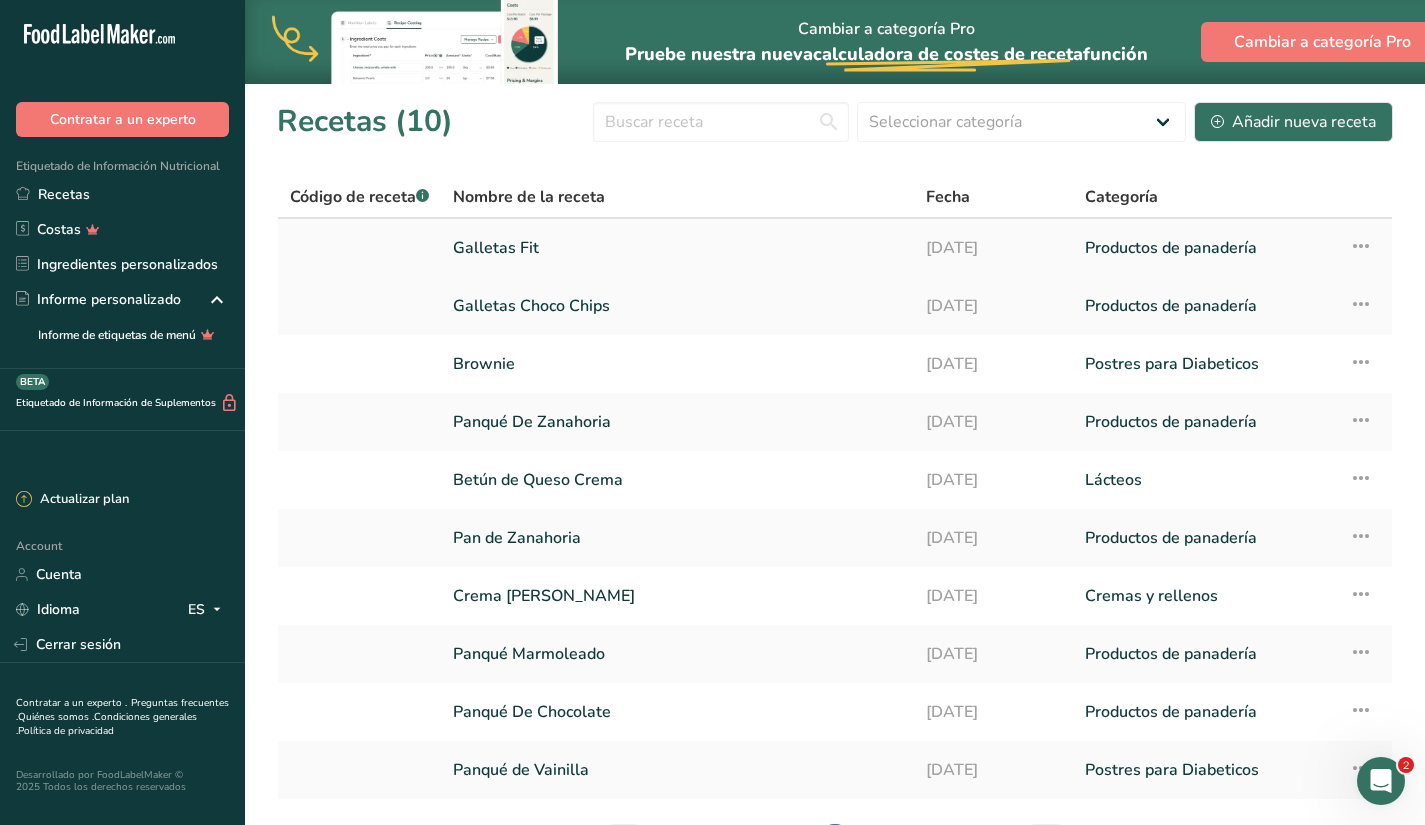 click on "Galletas Fit" at bounding box center [677, 248] 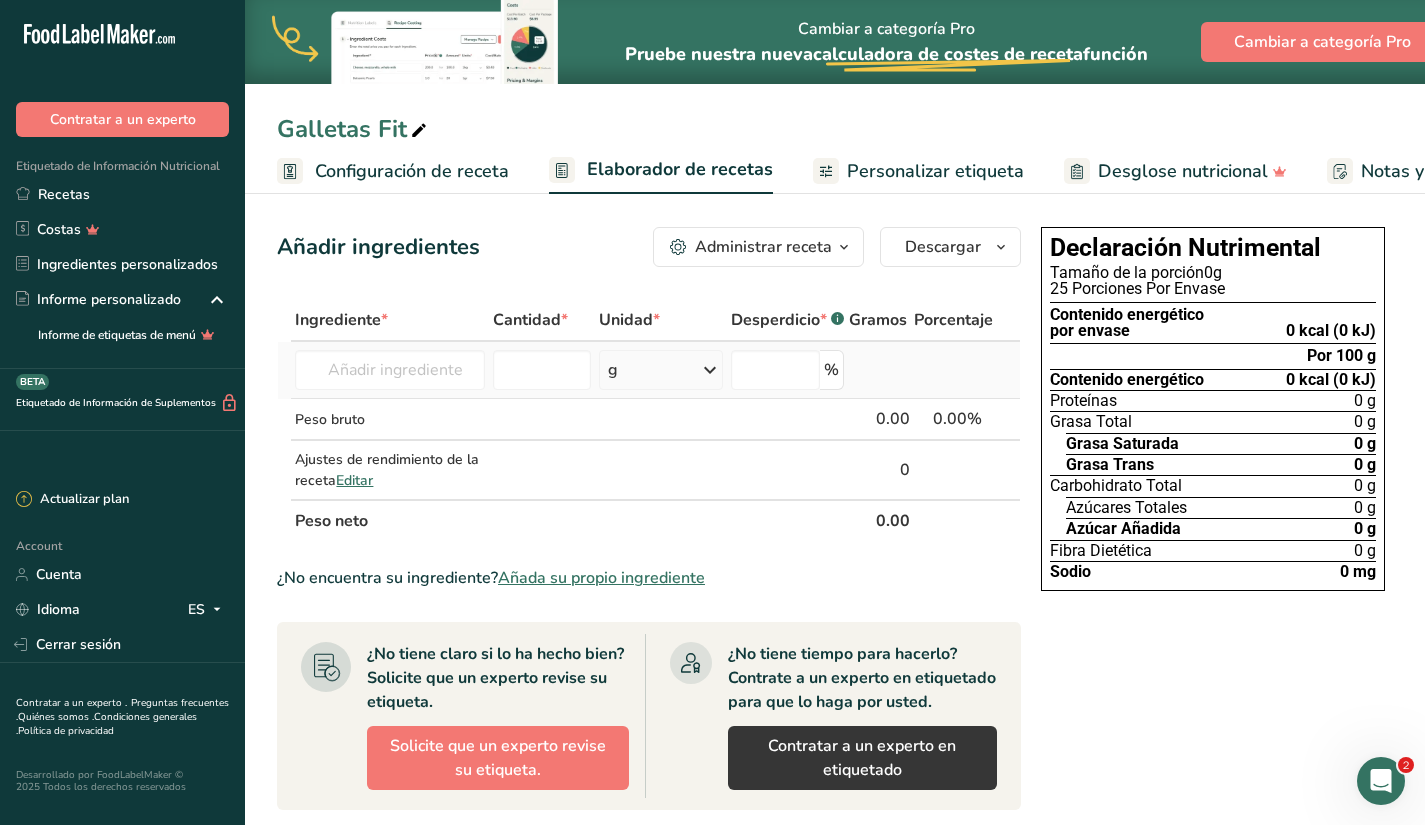 click on "Harina [PERSON_NAME]
Leche entera, 3,25 % de grasa láctea, sin vitamina A ni vitamina D añadidas
Carne de res, lomo, filete, sólo magro separable, recortado a 1/8 &quot;de grasa, todos los grados, crudo
Carne de res, alimentada con pasto, filetes, sólo magro, crudo
Carne de res, molida, 70% carne magra / 30% grasa, cruda
Ver todos los resultados" at bounding box center (390, 370) 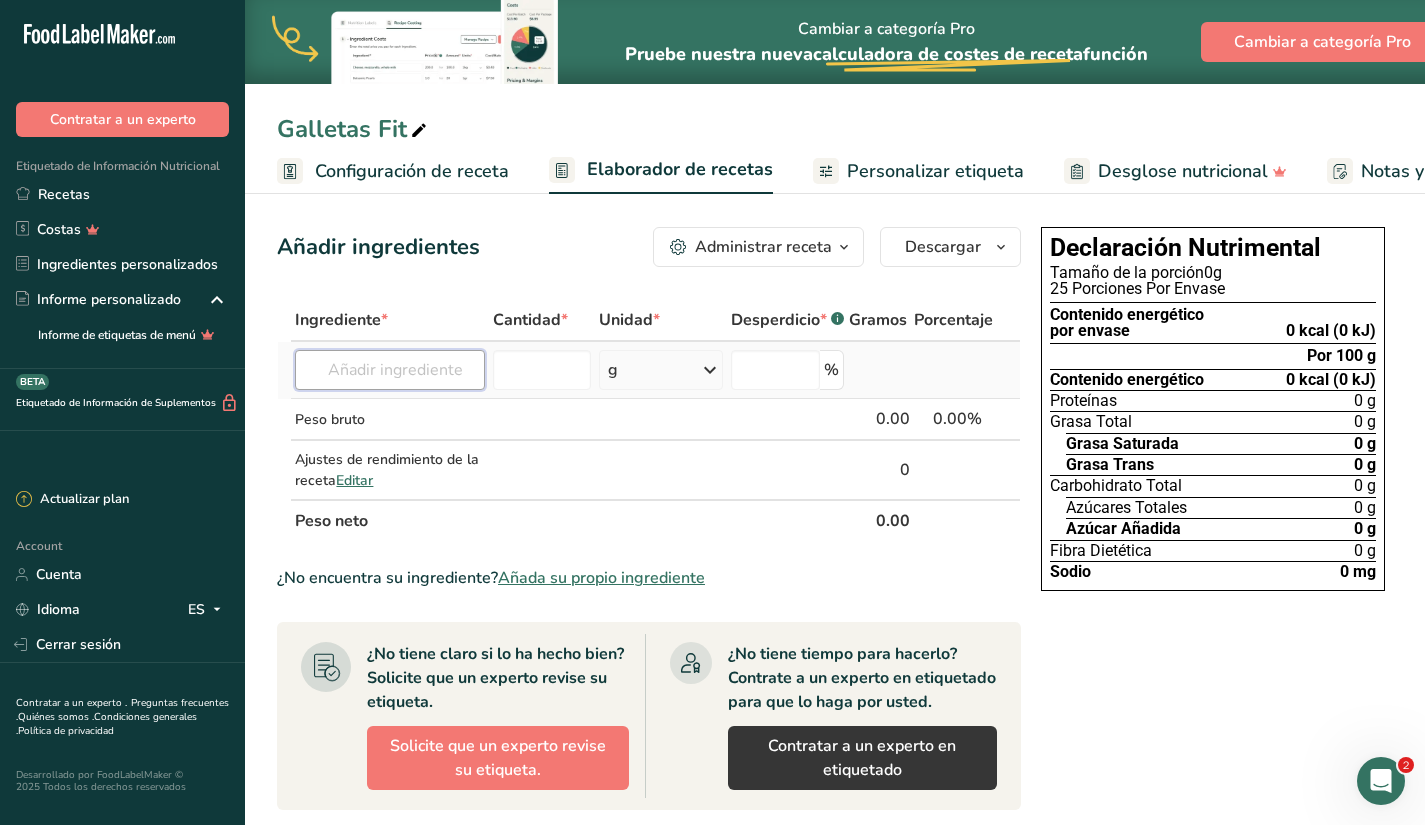click at bounding box center [390, 370] 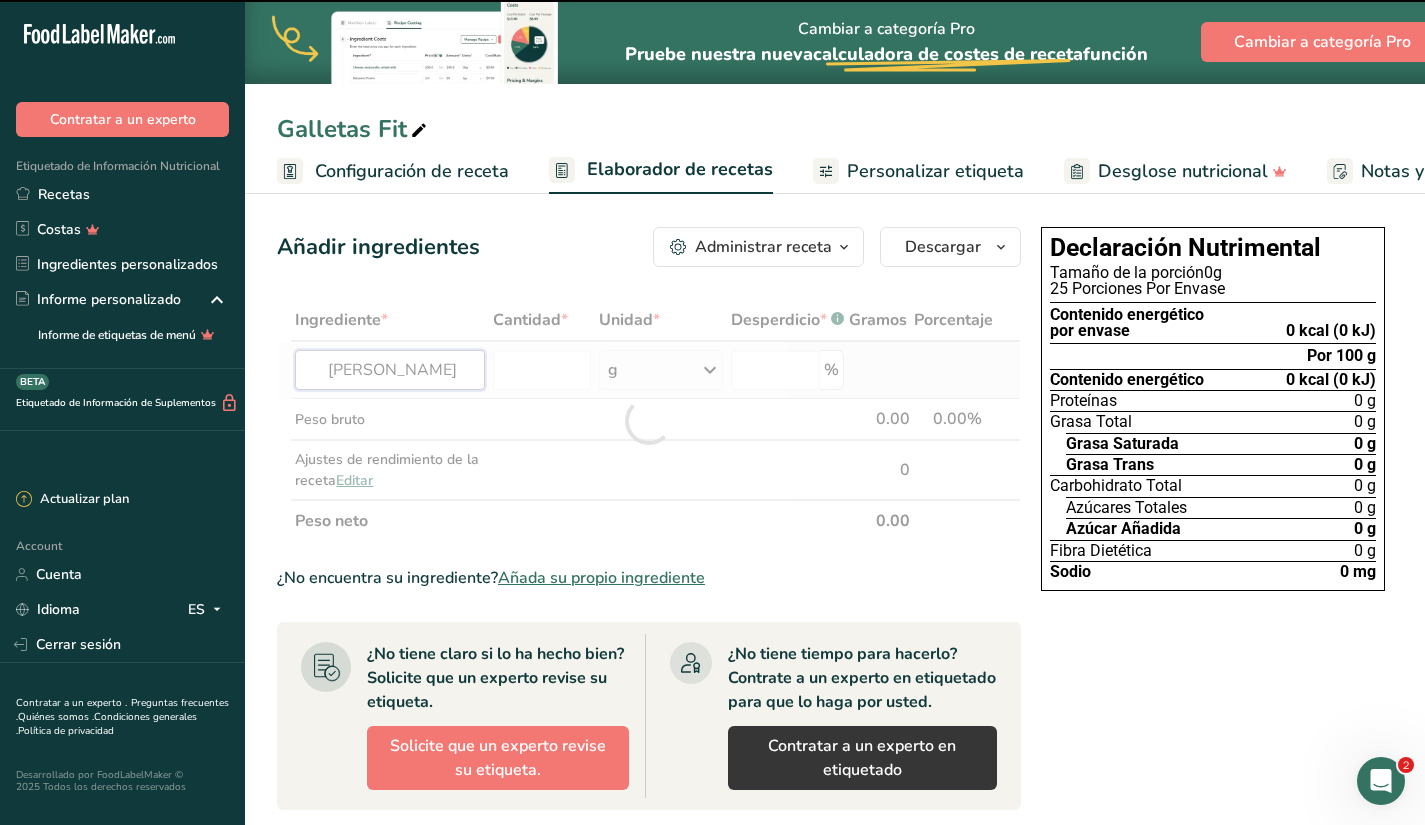 type on "[PERSON_NAME]" 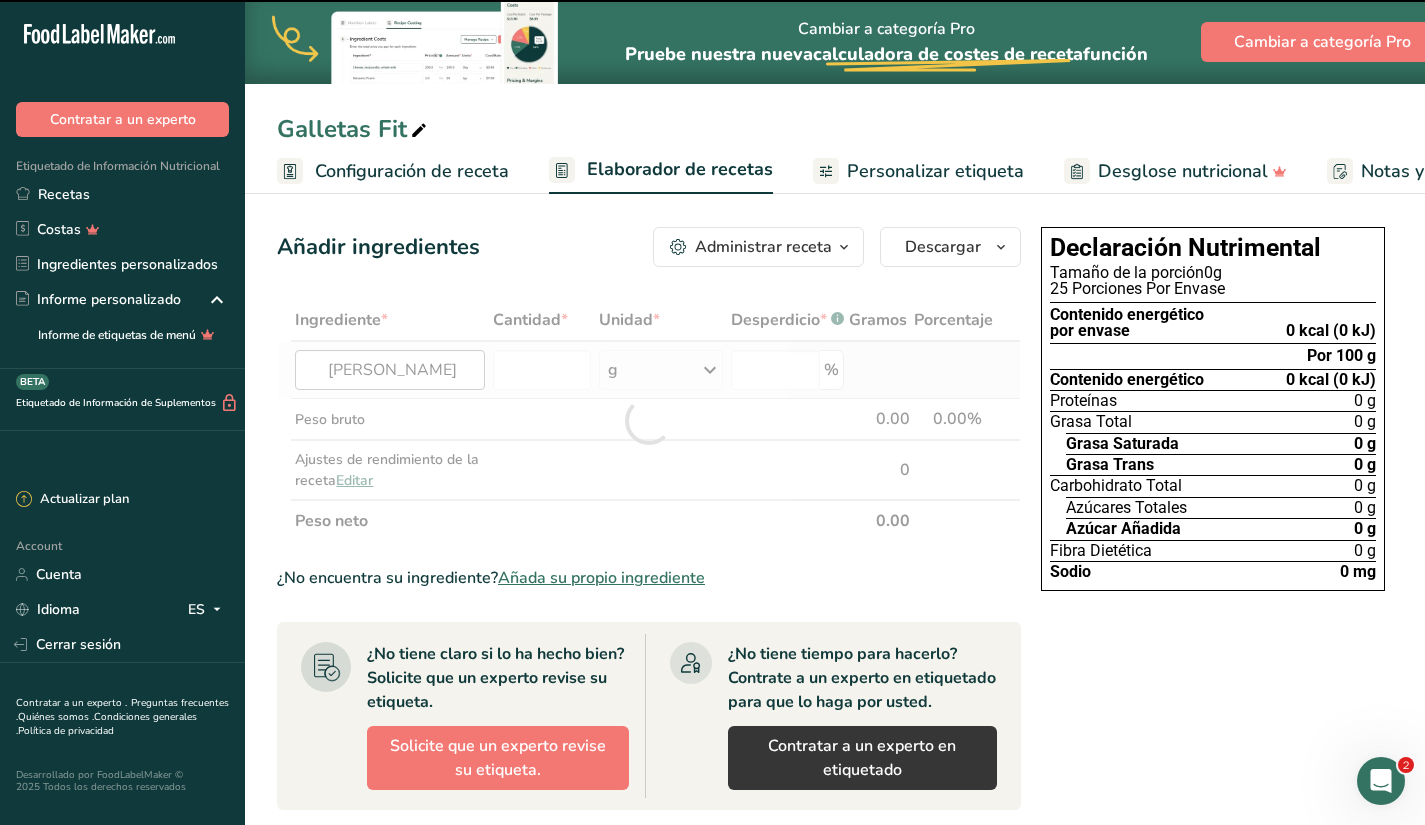 type 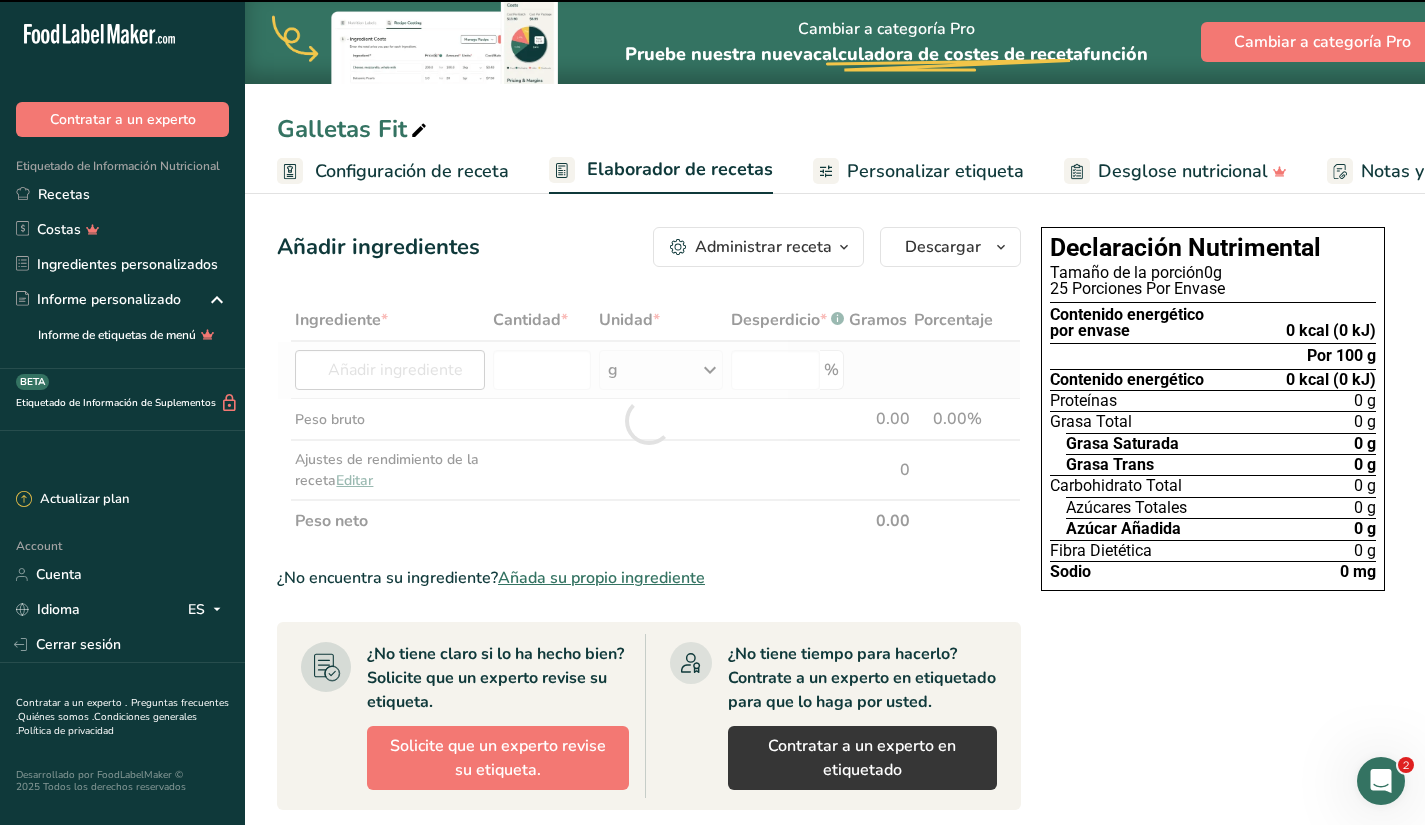 type on "0" 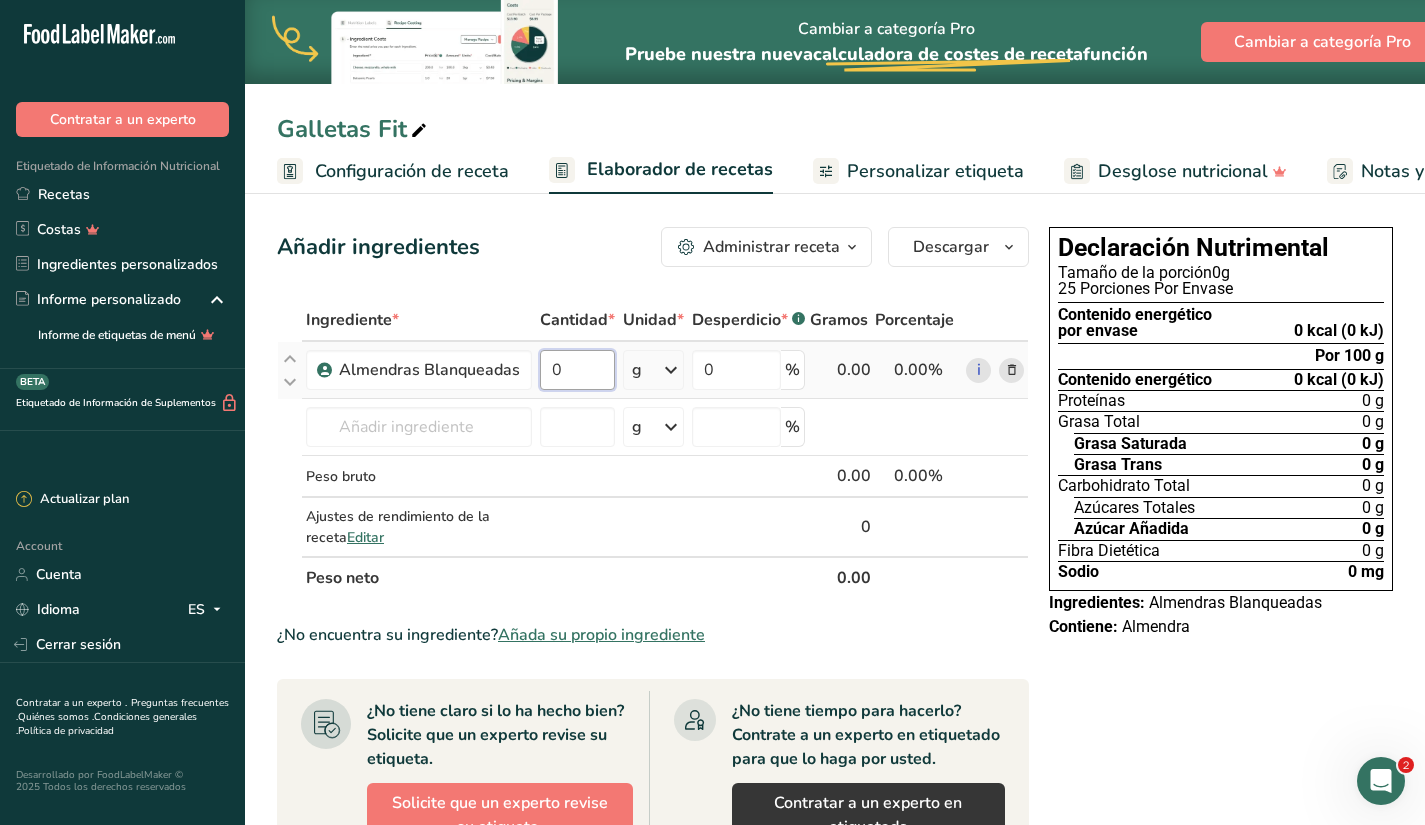 click on "0" at bounding box center (577, 370) 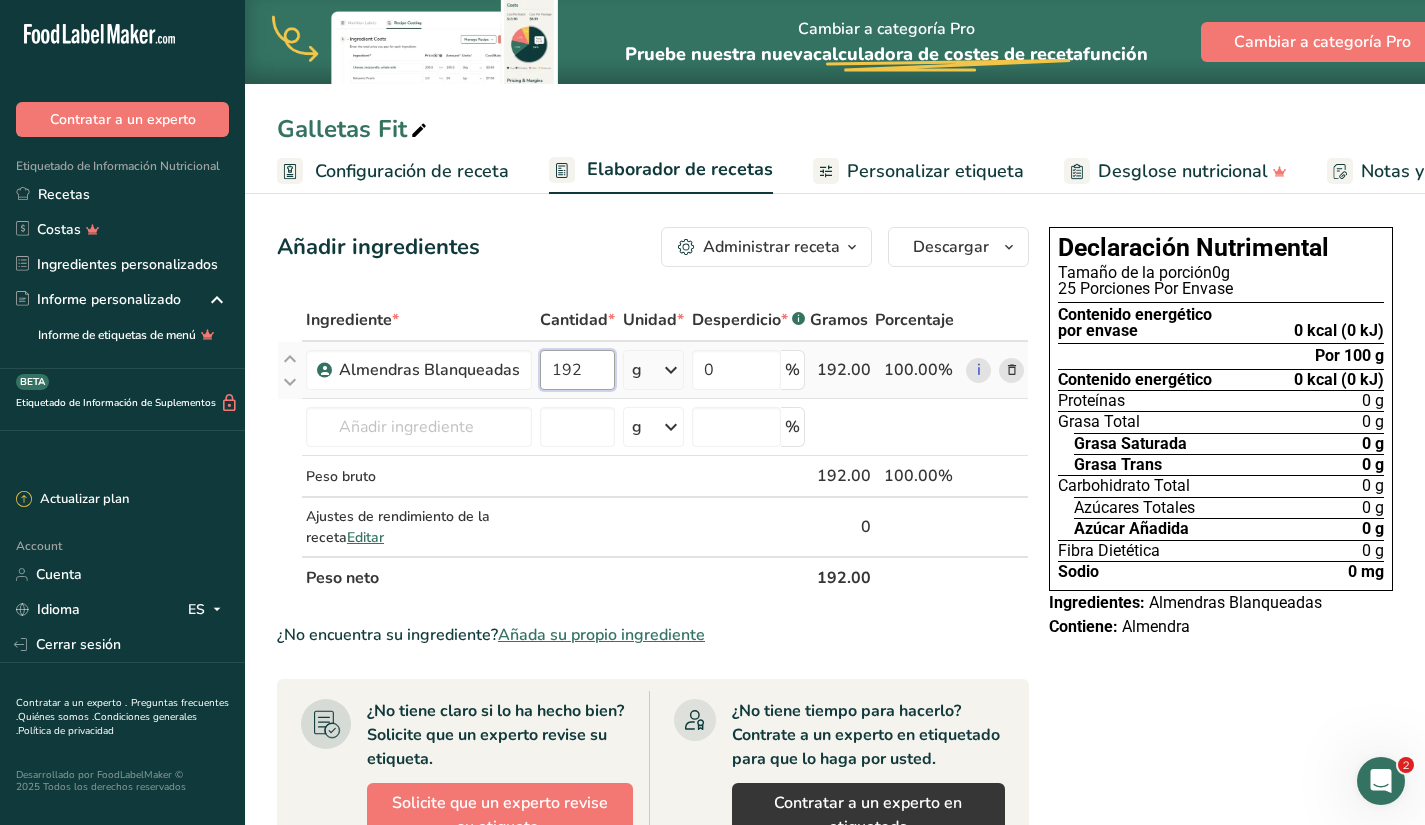type on "192" 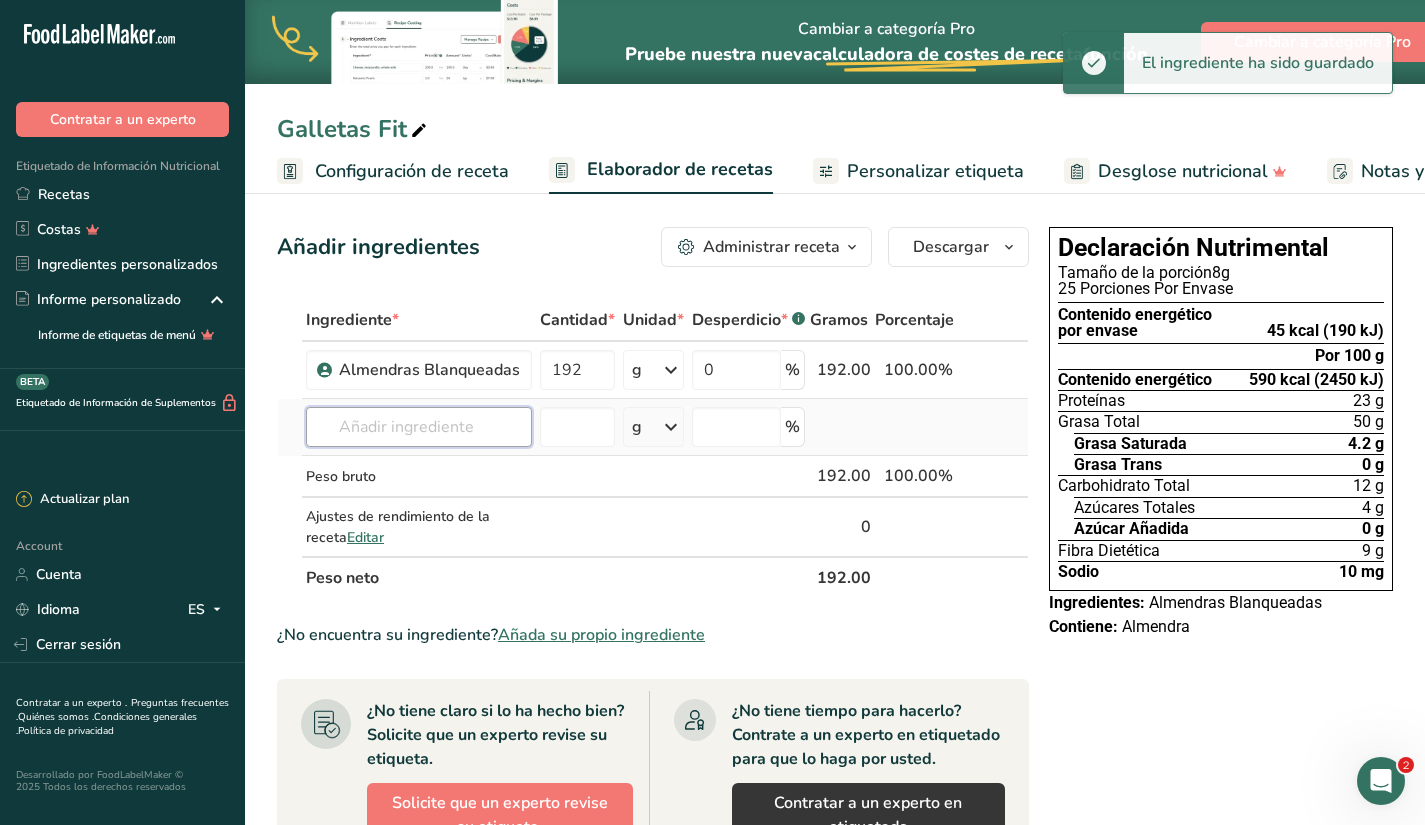 click at bounding box center (419, 427) 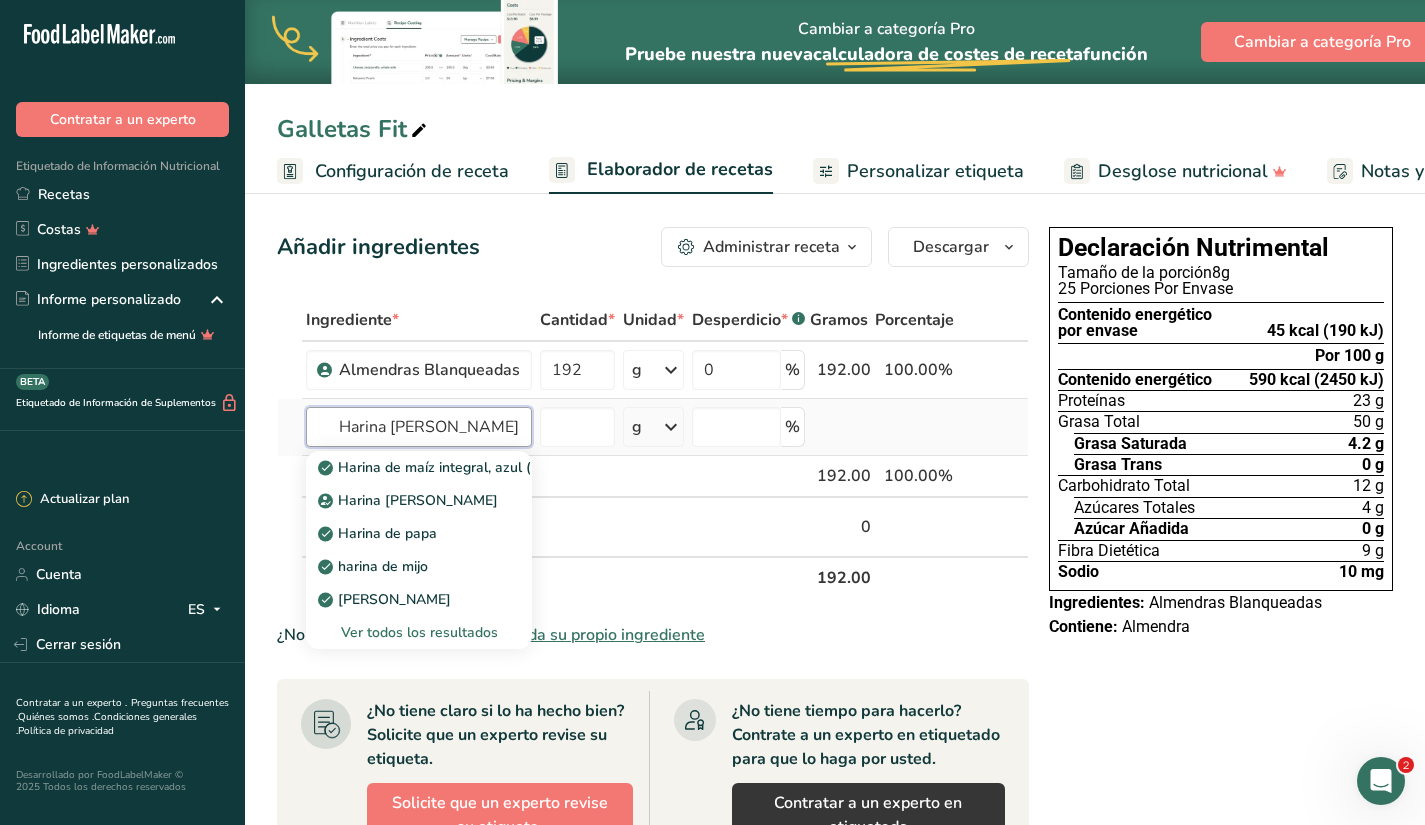 type on "Harina [PERSON_NAME]" 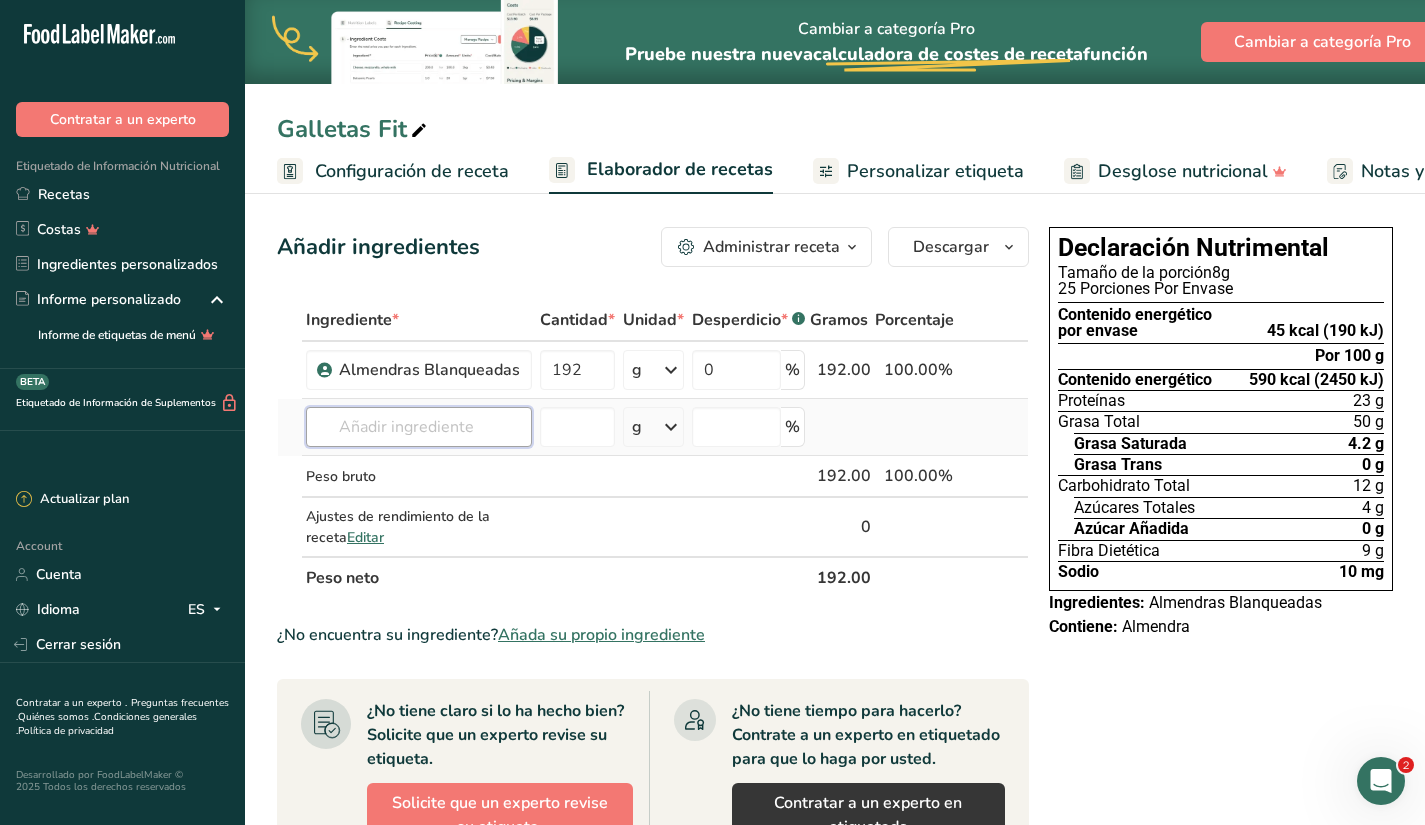 click at bounding box center [419, 427] 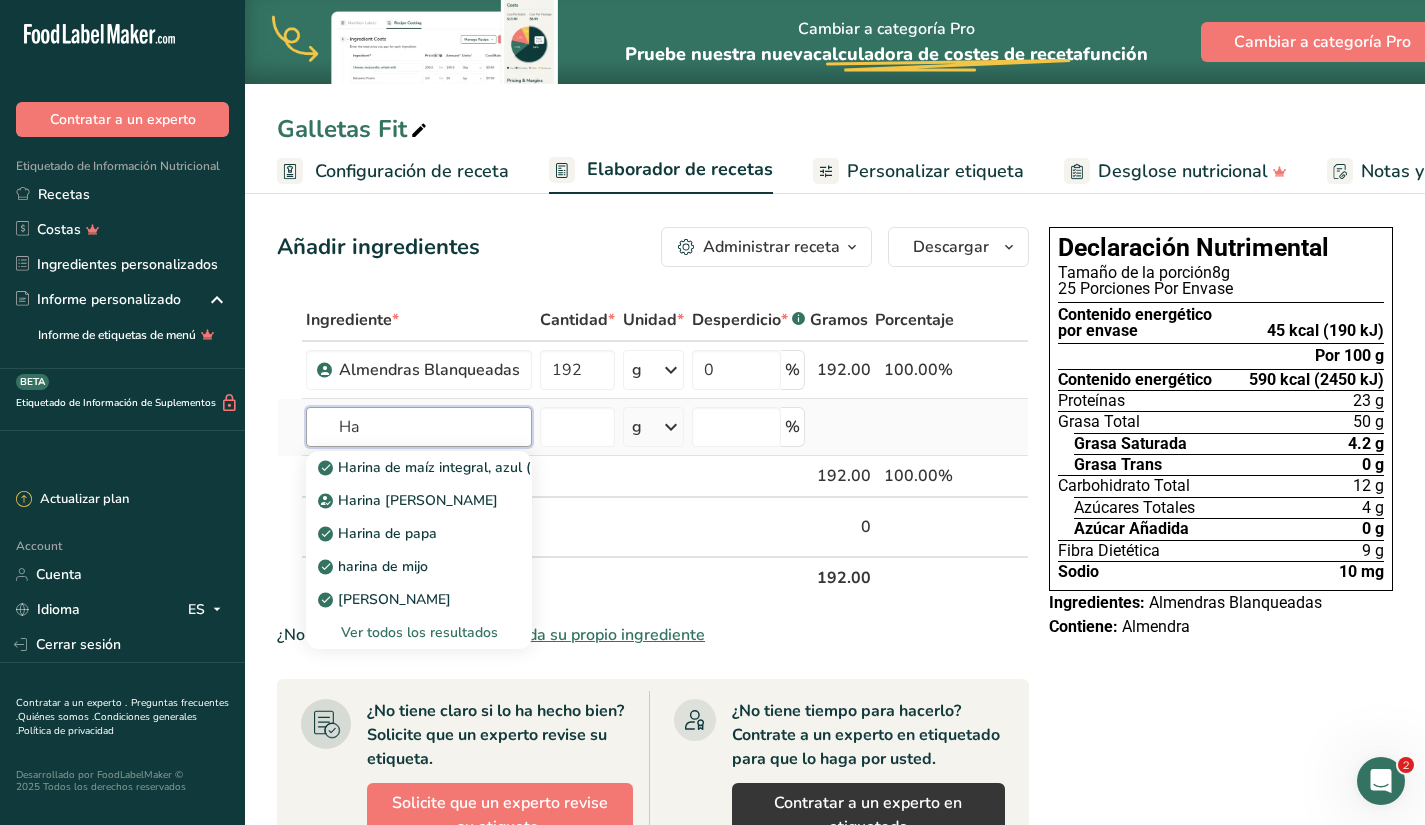 type on "H" 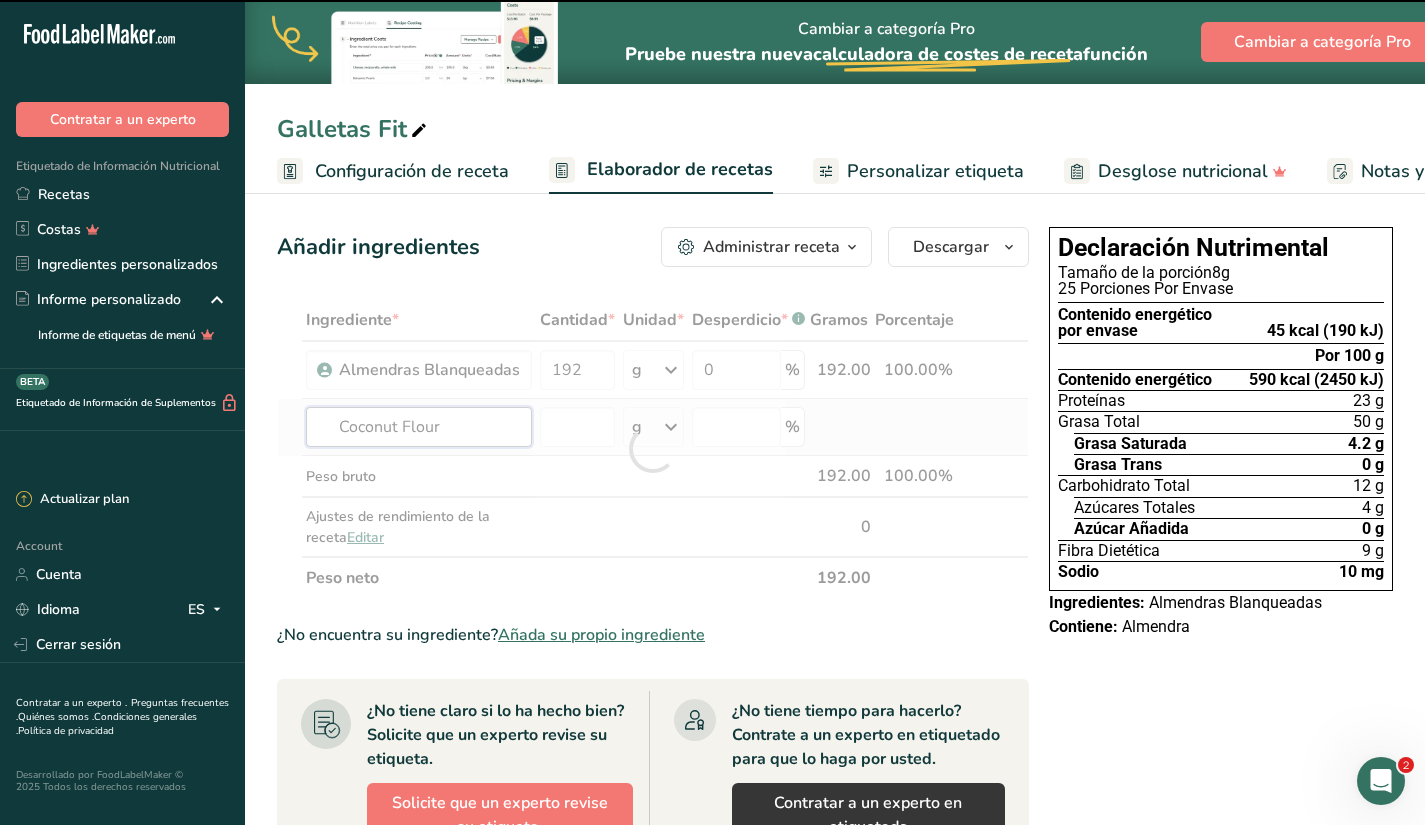 type on "Coconut Flour" 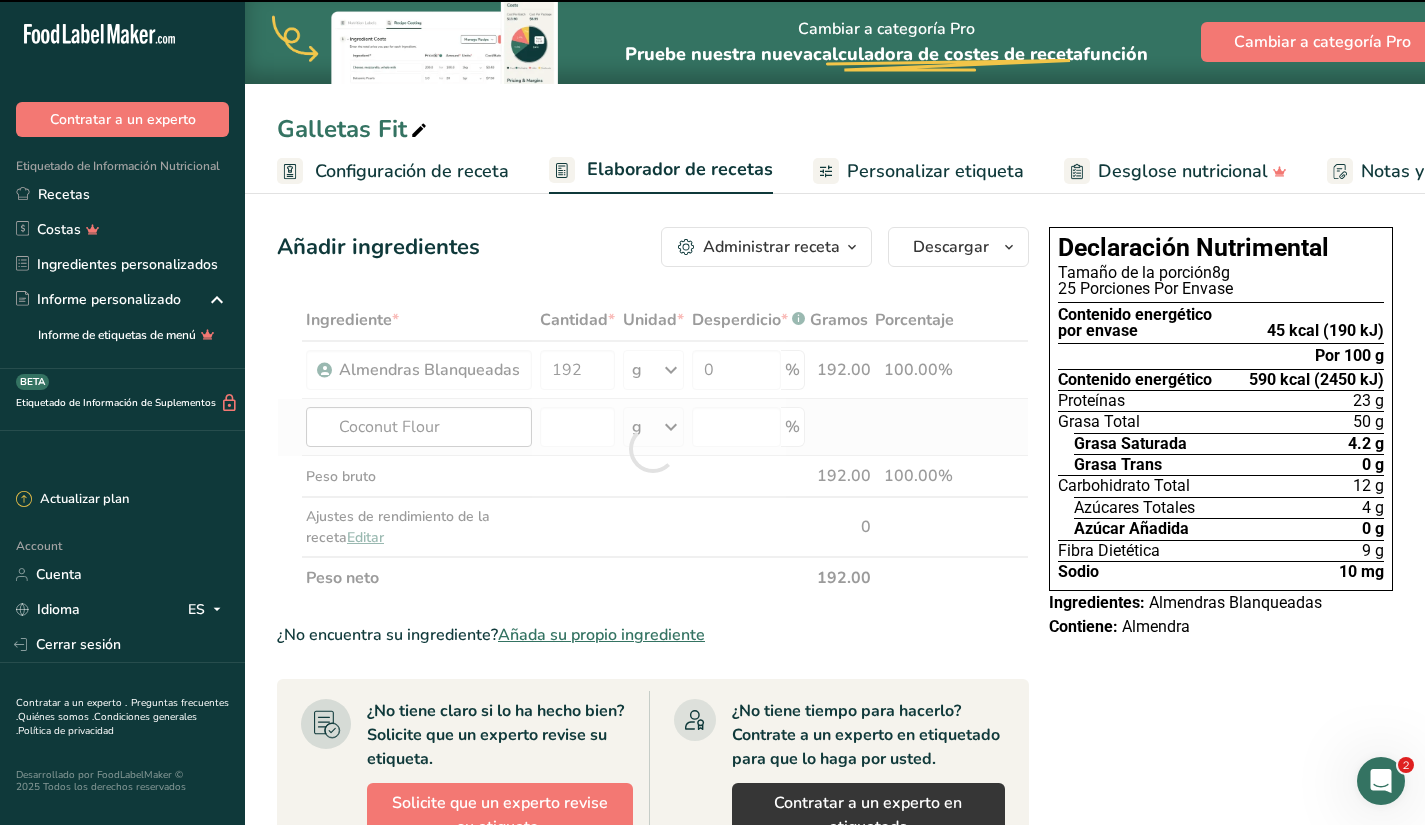 type 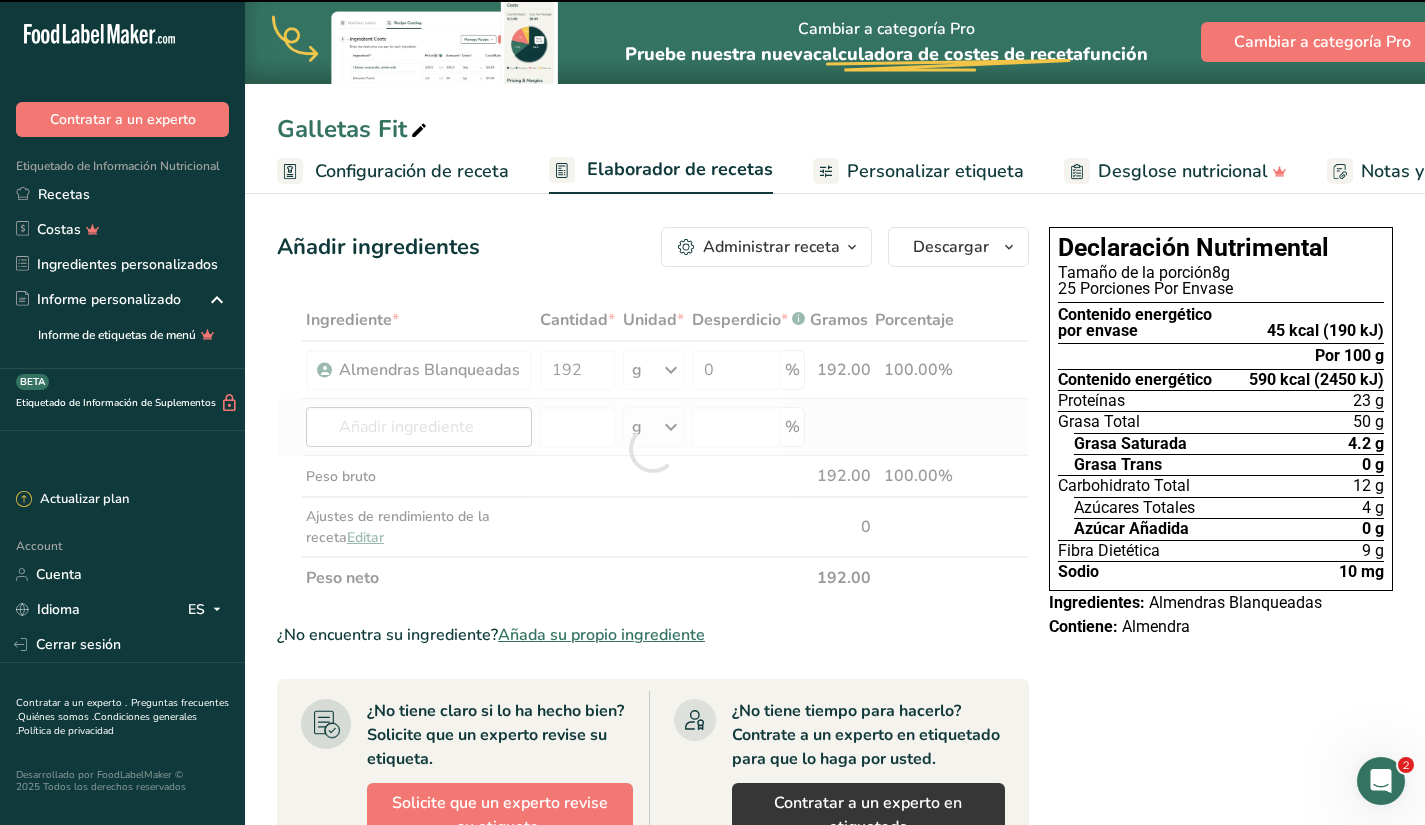 type on "0" 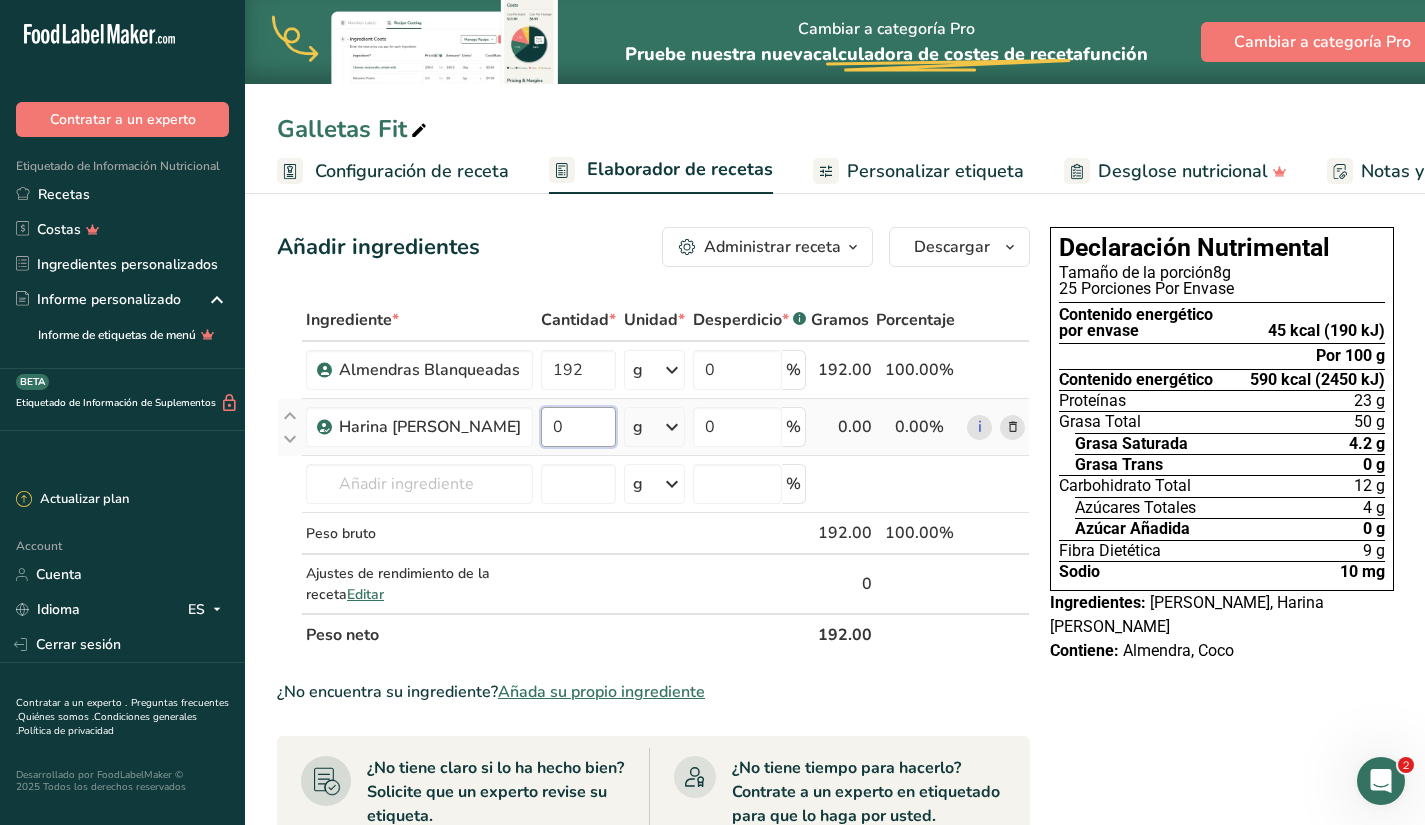 click on "0" at bounding box center (578, 427) 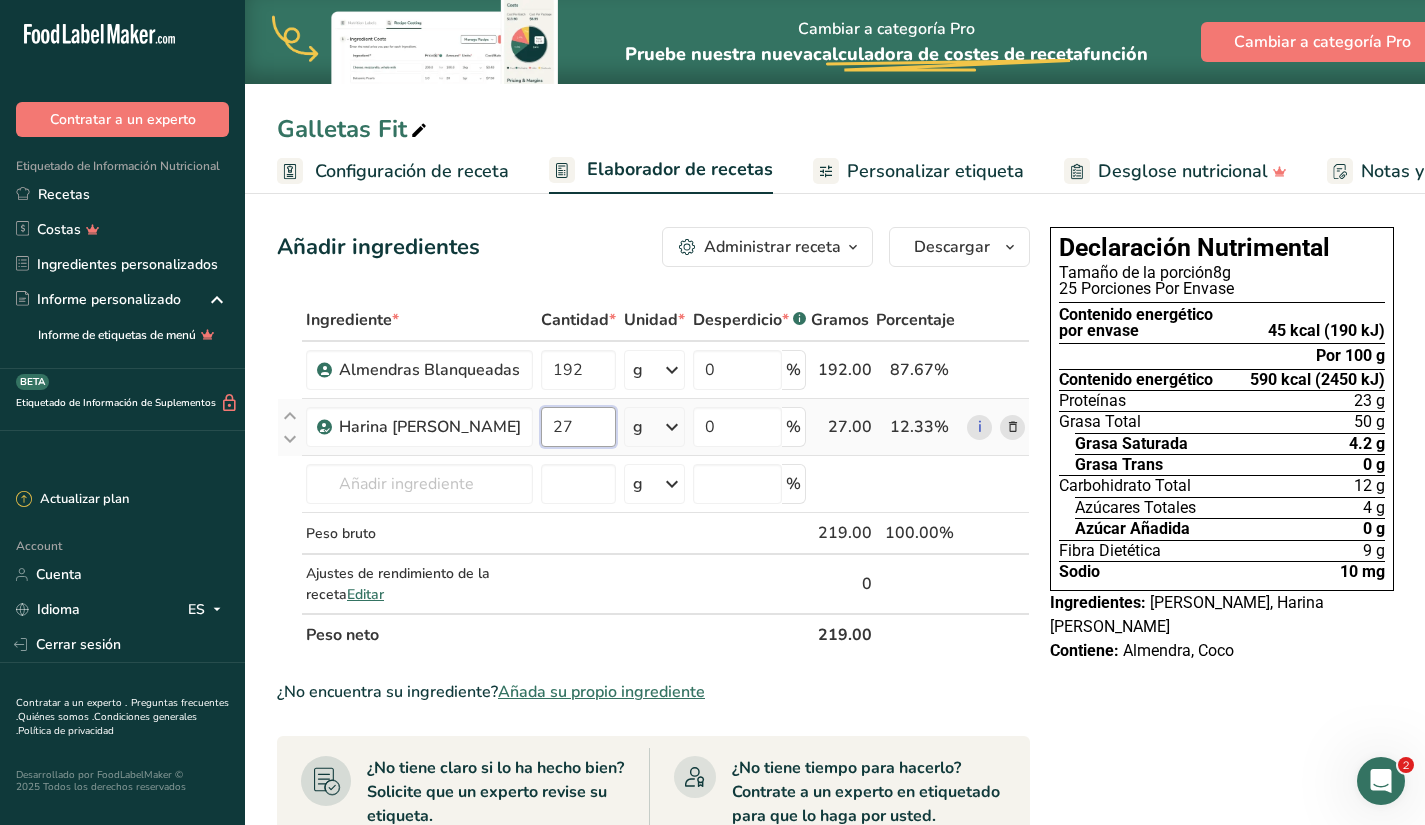 type on "27" 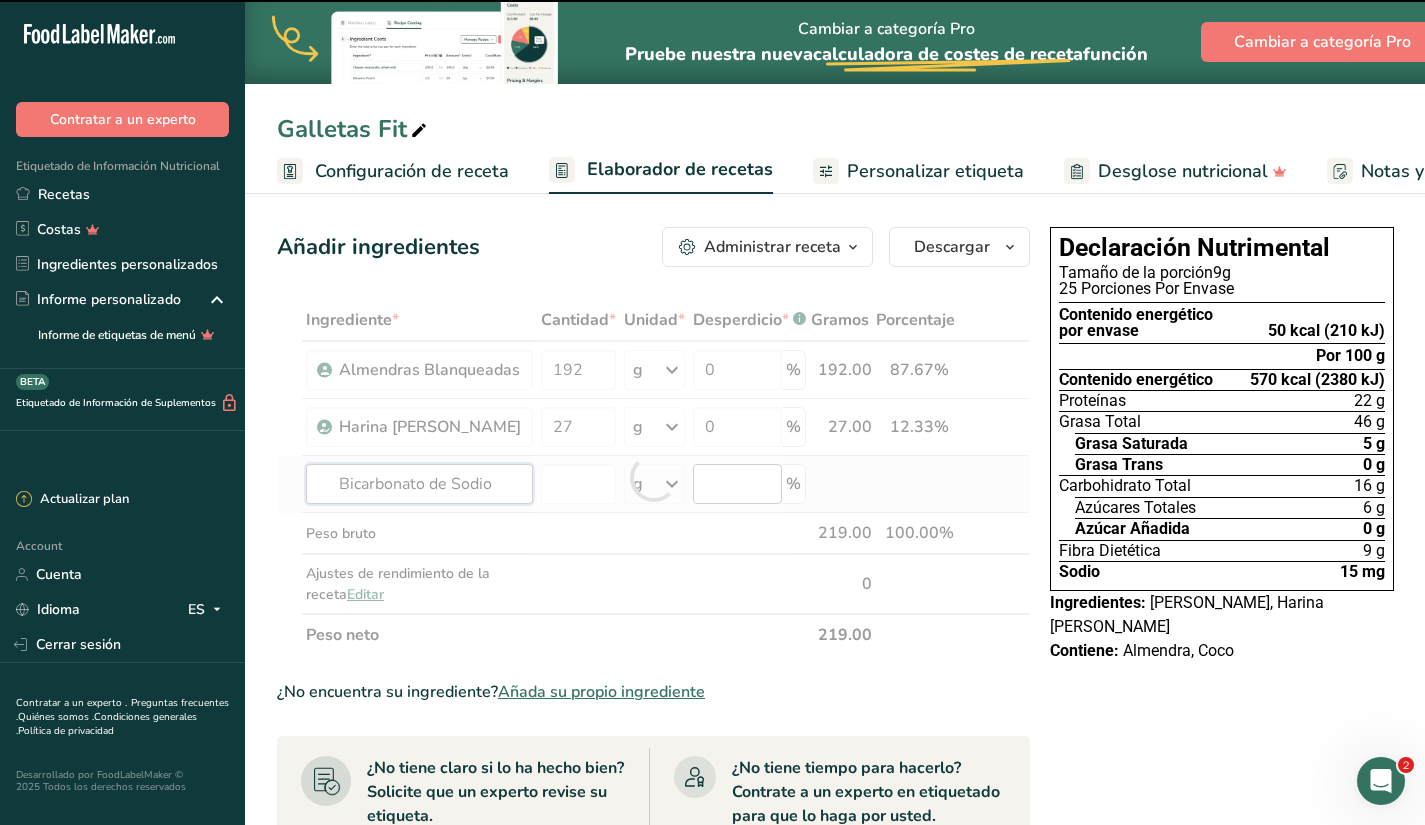 type on "Bicarbonato de Sodio" 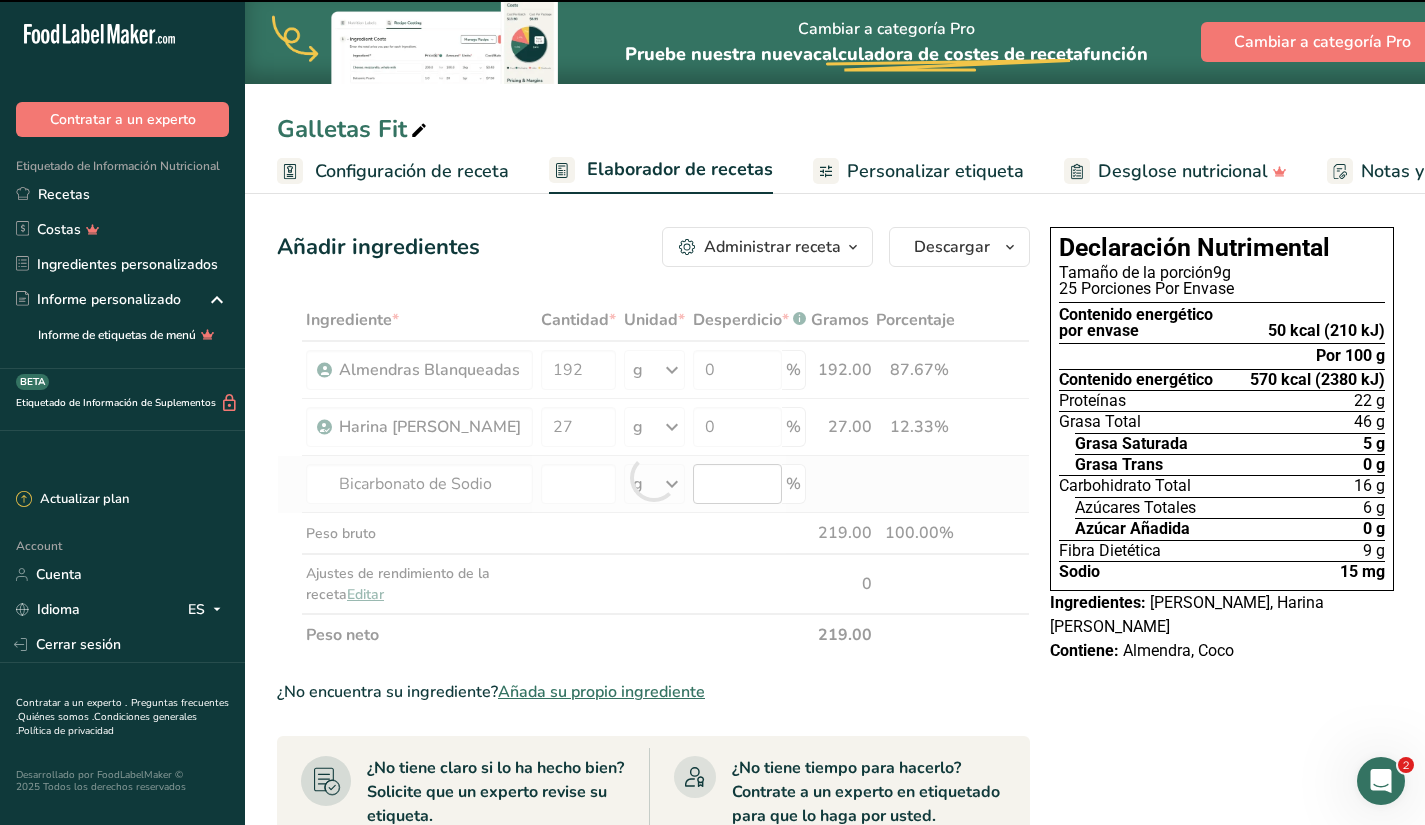 type 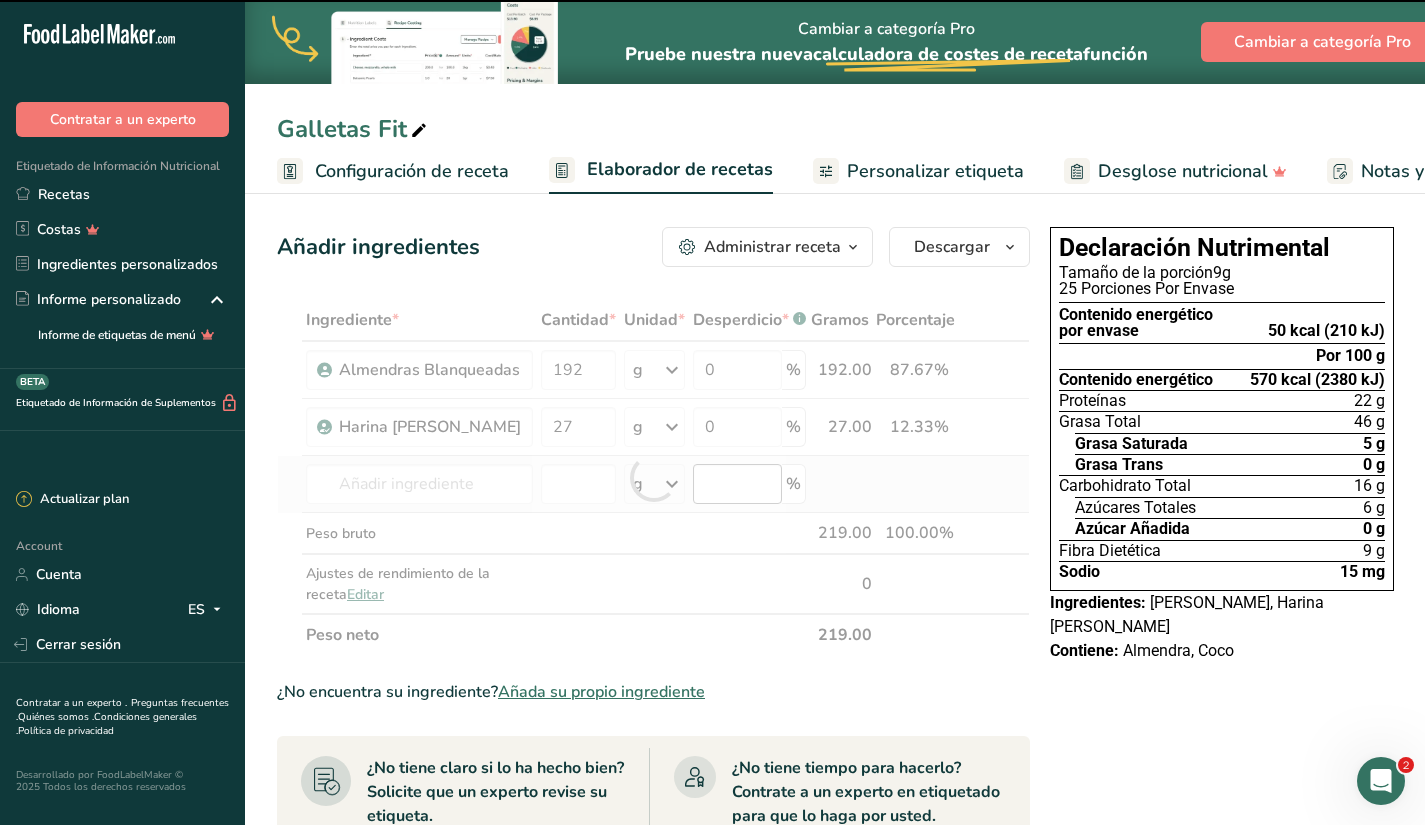 type on "0" 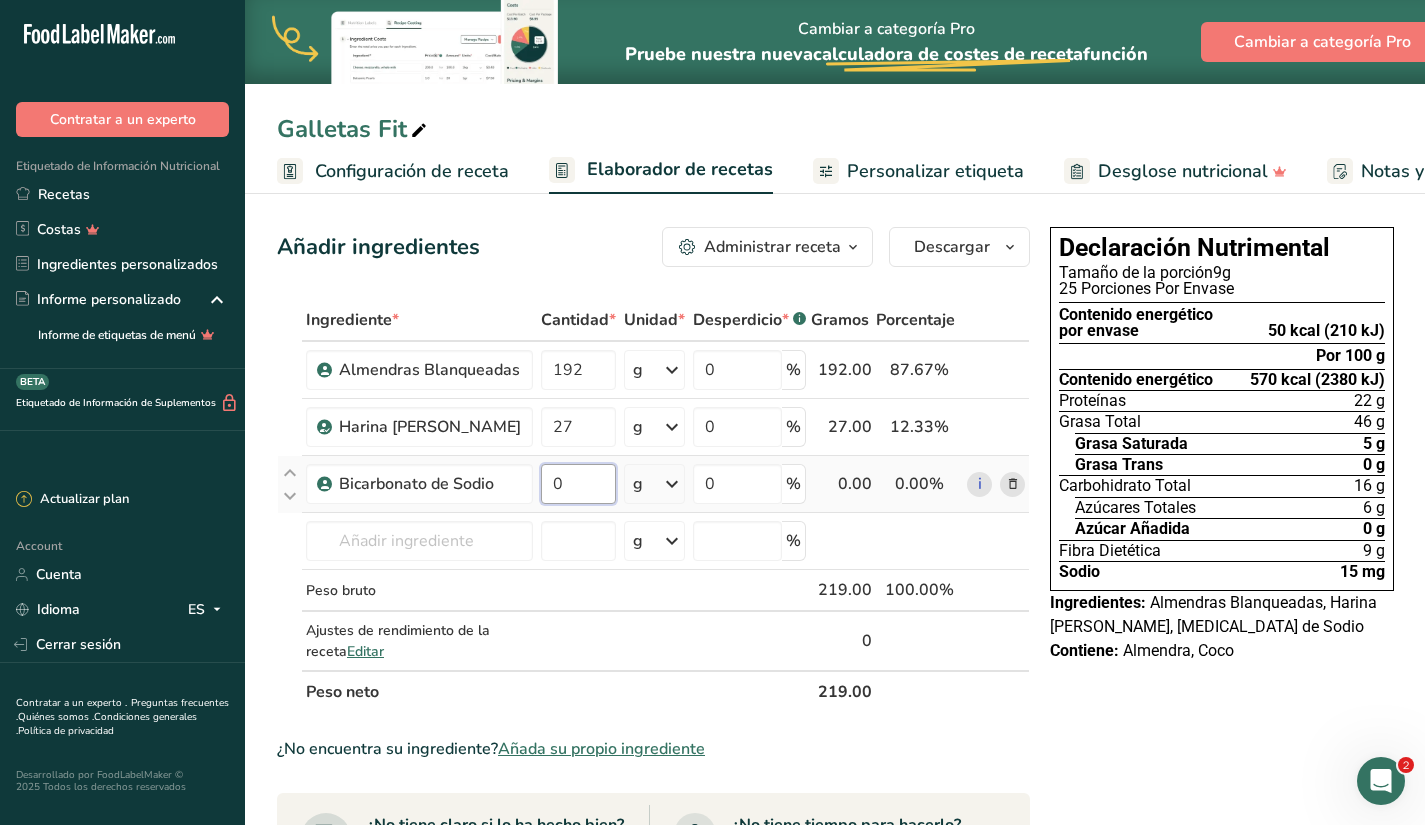 click on "0" at bounding box center (578, 484) 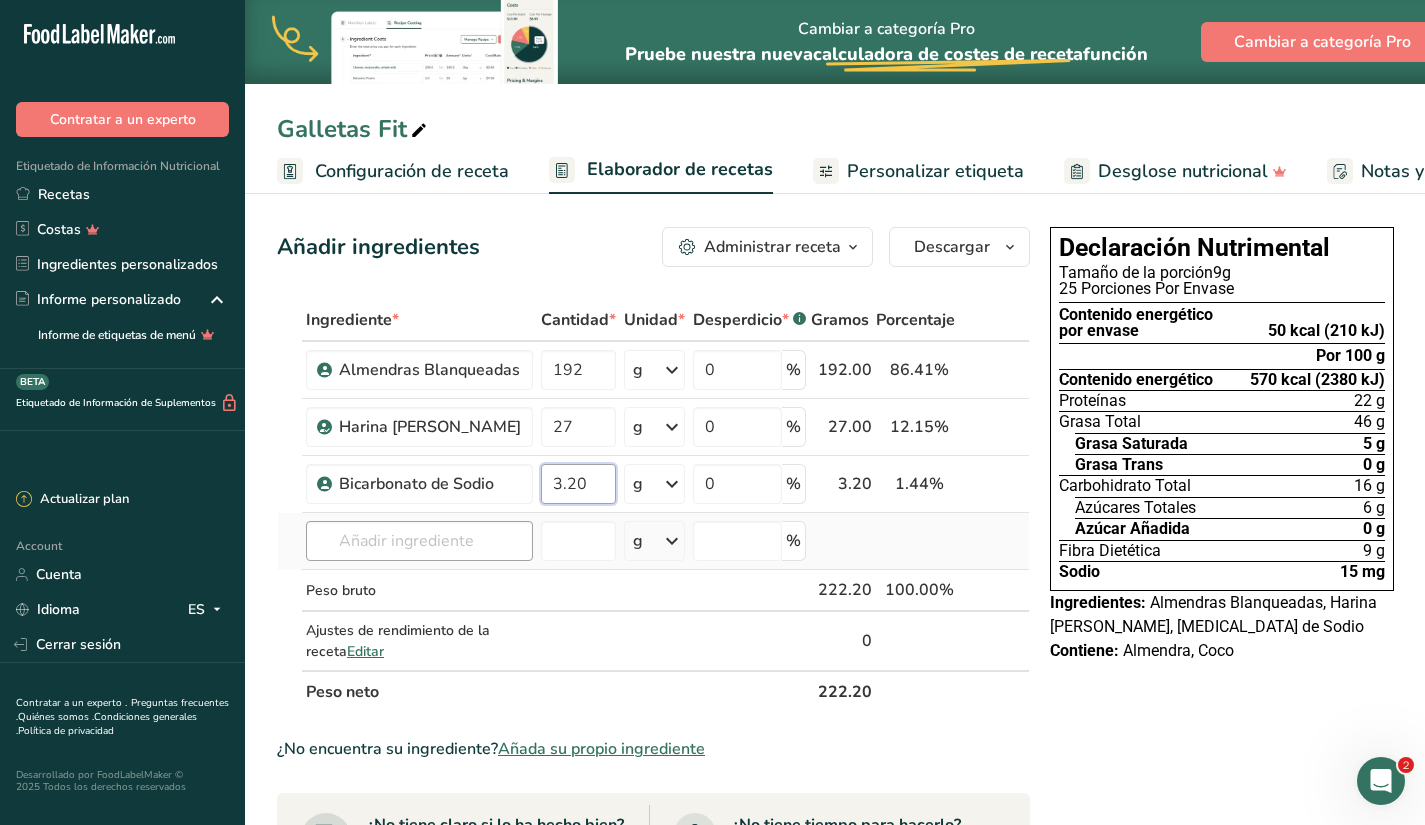 type on "3.20" 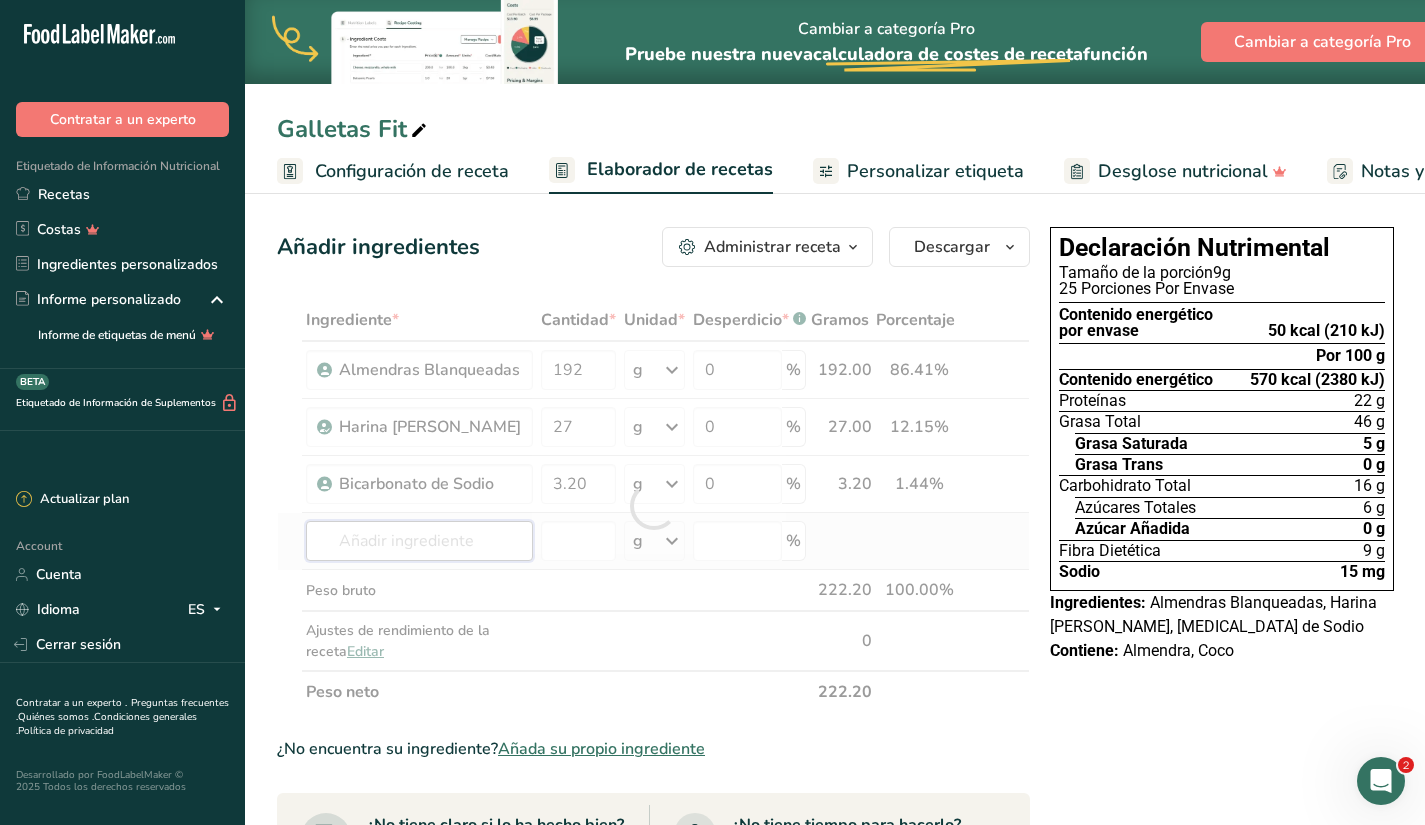 click on "Ingrediente *
Cantidad *
Unidad *
Desperdicio *   .a-a{fill:#347362;}.b-a{fill:#fff;}          Gramos
Porcentaje
Almendras Blanqueadas
192
g
Unidades de peso
g
kg
mg
Ver más
Unidades de volumen
[GEOGRAPHIC_DATA]
mL
onza líquida
Ver más
0
%
192.00
86.41%
i
Harina [PERSON_NAME]
27
g
Unidades de peso
g
kg
mg
Ver más
Unidades de volumen
[GEOGRAPHIC_DATA]
lb/pie³
g/cm³
Confirmar" at bounding box center [653, 506] 